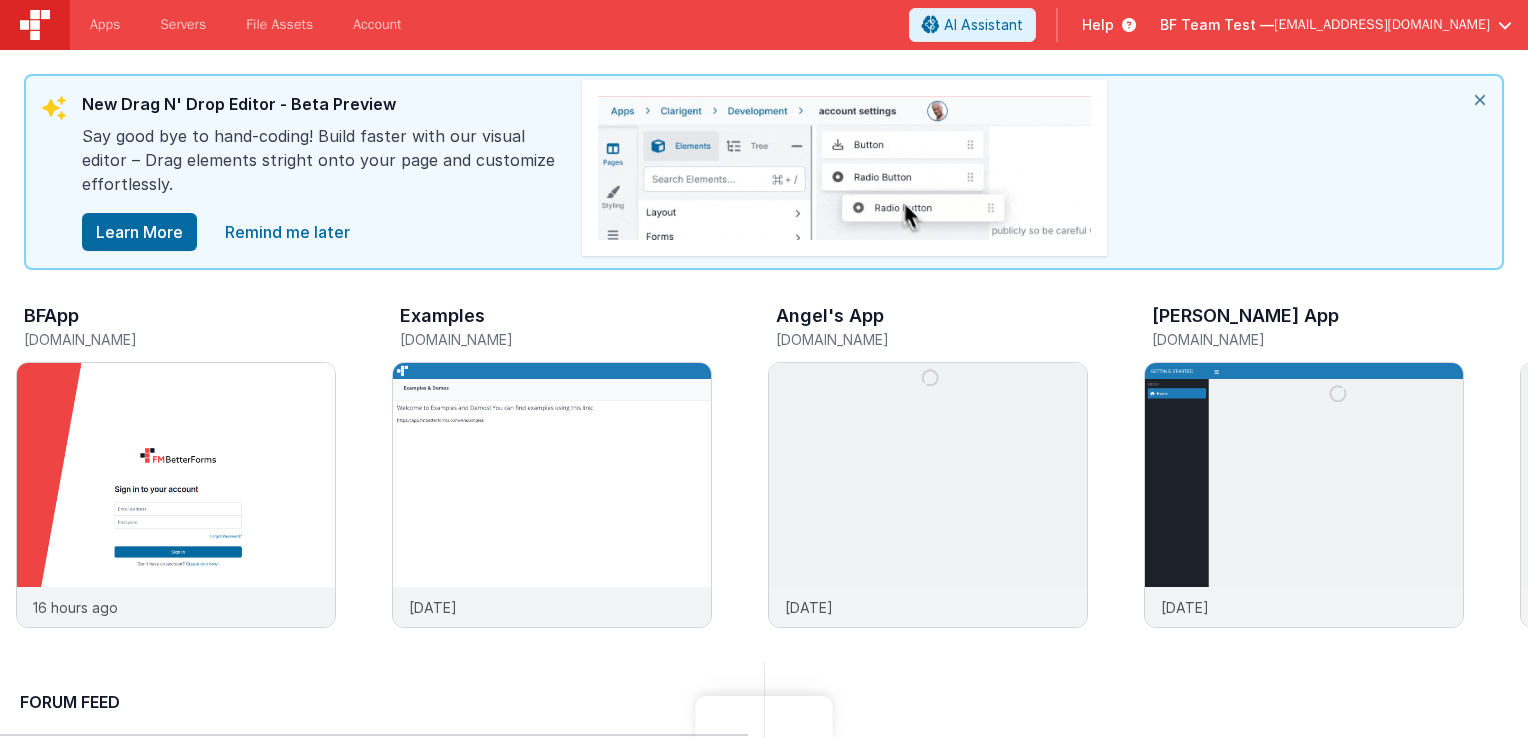 scroll, scrollTop: 0, scrollLeft: 0, axis: both 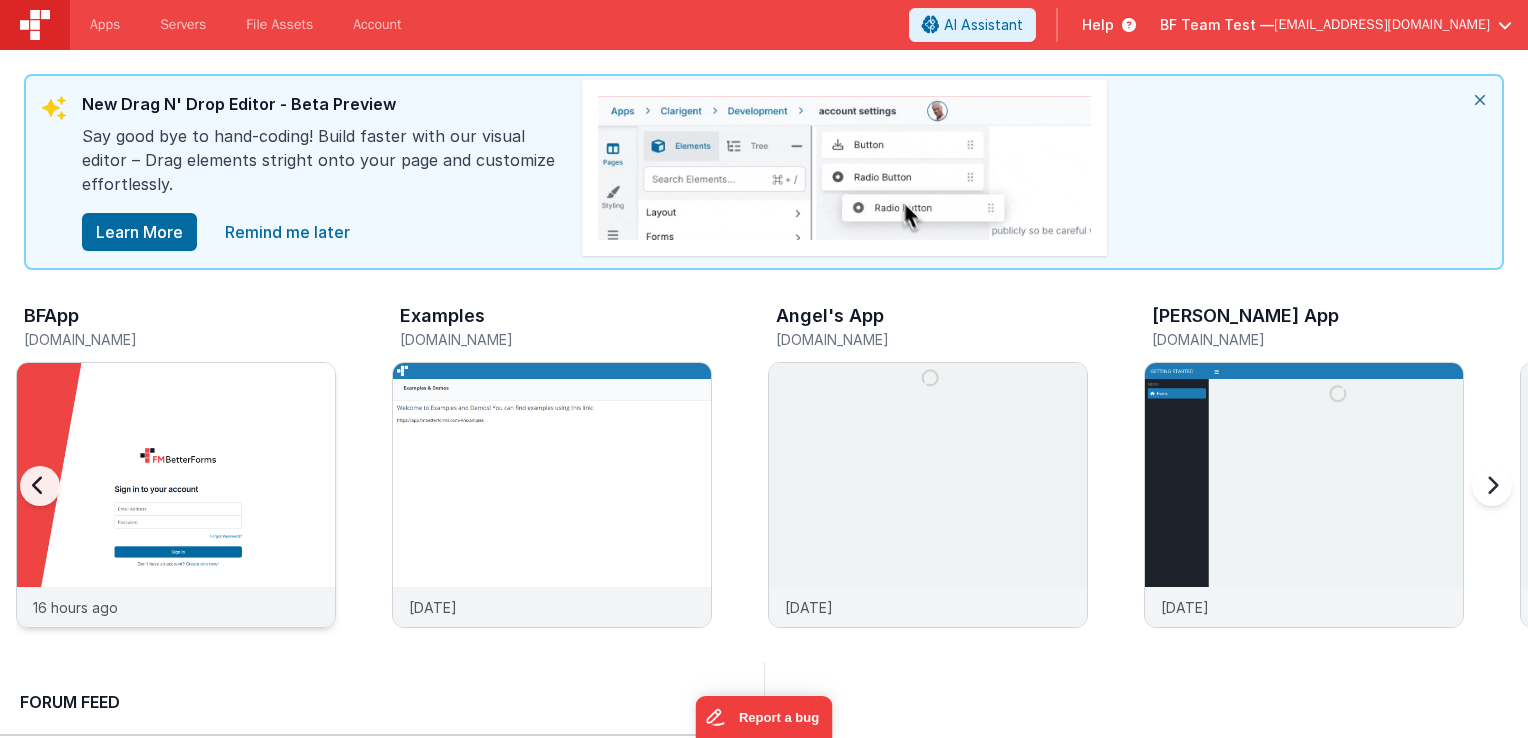 click at bounding box center [176, 522] 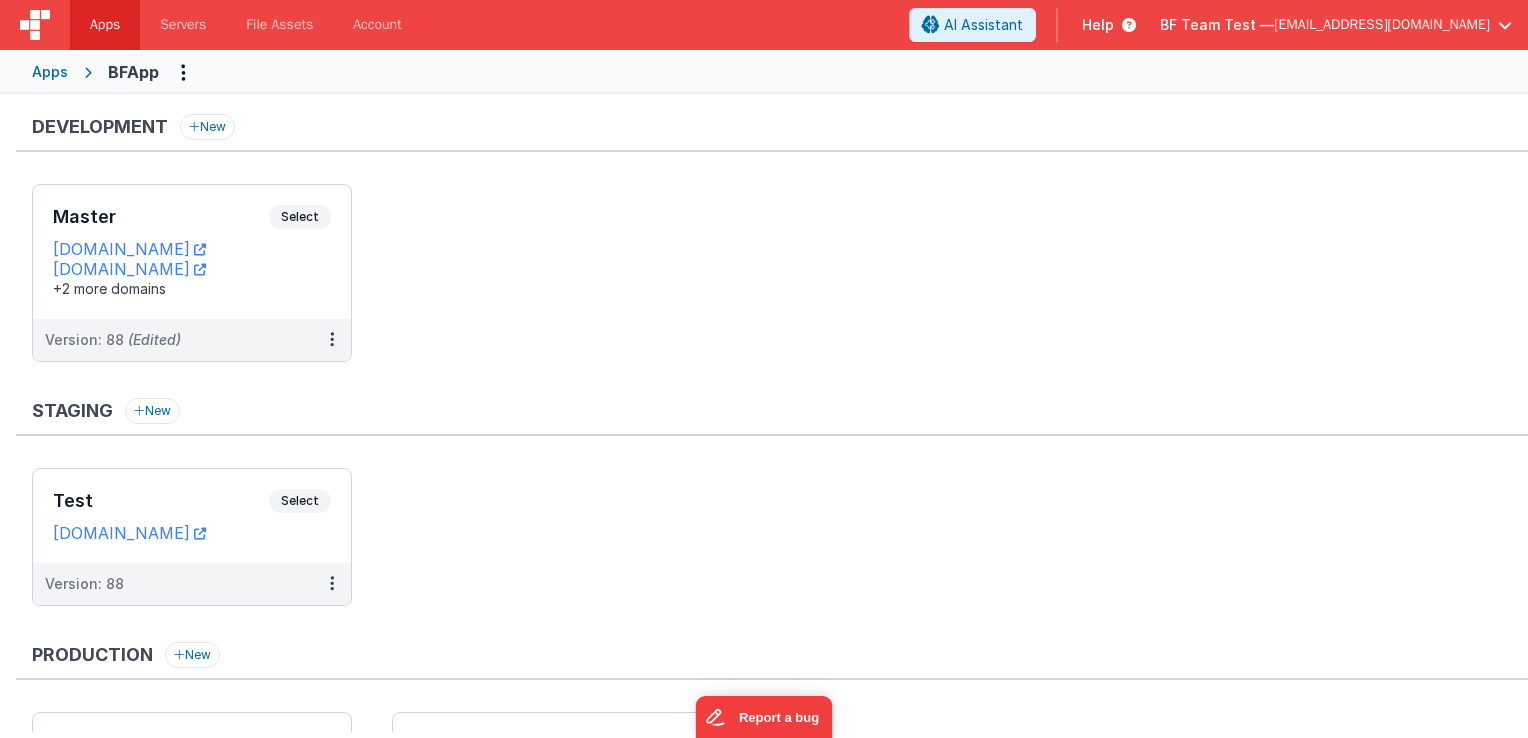 click on "Apps" at bounding box center (50, 72) 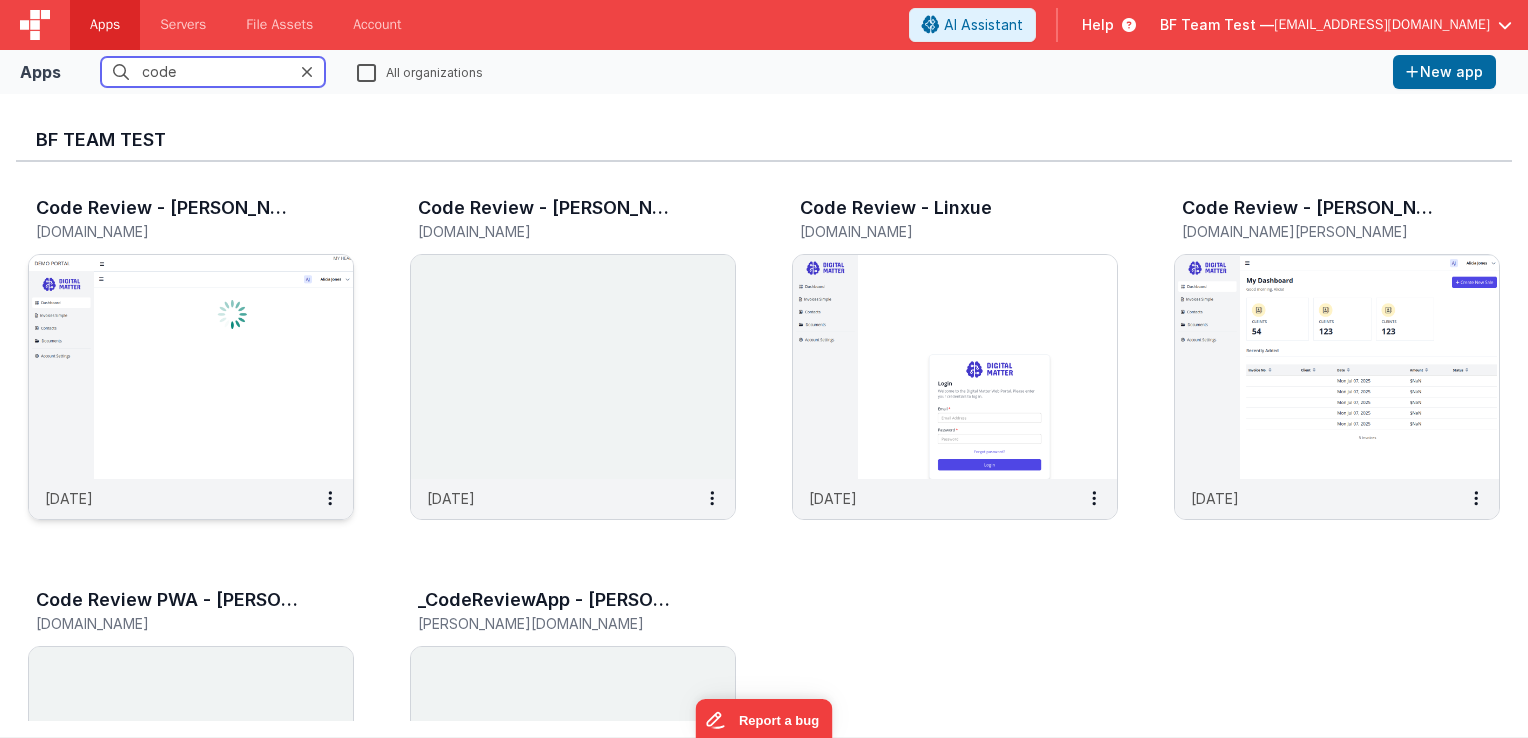 type on "code" 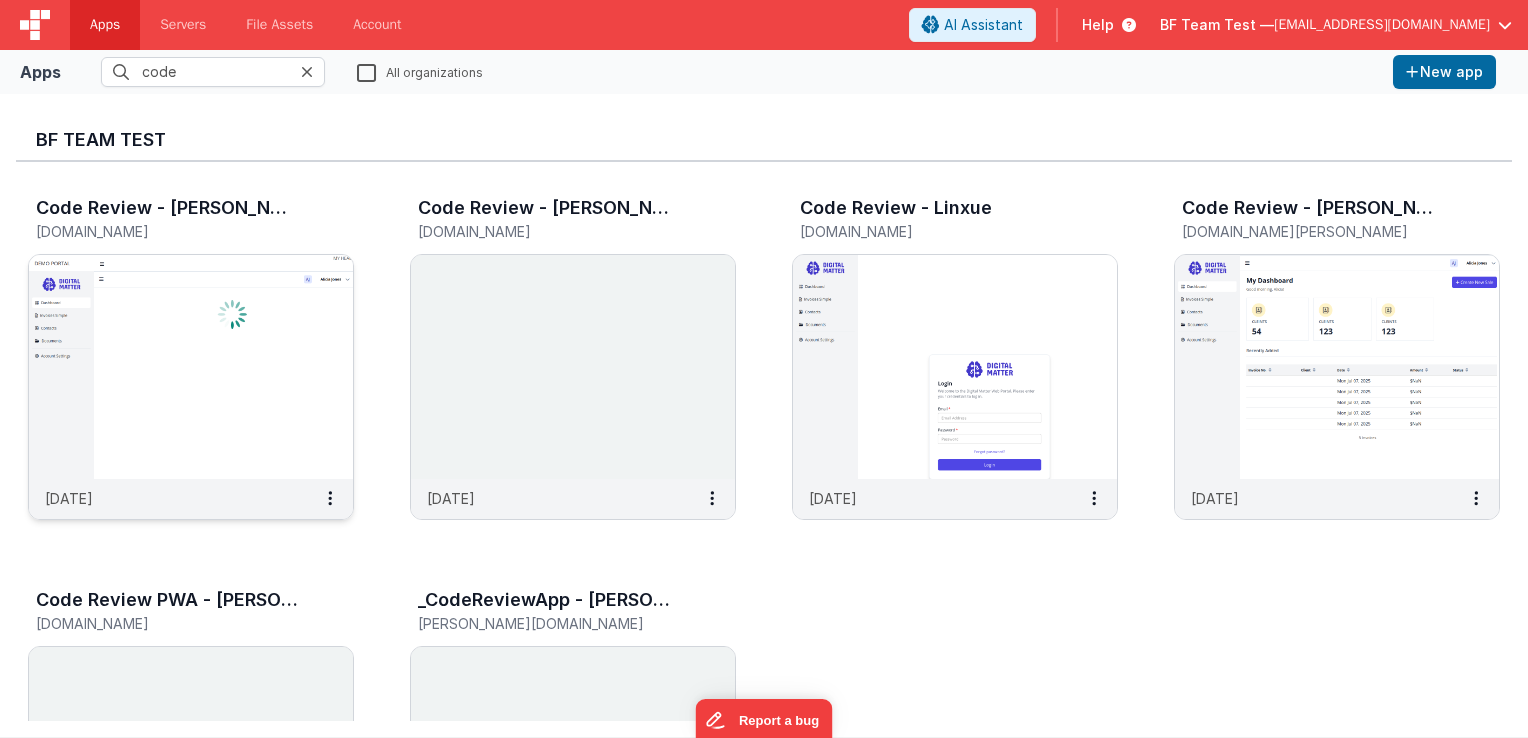 click at bounding box center (191, 367) 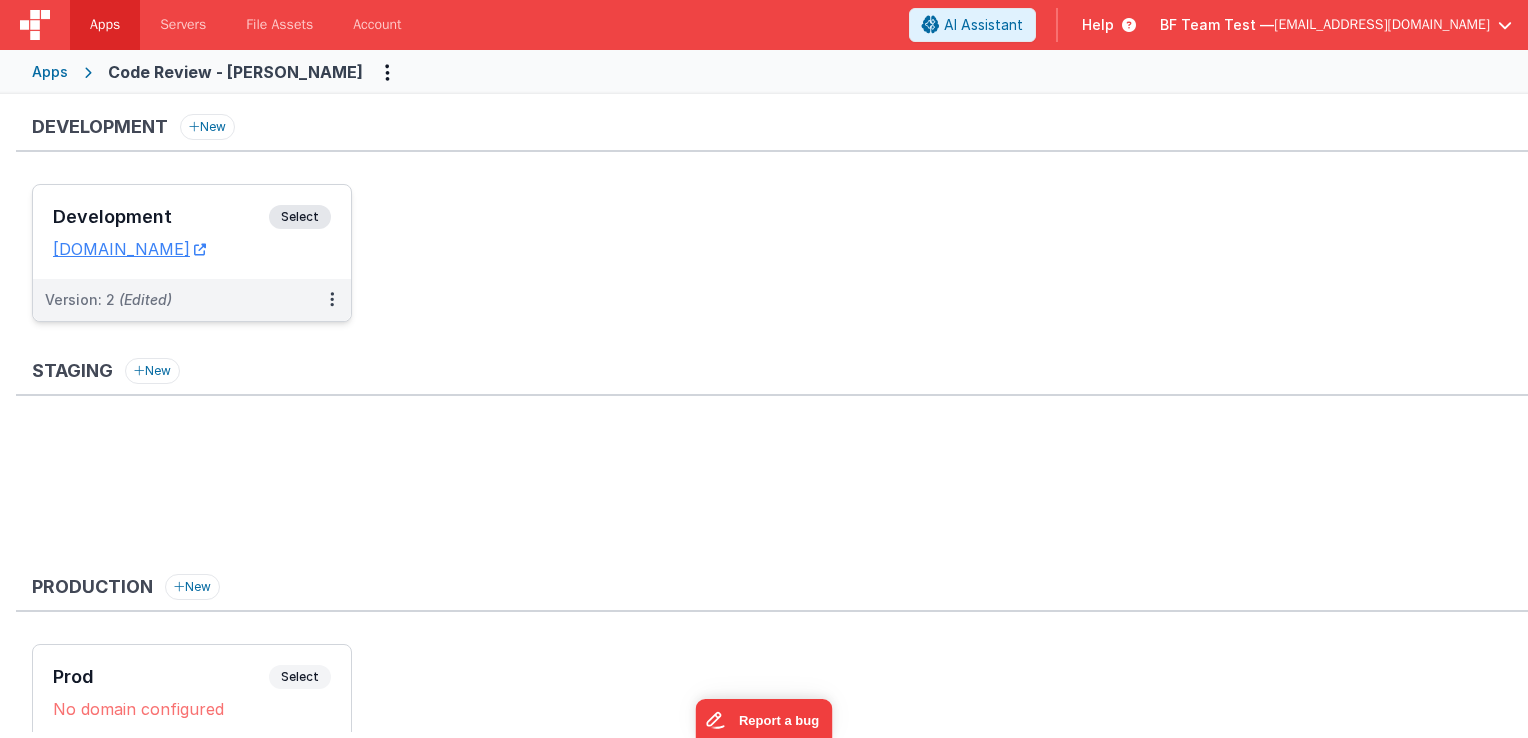 click on "Select" at bounding box center (300, 217) 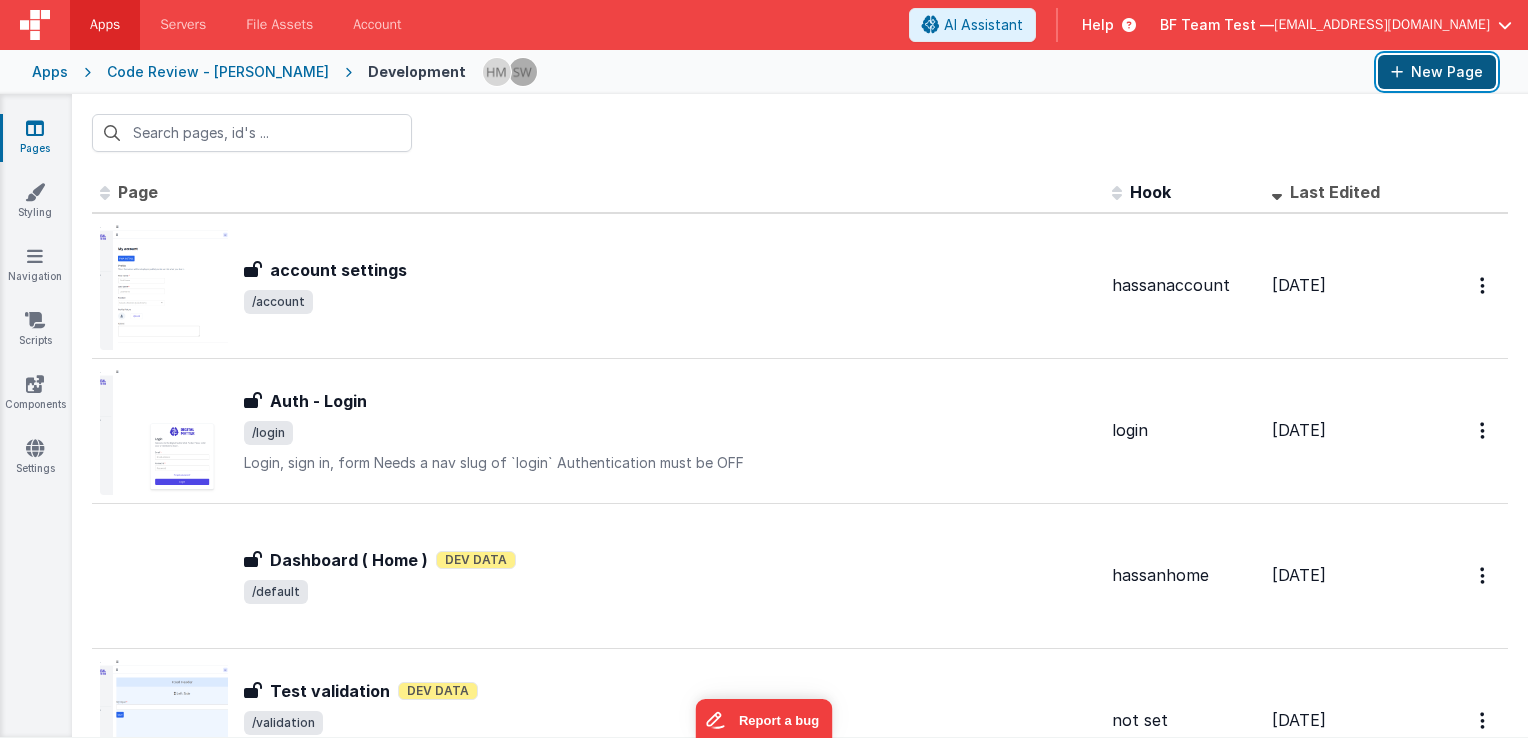 click on "New Page" at bounding box center (1437, 72) 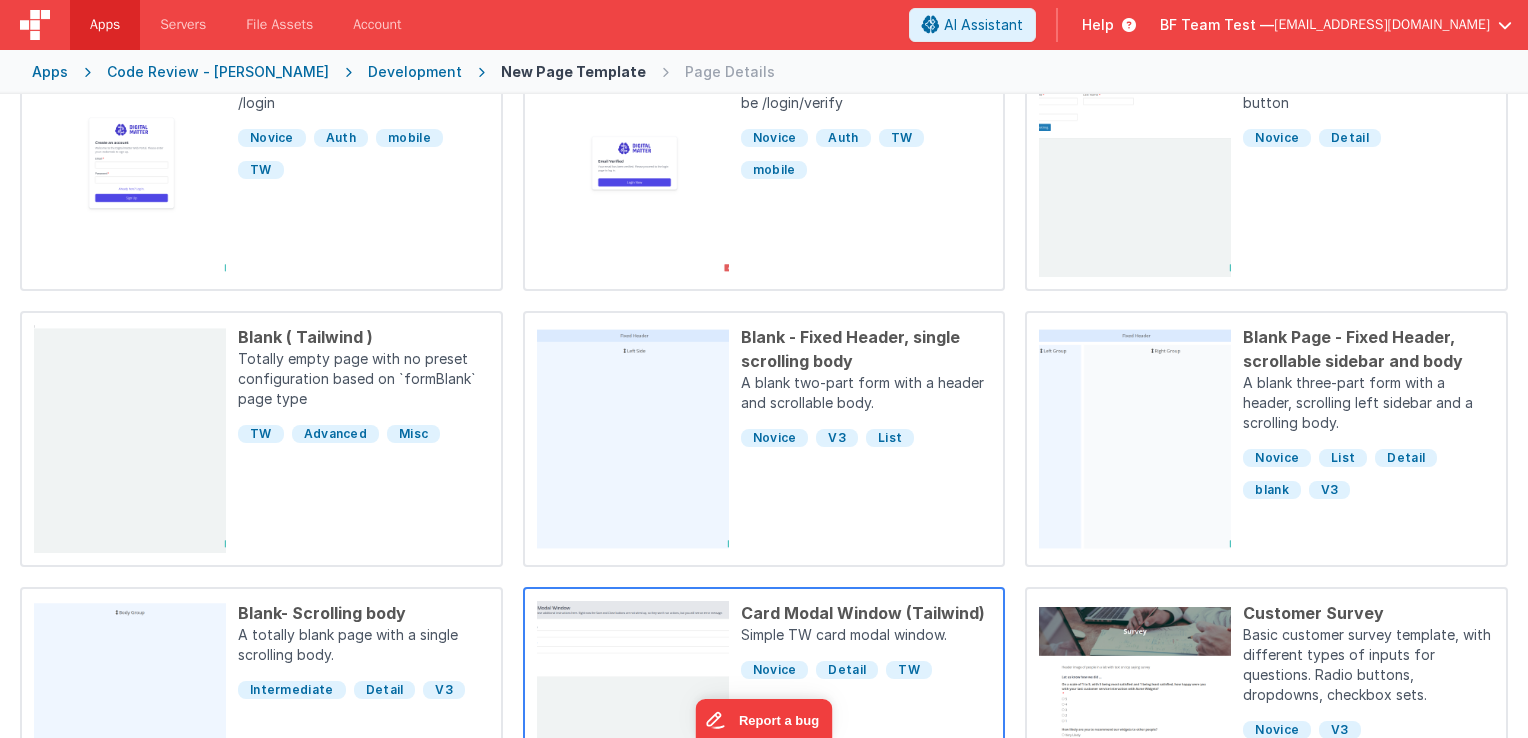 scroll, scrollTop: 600, scrollLeft: 0, axis: vertical 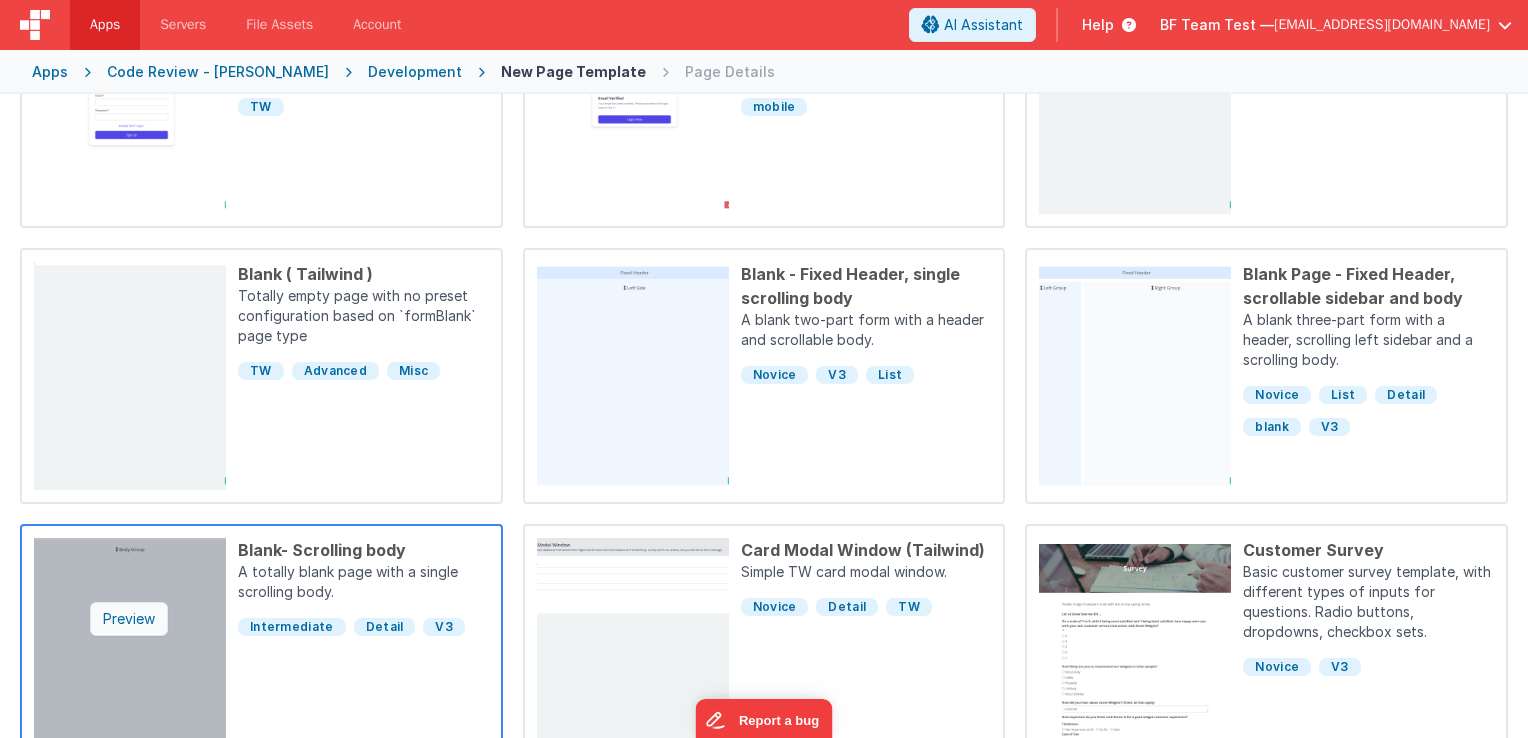 click on "Preview" at bounding box center (129, 619) 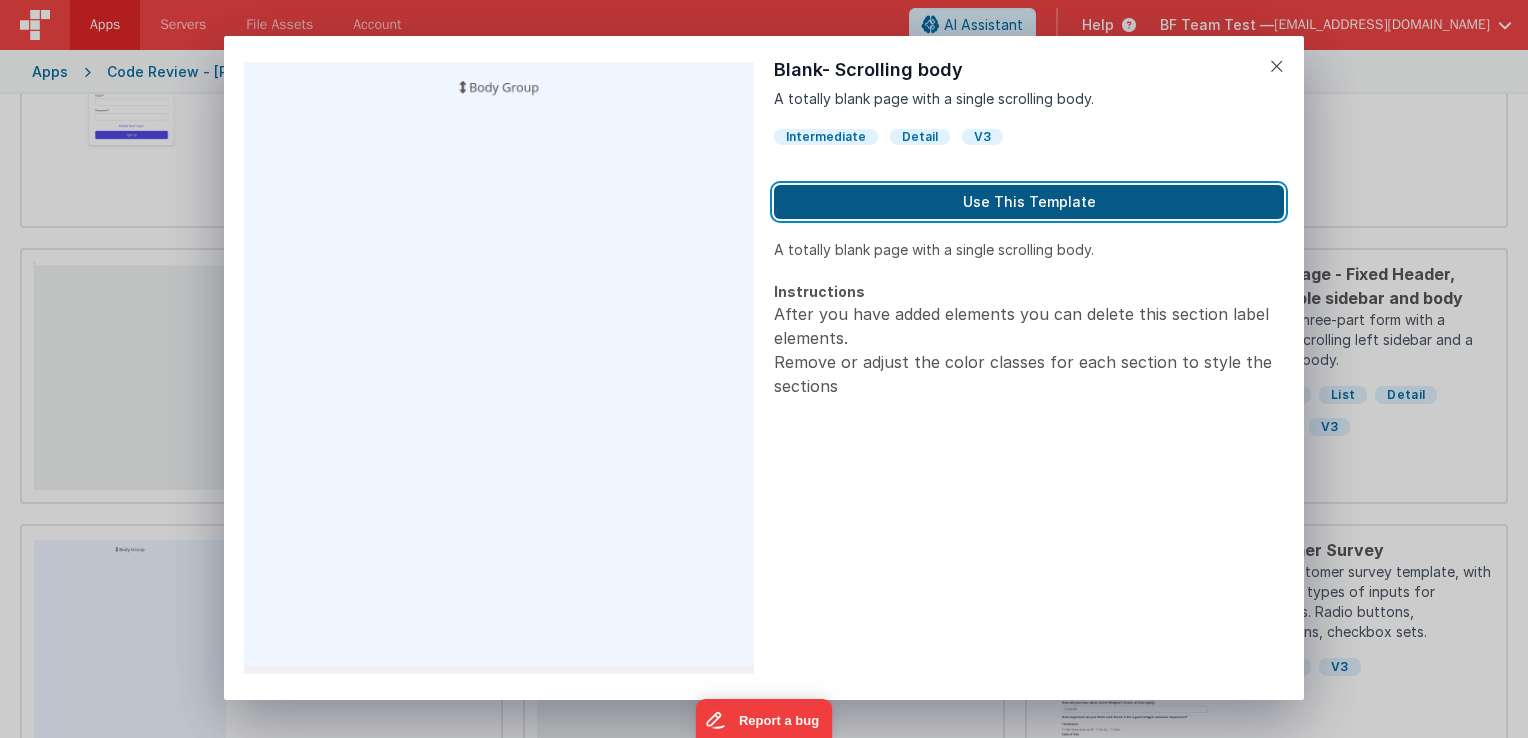 click on "Use This Template" at bounding box center [1029, 202] 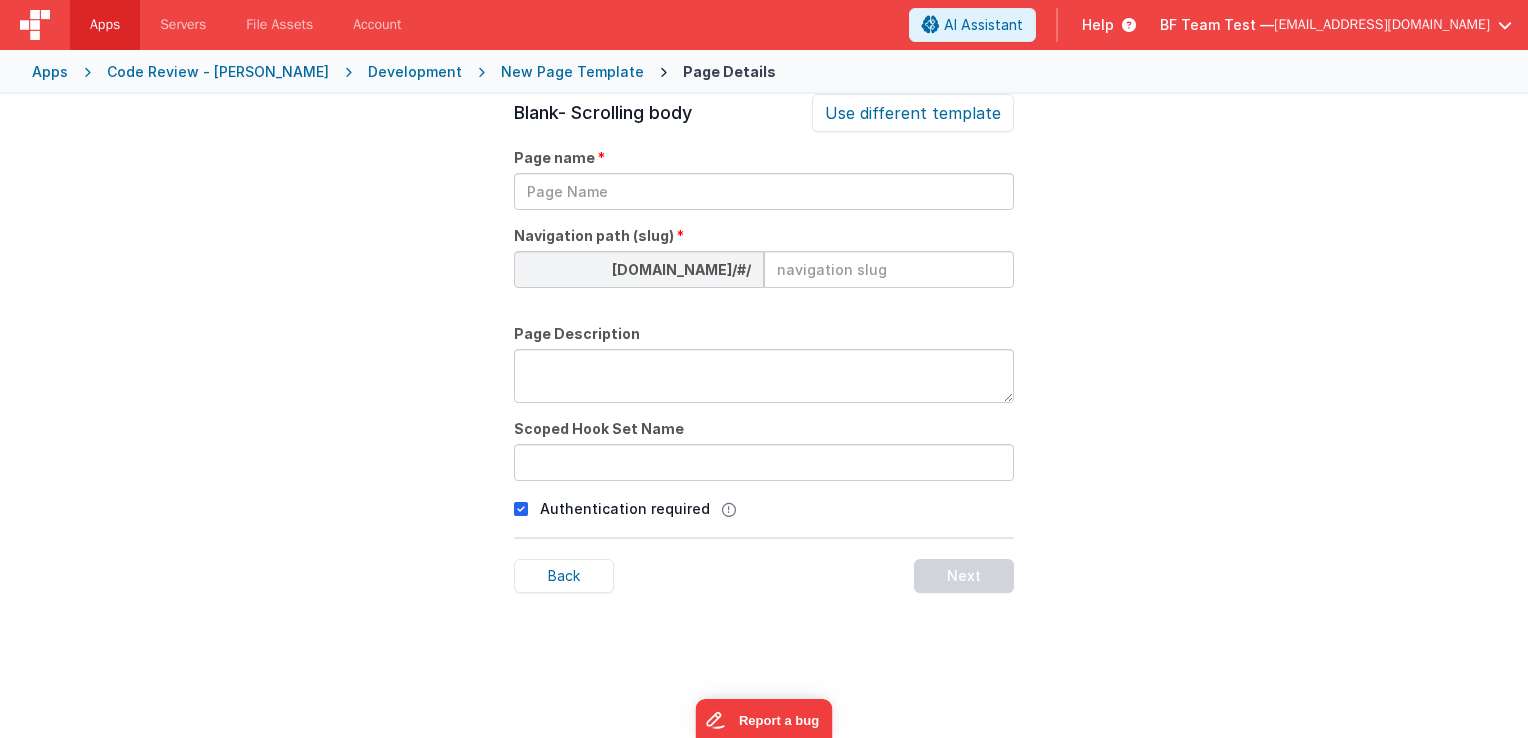 scroll, scrollTop: 68, scrollLeft: 0, axis: vertical 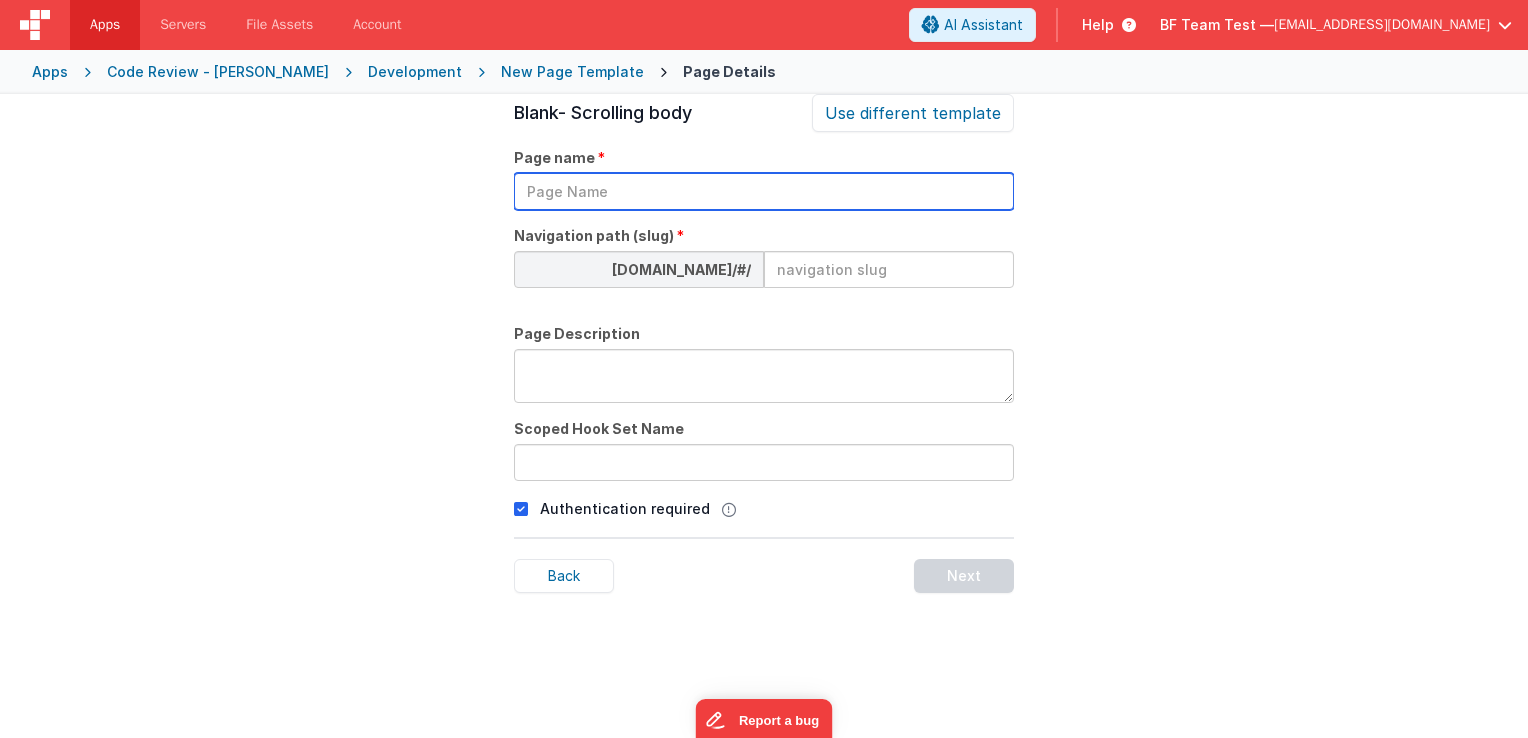 click at bounding box center [764, 191] 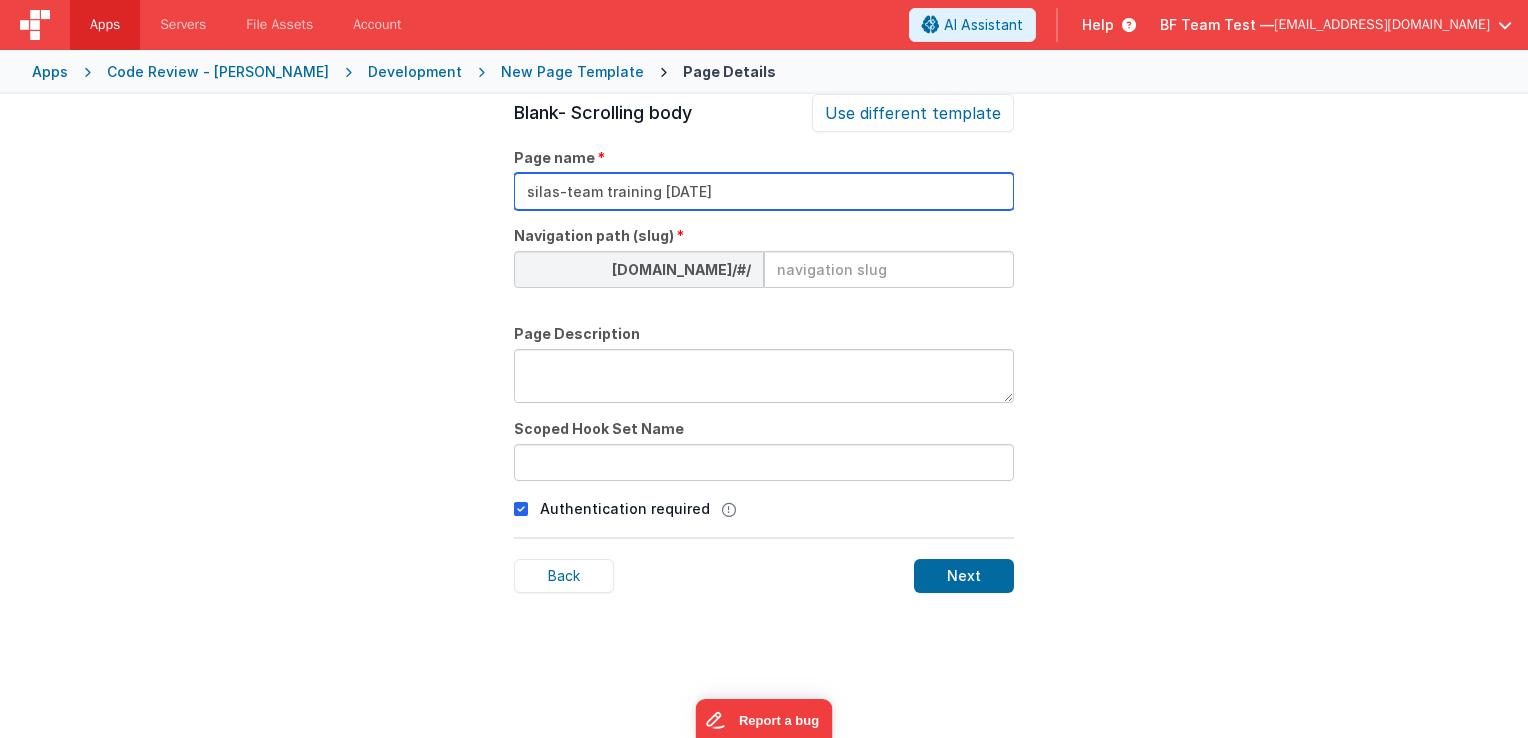 type on "silas-team training [DATE]" 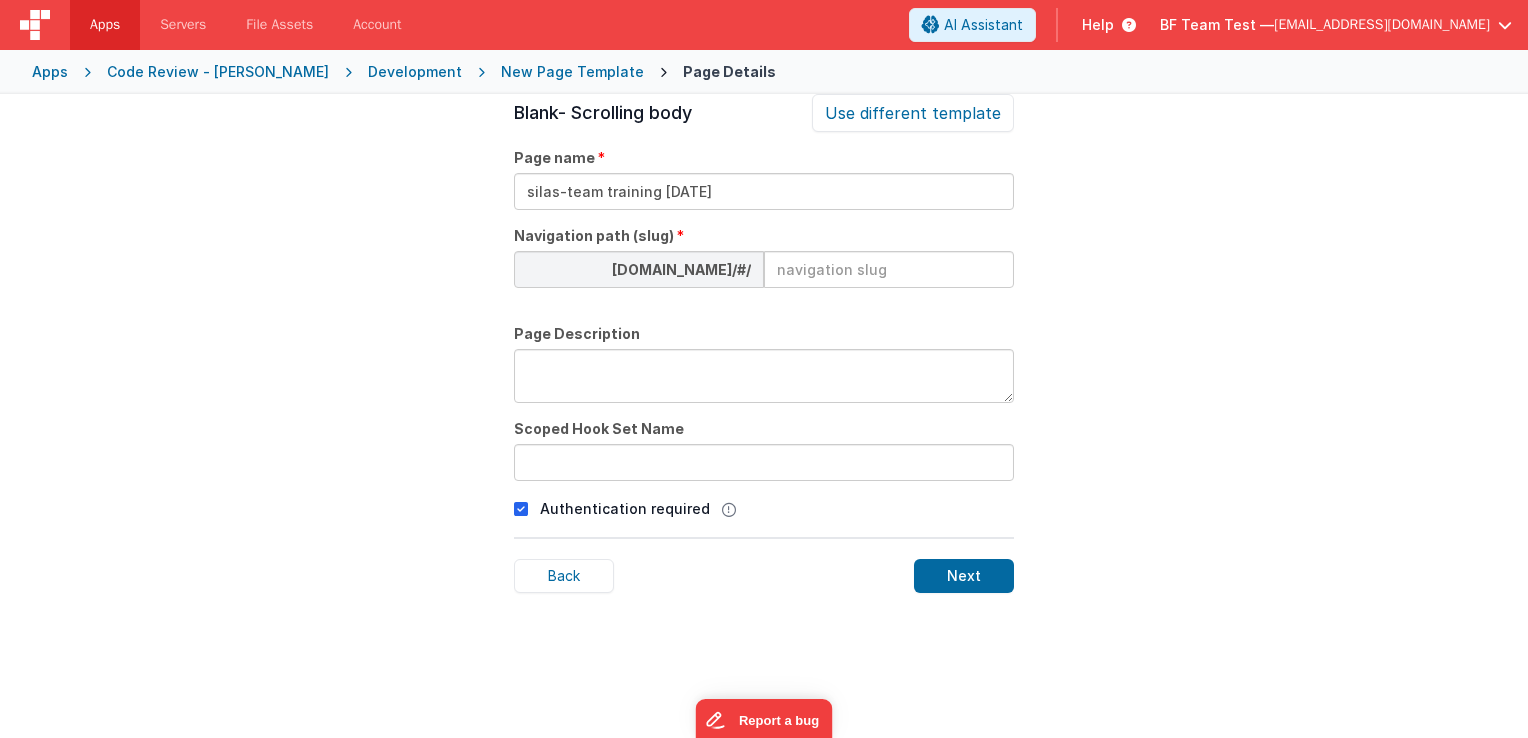 click at bounding box center [889, 269] 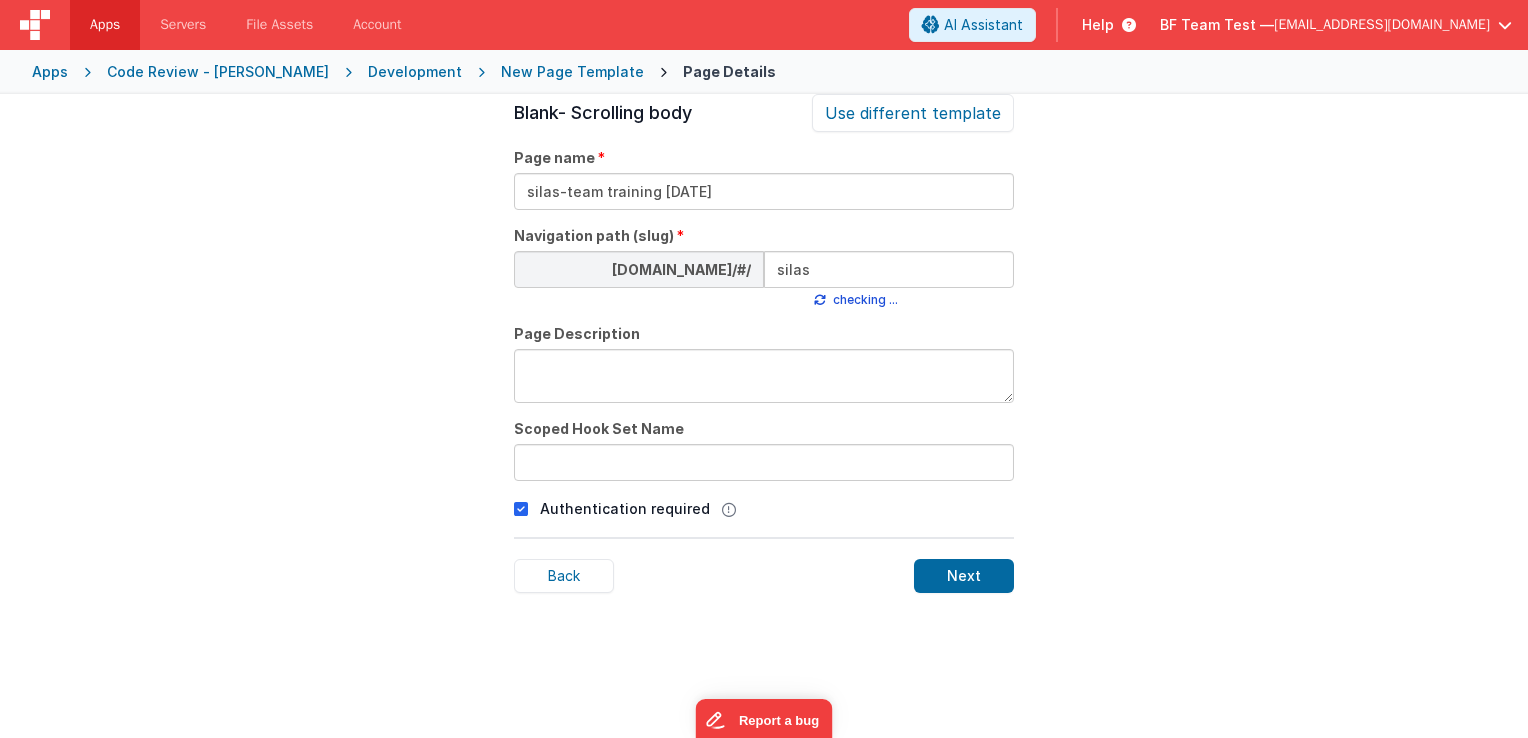 type on "silas" 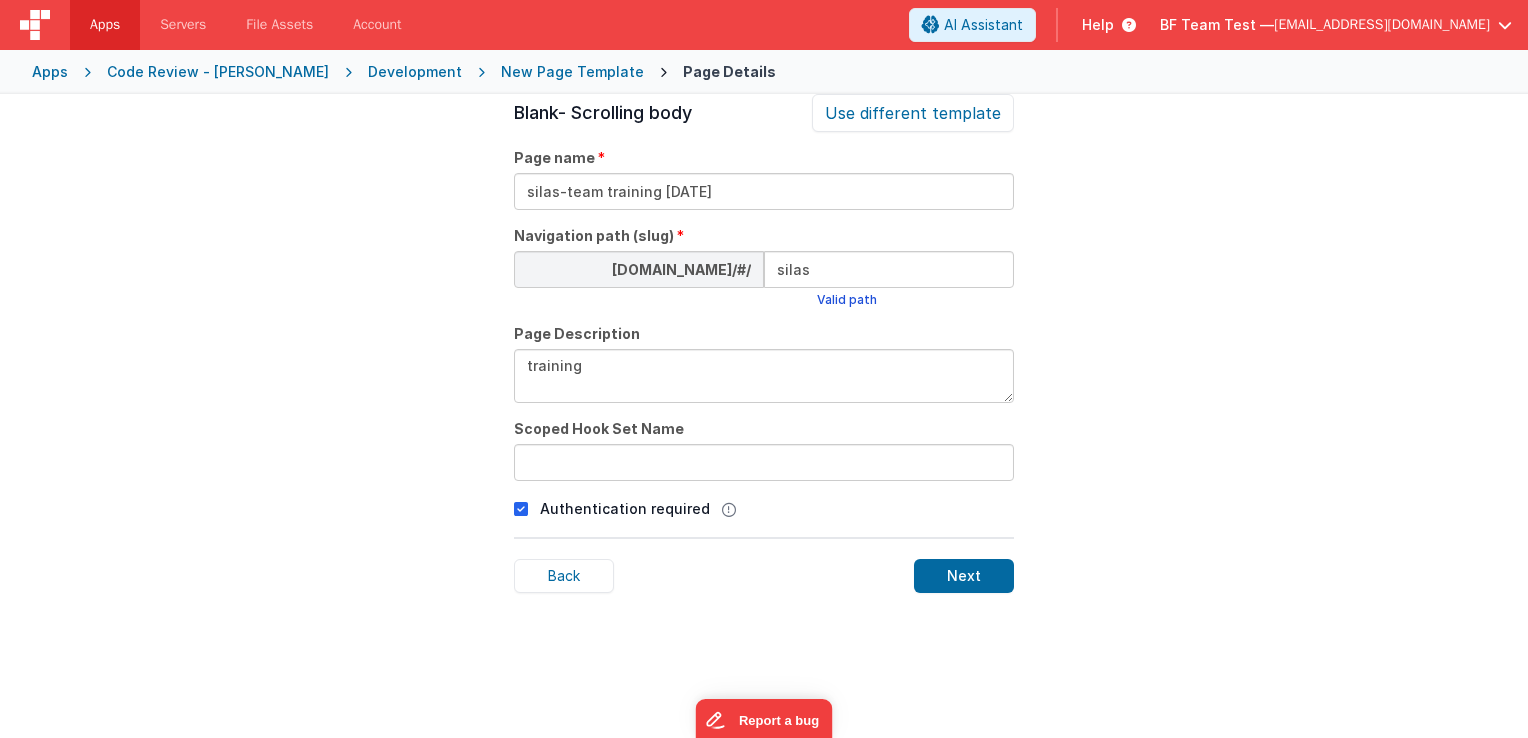 type on "training" 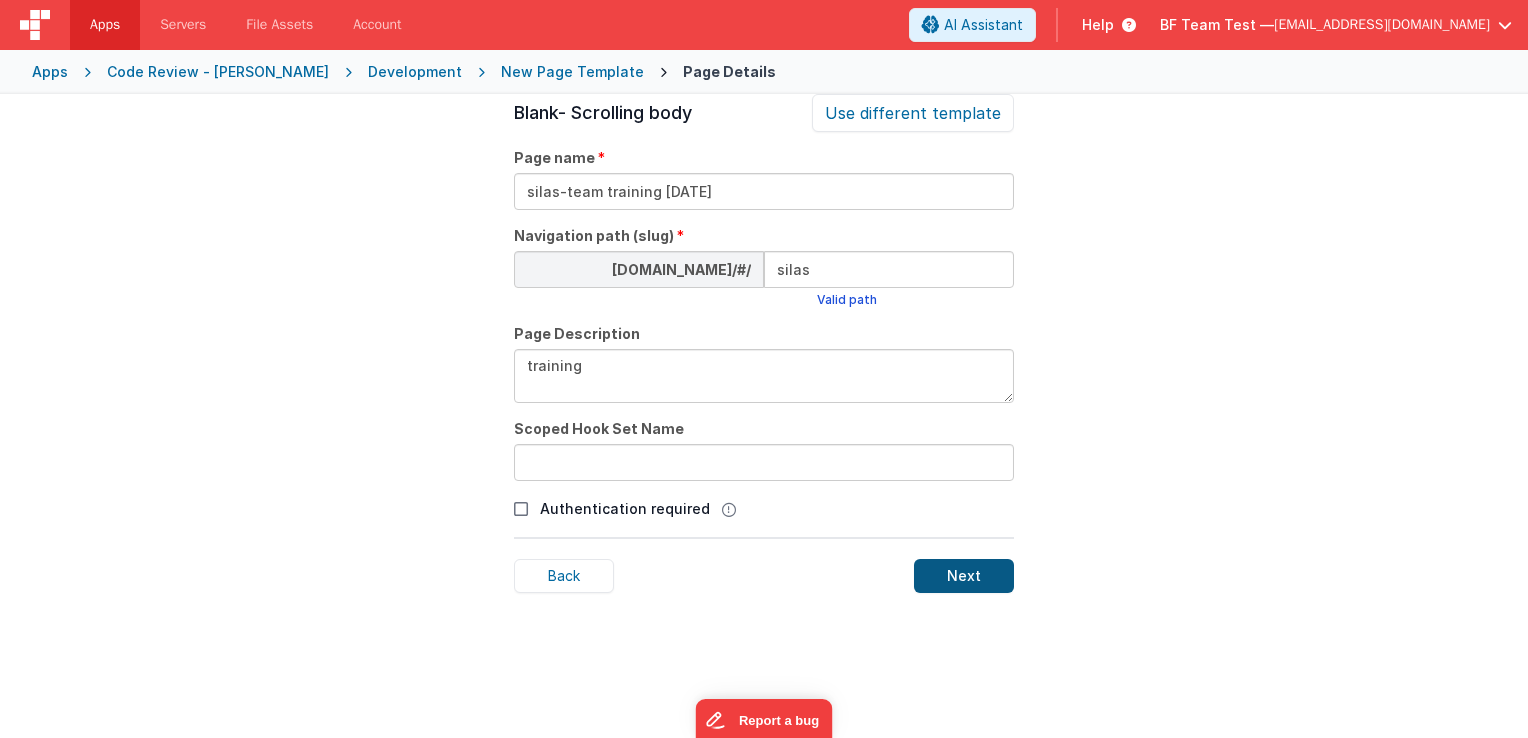 click on "Next" at bounding box center (964, 576) 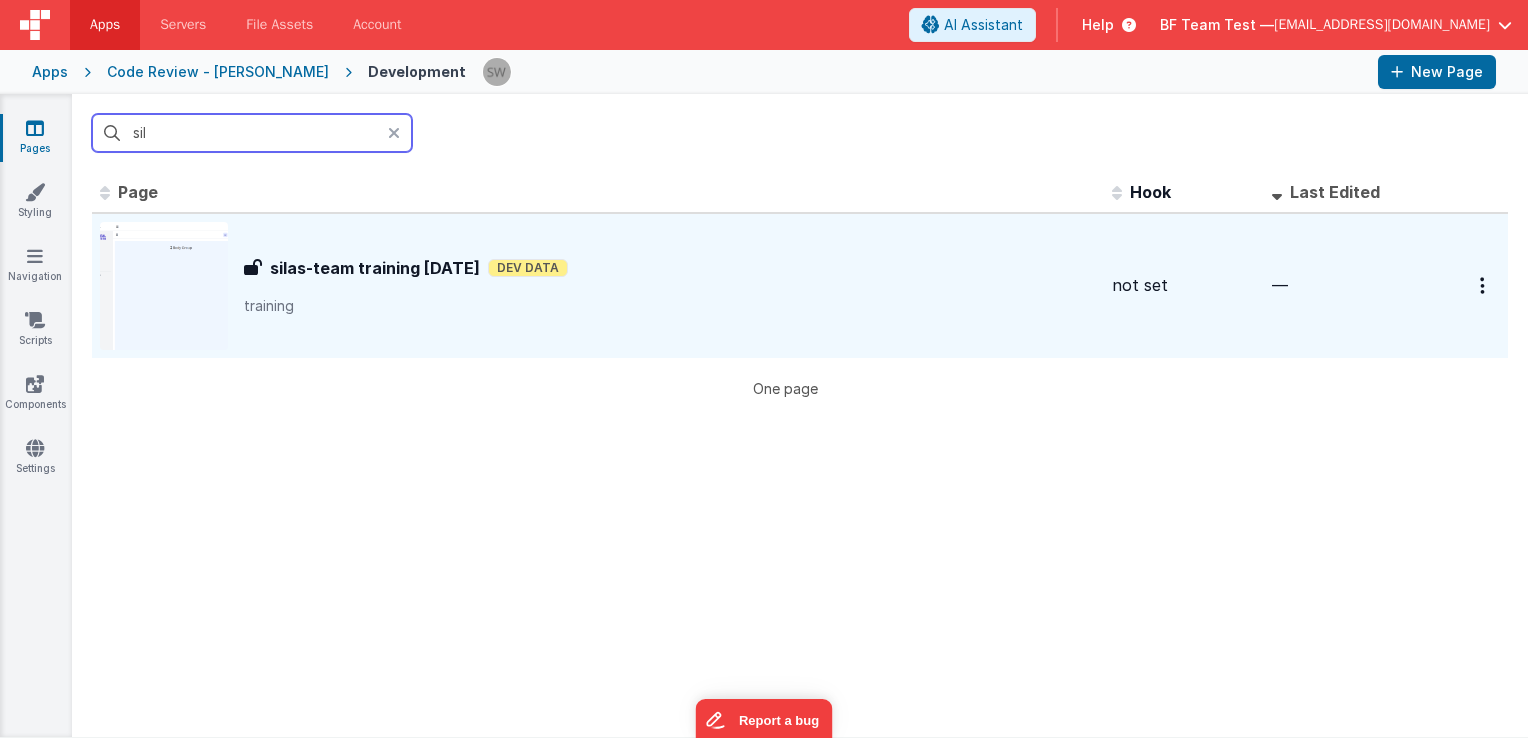 type on "sil" 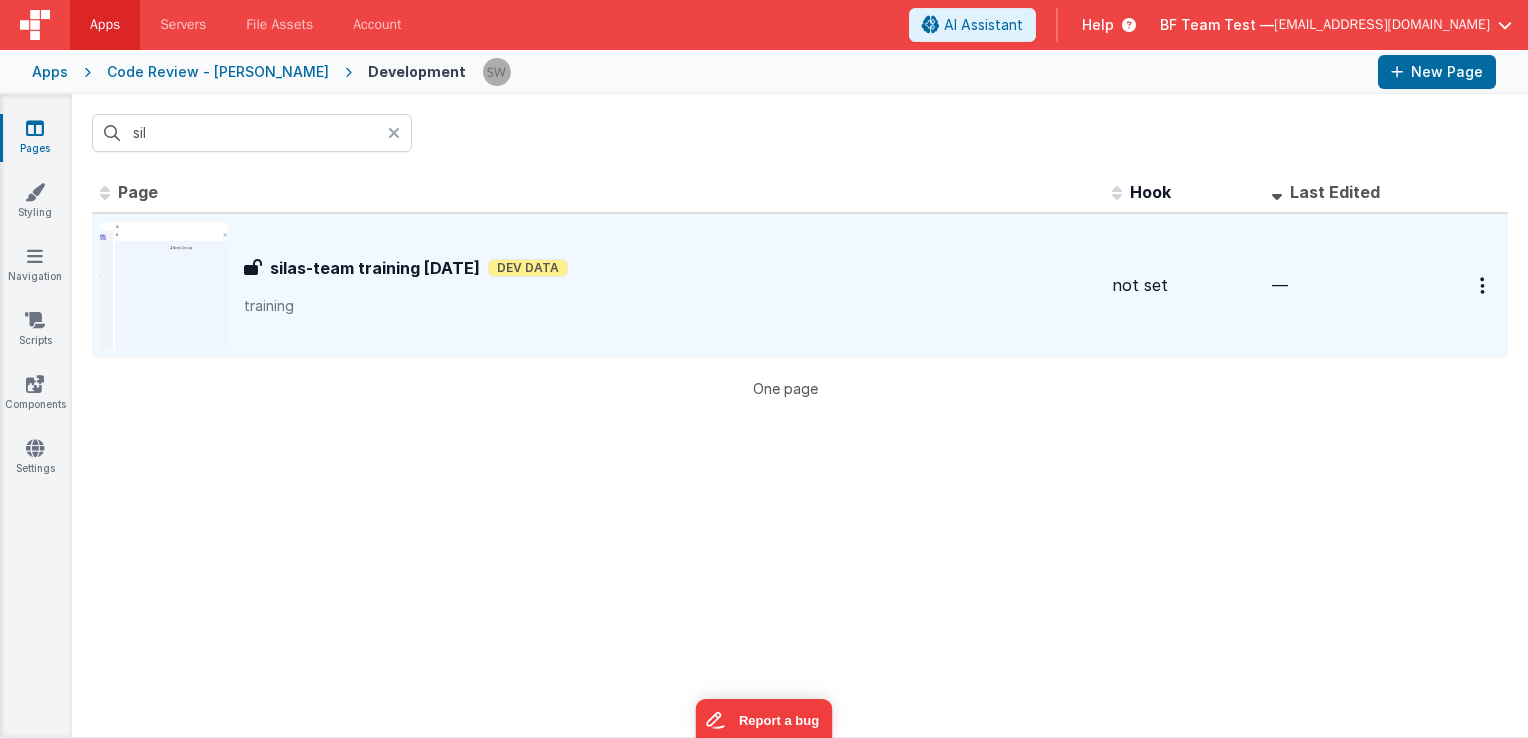 click on "silas-team training [DATE]" at bounding box center (375, 268) 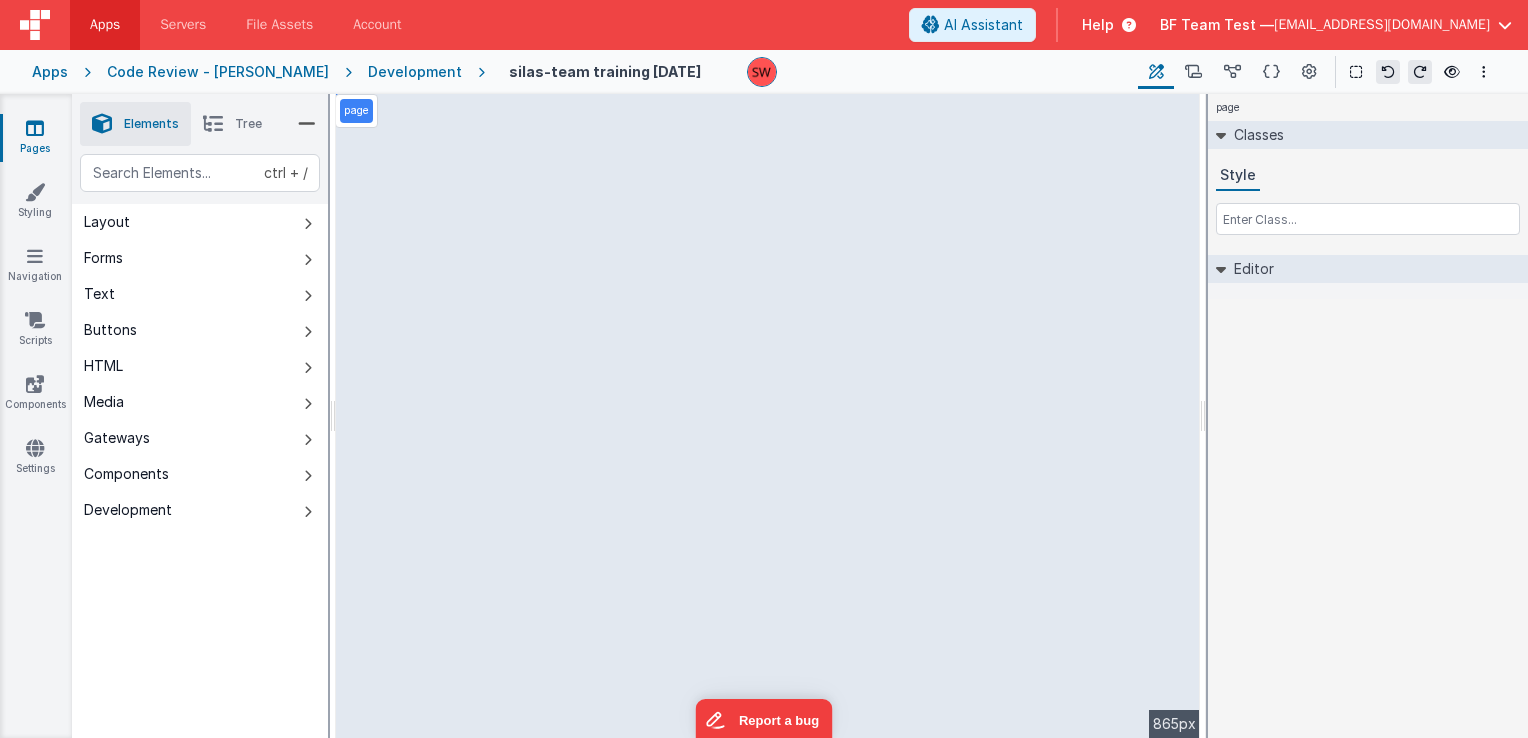 click on "Tree" at bounding box center (248, 124) 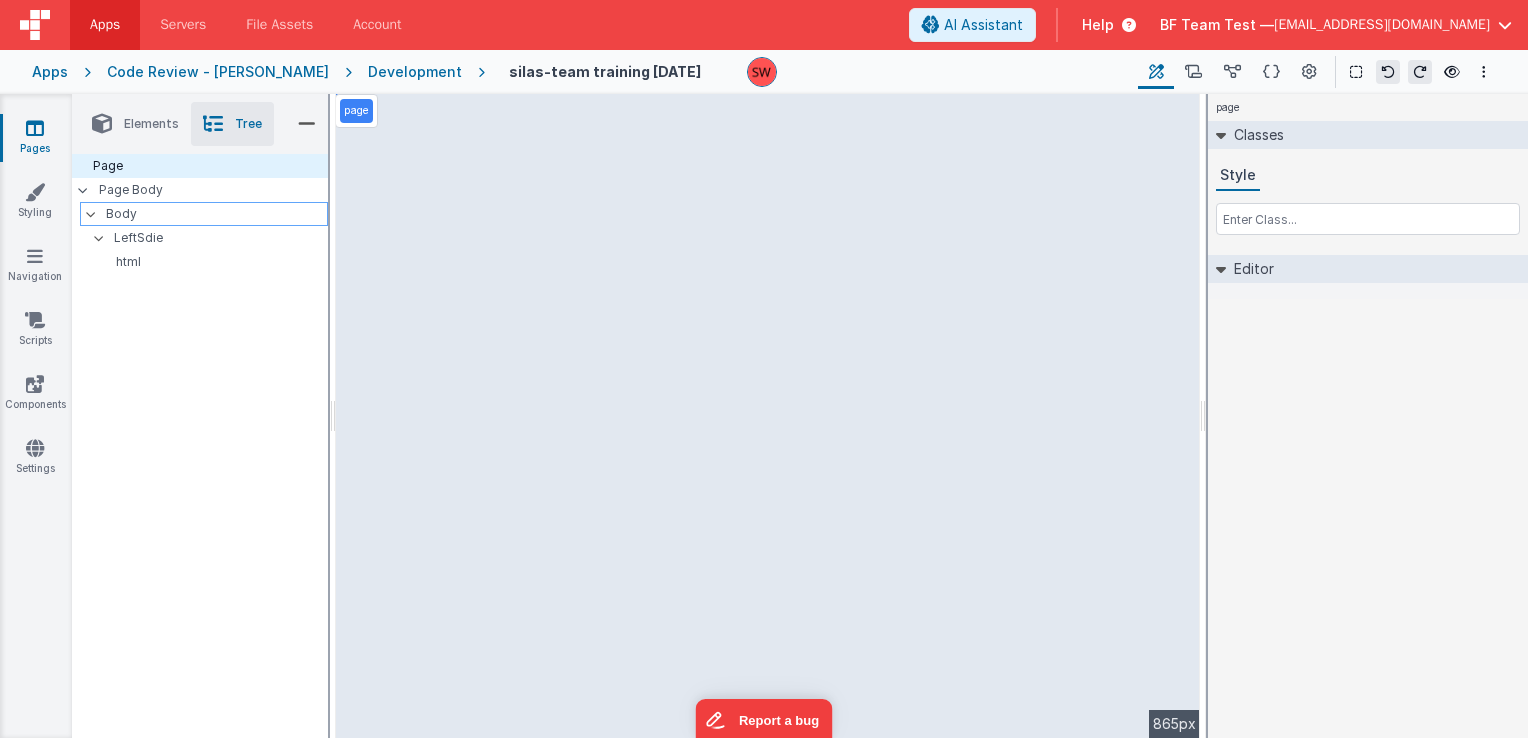 click on "Body" at bounding box center [216, 214] 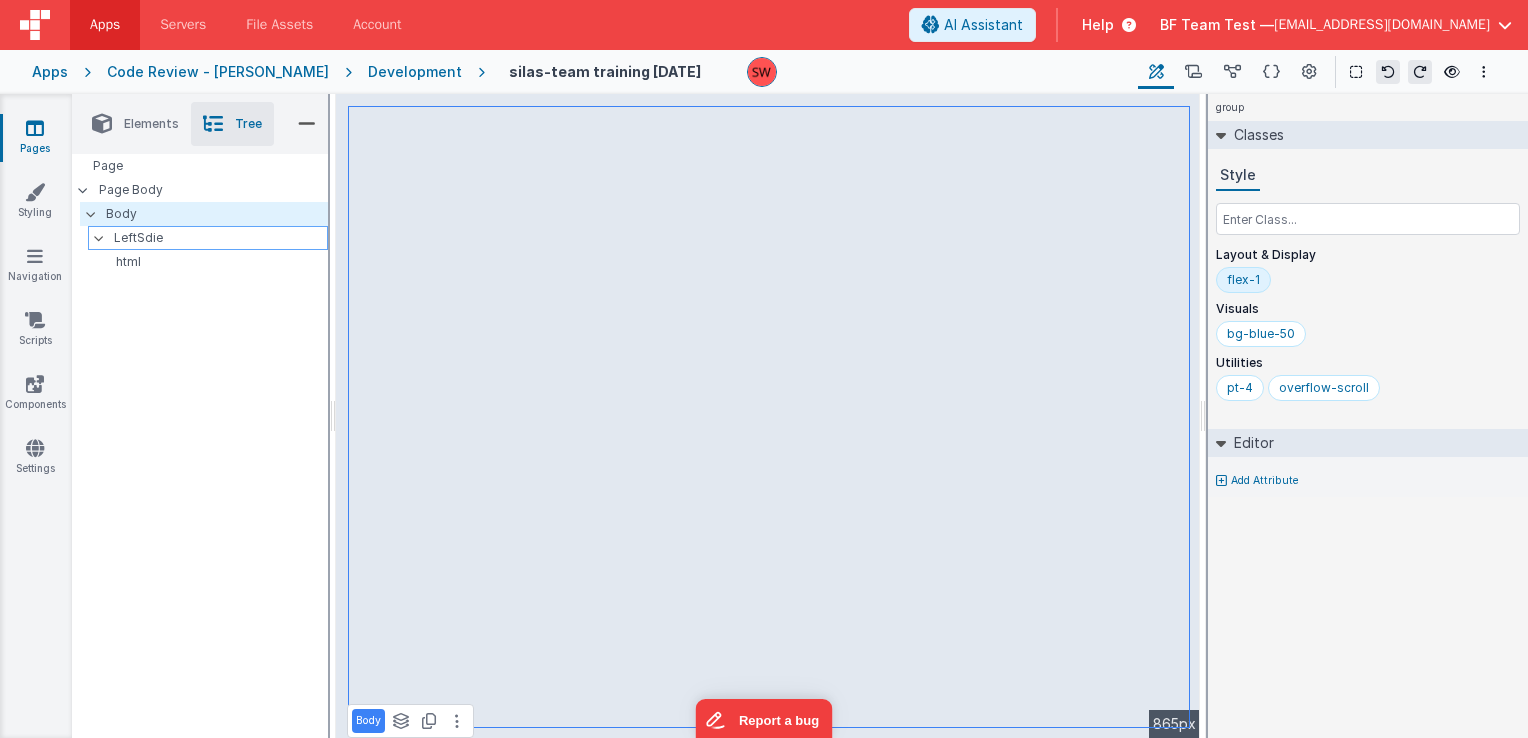click on "LeftSdie" at bounding box center (220, 238) 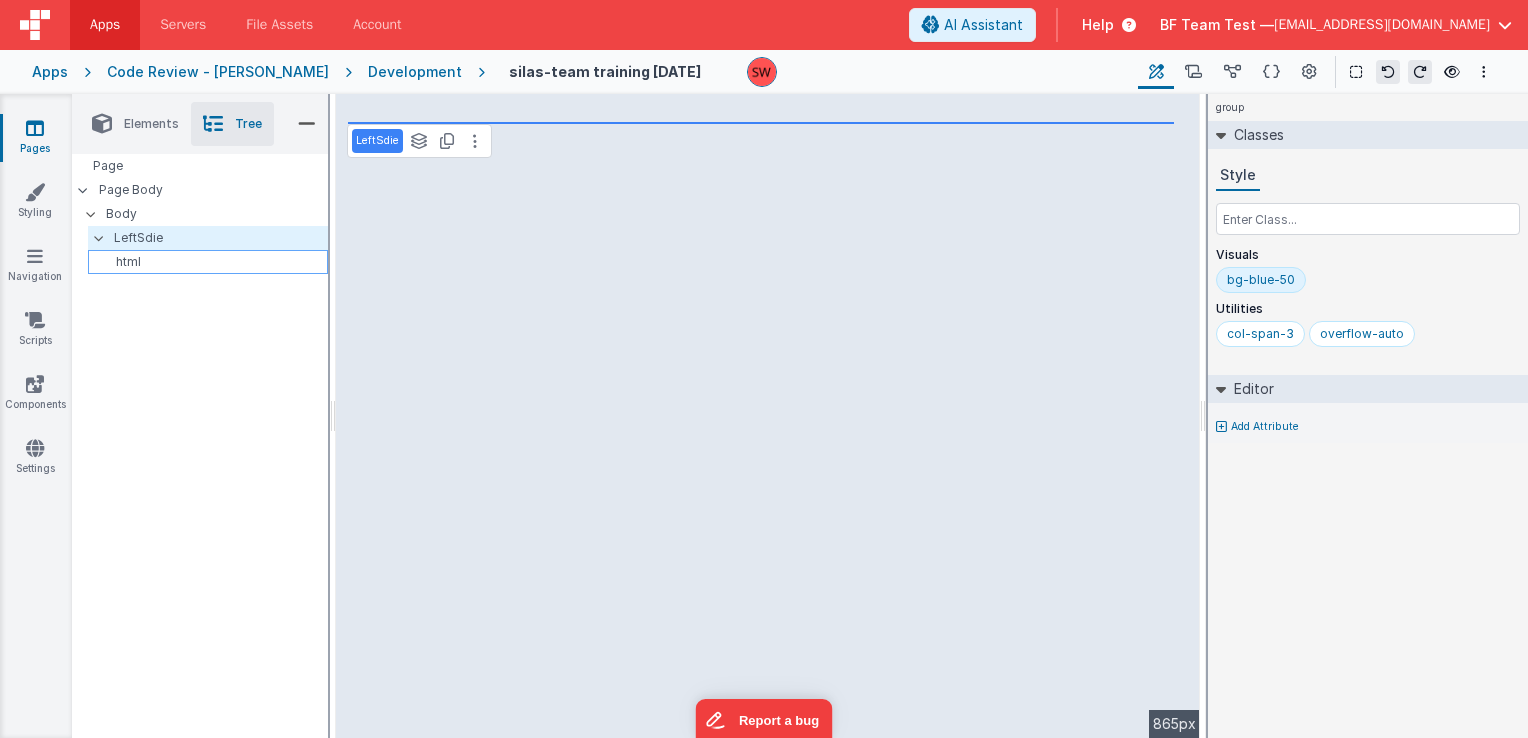 click on "html" at bounding box center [211, 262] 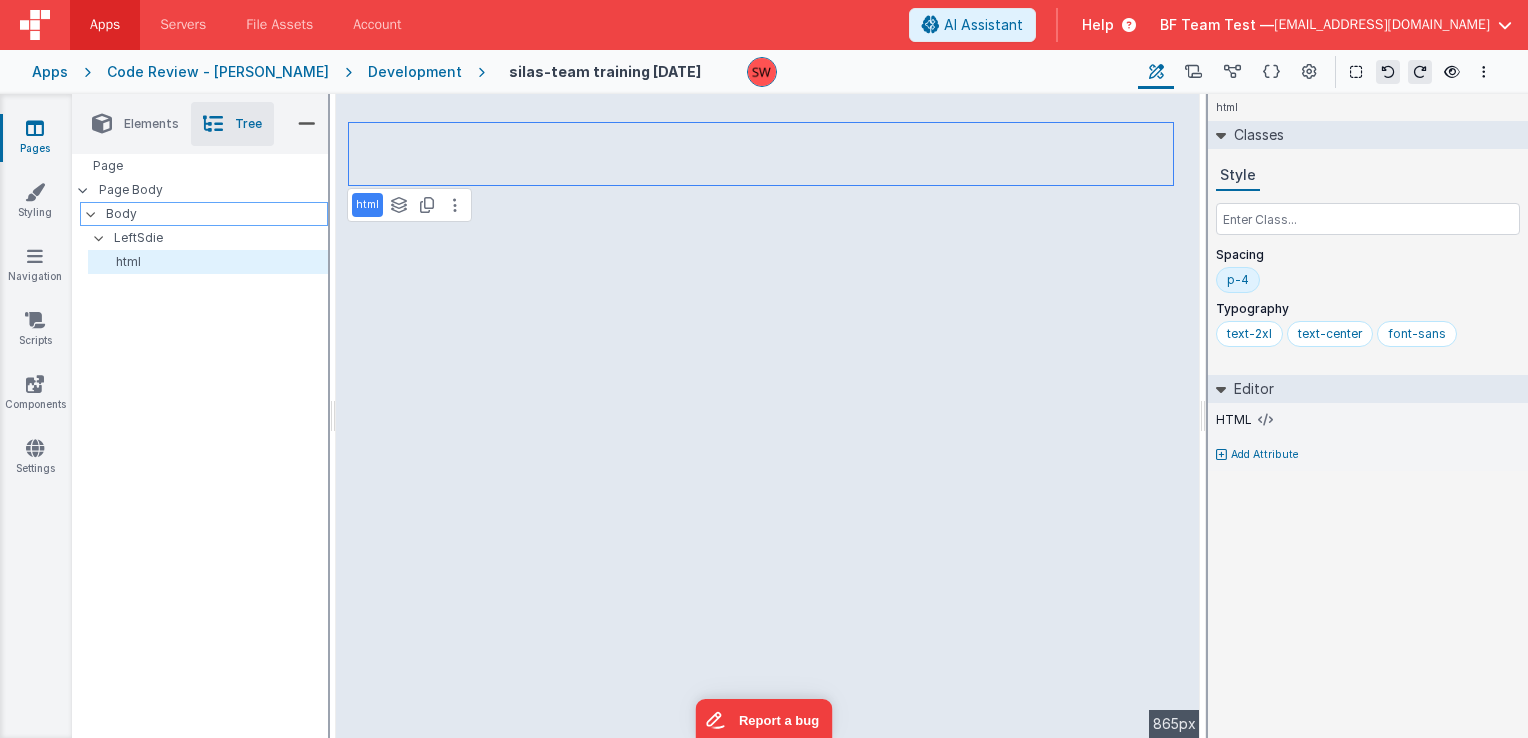 click on "Body" at bounding box center [216, 214] 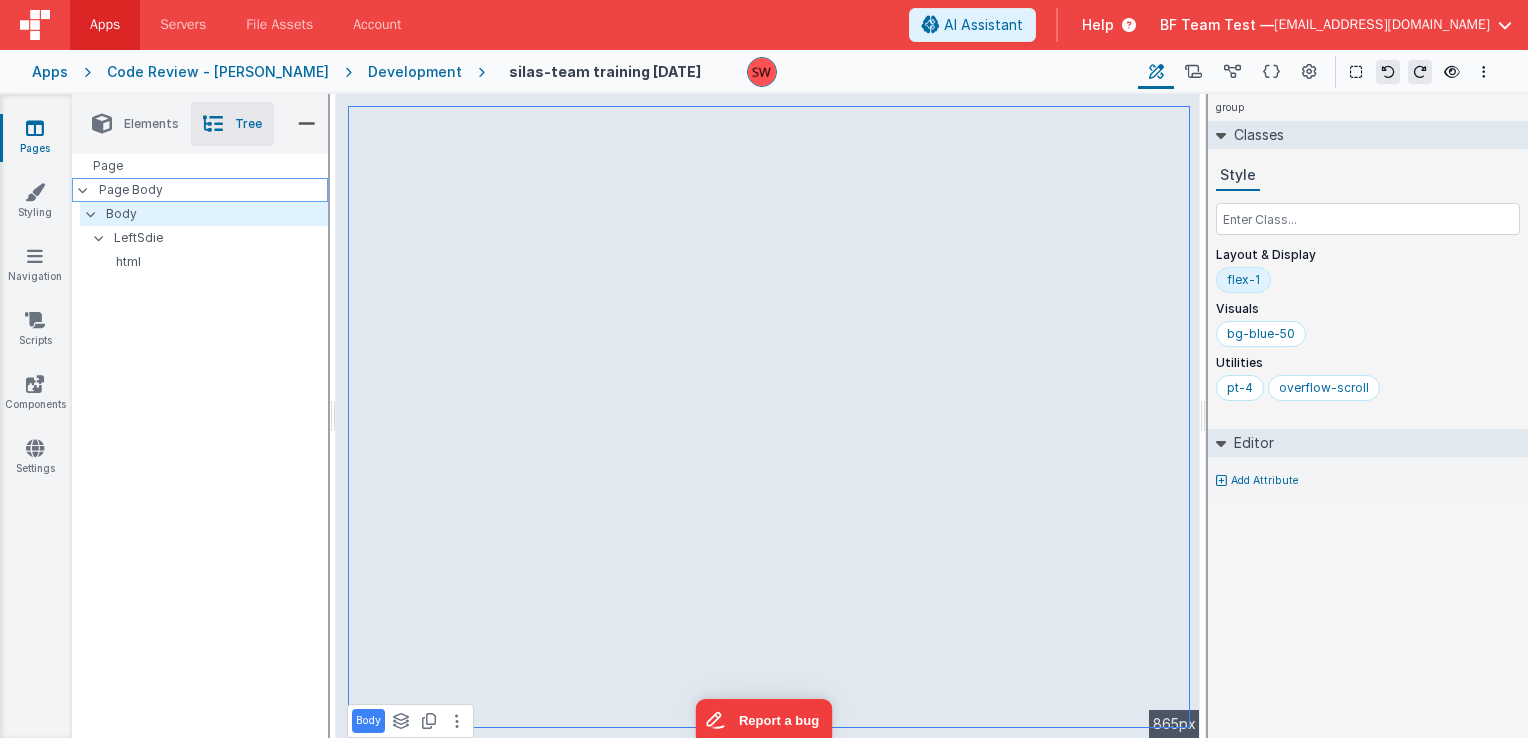 click on "Page Body" at bounding box center [213, 190] 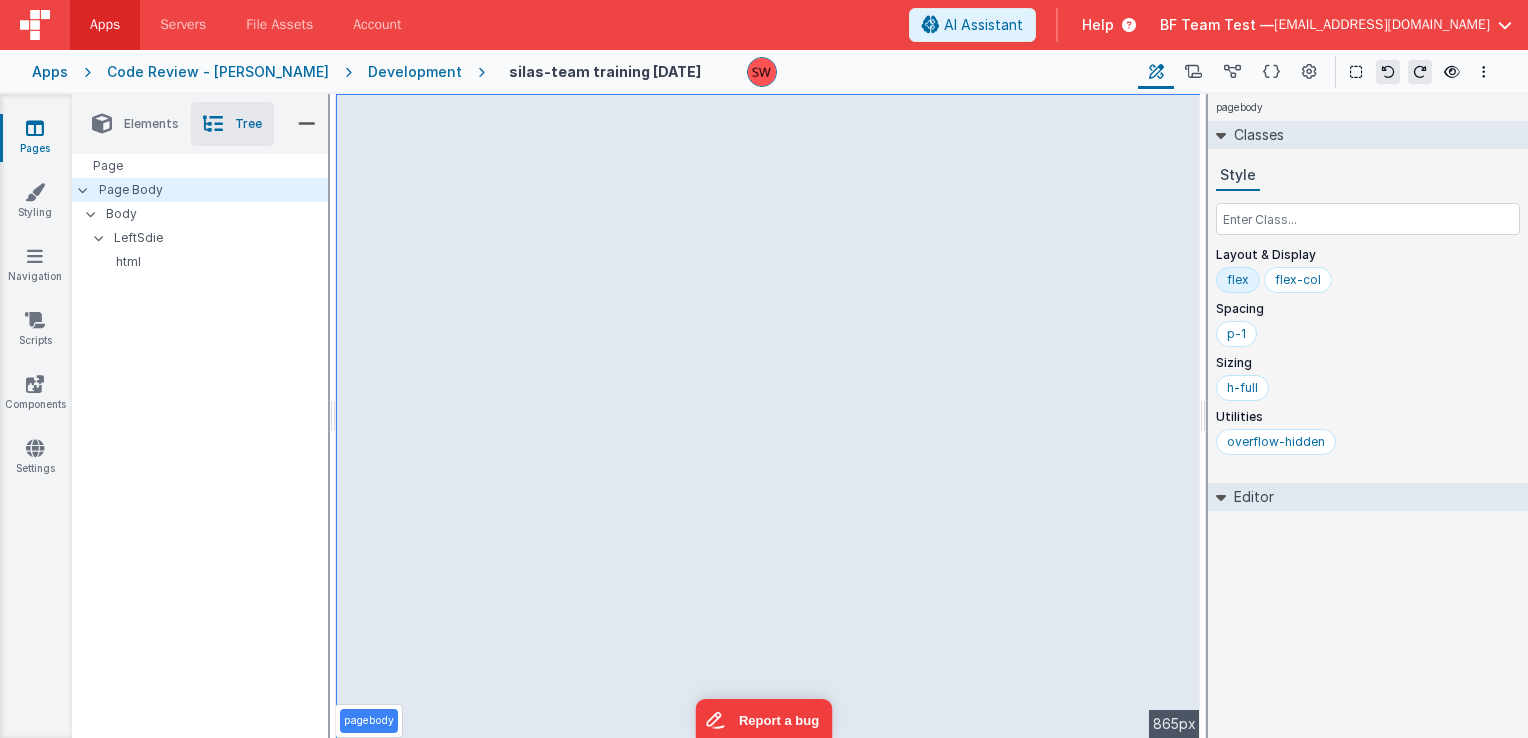 click on "Elements" at bounding box center [135, 124] 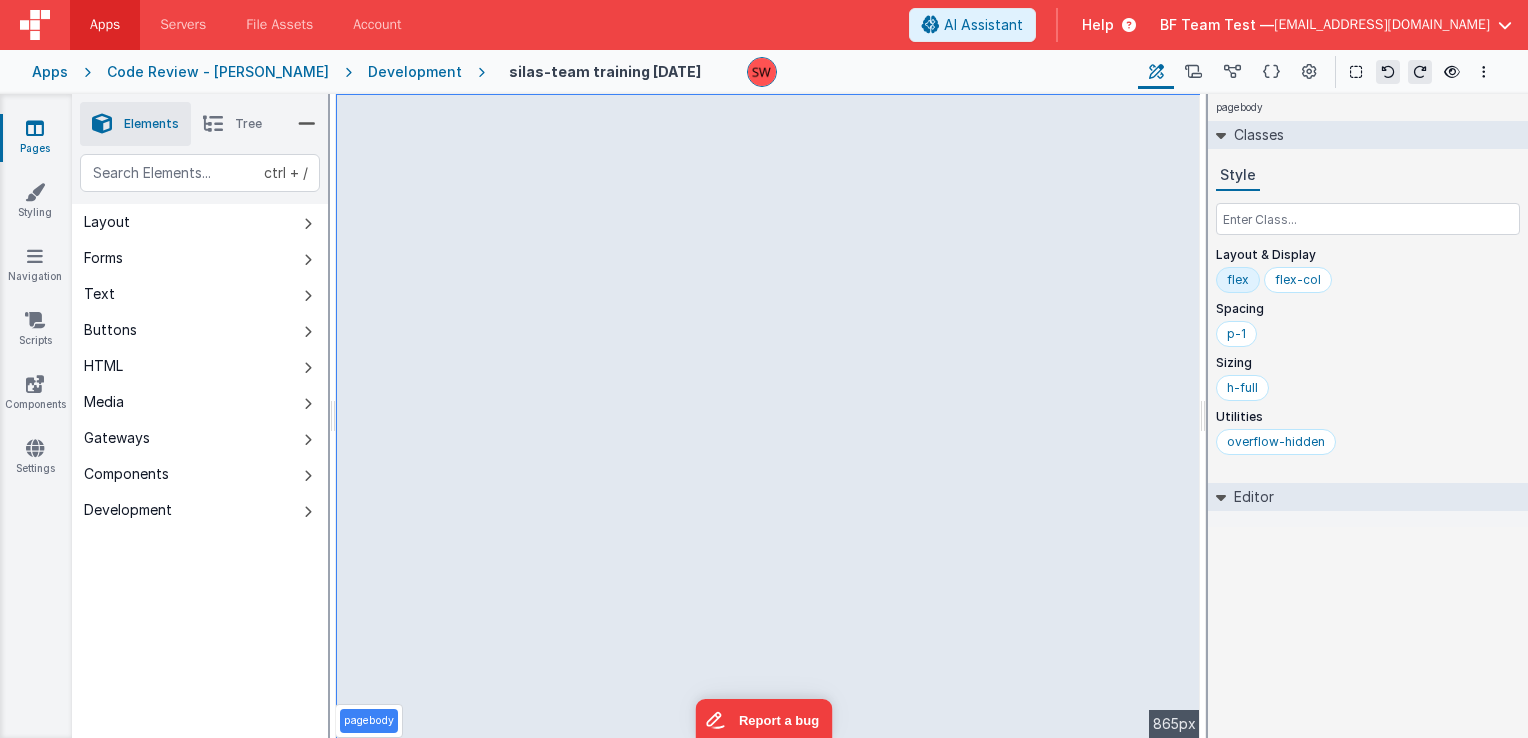 click on "Layout" at bounding box center [200, 222] 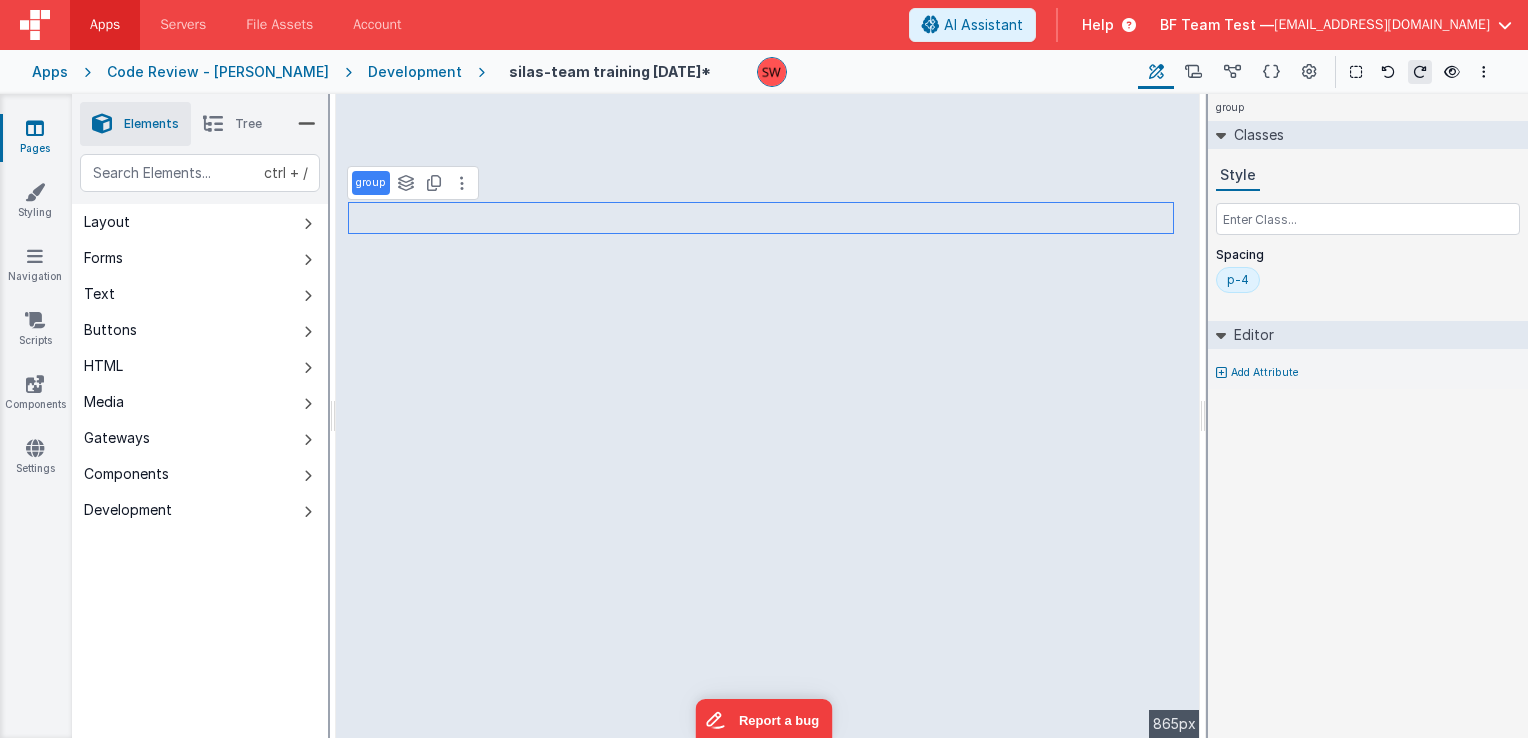 click on "Layout" at bounding box center [200, 222] 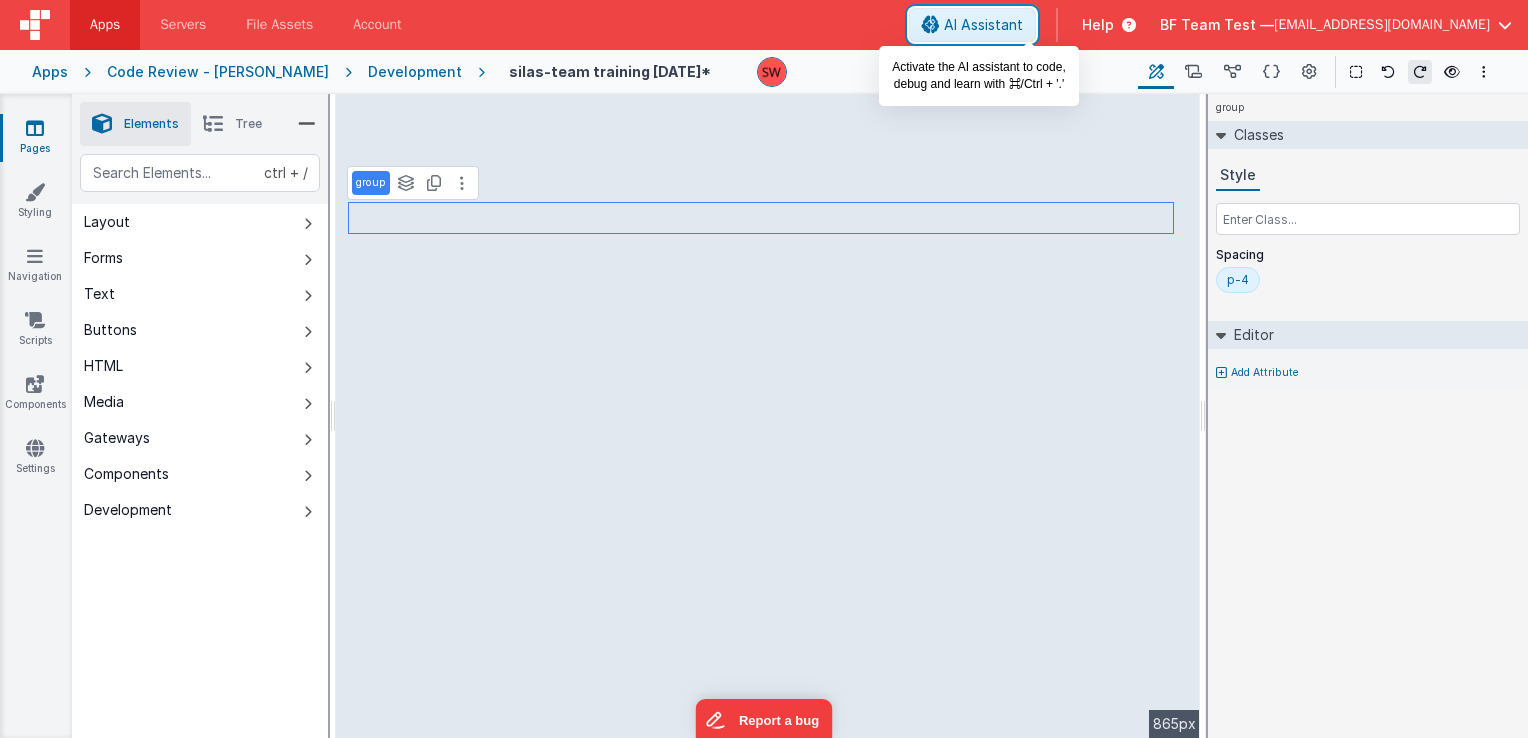 click on "AI Assistant" at bounding box center [972, 25] 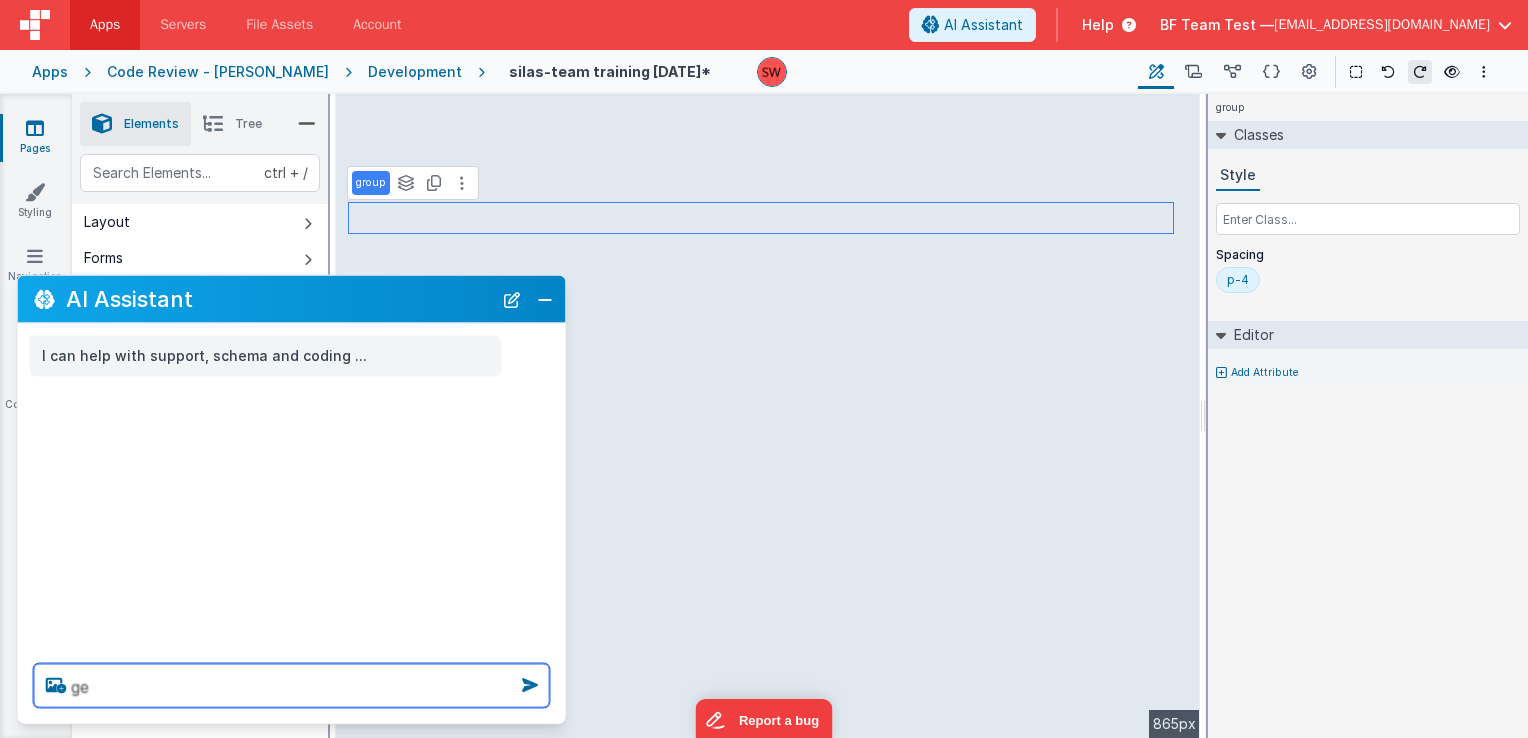type on "g" 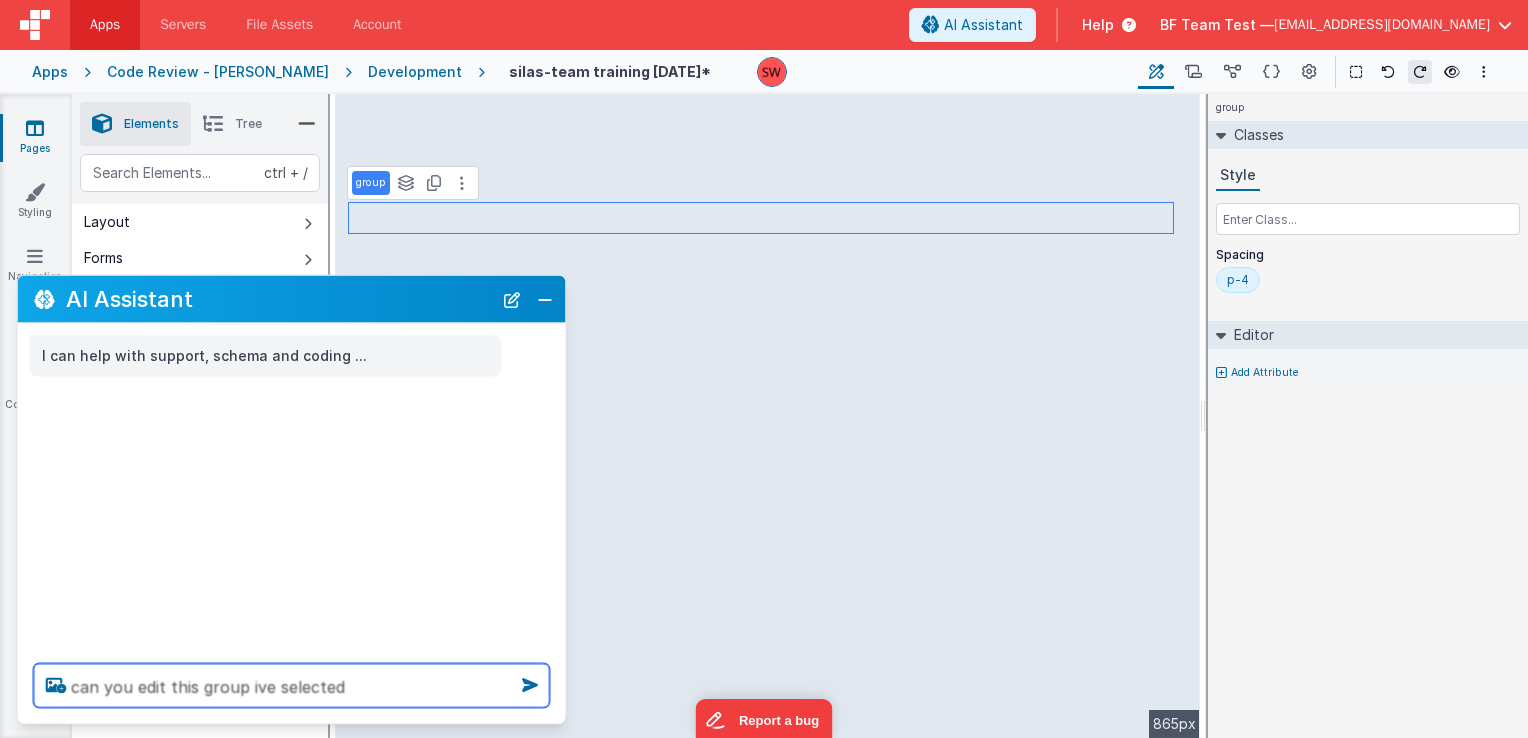 type on "can you edit this group ive selected" 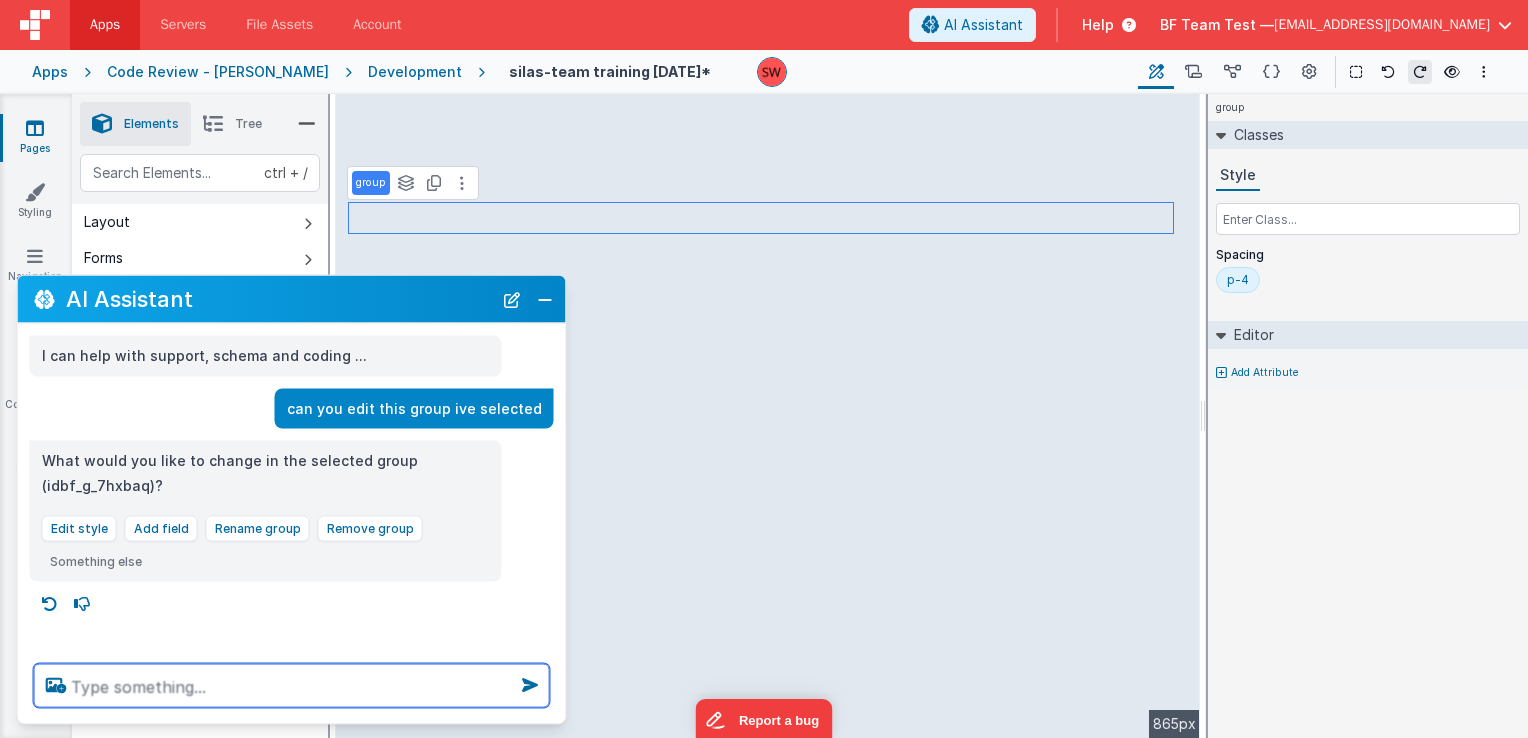 click at bounding box center (292, 686) 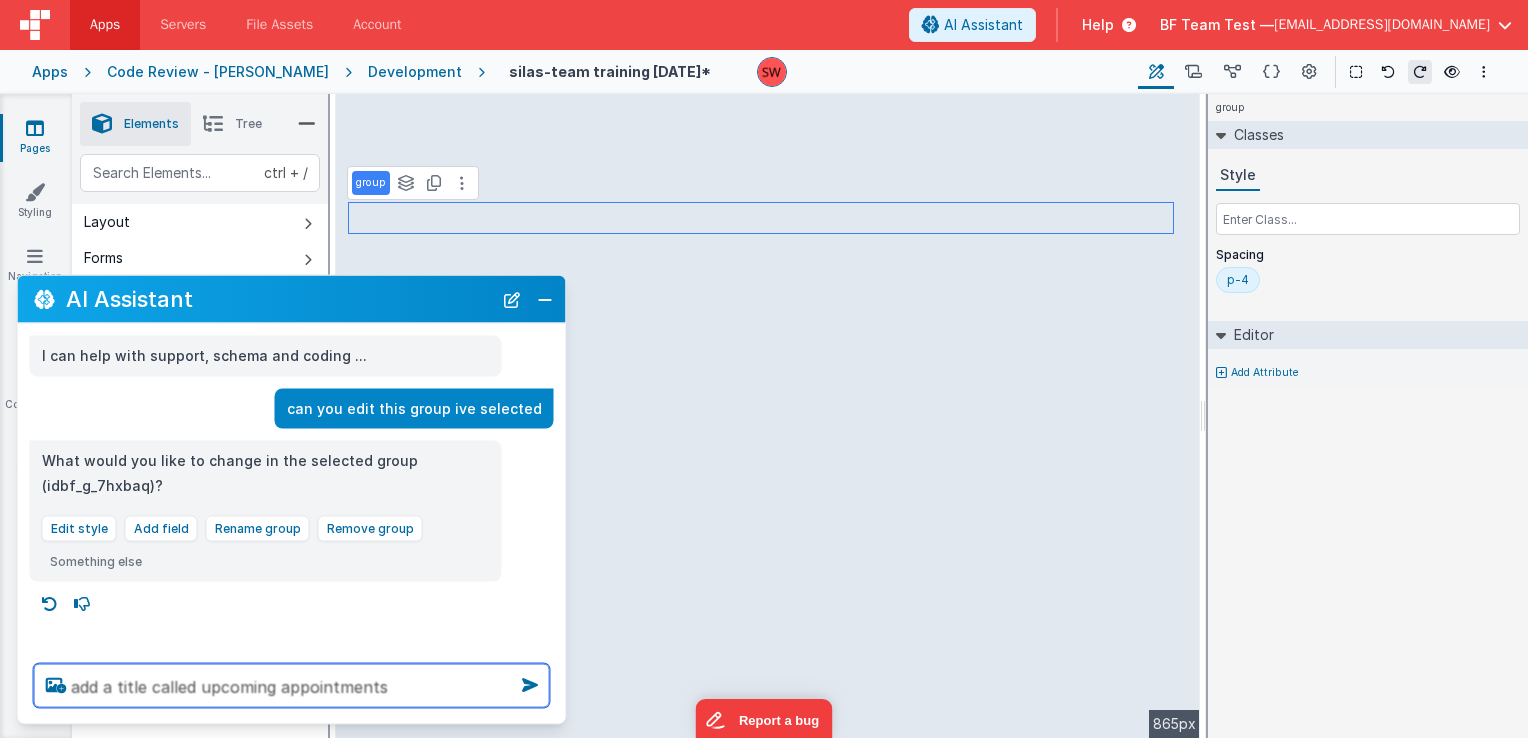 type on "add a title called upcoming appointments" 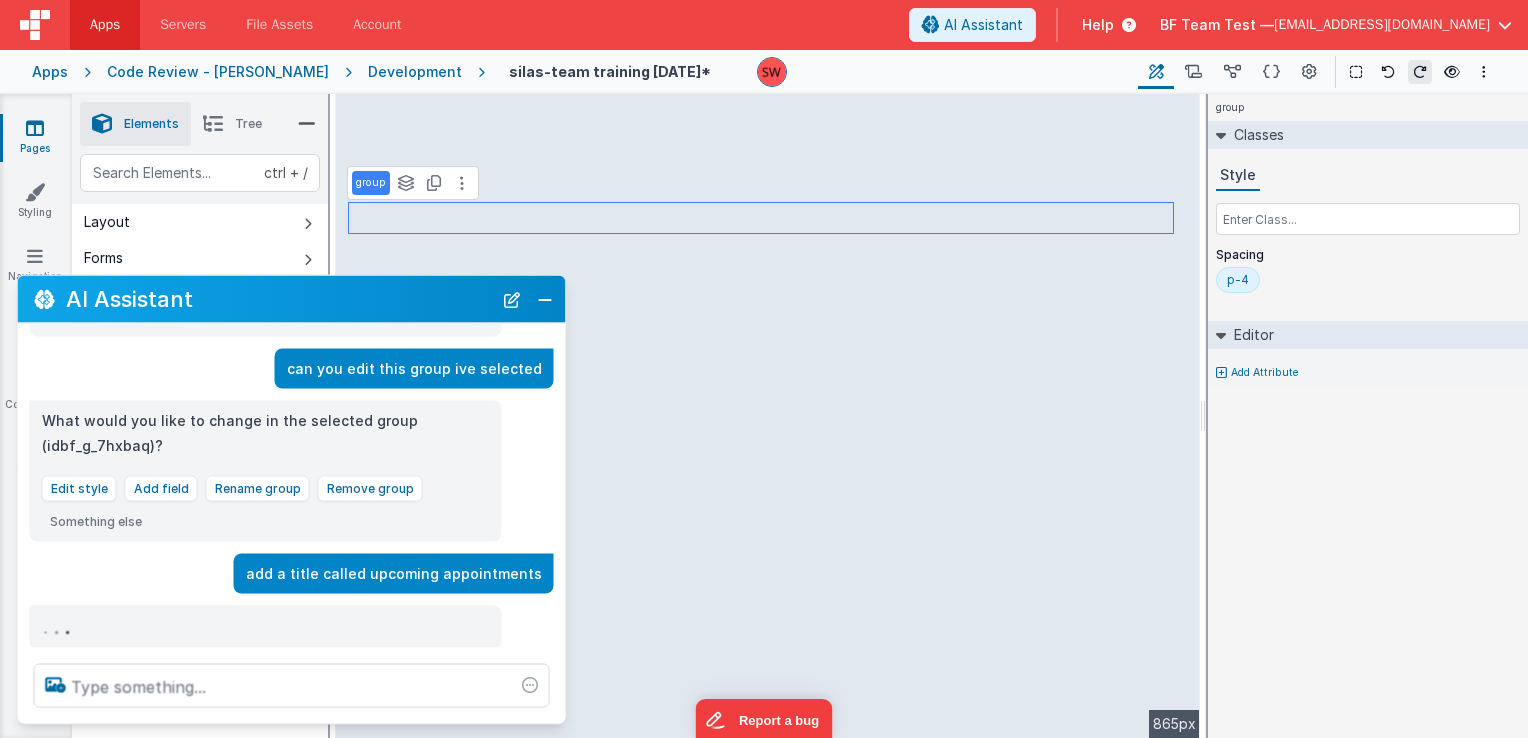 scroll, scrollTop: 40, scrollLeft: 0, axis: vertical 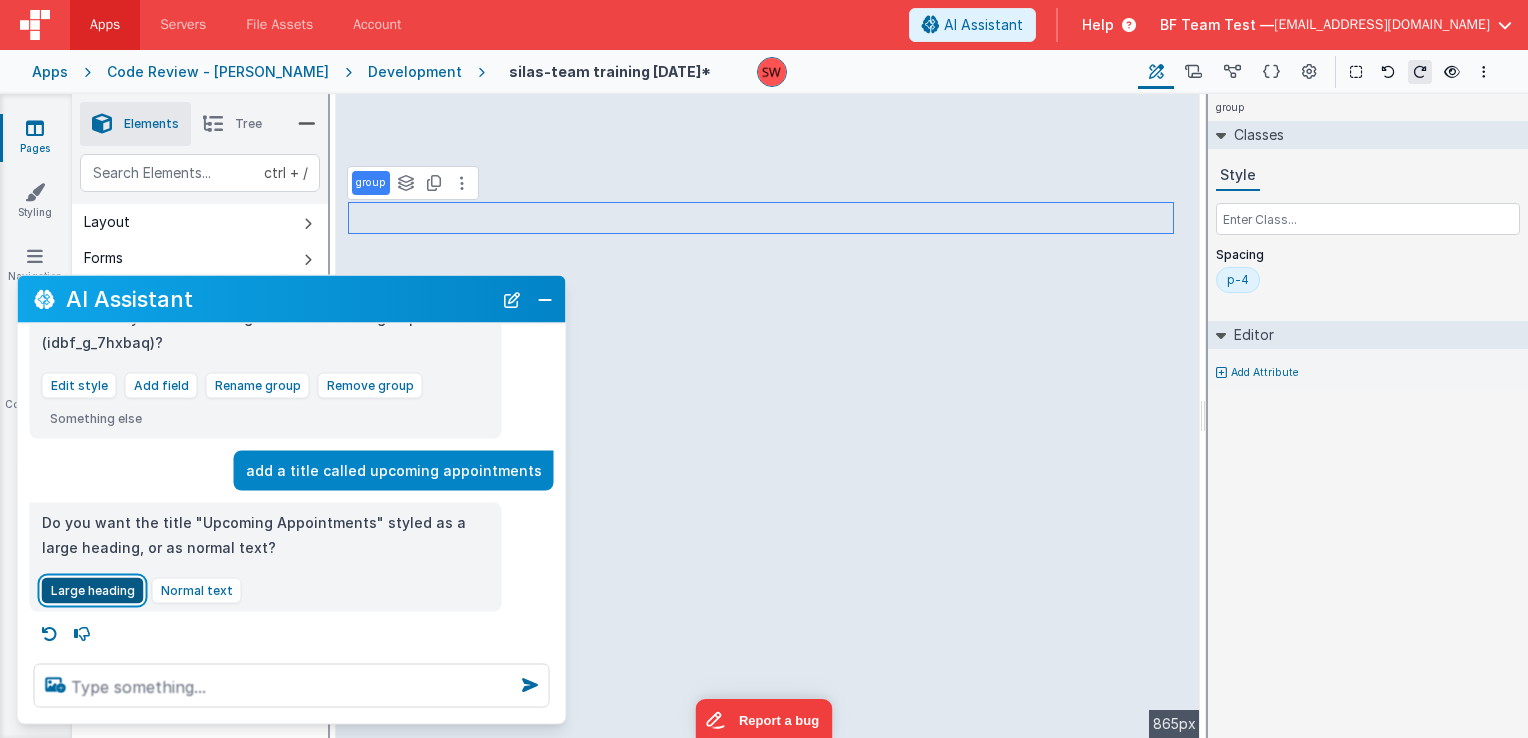 click on "Large heading" at bounding box center [93, 590] 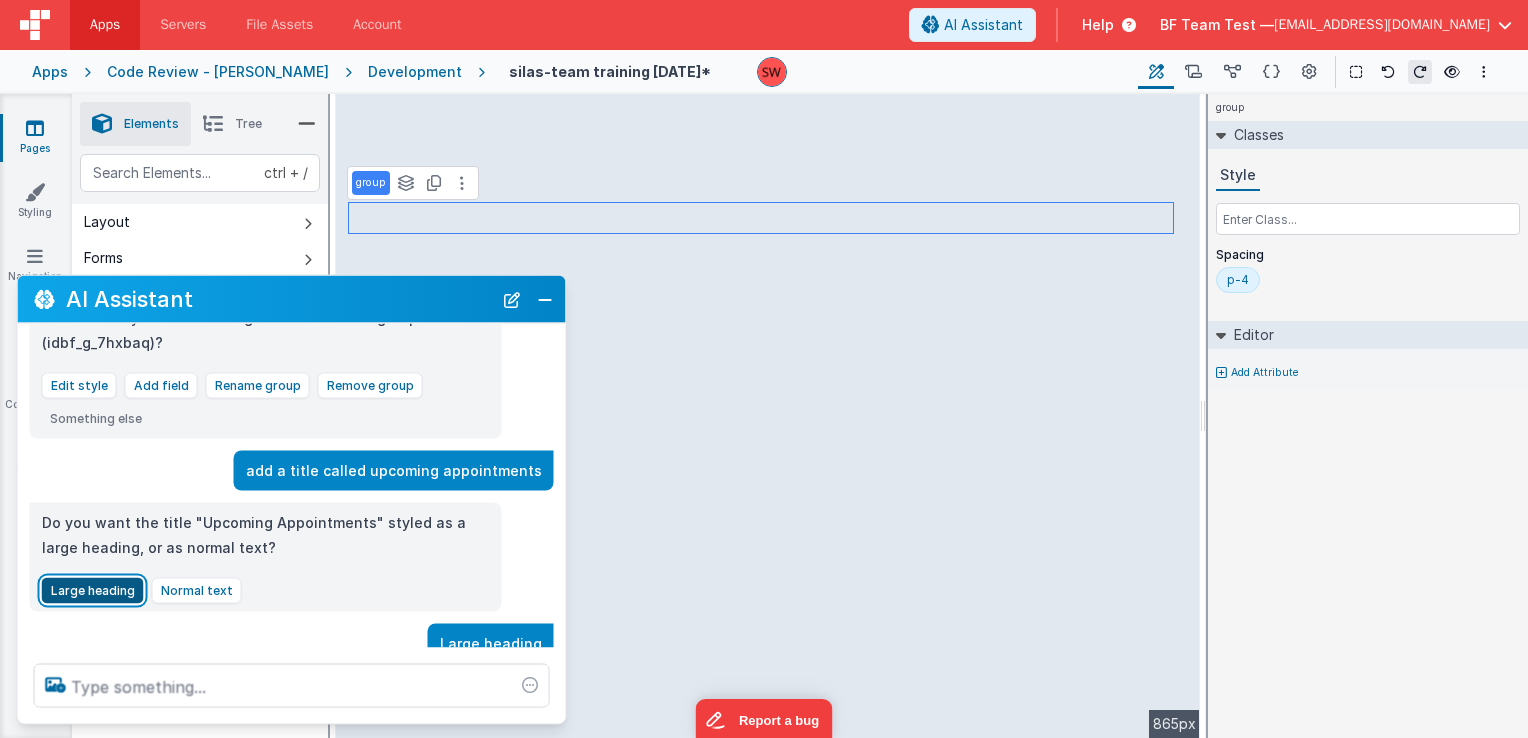 scroll, scrollTop: 213, scrollLeft: 0, axis: vertical 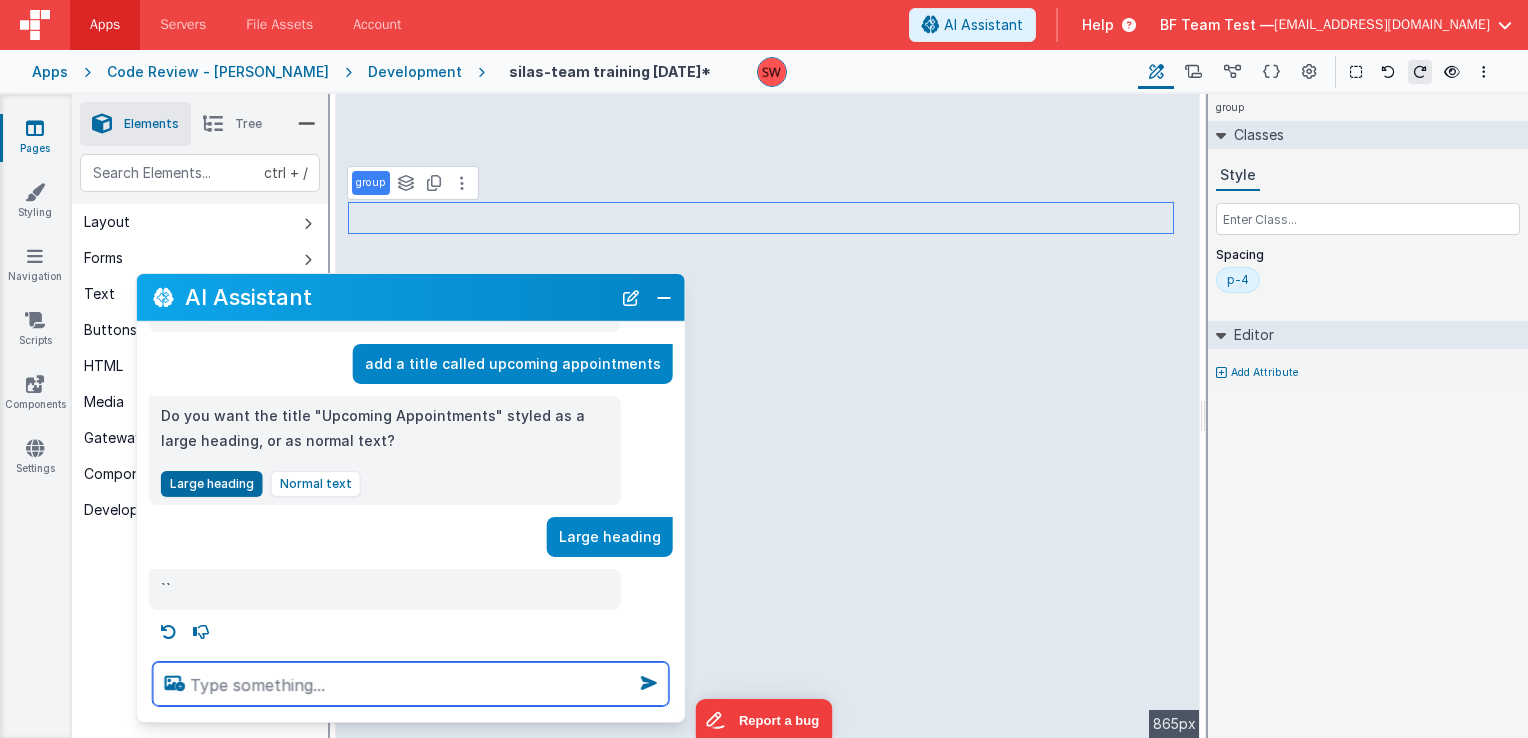 drag, startPoint x: 371, startPoint y: 308, endPoint x: 490, endPoint y: 306, distance: 119.01681 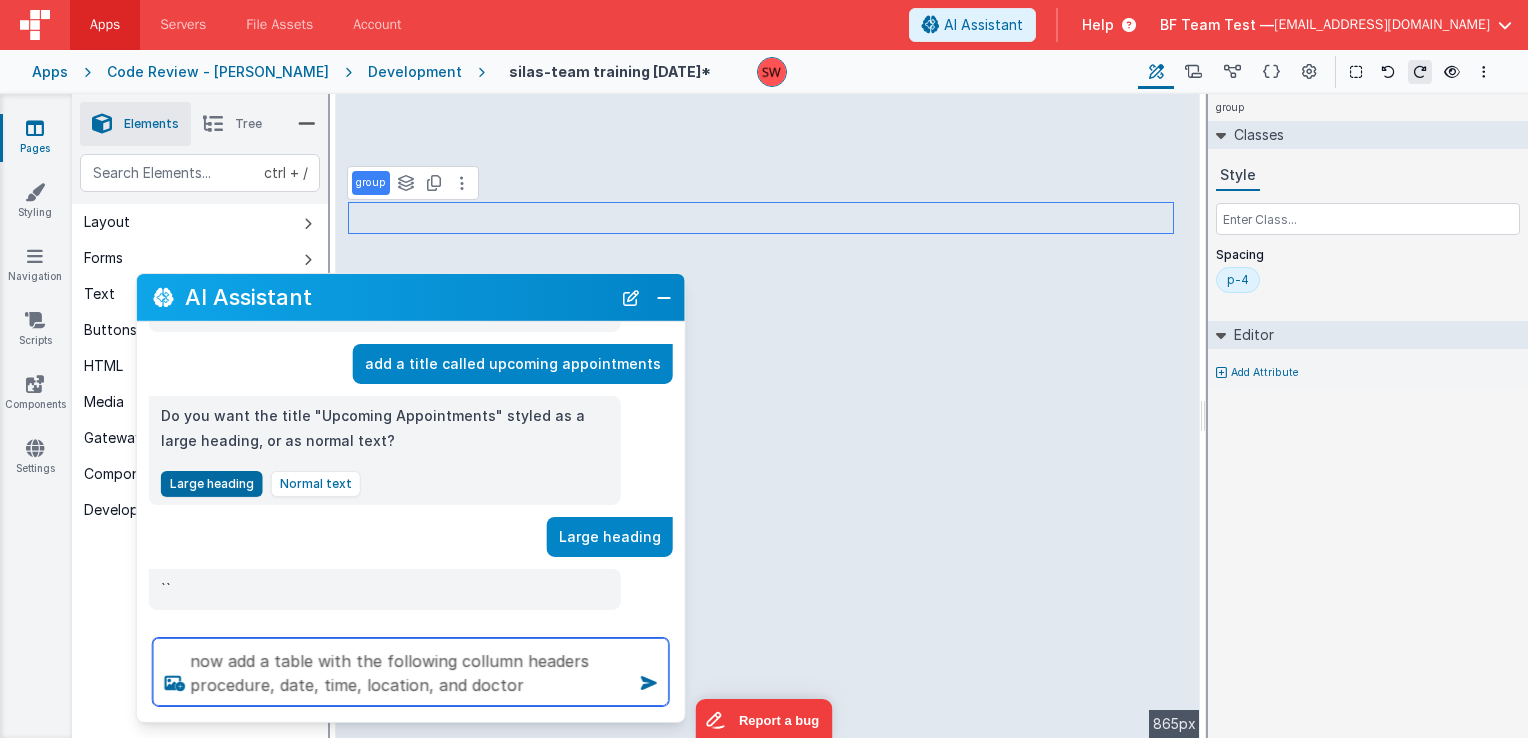 type on "now add a table with the following collumn headers procedure, date, time, location, and doctor" 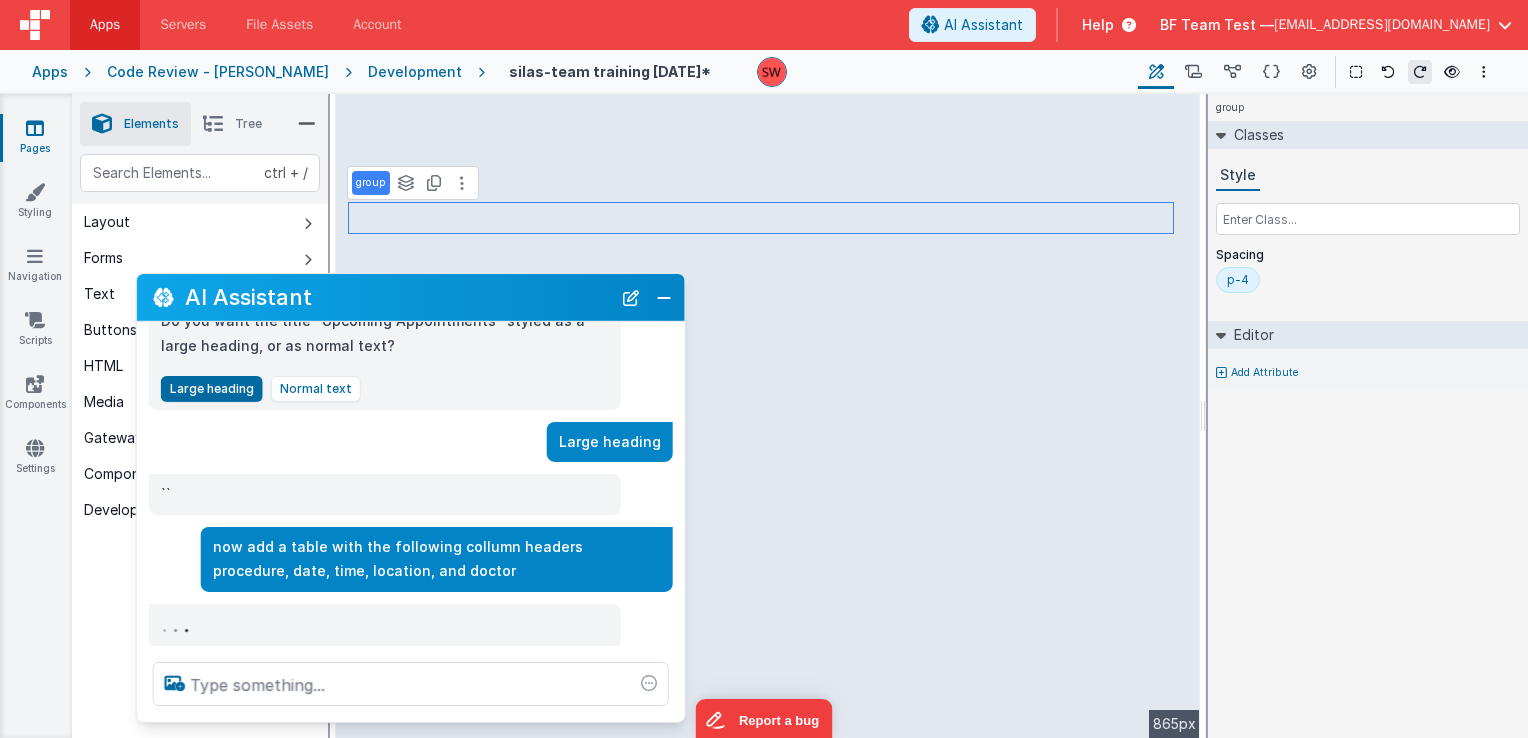 scroll, scrollTop: 339, scrollLeft: 0, axis: vertical 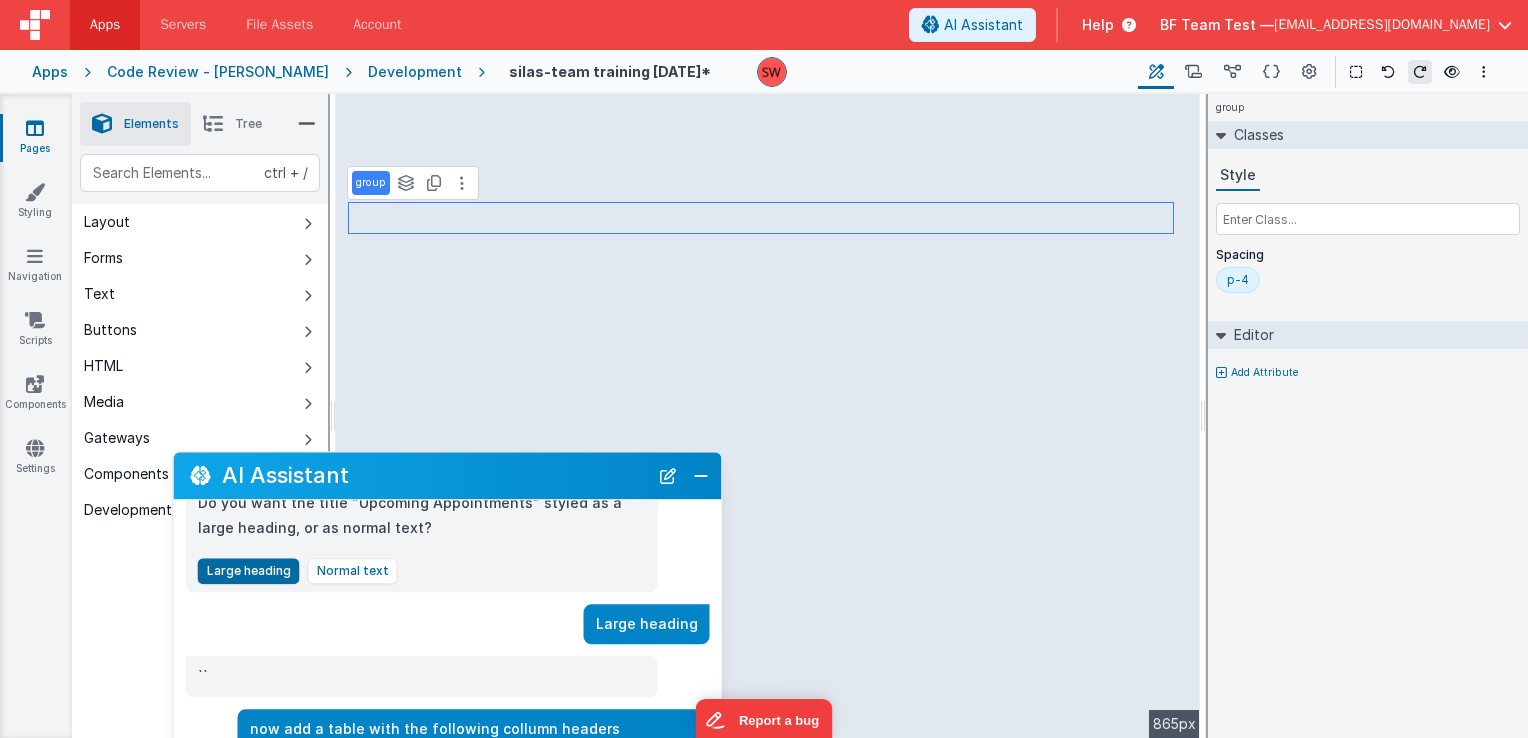 drag, startPoint x: 497, startPoint y: 298, endPoint x: 532, endPoint y: 486, distance: 191.23022 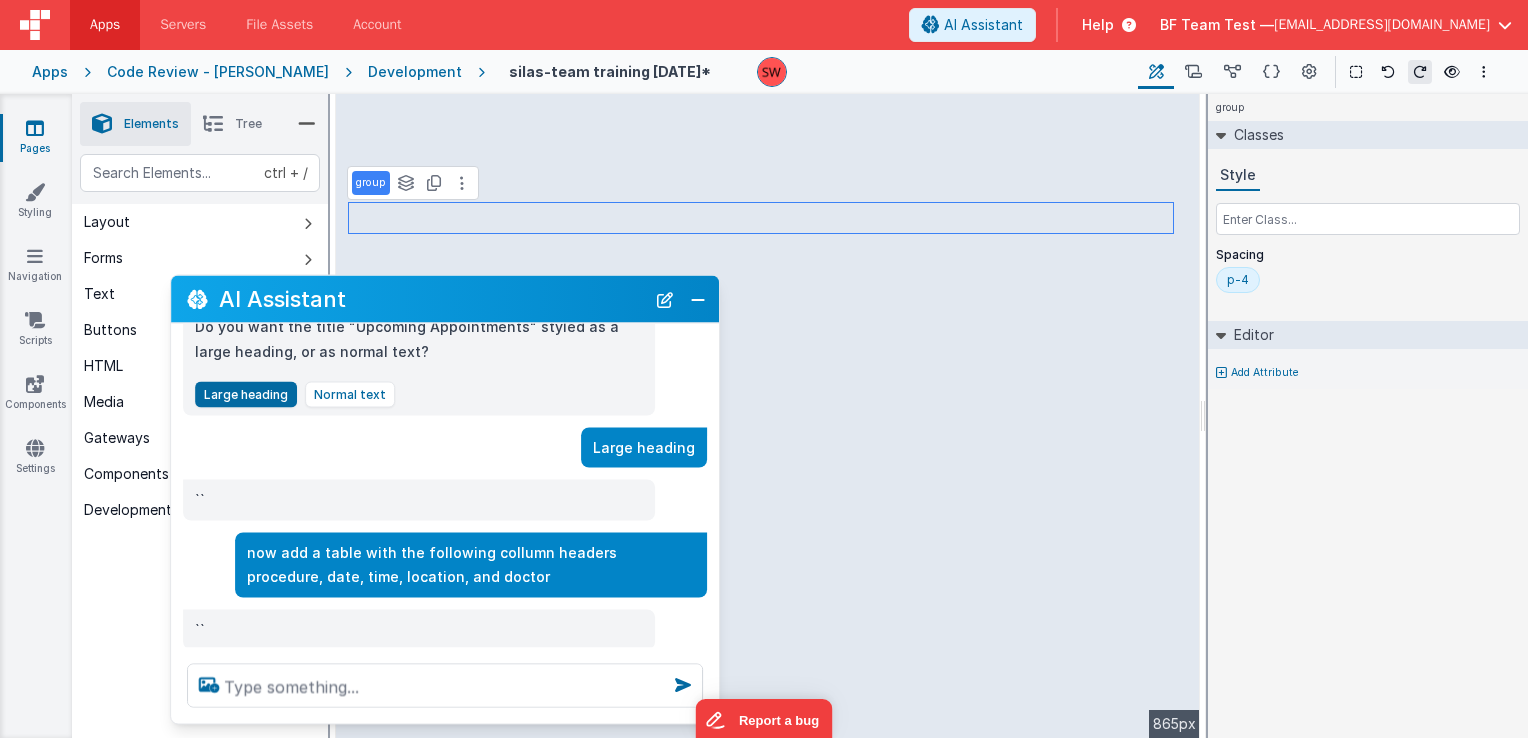 scroll, scrollTop: 377, scrollLeft: 0, axis: vertical 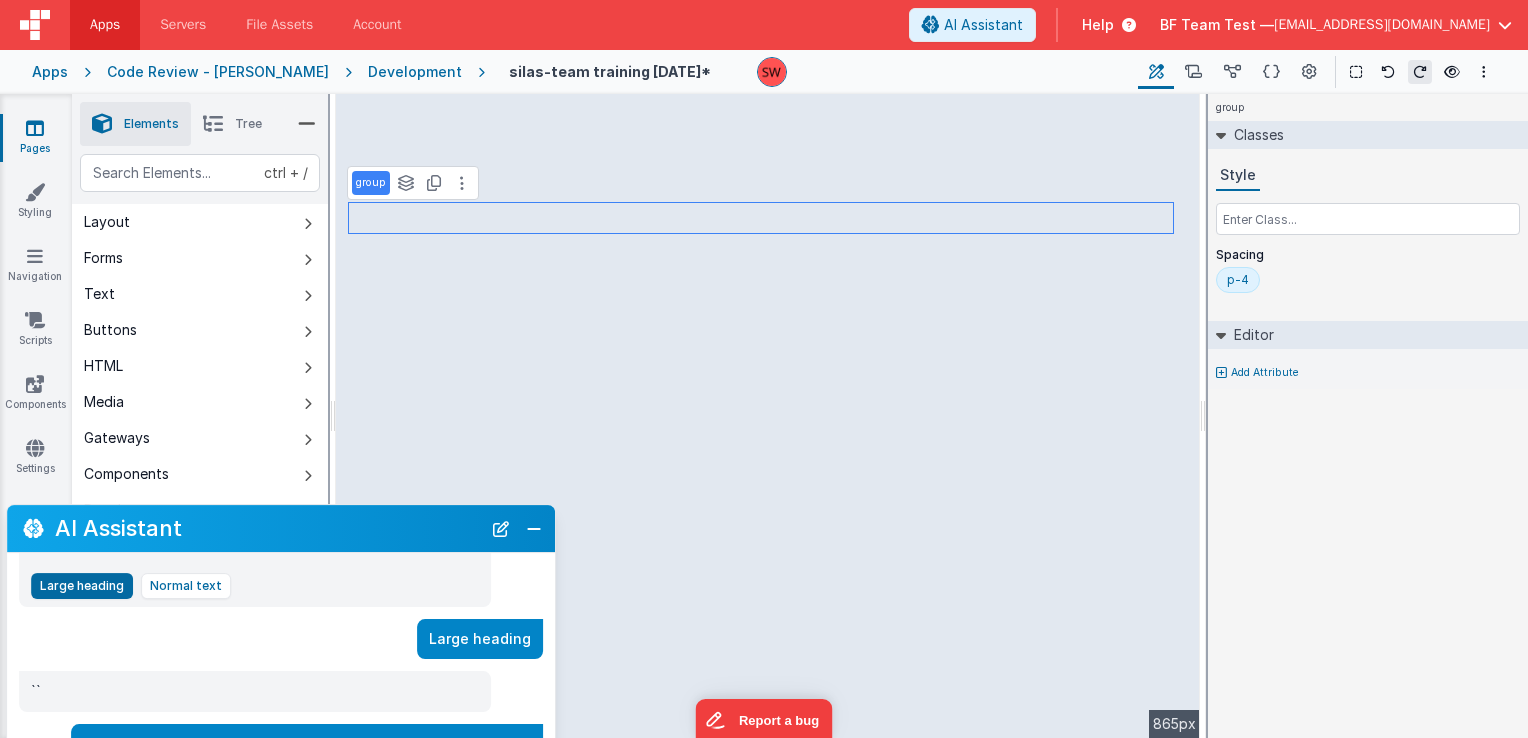 drag, startPoint x: 552, startPoint y: 299, endPoint x: 372, endPoint y: 550, distance: 308.8705 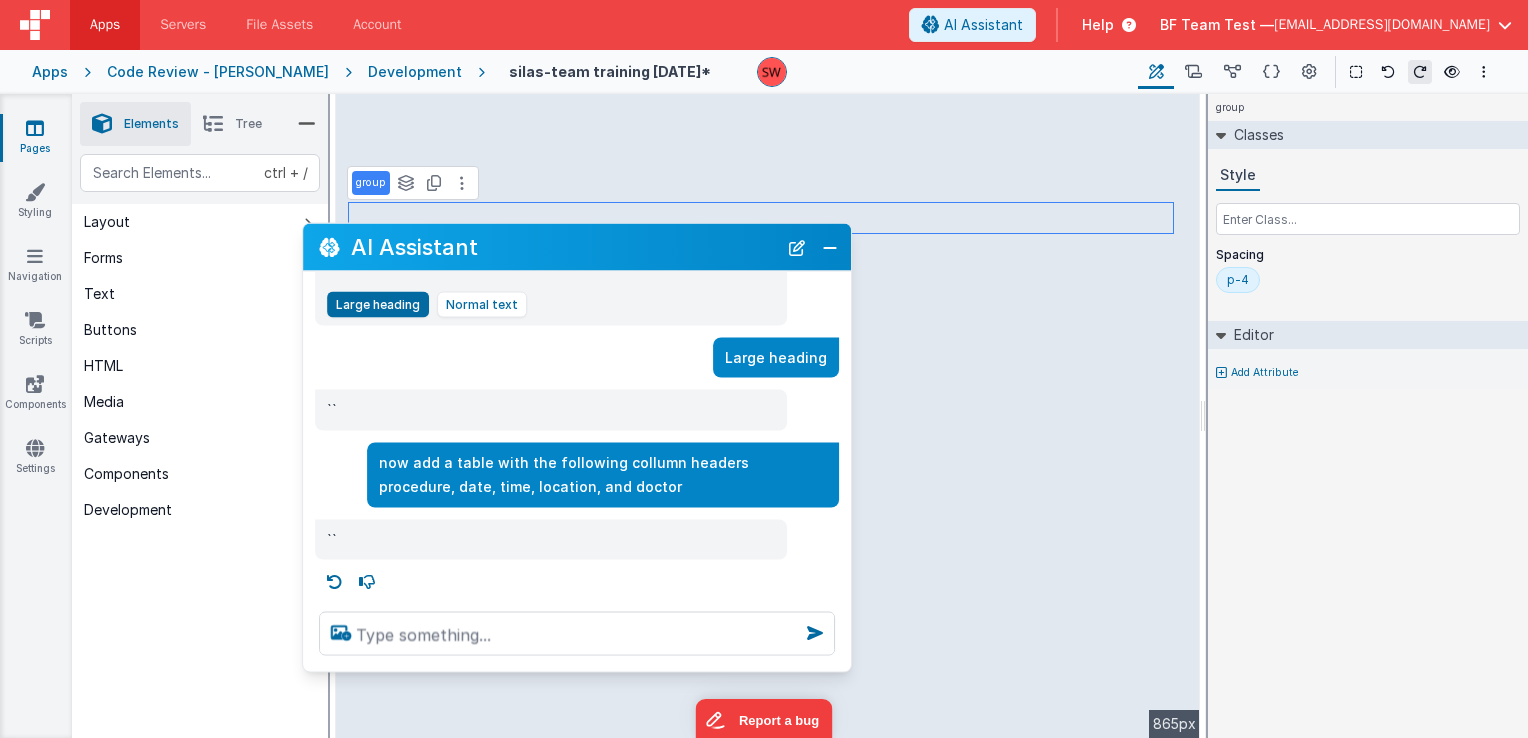 drag, startPoint x: 400, startPoint y: 474, endPoint x: 593, endPoint y: 290, distance: 266.6552 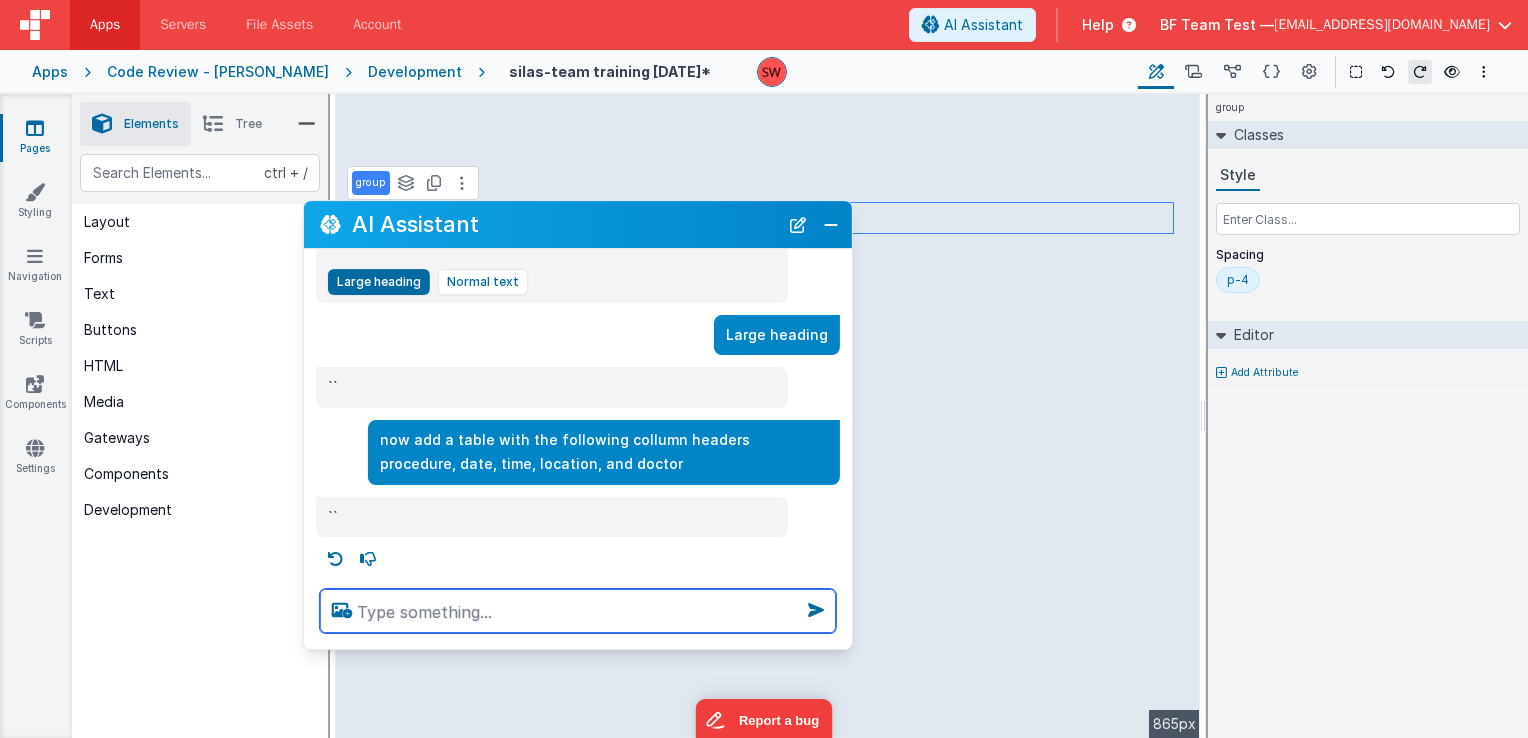 click at bounding box center (578, 611) 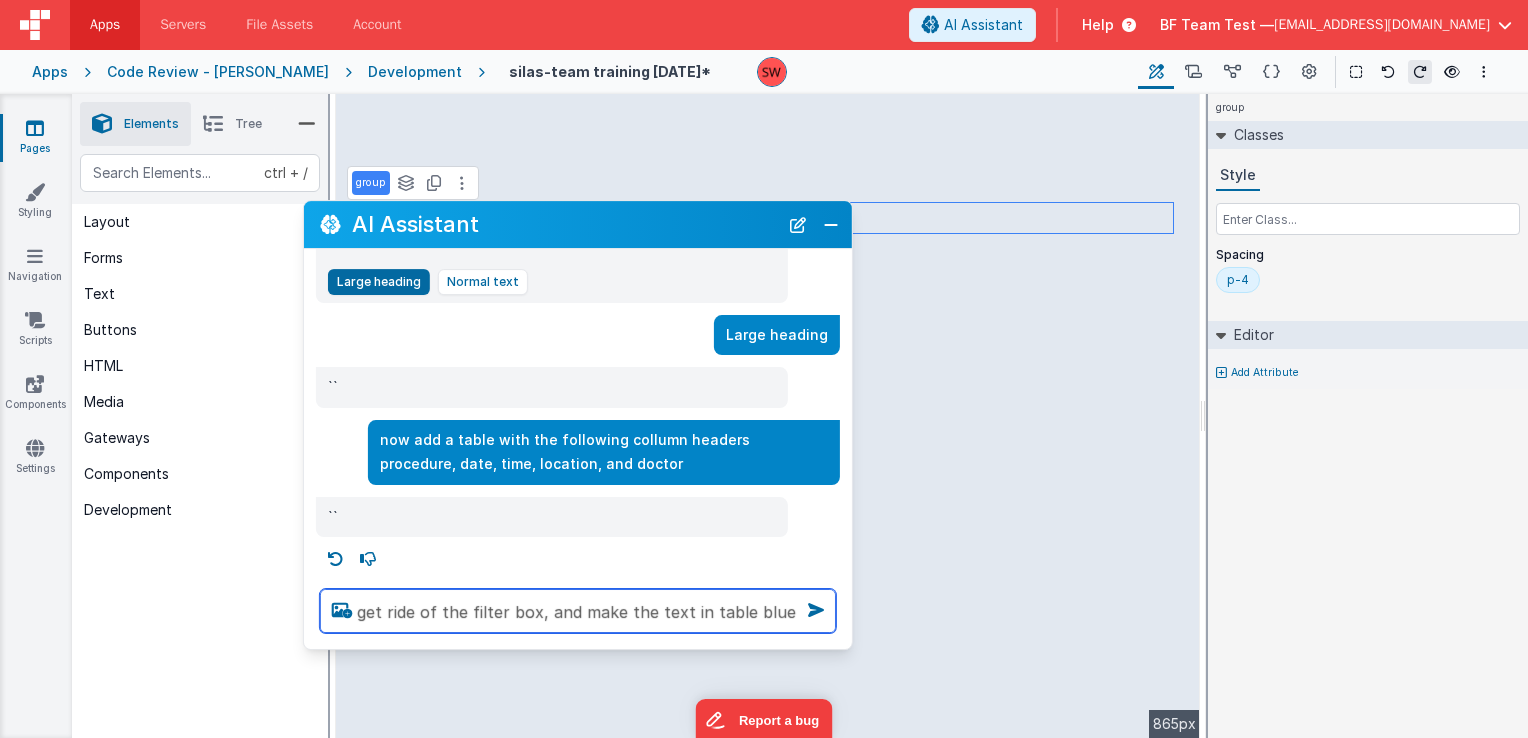 type on "get ride of the filter box, and make the text in table blue" 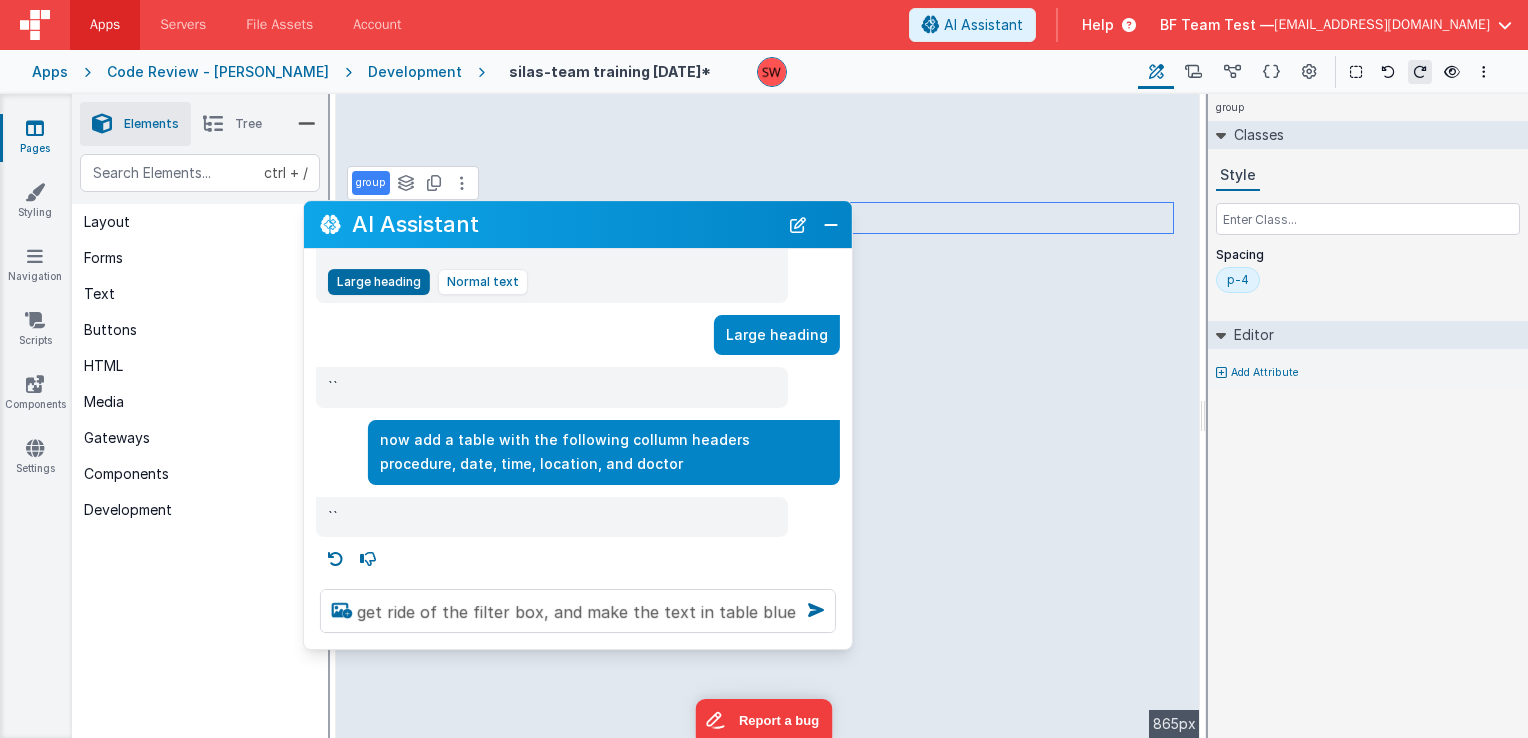 type 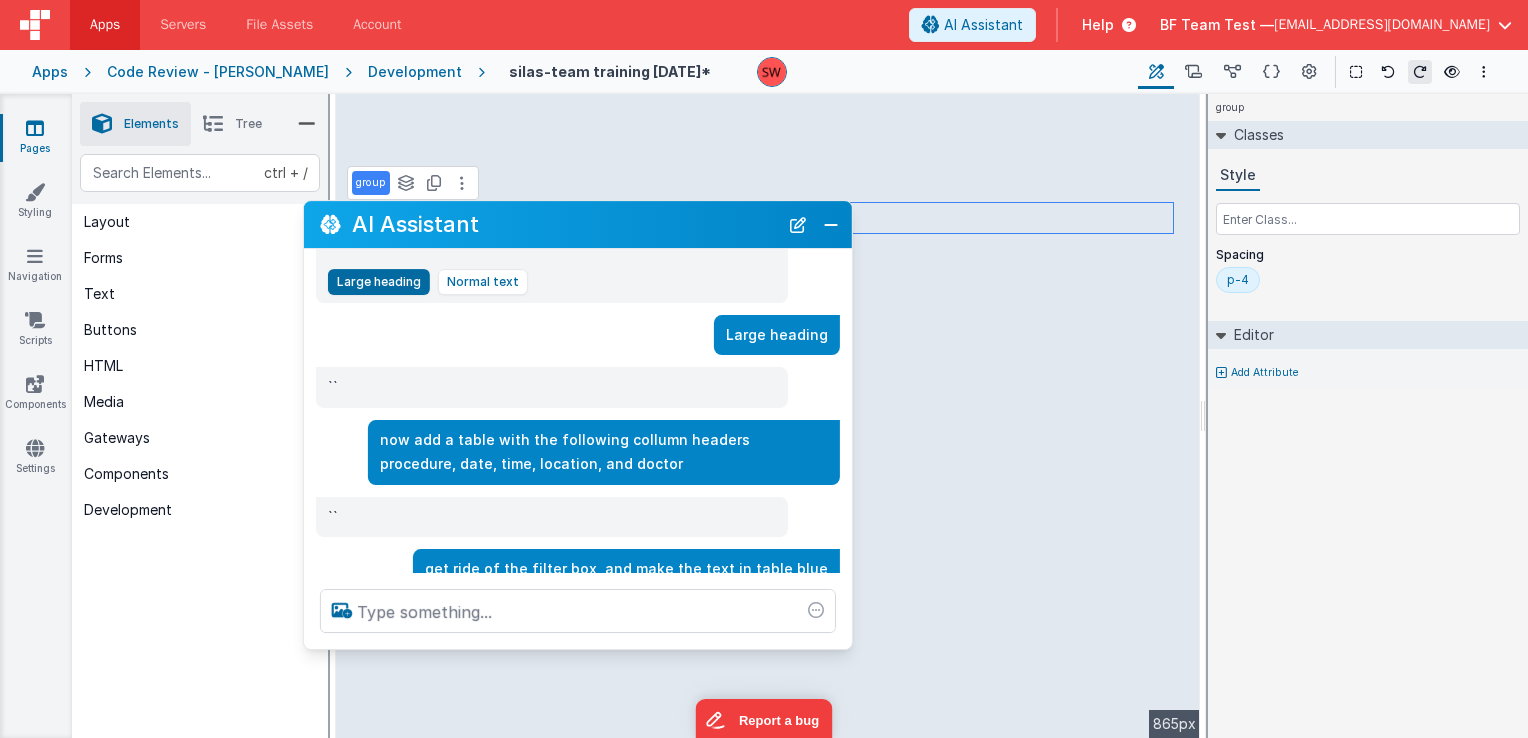 scroll, scrollTop: 448, scrollLeft: 0, axis: vertical 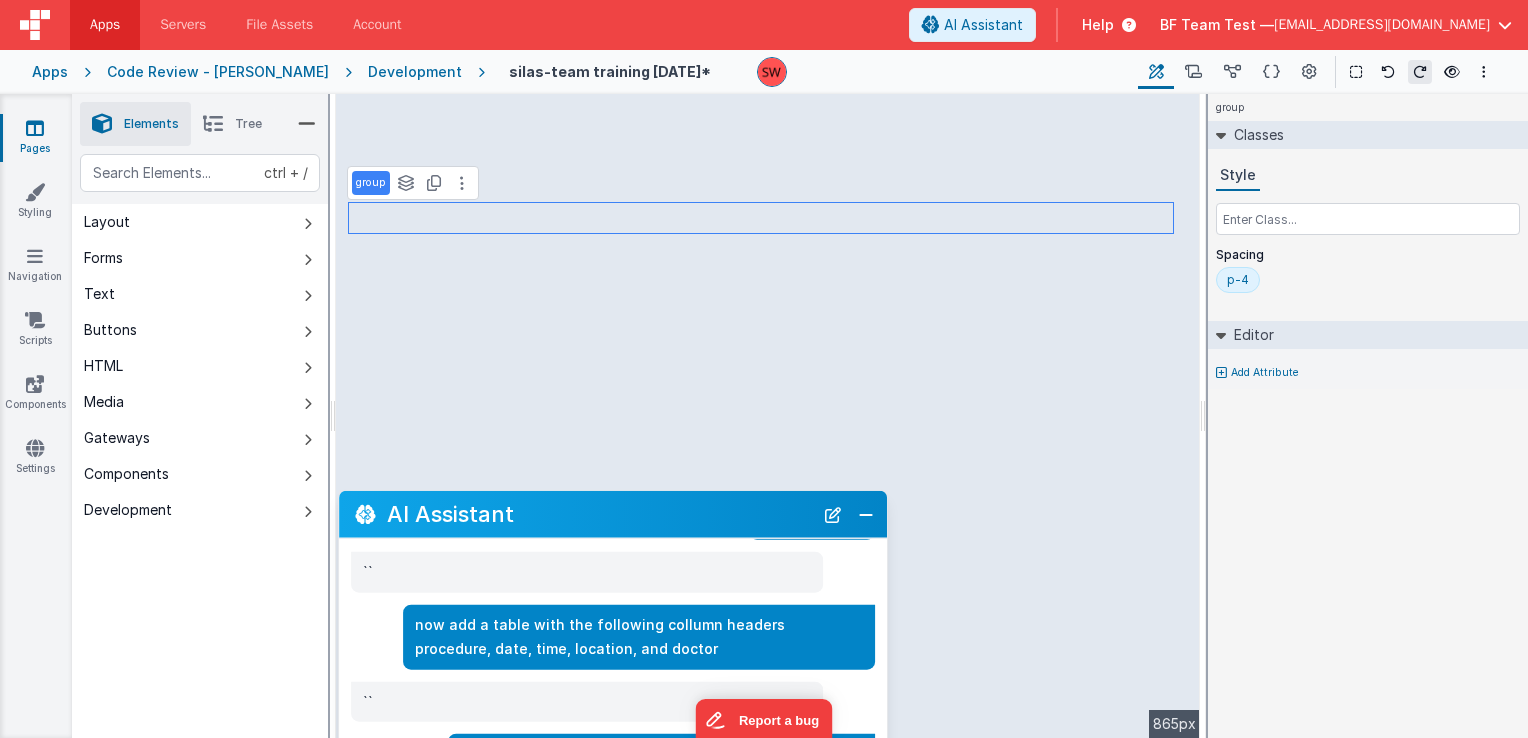 drag, startPoint x: 554, startPoint y: 218, endPoint x: 587, endPoint y: 502, distance: 285.91083 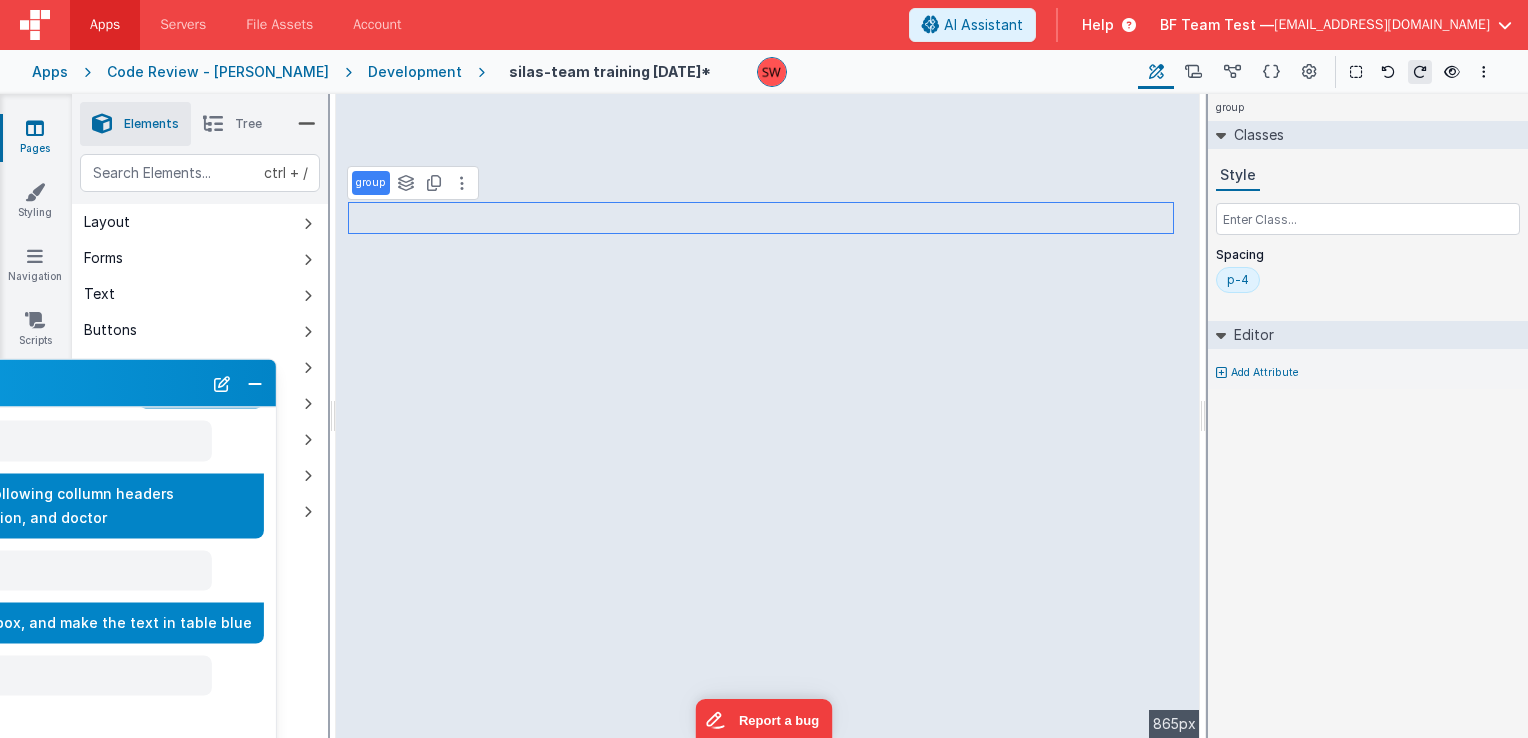 drag, startPoint x: 611, startPoint y: 299, endPoint x: 2, endPoint y: 383, distance: 614.7658 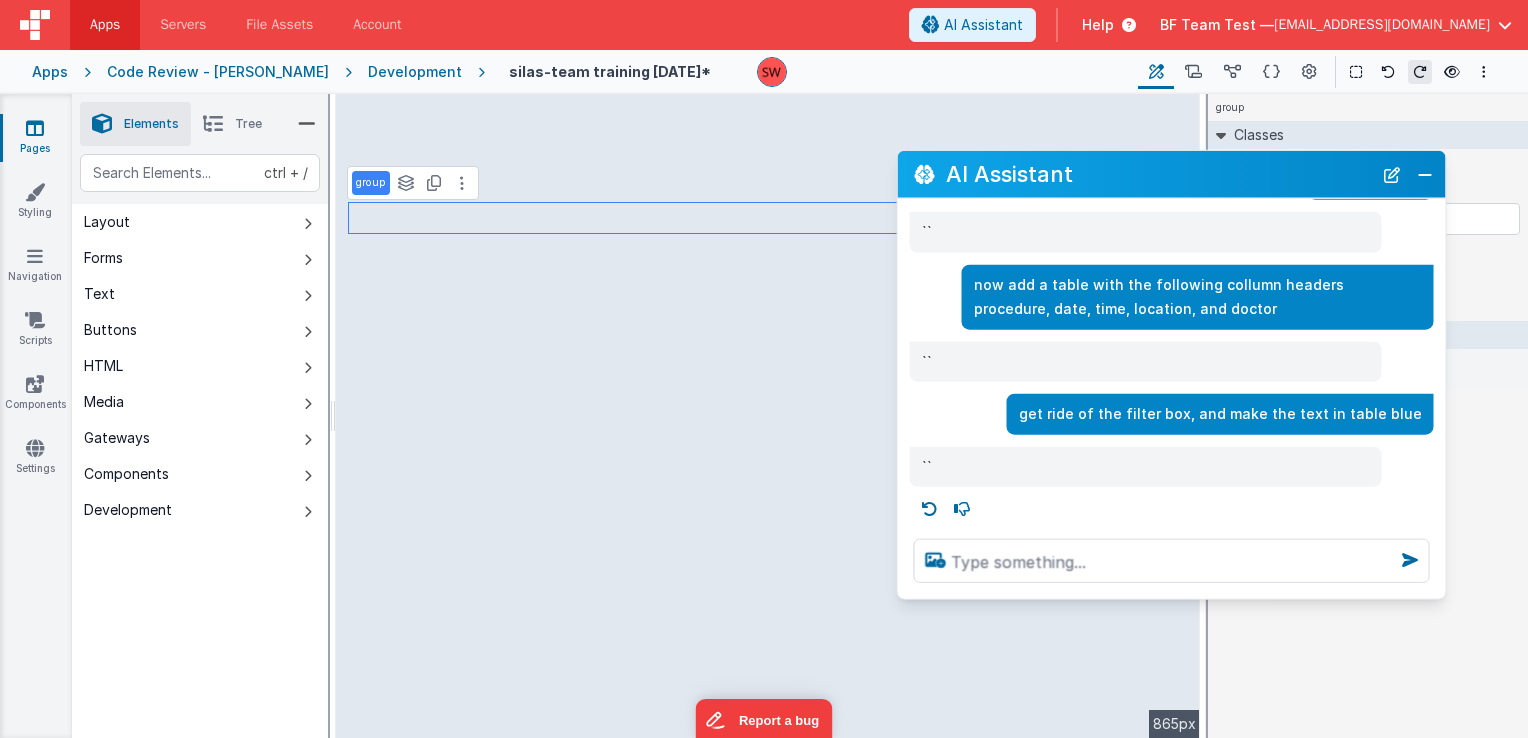 drag, startPoint x: 303, startPoint y: 289, endPoint x: 1183, endPoint y: 164, distance: 888.8335 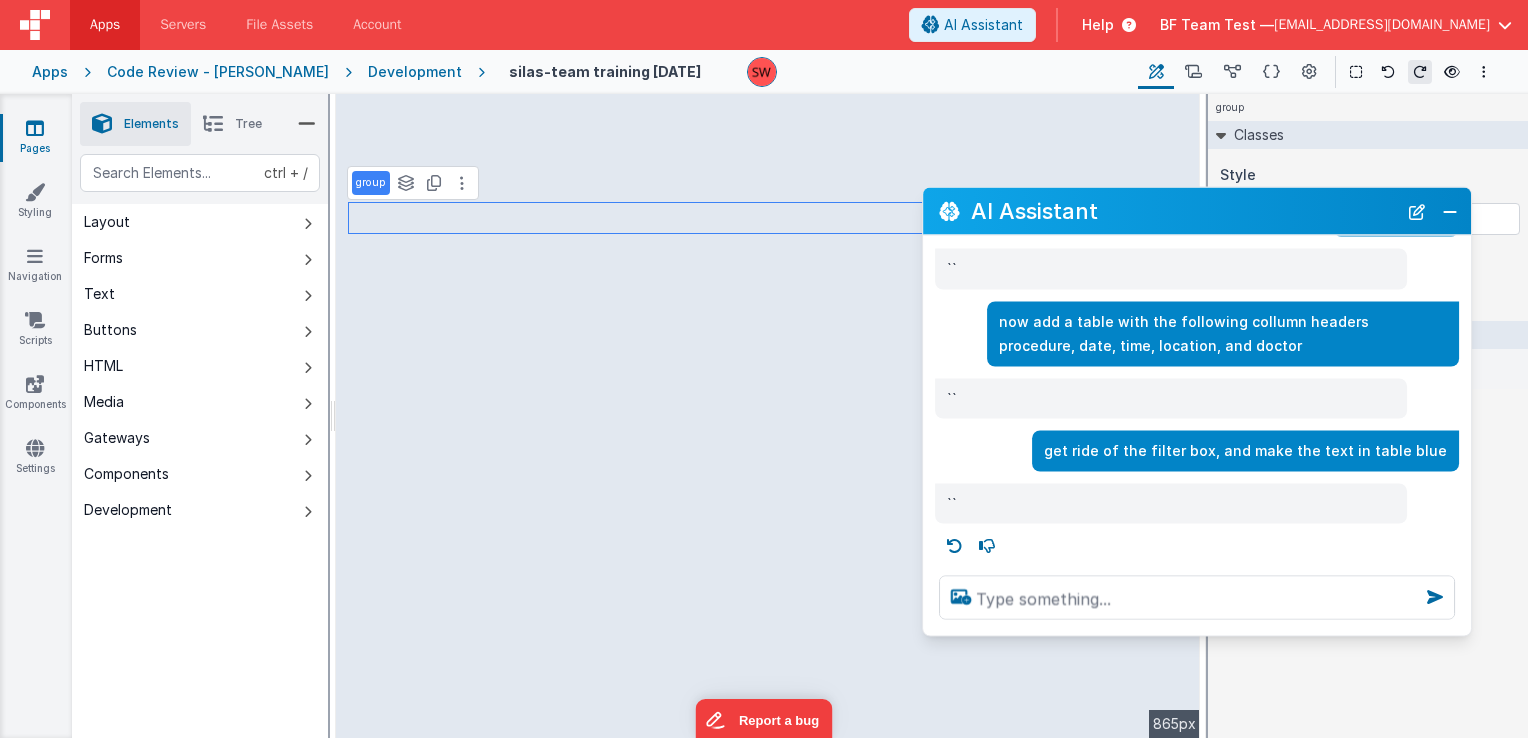 drag, startPoint x: 1136, startPoint y: 182, endPoint x: 1177, endPoint y: 266, distance: 93.471924 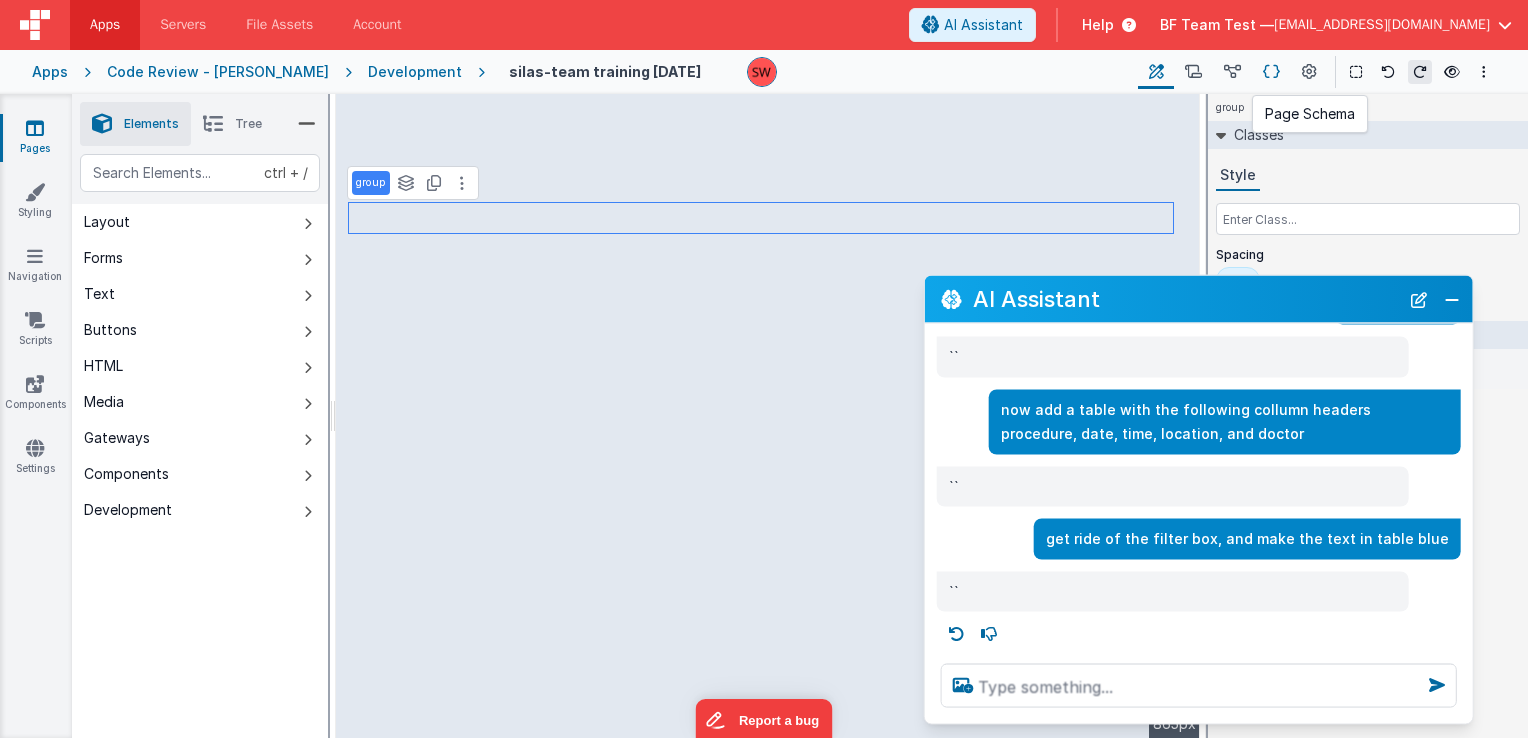 click at bounding box center (1271, 72) 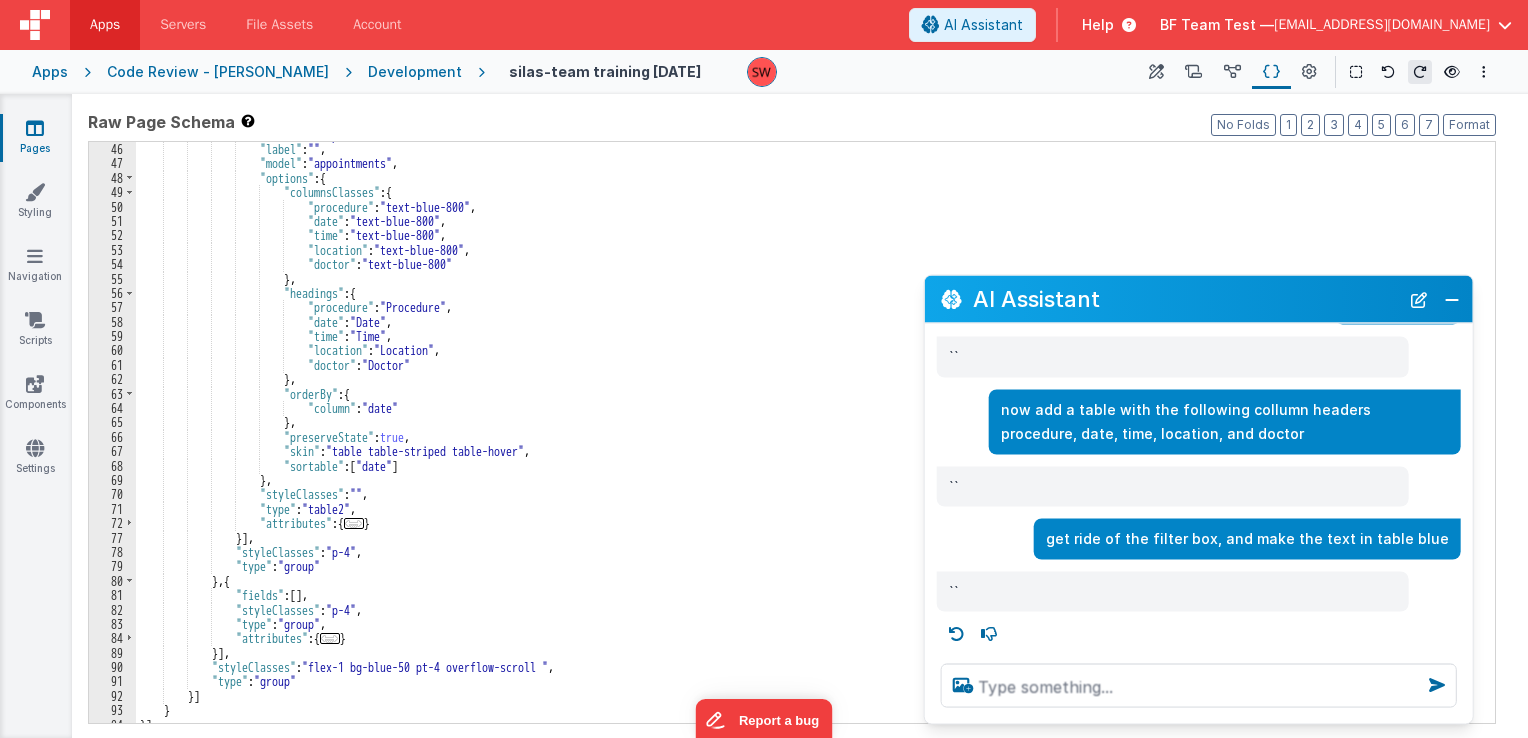 scroll, scrollTop: 360, scrollLeft: 0, axis: vertical 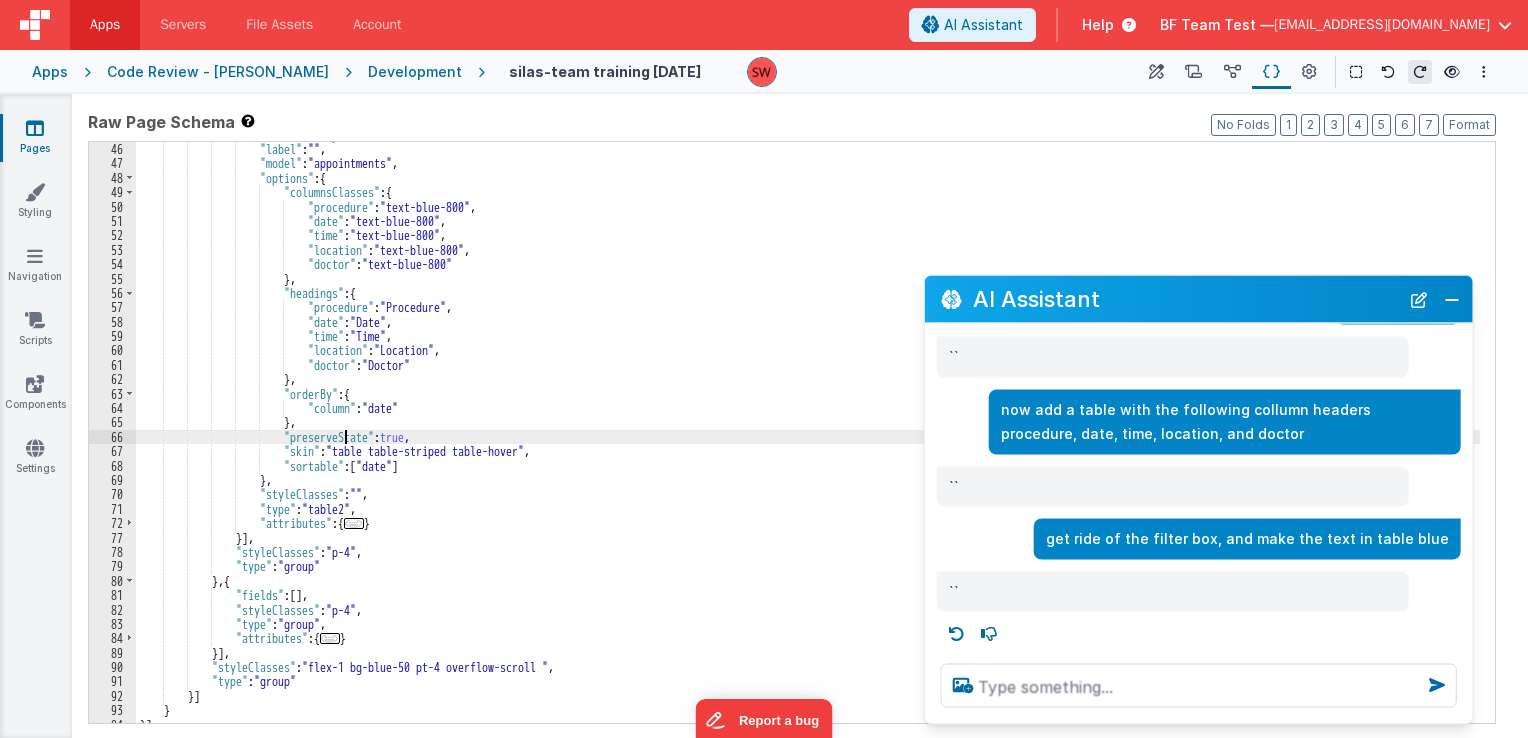 click on ""columns" :  [ "procedure" ,  "date" ,  "time" ,  "location" ,  "doctor" ] ,                          "label" :  "" ,                          "model" :  "appointments" ,                          "options" :  {                               "columnsClasses" :  {                                    "procedure" :  "text-blue-800" ,                                    "date" :  "text-blue-800" ,                                    "time" :  "text-blue-800" ,                                    "location" :  "text-blue-800" ,                                    "doctor" :  "text-blue-800"                               } ,                               "headings" :  {                                    "procedure" :  "Procedure" ,                                    "date" :  "Date" ,                                    "time" :  "Time" ,                                    "location" :  "Location" ,                                    "doctor" :  "Doctor"                               } ,      :" at bounding box center [808, 433] 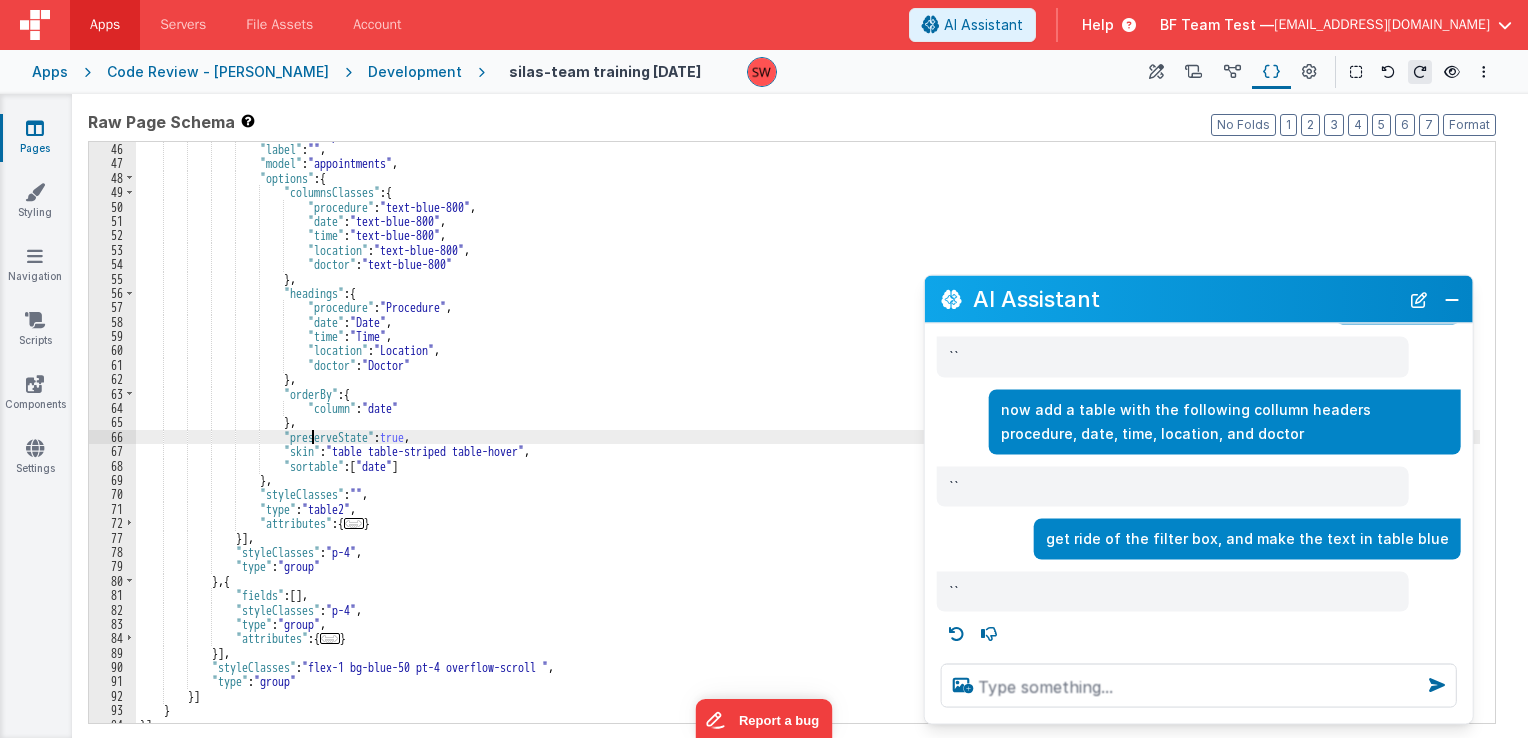click on ""columns" :  [ "procedure" ,  "date" ,  "time" ,  "location" ,  "doctor" ] ,                          "label" :  "" ,                          "model" :  "appointments" ,                          "options" :  {                               "columnsClasses" :  {                                    "procedure" :  "text-blue-800" ,                                    "date" :  "text-blue-800" ,                                    "time" :  "text-blue-800" ,                                    "location" :  "text-blue-800" ,                                    "doctor" :  "text-blue-800"                               } ,                               "headings" :  {                                    "procedure" :  "Procedure" ,                                    "date" :  "Date" ,                                    "time" :  "Time" ,                                    "location" :  "Location" ,                                    "doctor" :  "Doctor"                               } ,      :" at bounding box center (808, 433) 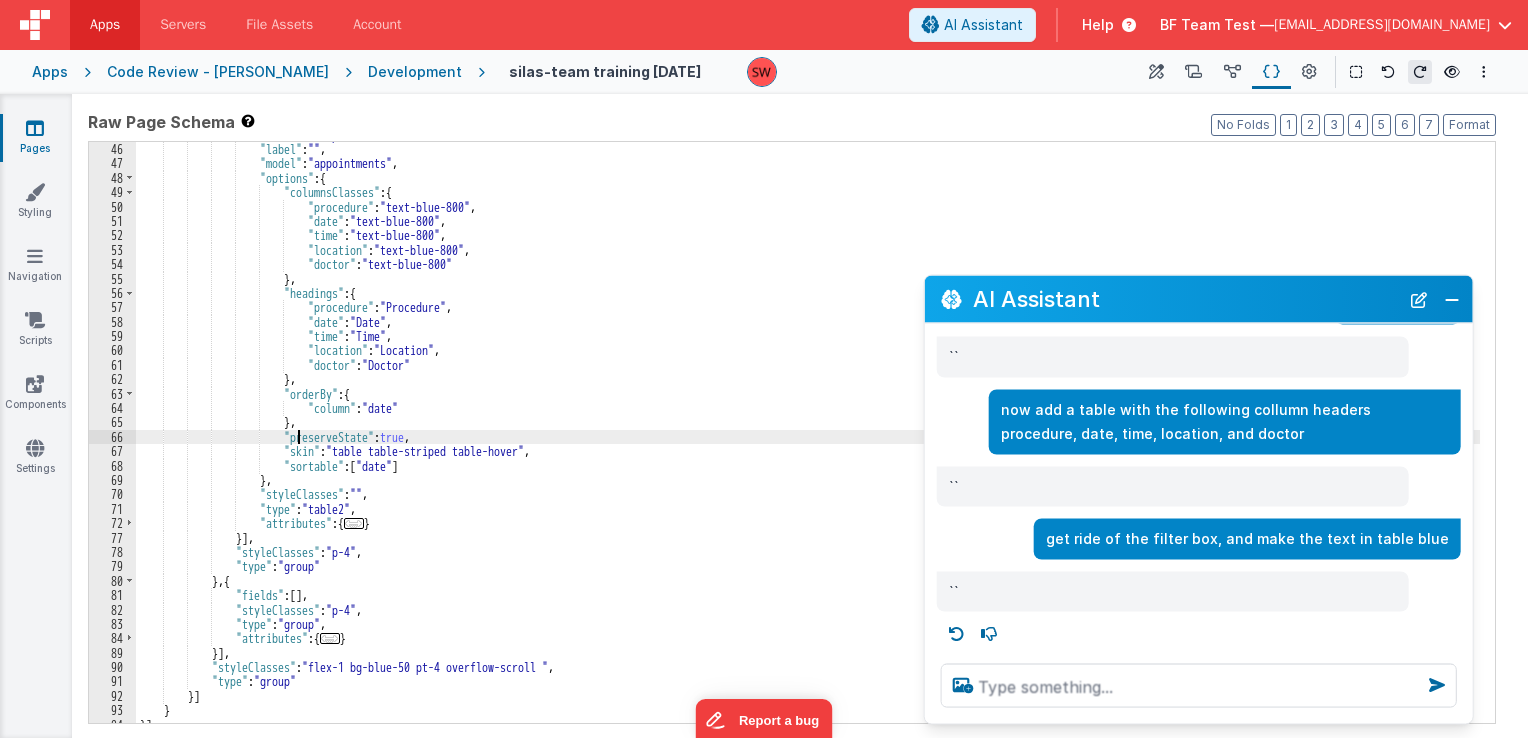 click on ""columns" :  [ "procedure" ,  "date" ,  "time" ,  "location" ,  "doctor" ] ,                          "label" :  "" ,                          "model" :  "appointments" ,                          "options" :  {                               "columnsClasses" :  {                                    "procedure" :  "text-blue-800" ,                                    "date" :  "text-blue-800" ,                                    "time" :  "text-blue-800" ,                                    "location" :  "text-blue-800" ,                                    "doctor" :  "text-blue-800"                               } ,                               "headings" :  {                                    "procedure" :  "Procedure" ,                                    "date" :  "Date" ,                                    "time" :  "Time" ,                                    "location" :  "Location" ,                                    "doctor" :  "Doctor"                               } ,      :" at bounding box center (808, 433) 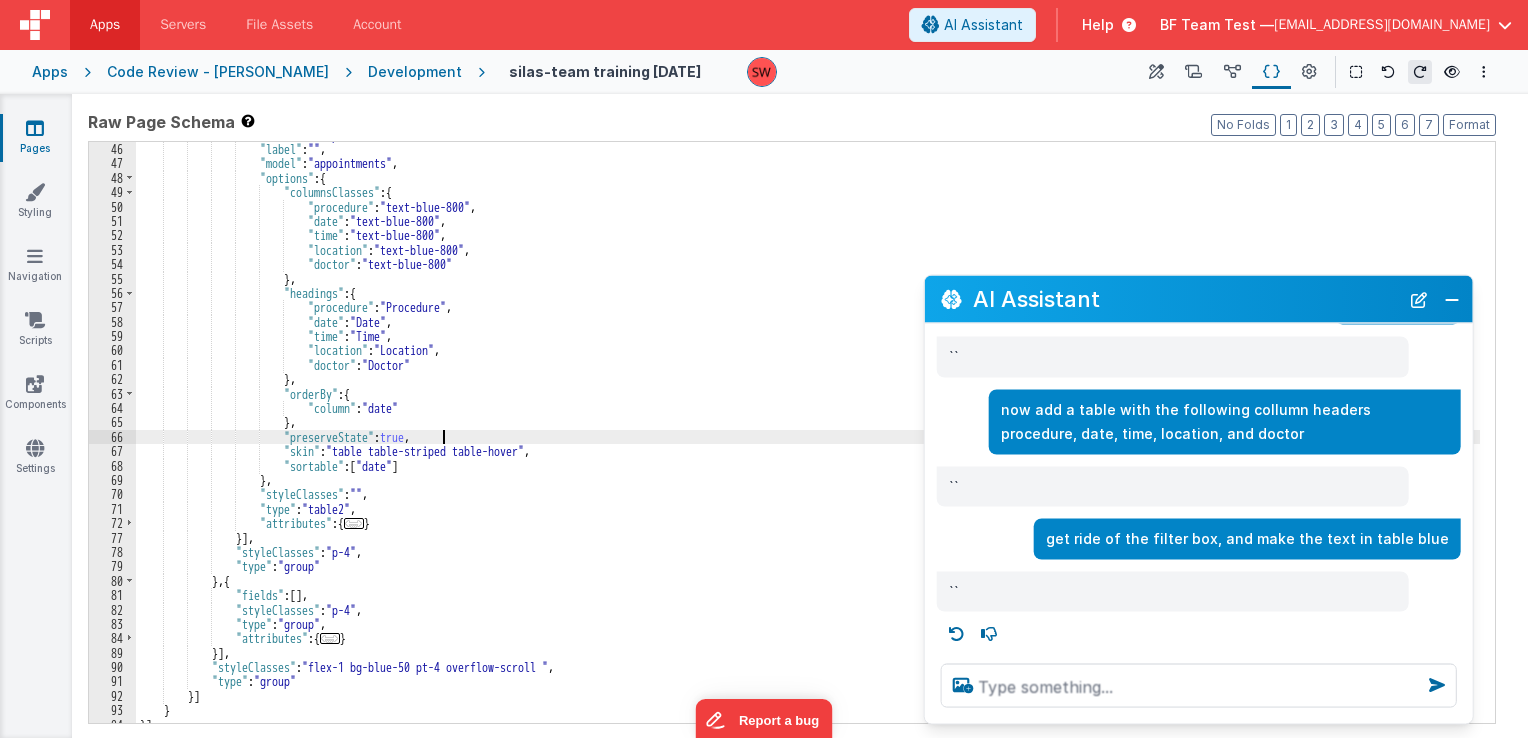click on ""columns" :  [ "procedure" ,  "date" ,  "time" ,  "location" ,  "doctor" ] ,                          "label" :  "" ,                          "model" :  "appointments" ,                          "options" :  {                               "columnsClasses" :  {                                    "procedure" :  "text-blue-800" ,                                    "date" :  "text-blue-800" ,                                    "time" :  "text-blue-800" ,                                    "location" :  "text-blue-800" ,                                    "doctor" :  "text-blue-800"                               } ,                               "headings" :  {                                    "procedure" :  "Procedure" ,                                    "date" :  "Date" ,                                    "time" :  "Time" ,                                    "location" :  "Location" ,                                    "doctor" :  "Doctor"                               } ,      :" at bounding box center (808, 433) 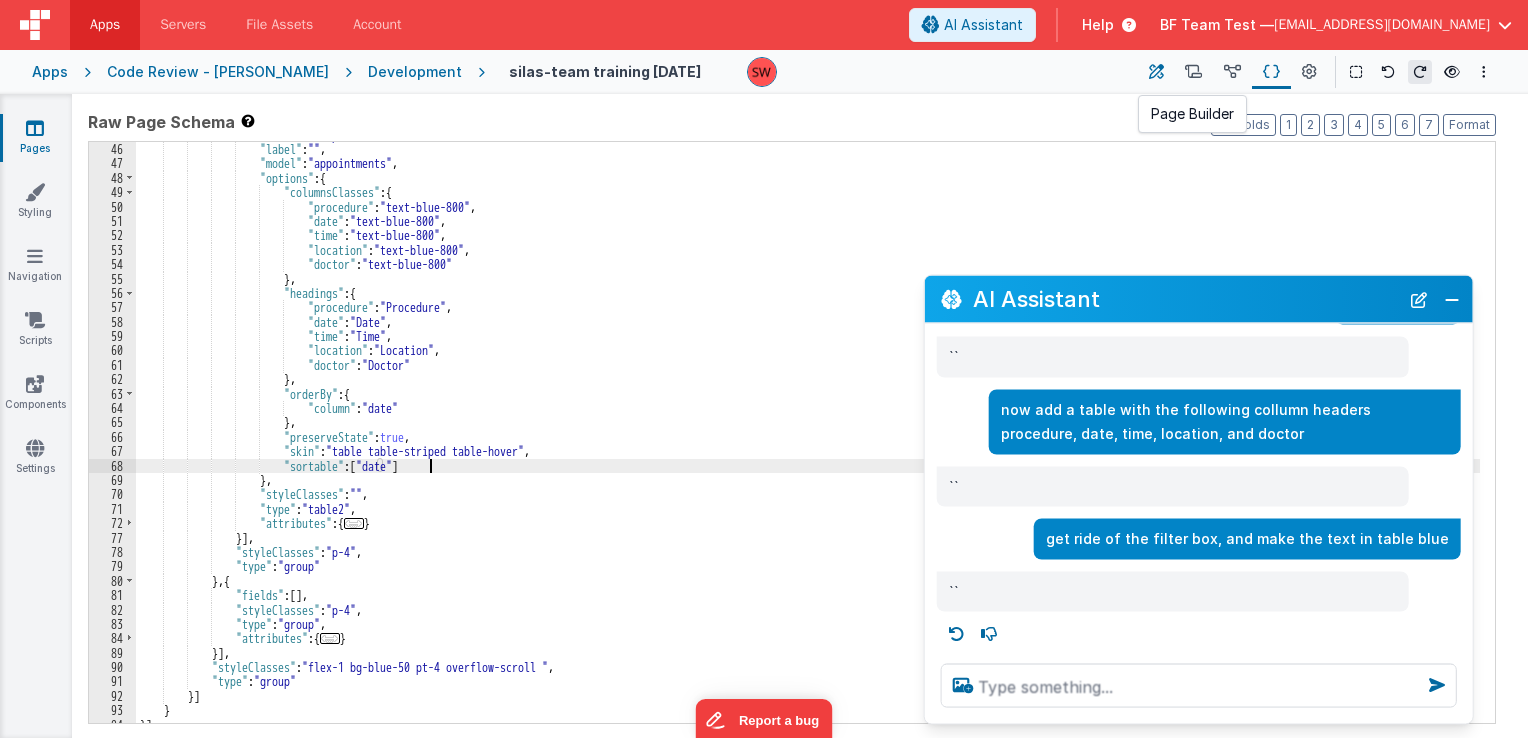 click at bounding box center (1156, 72) 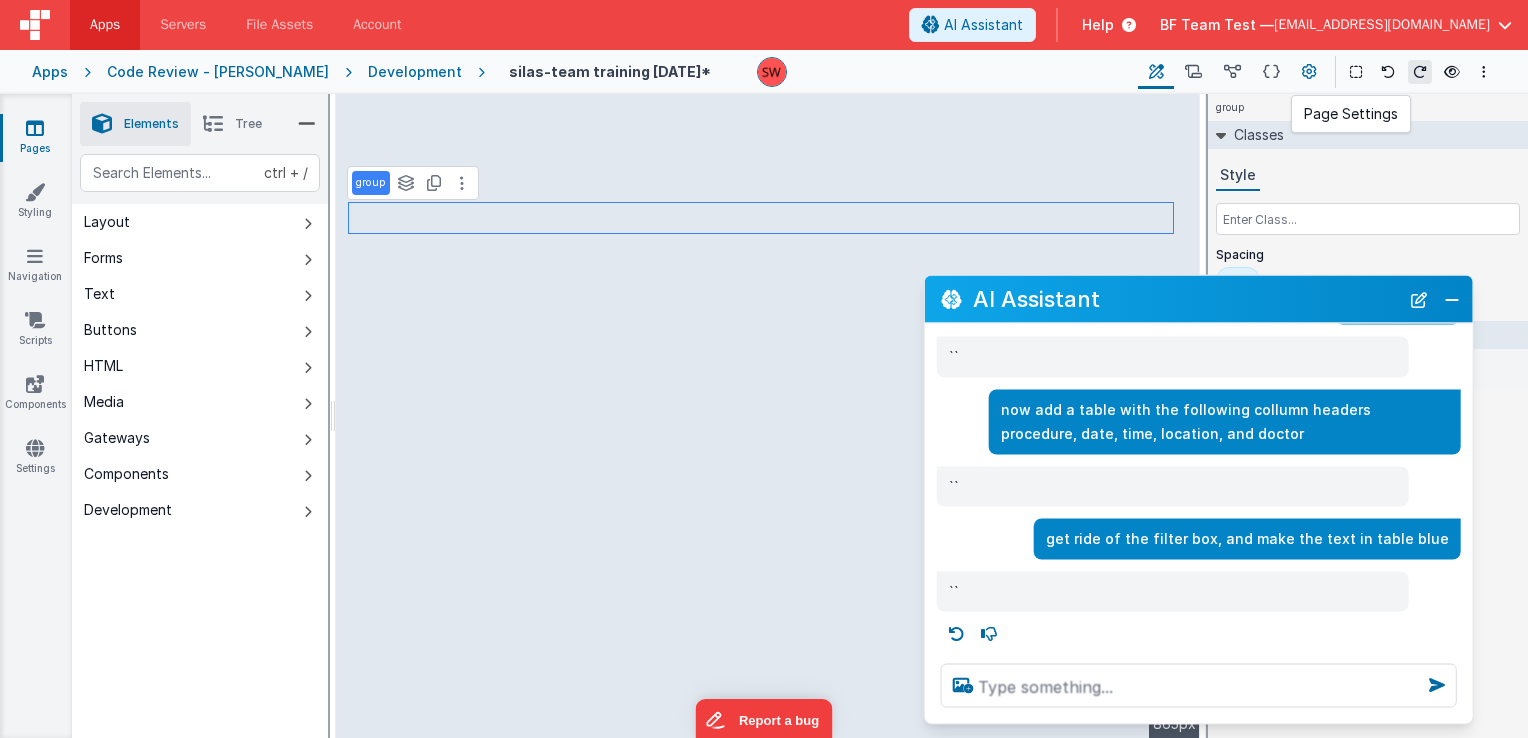 click at bounding box center [1309, 72] 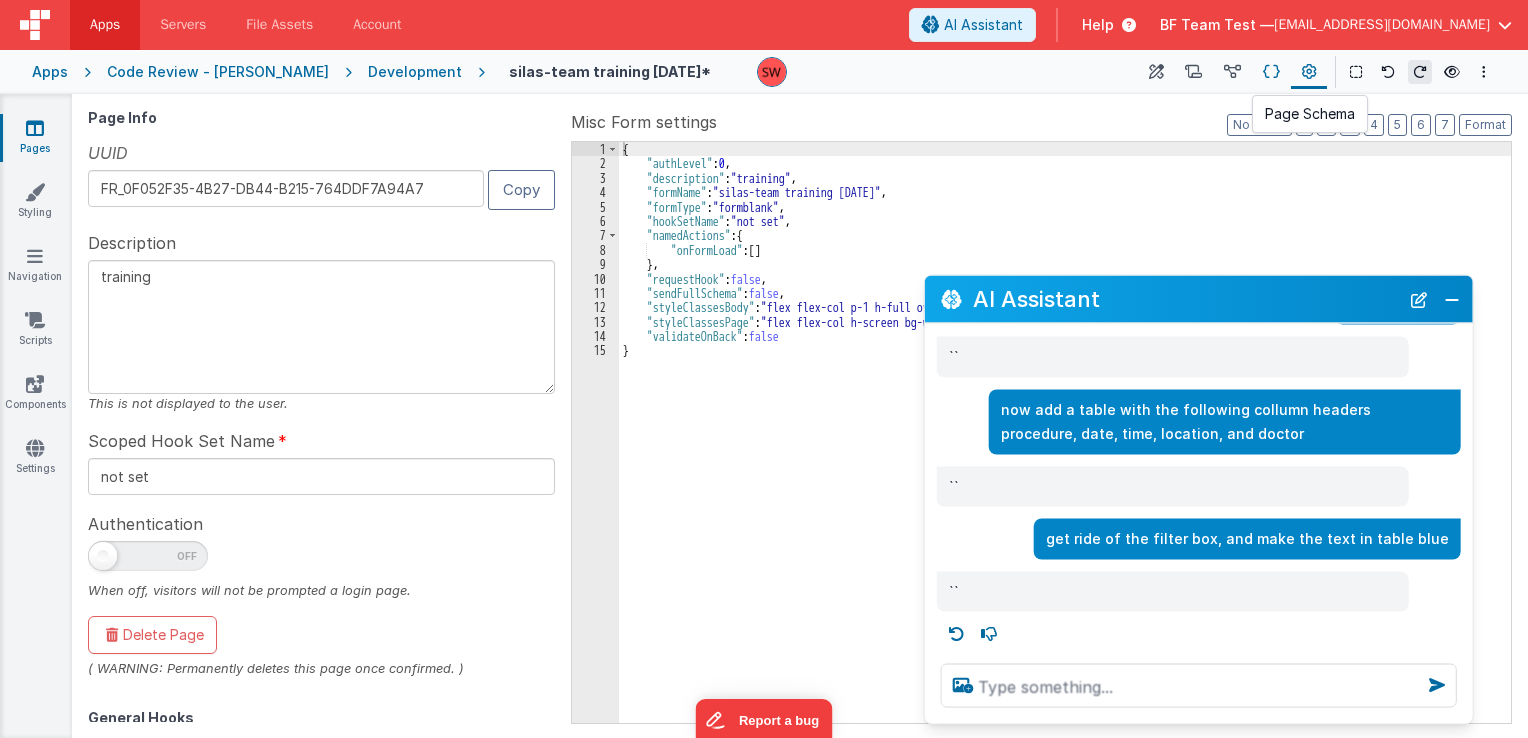 click at bounding box center [1271, 72] 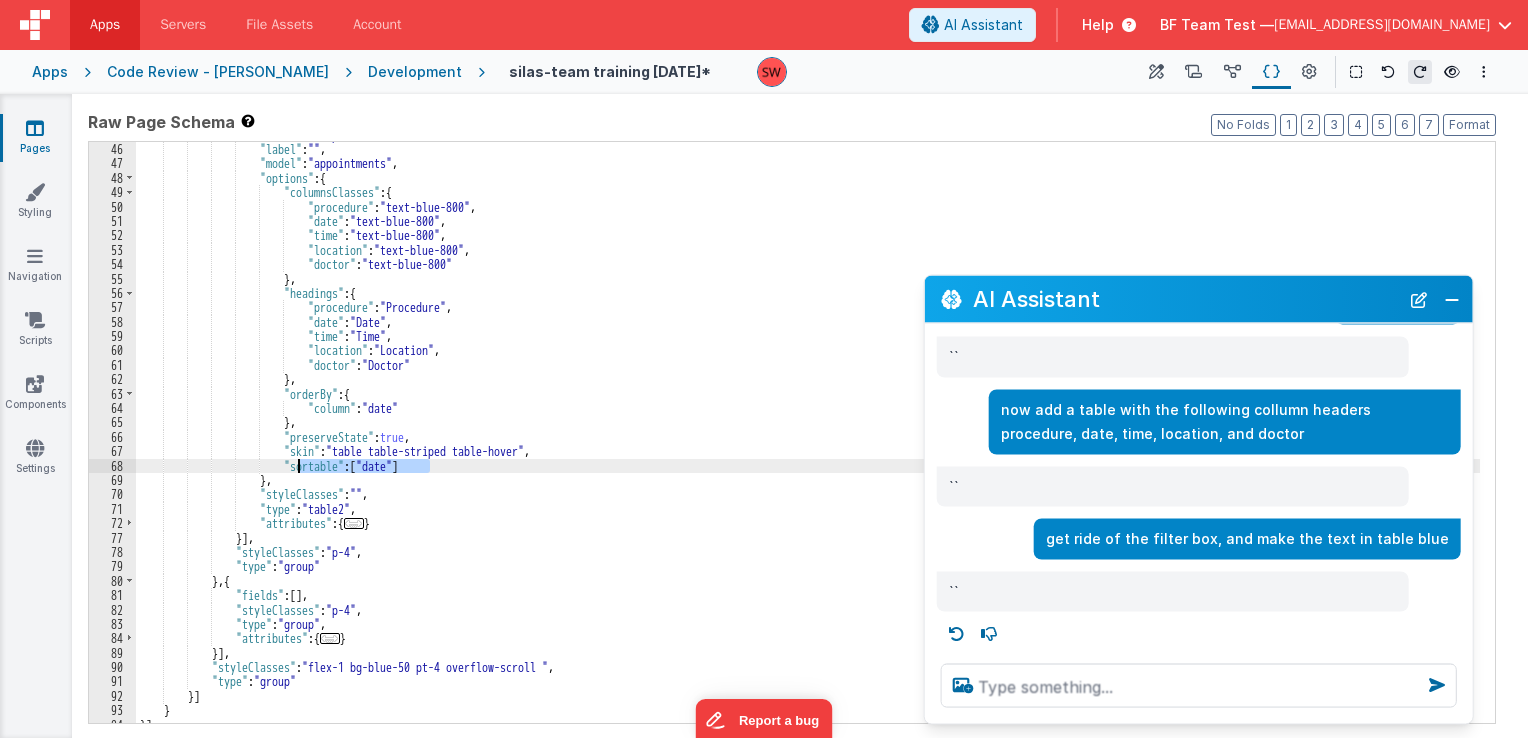 drag, startPoint x: 436, startPoint y: 461, endPoint x: 299, endPoint y: 463, distance: 137.0146 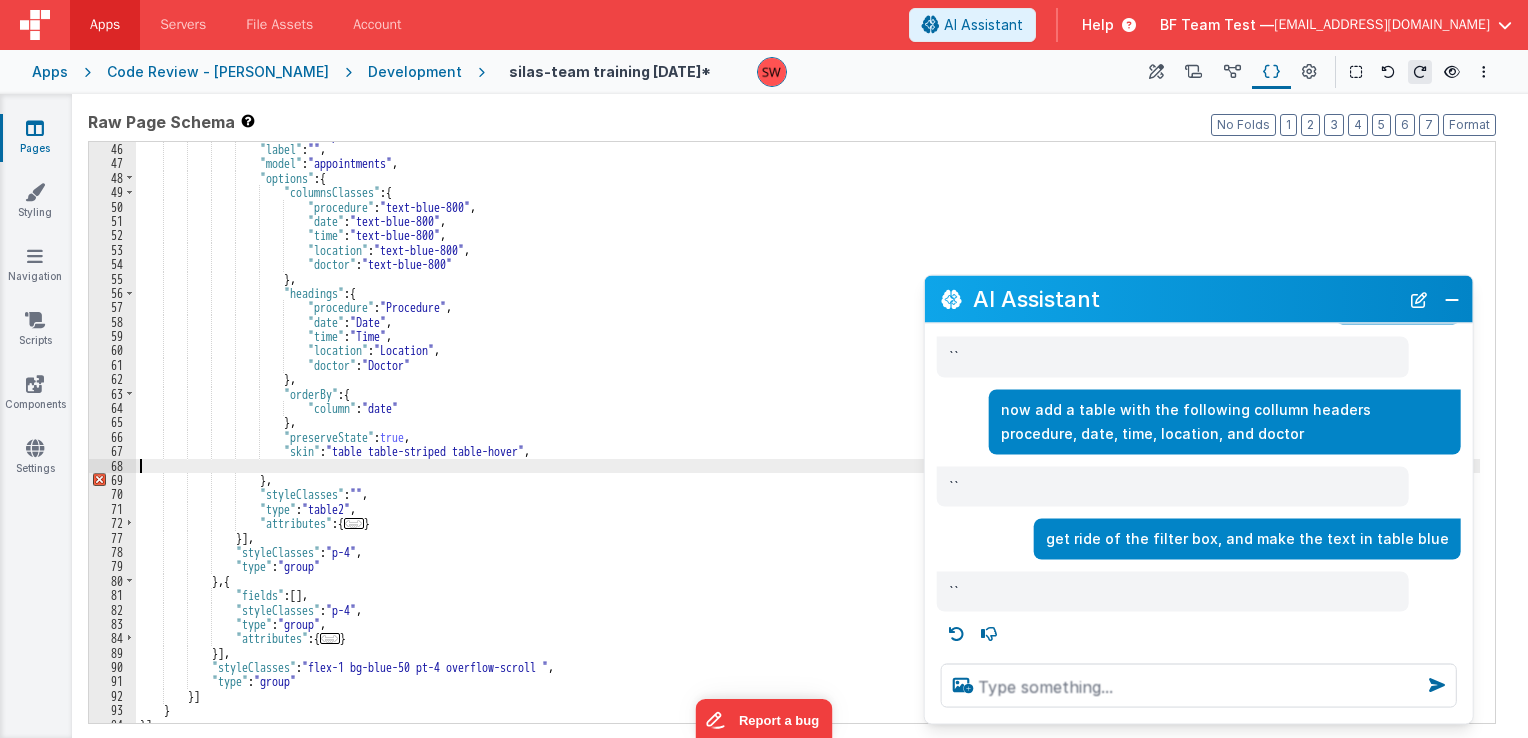 scroll, scrollTop: 354, scrollLeft: 0, axis: vertical 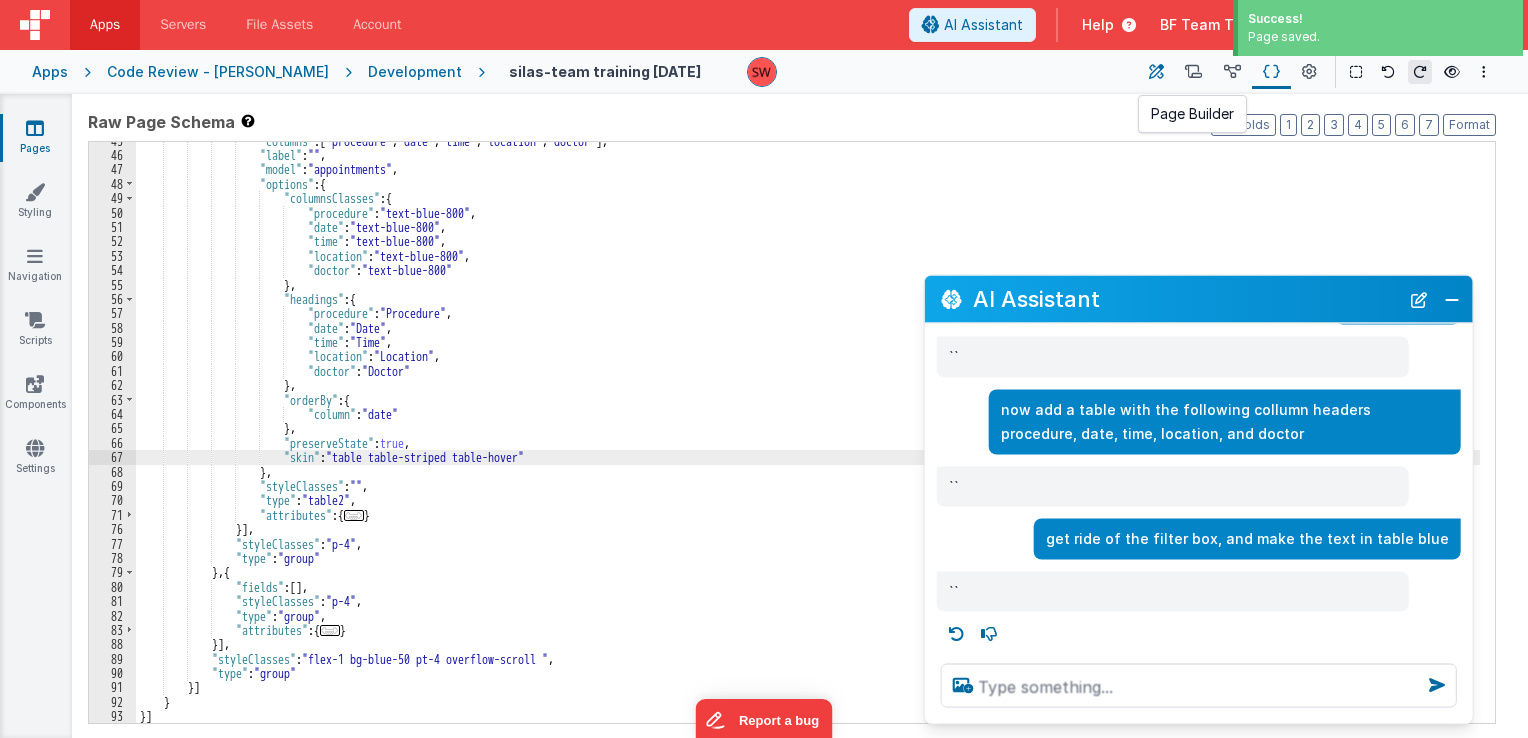 click at bounding box center (1156, 72) 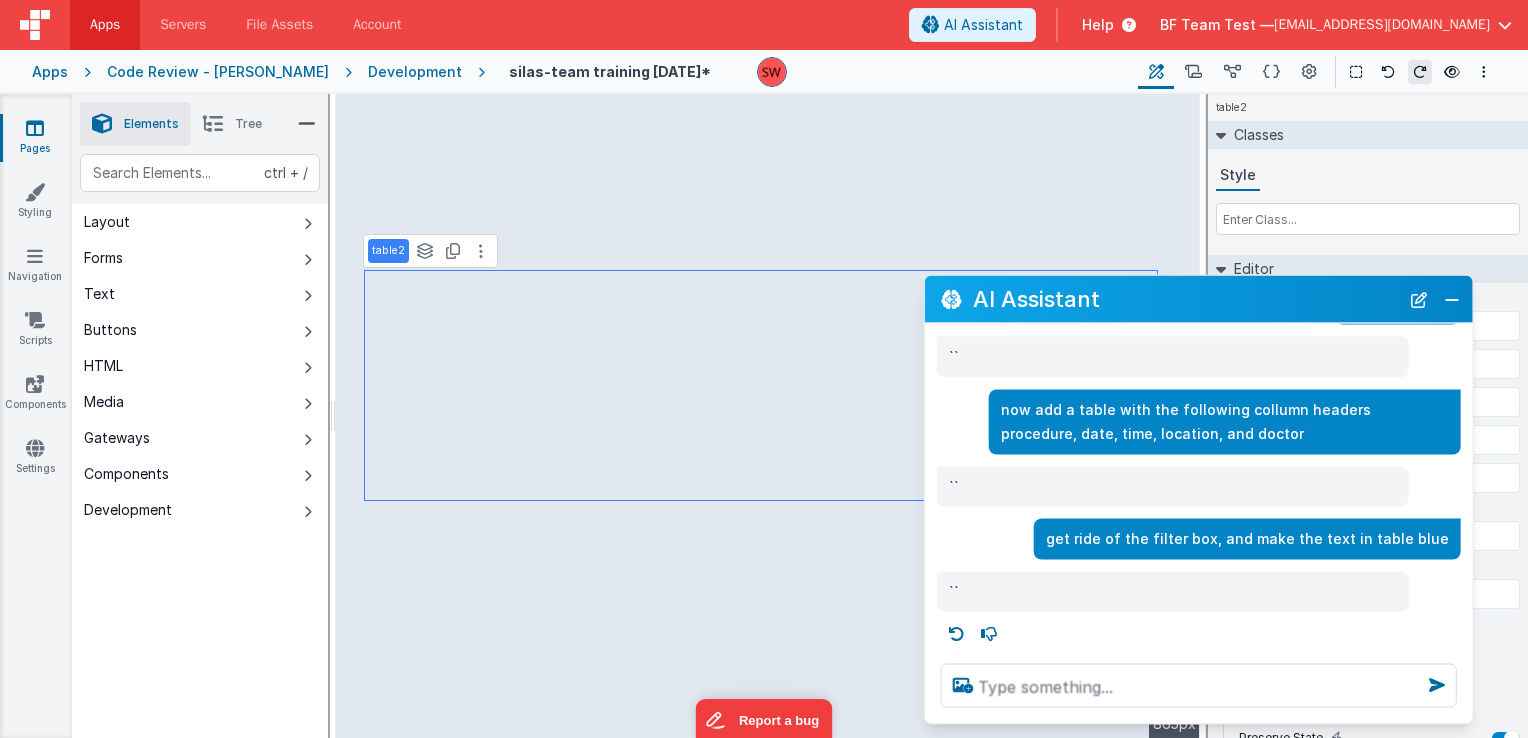 click on "ctrl  + /
Layout   Forms   Text   Buttons   HTML   Media   Gateways   Components   Development
Page
Page Body     Body     LeftSdie   html     group   html   table2     group" at bounding box center [200, 493] 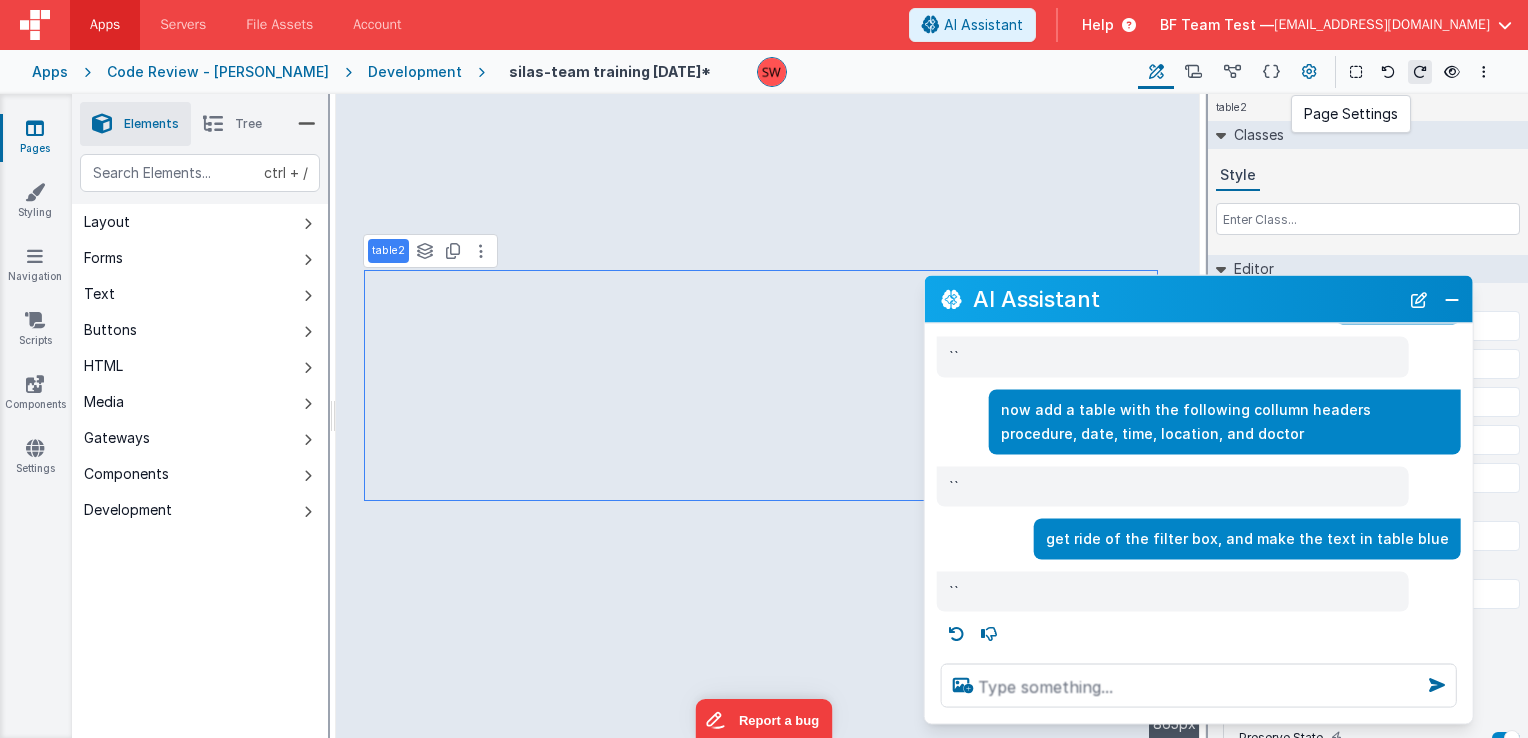 click at bounding box center [1309, 72] 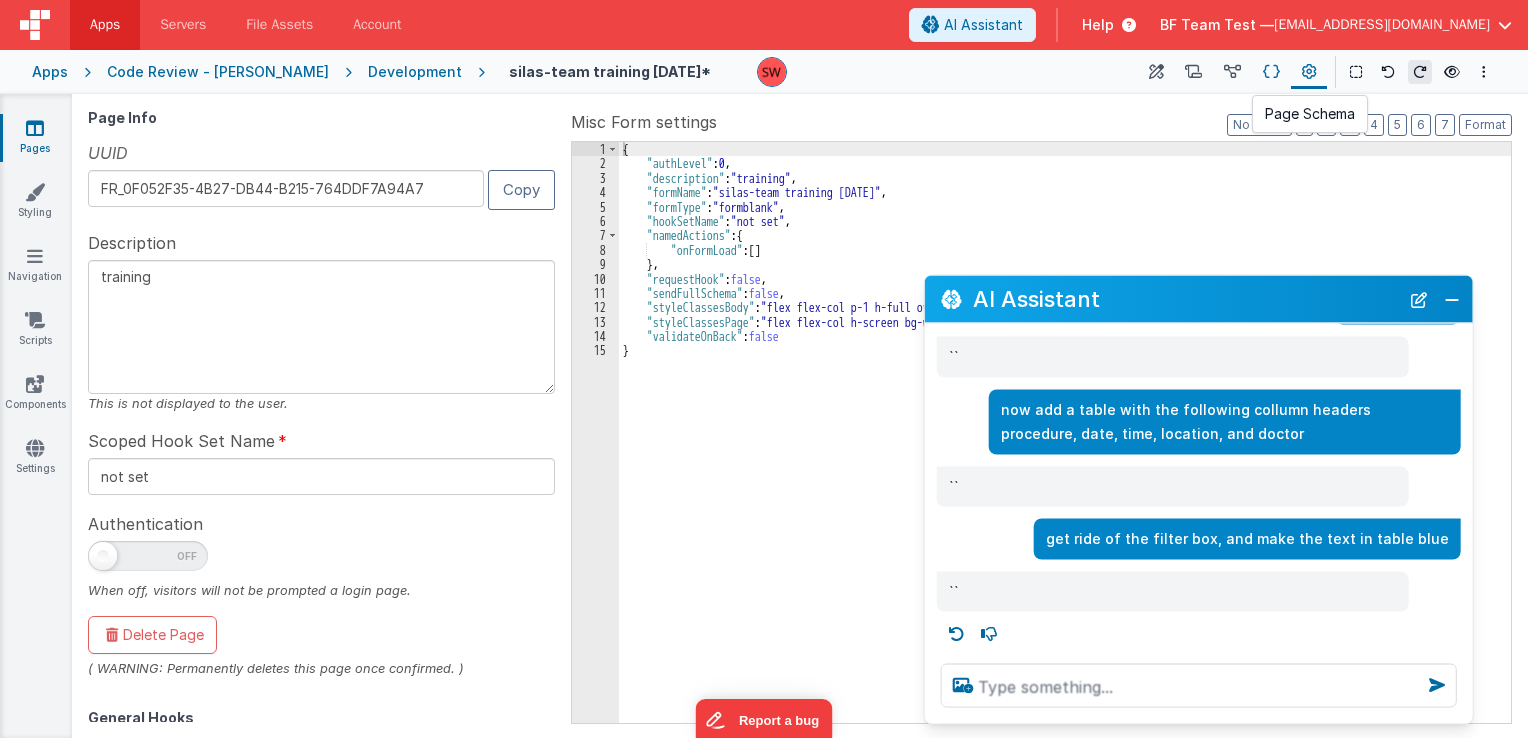 click at bounding box center [1271, 72] 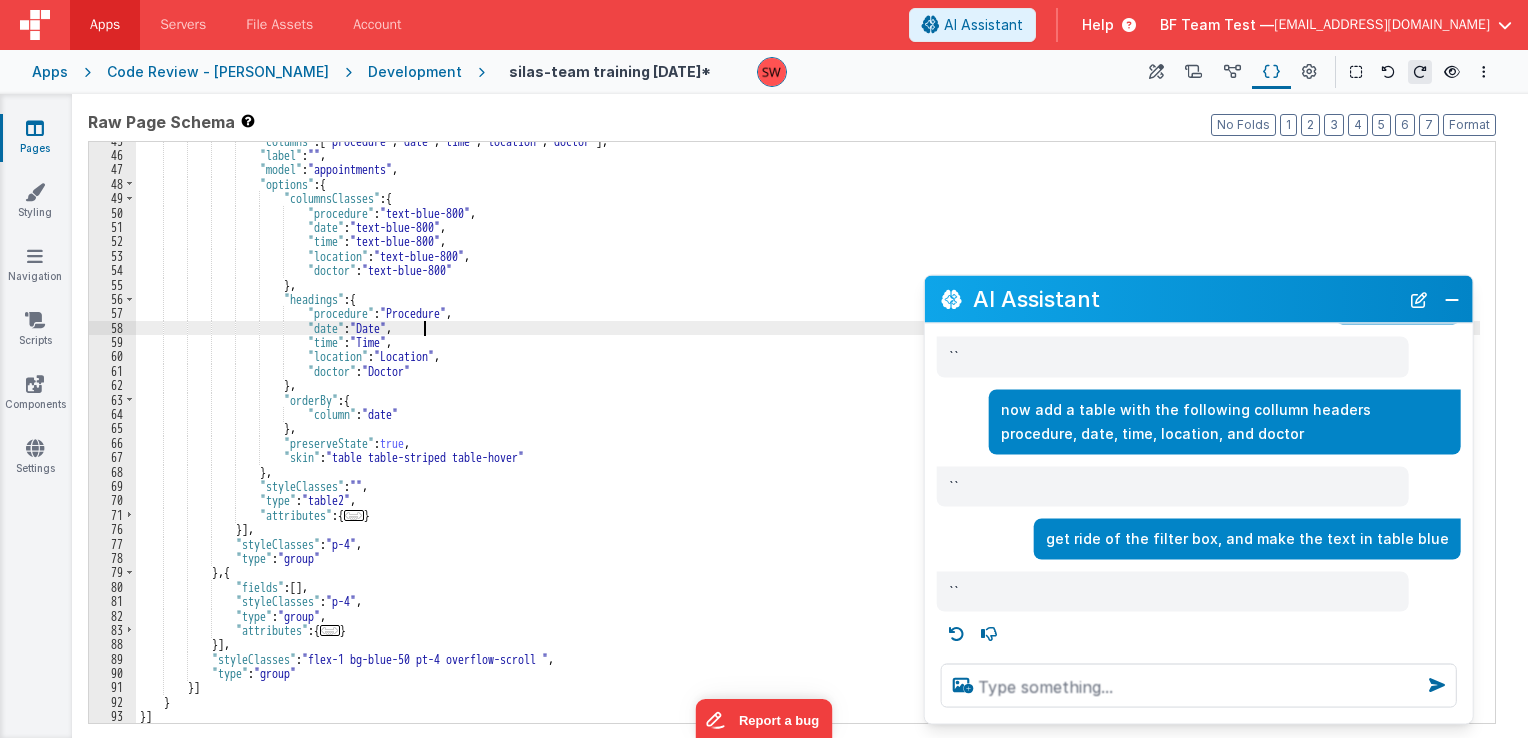 click on ""columns" :  [ "procedure" ,  "date" ,  "time" ,  "location" ,  "doctor" ] ,                          "label" :  "" ,                          "model" :  "appointments" ,                          "options" :  {                               "columnsClasses" :  {                                    "procedure" :  "text-blue-800" ,                                    "date" :  "text-blue-800" ,                                    "time" :  "text-blue-800" ,                                    "location" :  "text-blue-800" ,                                    "doctor" :  "text-blue-800"                               } ,                               "headings" :  {                                    "procedure" :  "Procedure" ,                                    "date" :  "Date" ,                                    "time" :  "Time" ,                                    "location" :  "Location" ,                                    "doctor" :  "Doctor"                               } ,      :" at bounding box center (808, 439) 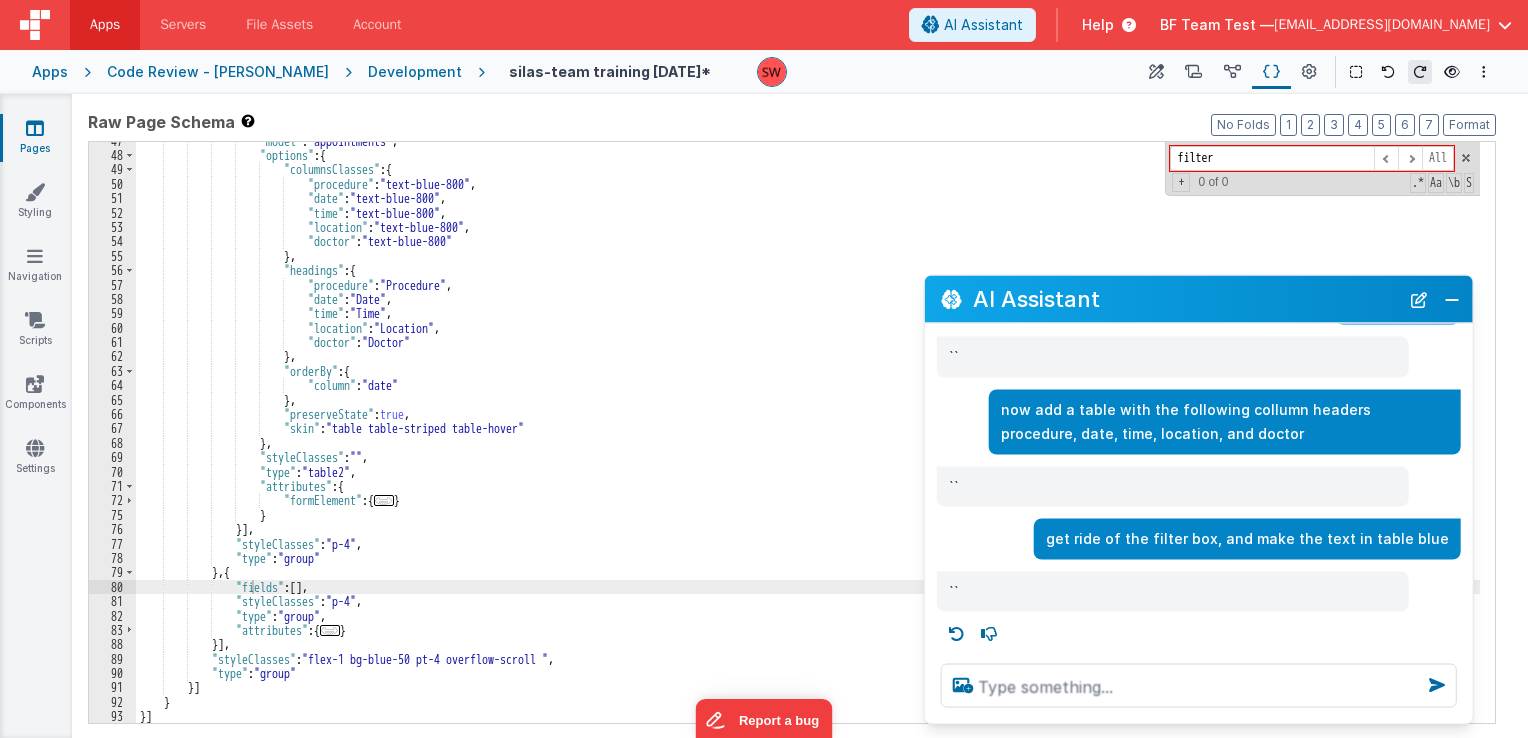 scroll, scrollTop: 383, scrollLeft: 0, axis: vertical 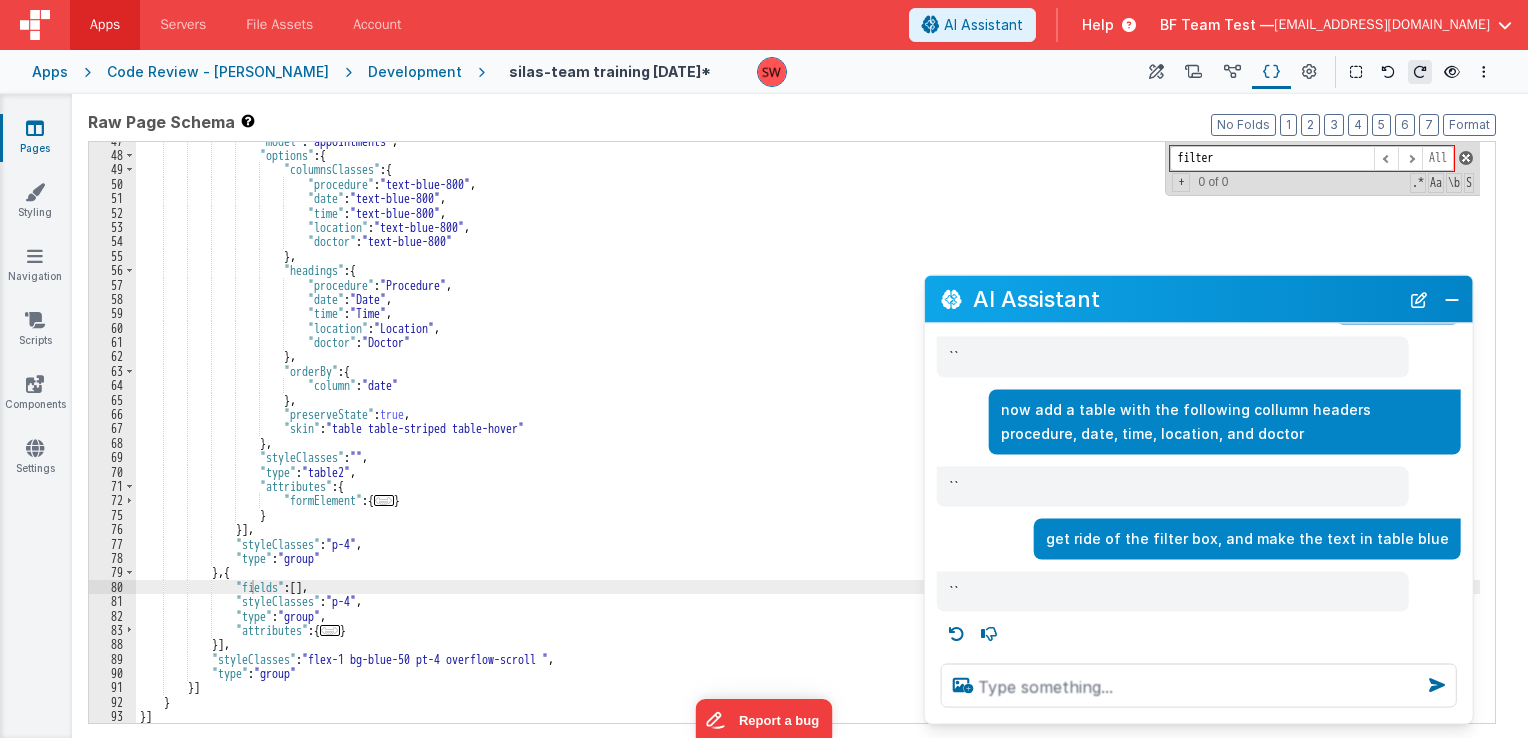 type on "filter" 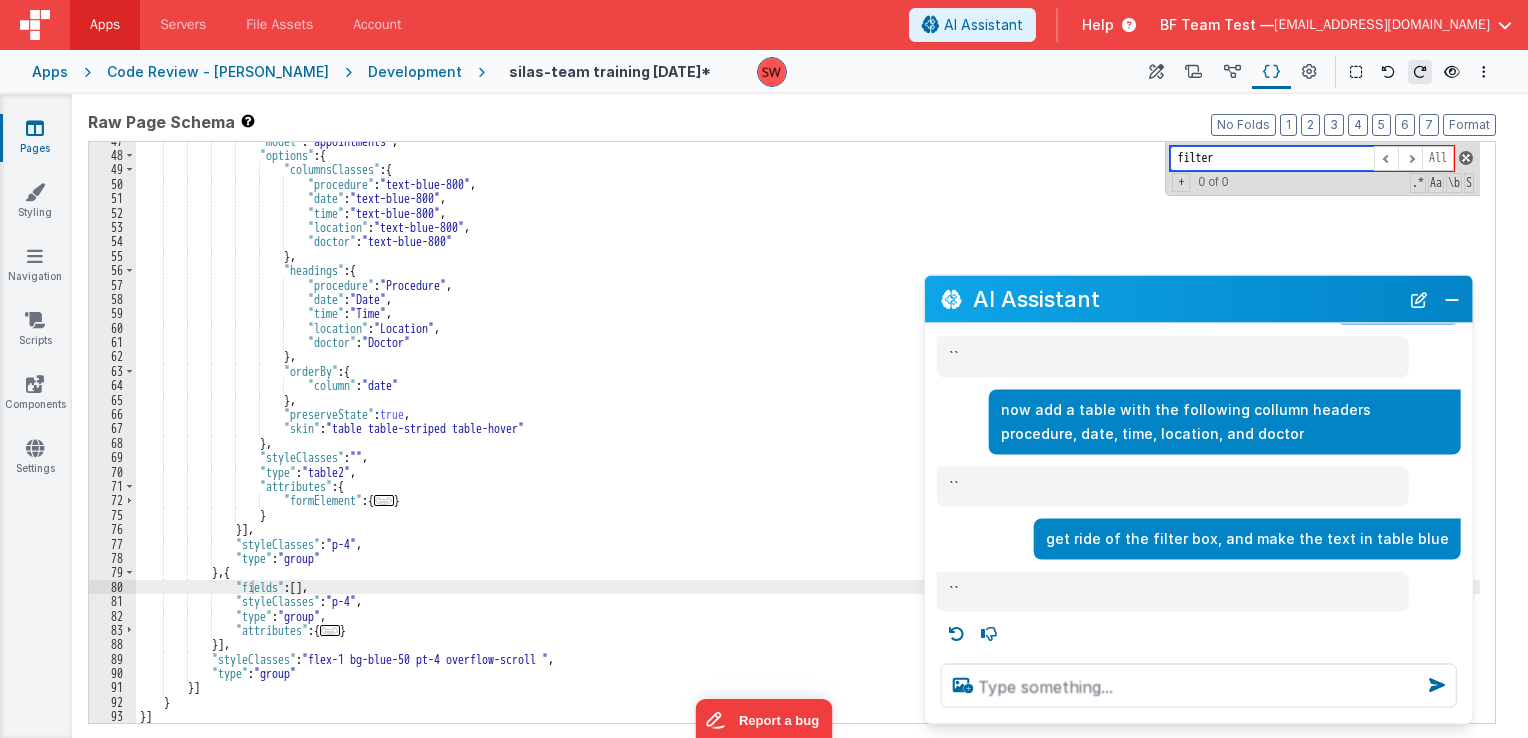 click at bounding box center (1466, 158) 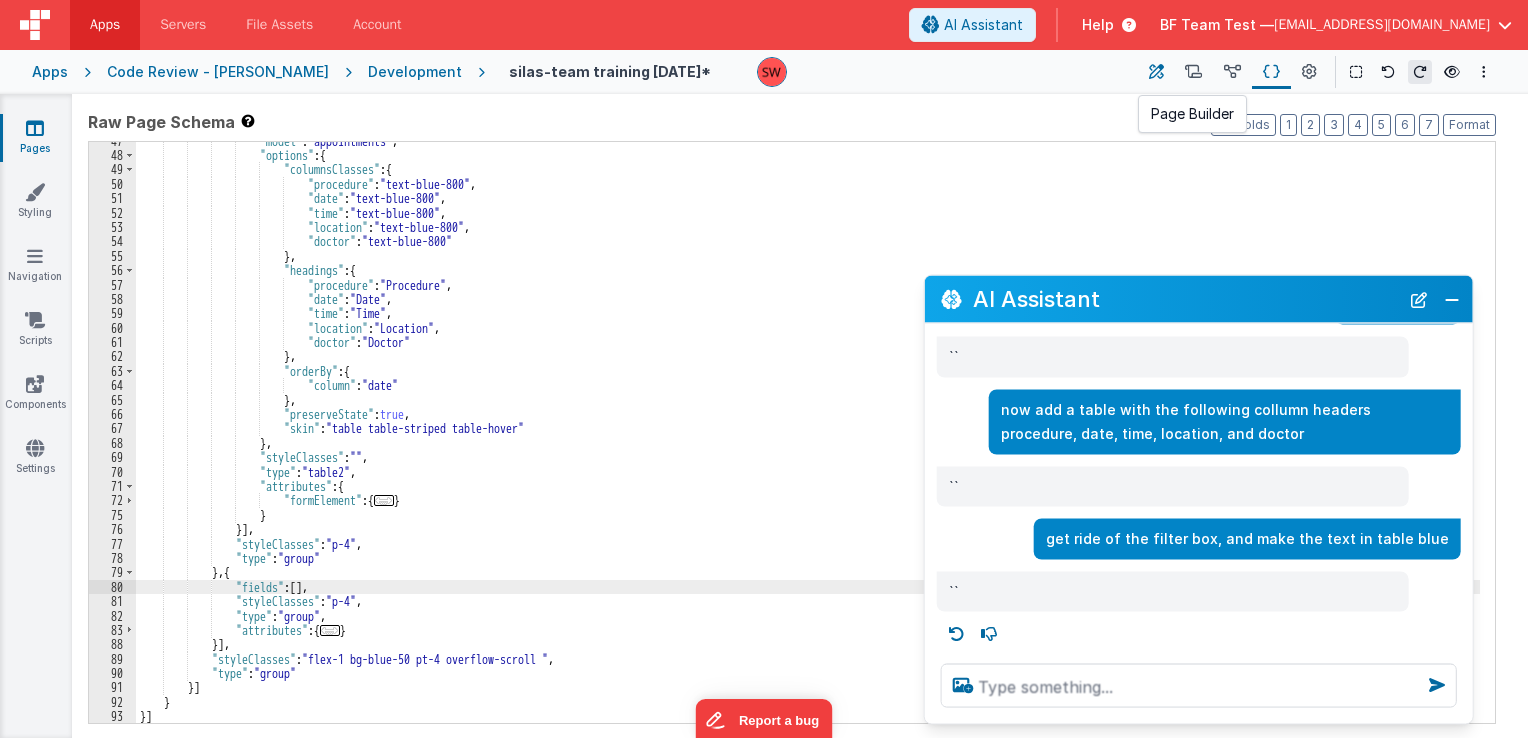 click at bounding box center (1156, 72) 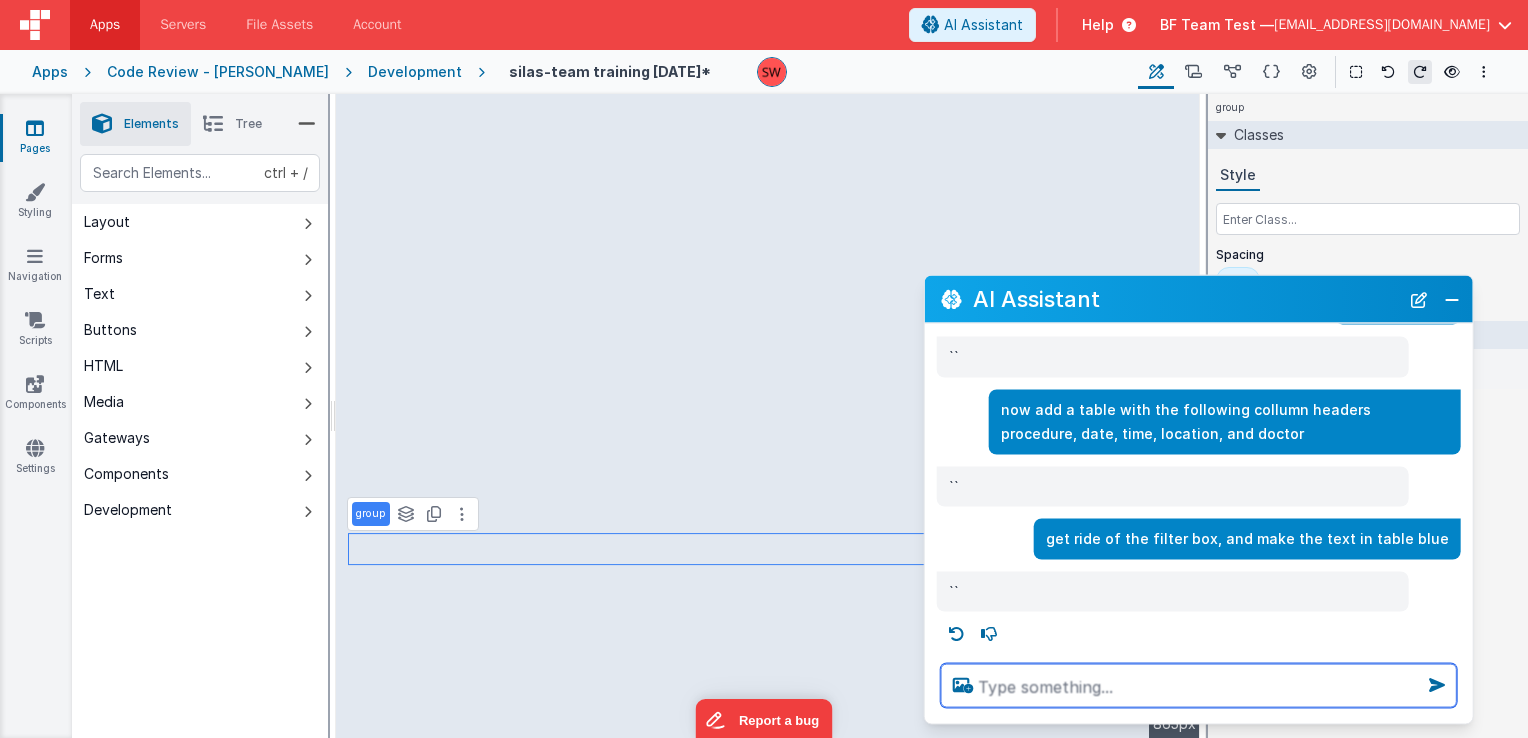 click at bounding box center (1199, 686) 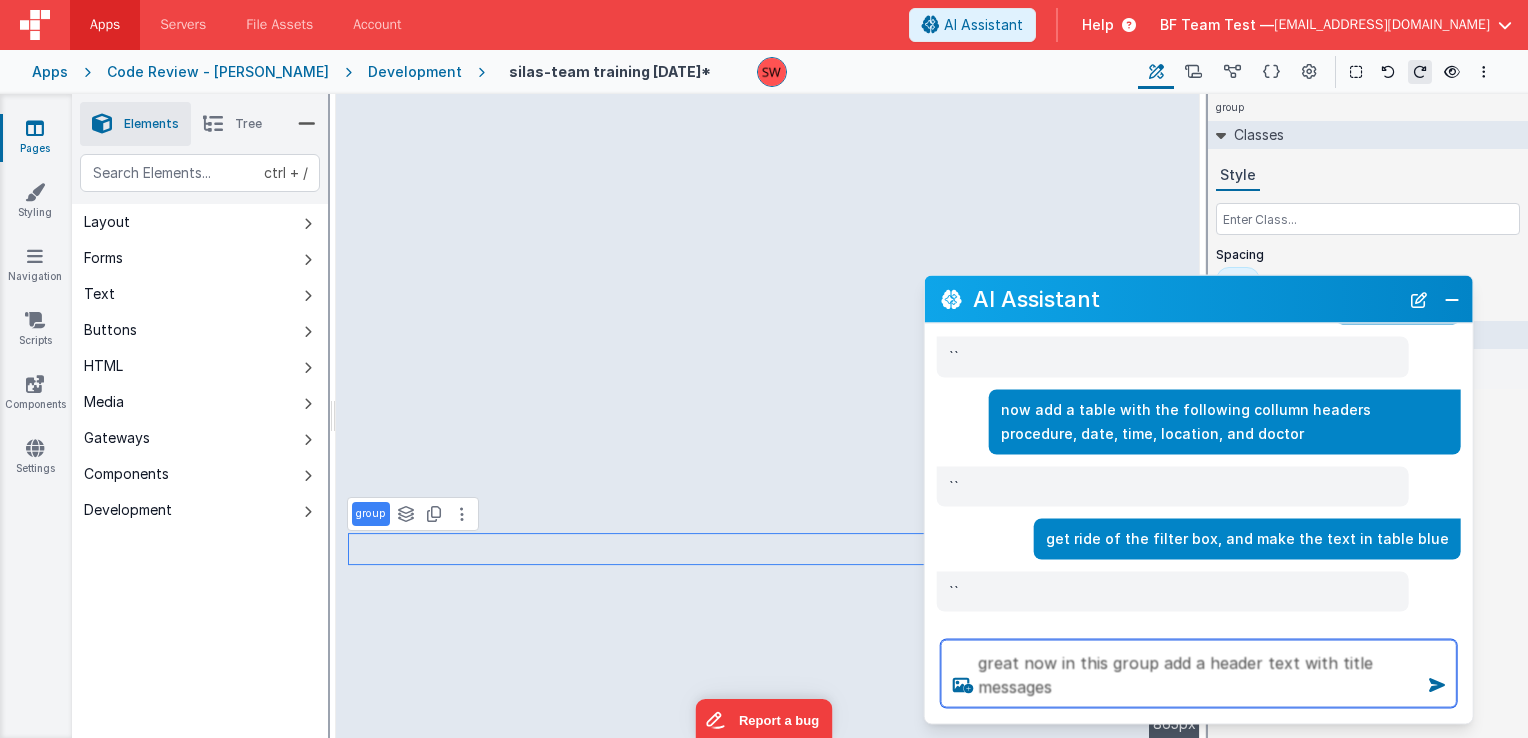 type on "great now in this group add a header text with title messages" 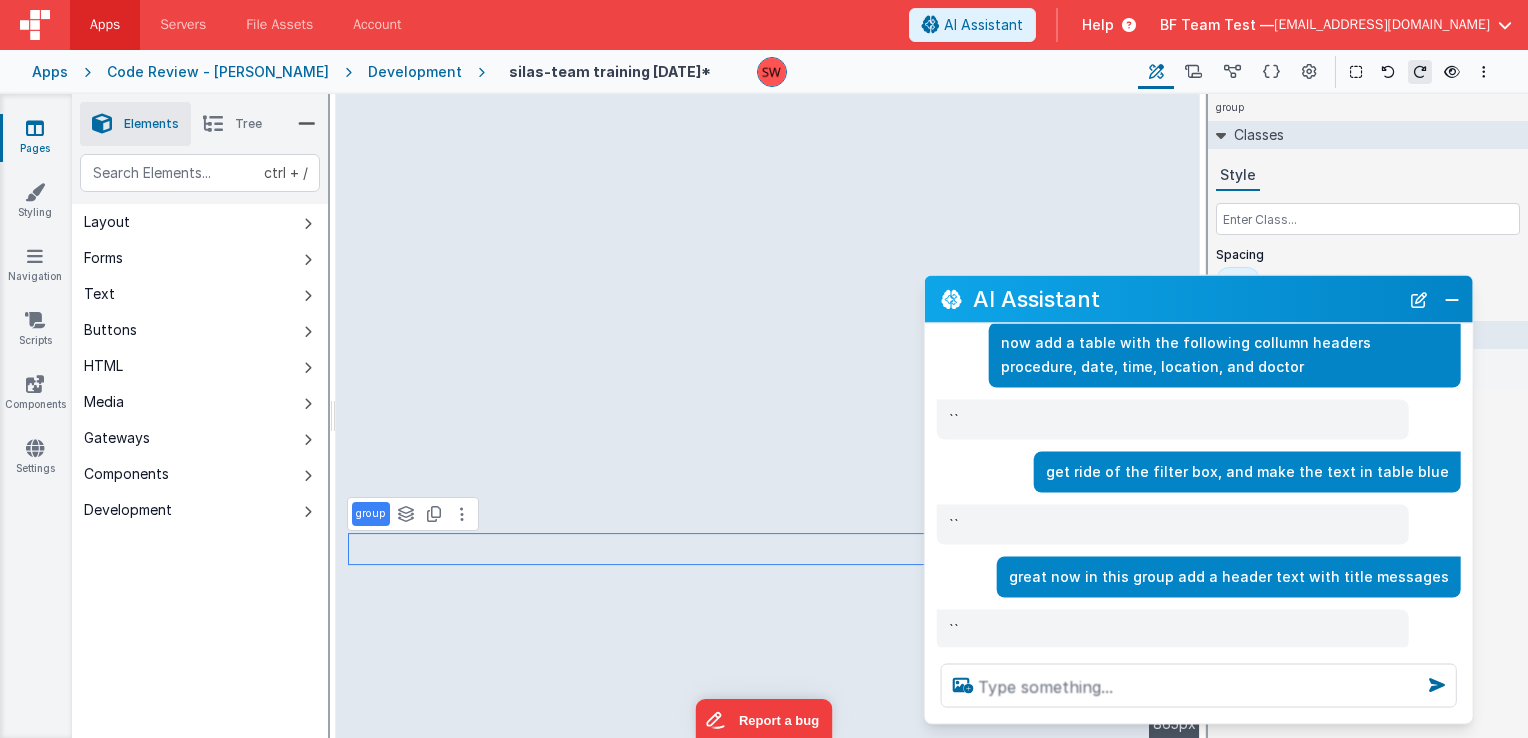 scroll, scrollTop: 587, scrollLeft: 0, axis: vertical 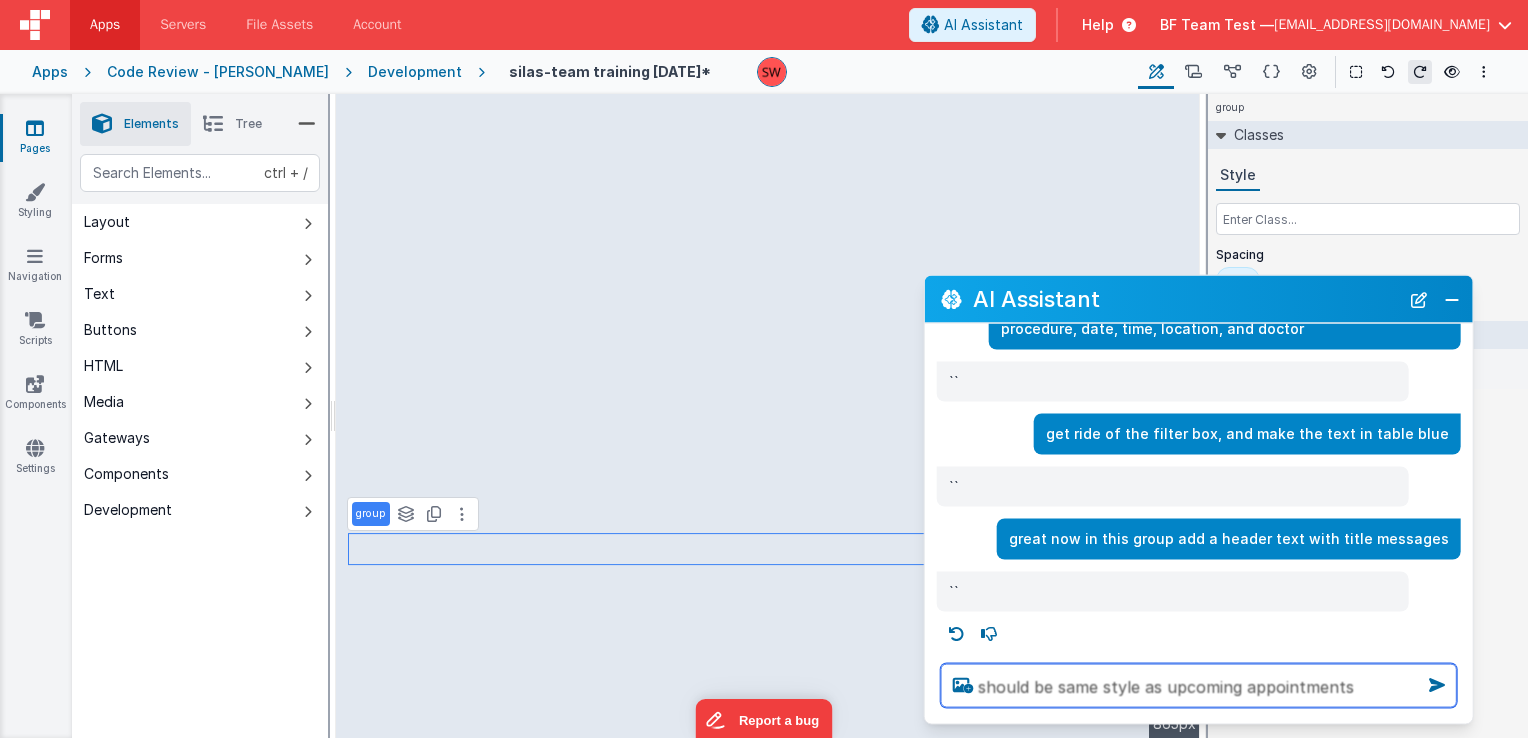 type on "should be same style as upcoming appointments" 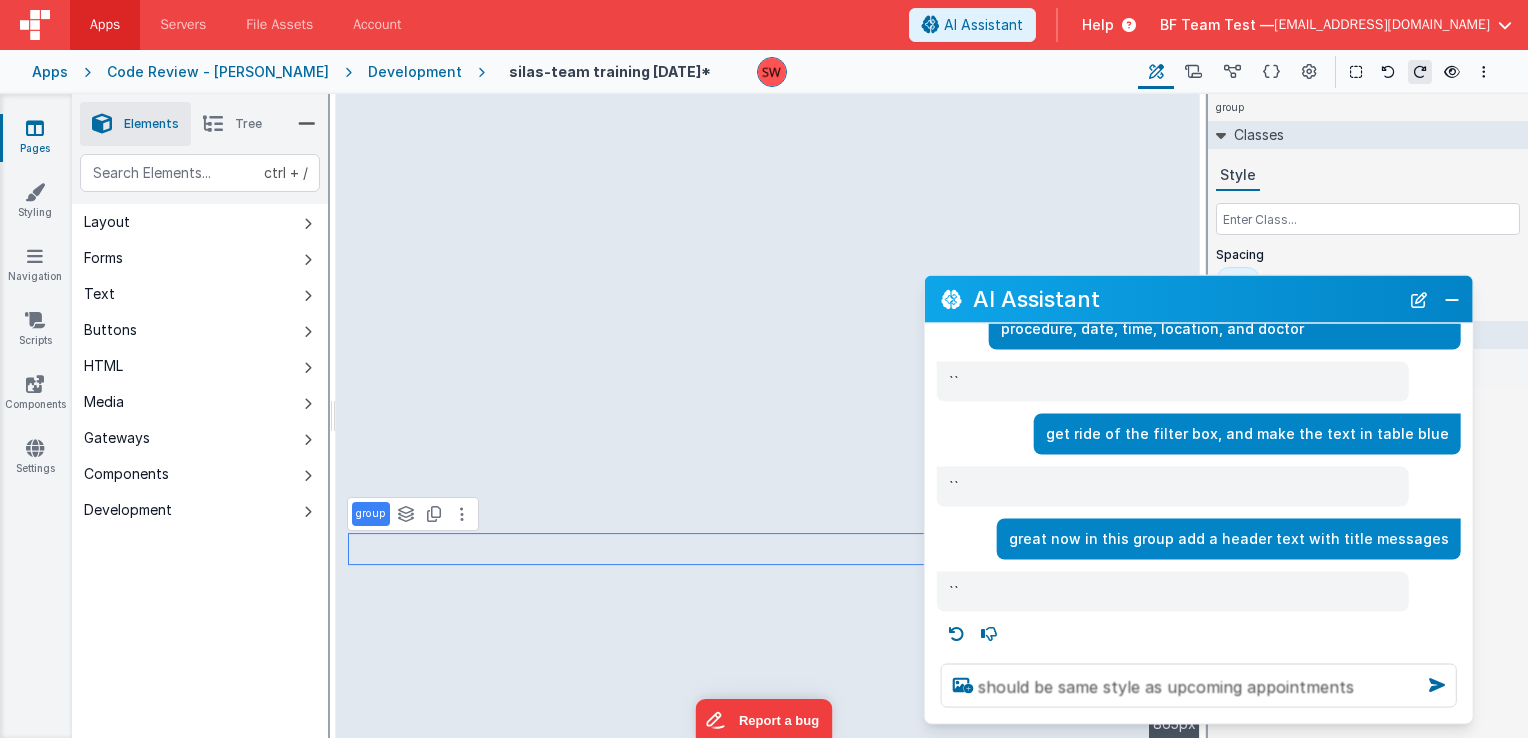type 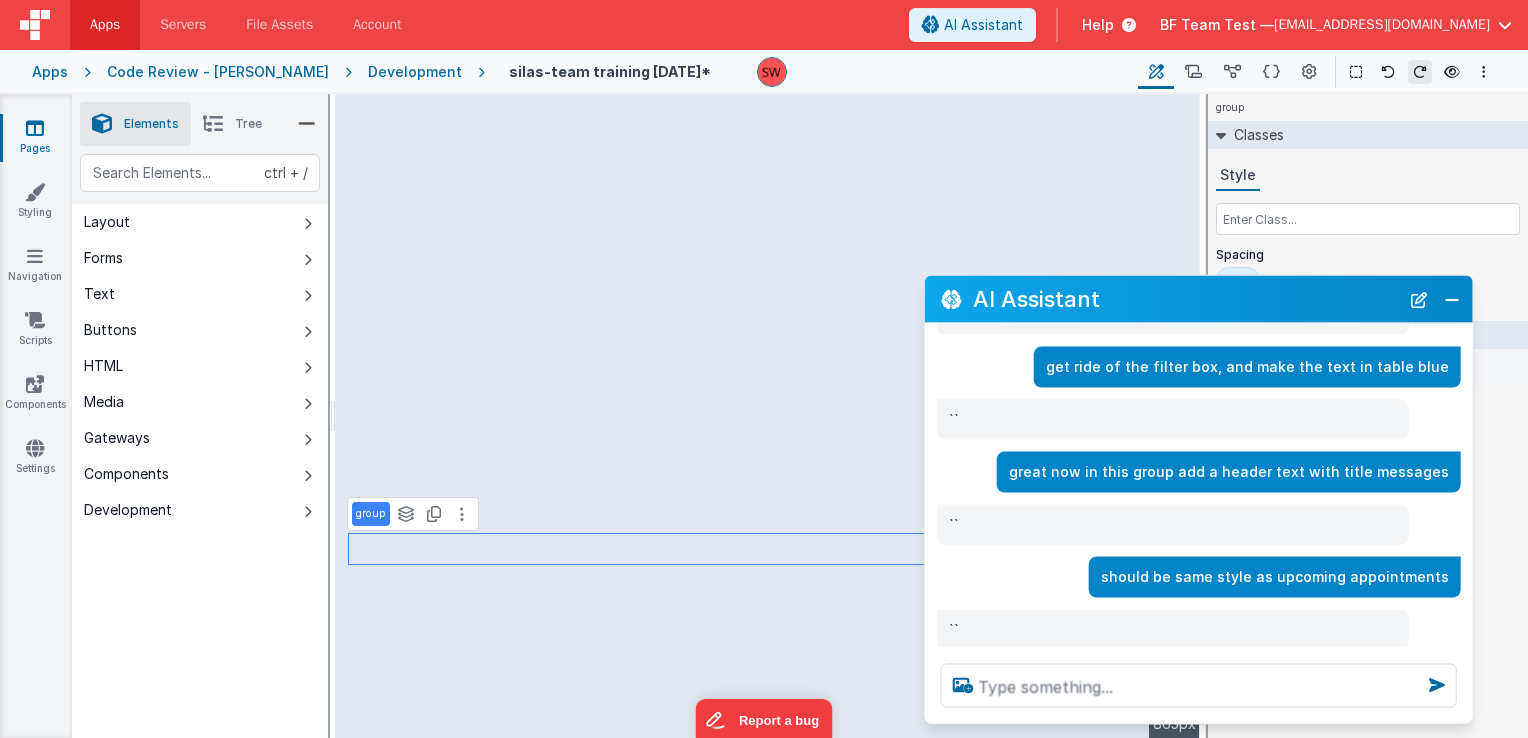 scroll, scrollTop: 692, scrollLeft: 0, axis: vertical 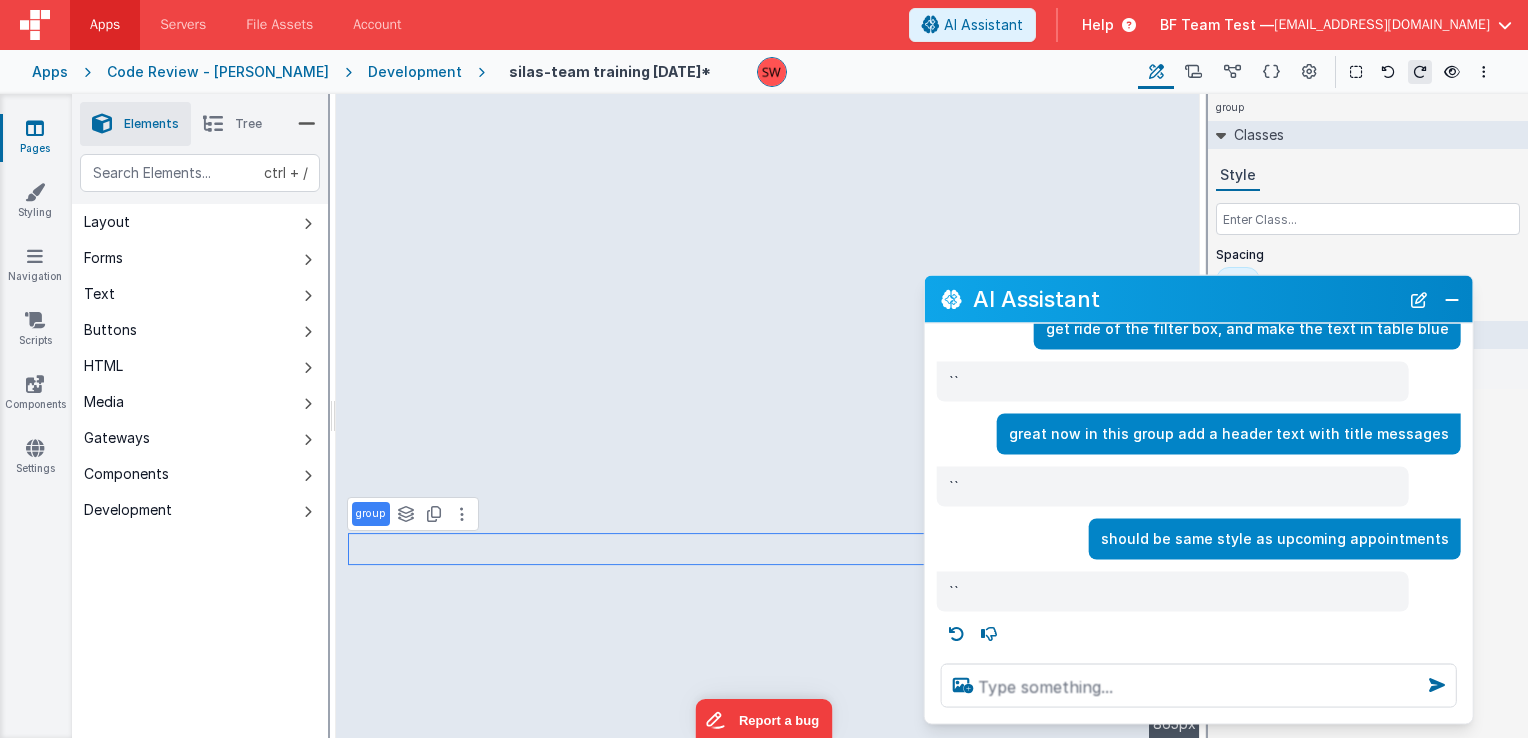 click on "HTML" at bounding box center [200, 366] 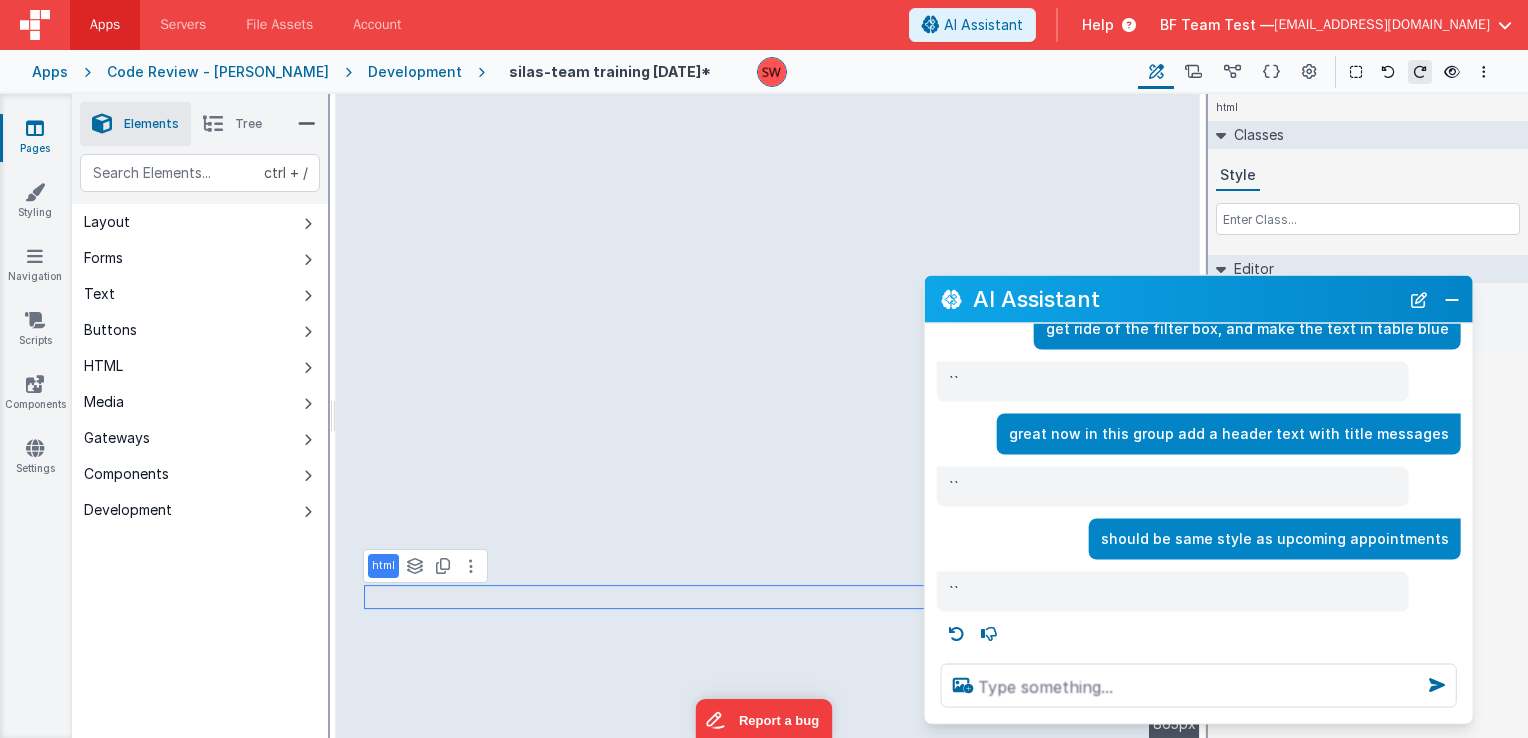 click on "HTML" at bounding box center (200, 366) 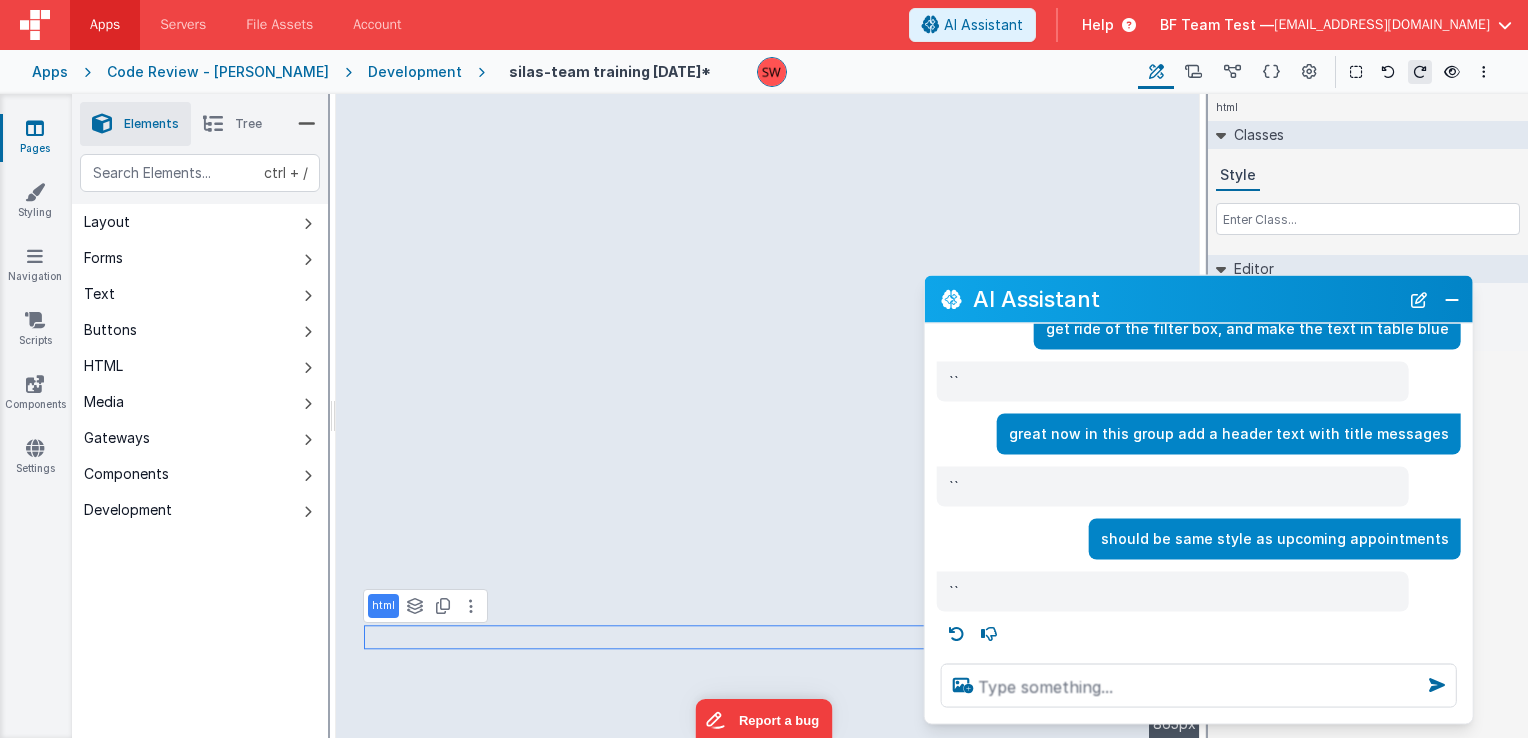 click on "HTML" at bounding box center [200, 366] 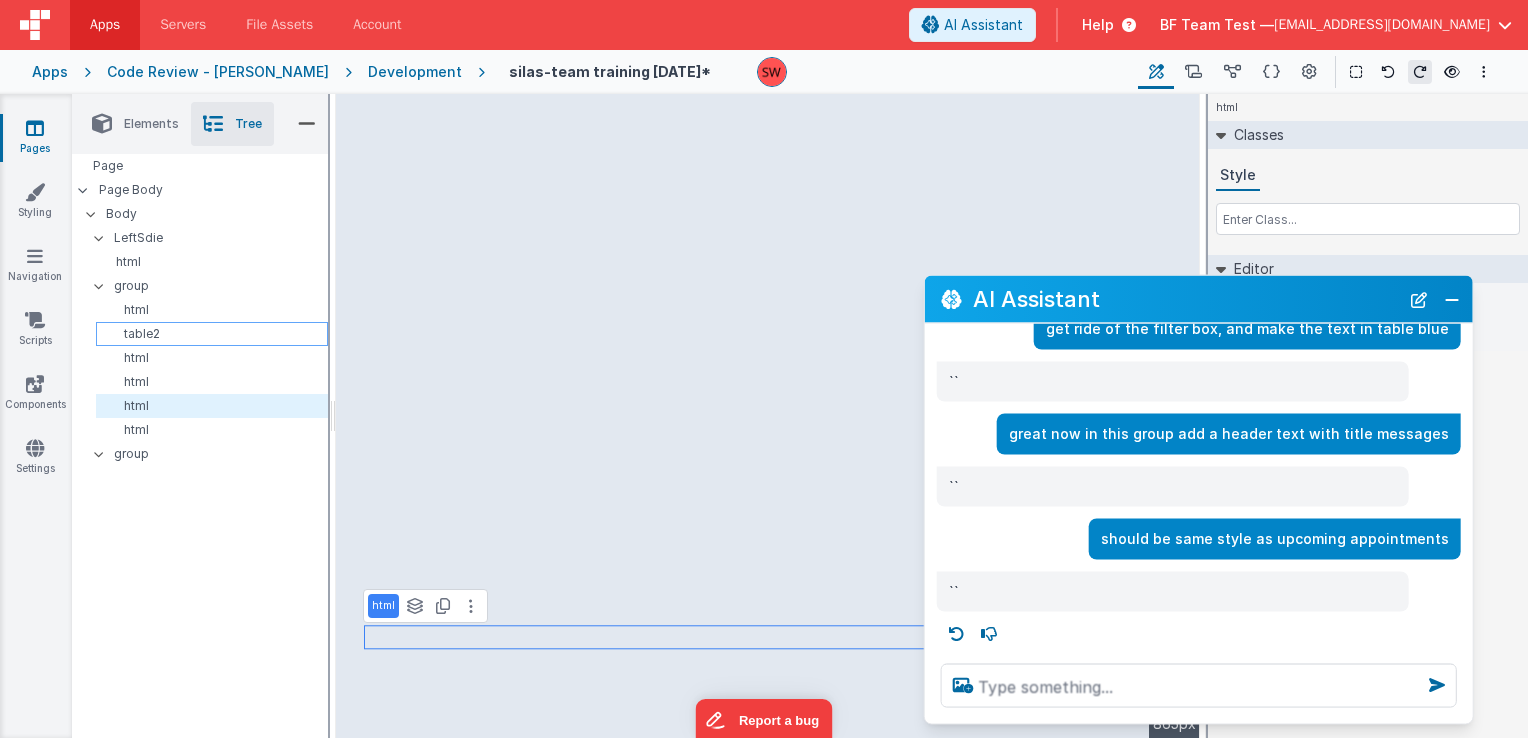 click on "table2" at bounding box center [215, 334] 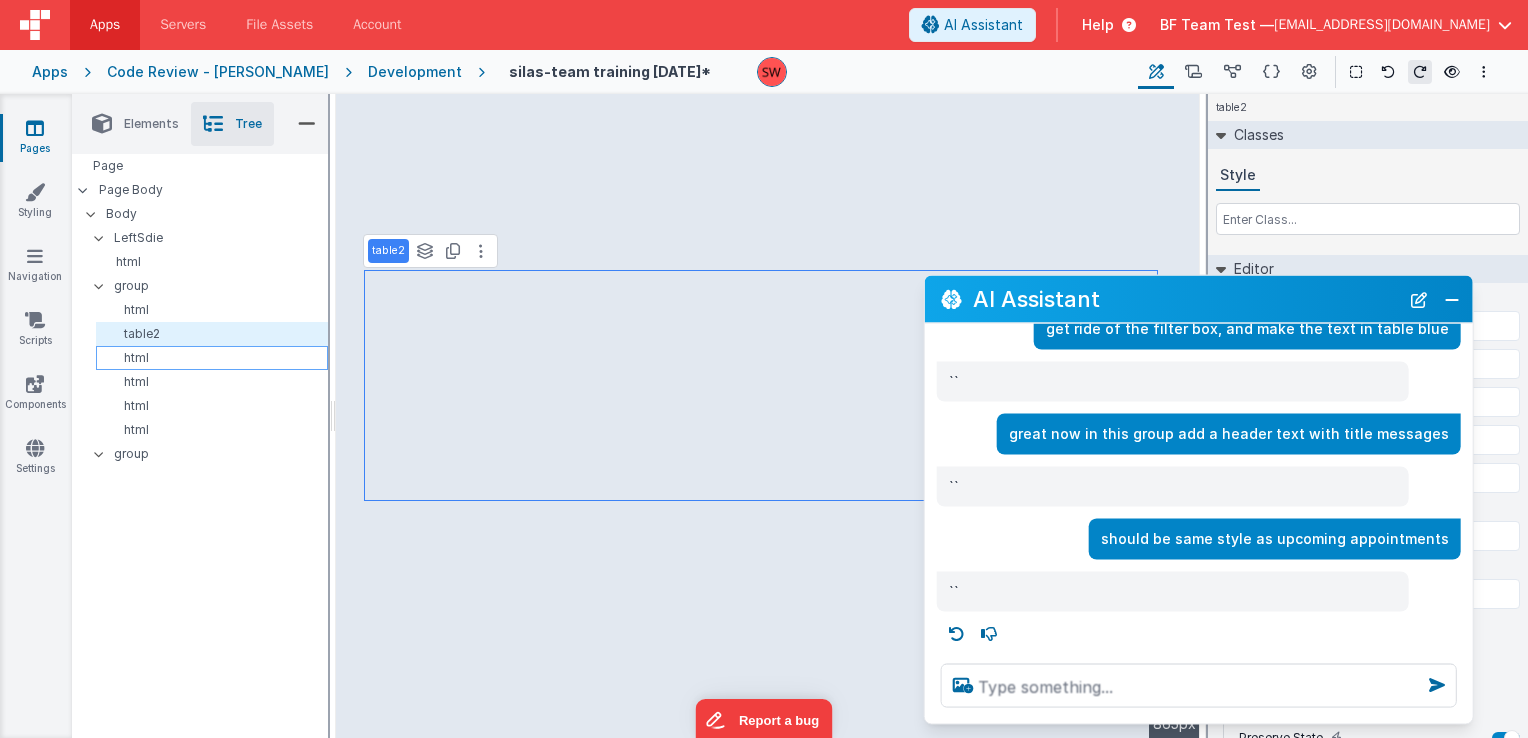 click on "html" at bounding box center (215, 358) 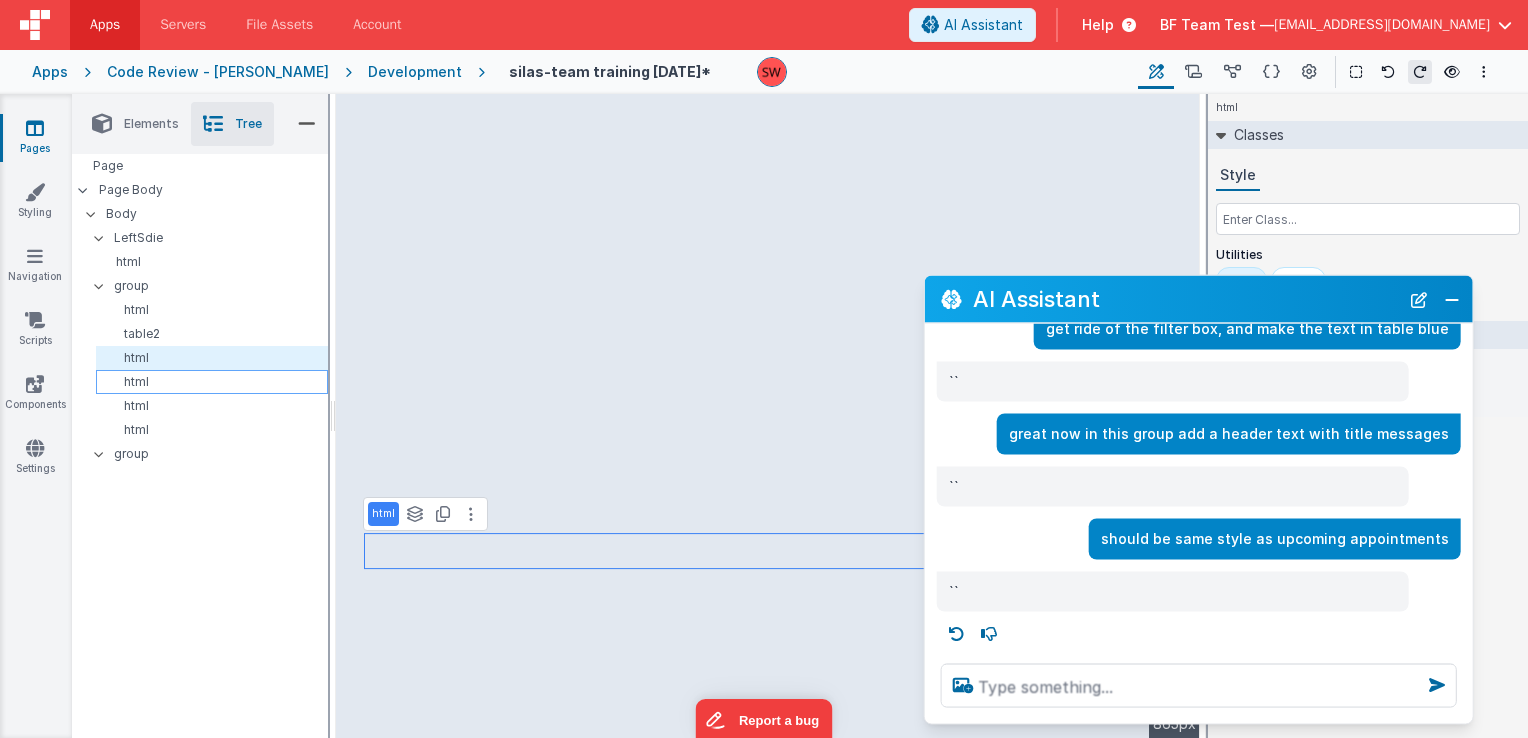 click on "html" at bounding box center (215, 382) 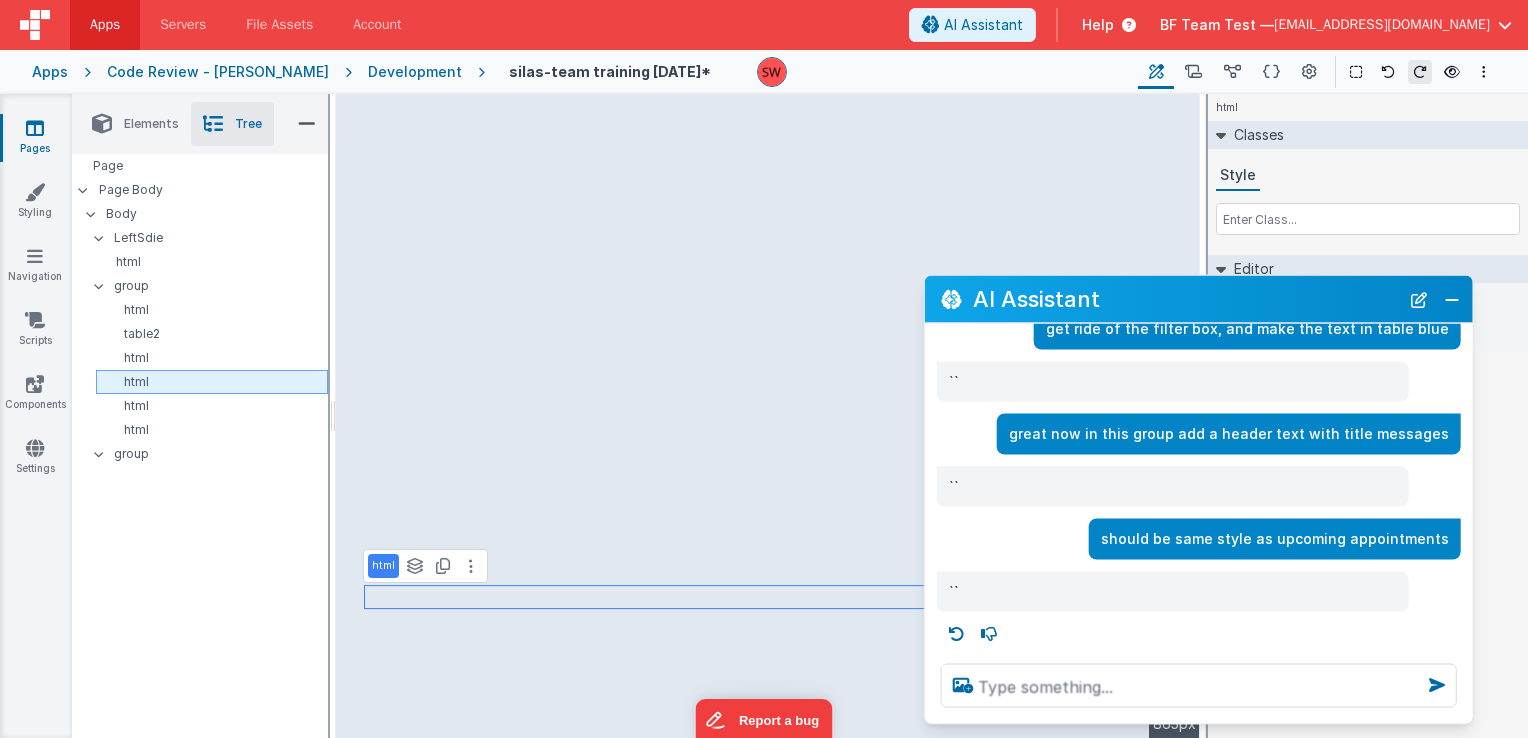 type 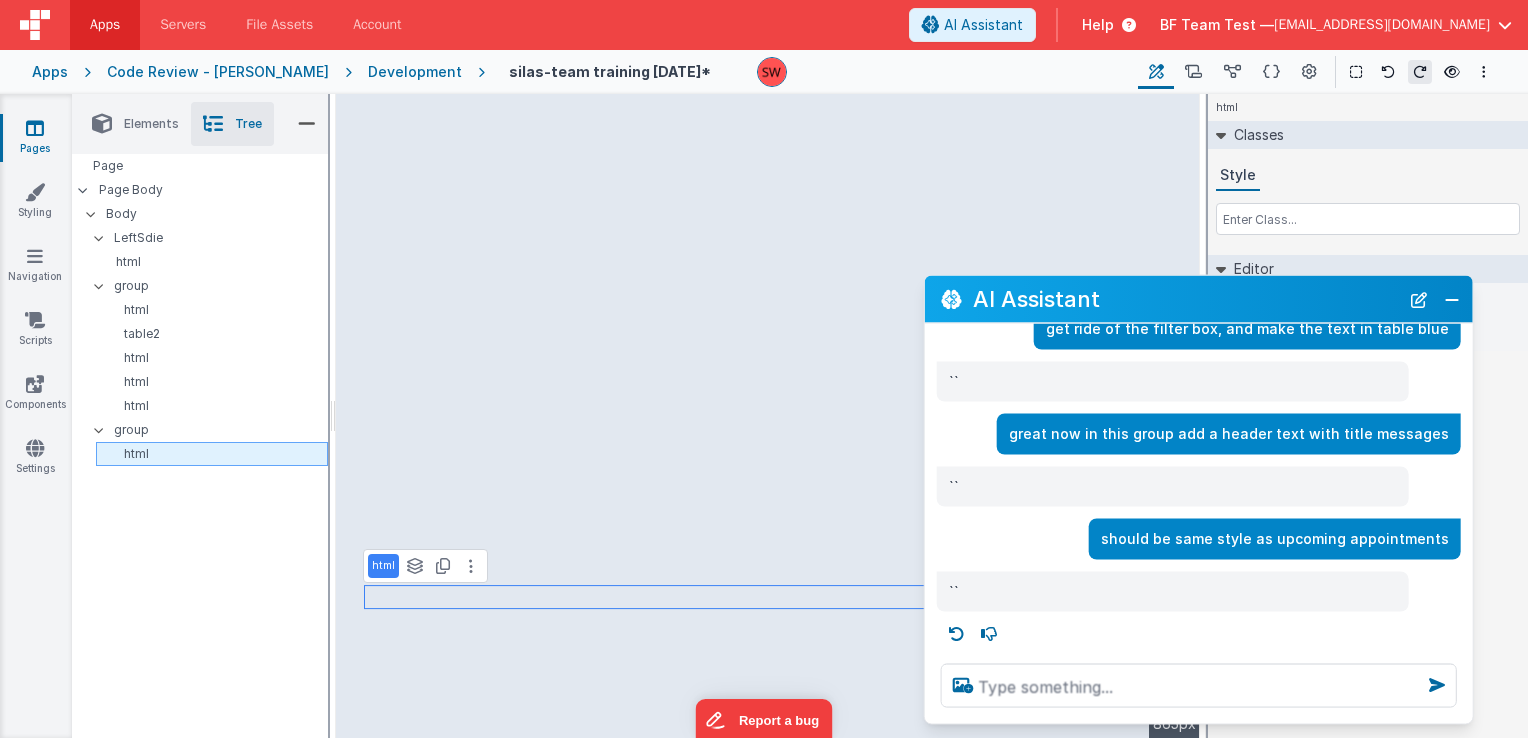 type 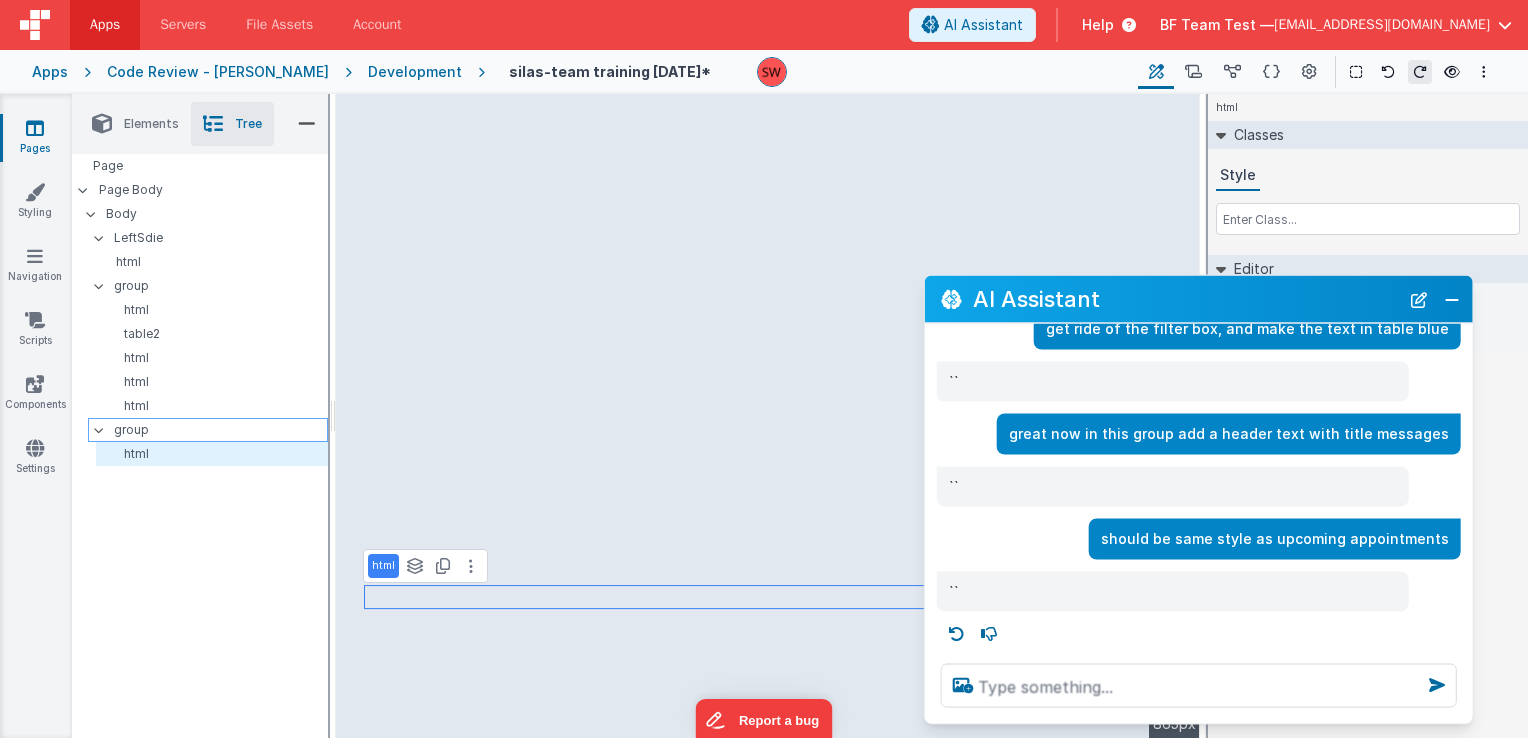 click at bounding box center [105, 430] 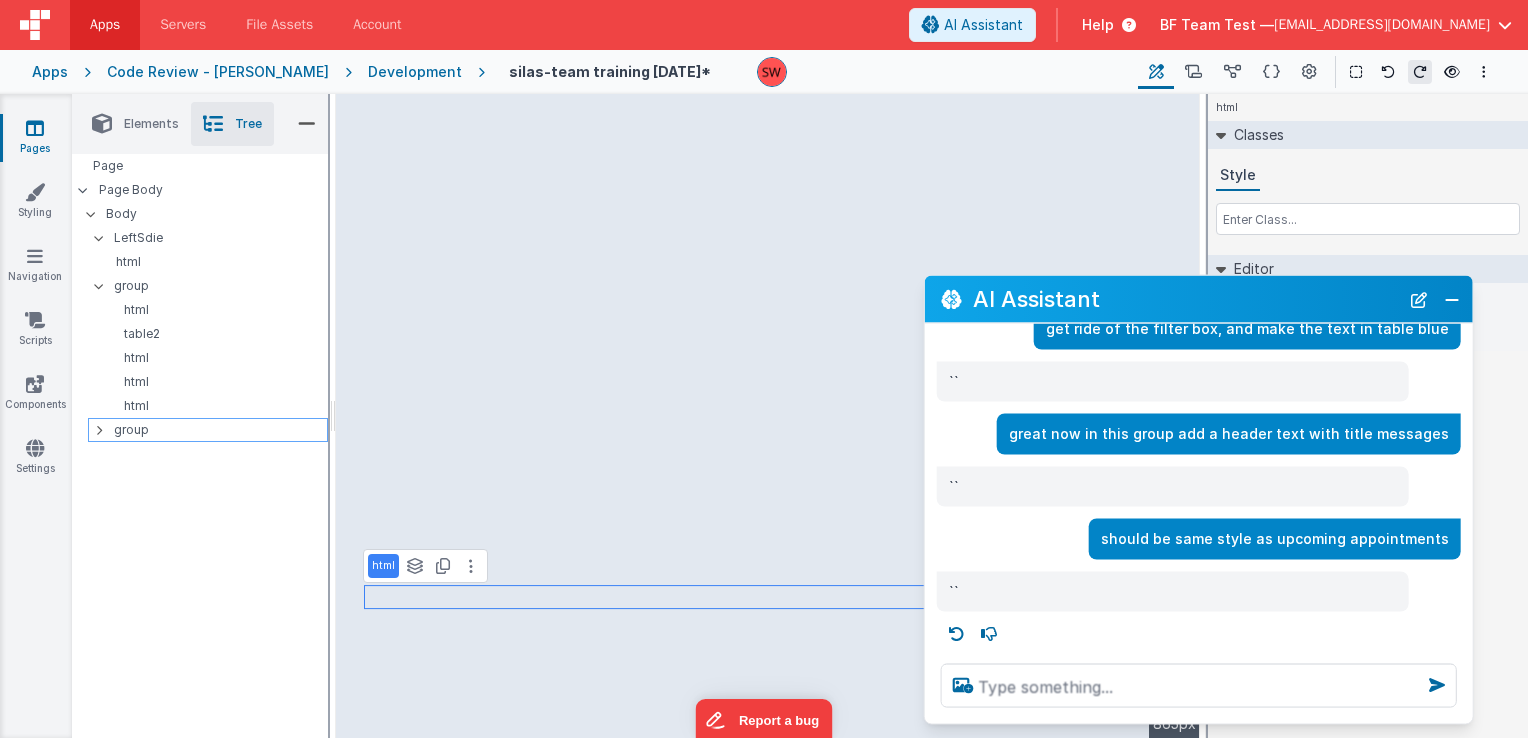 click at bounding box center [99, 430] 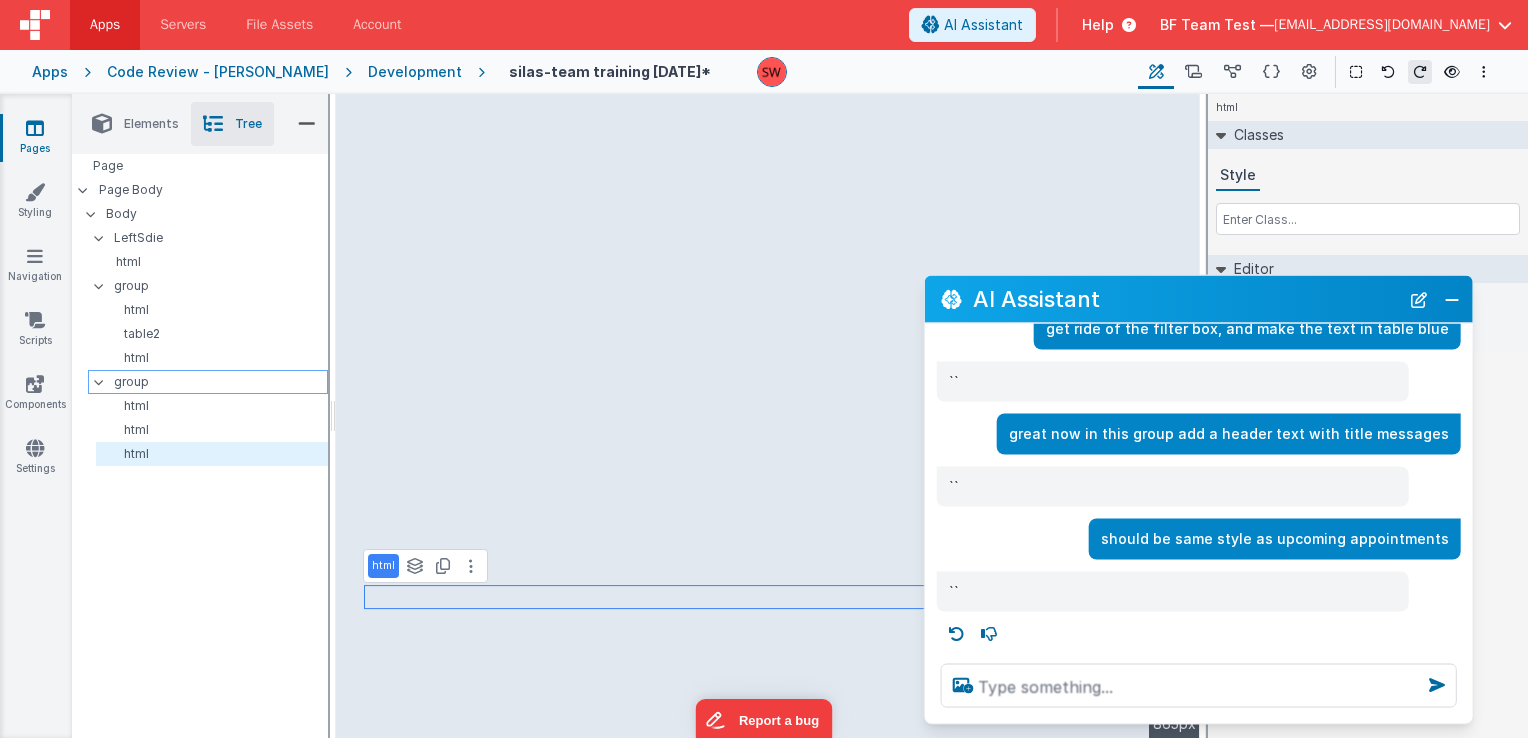 click at bounding box center (105, 382) 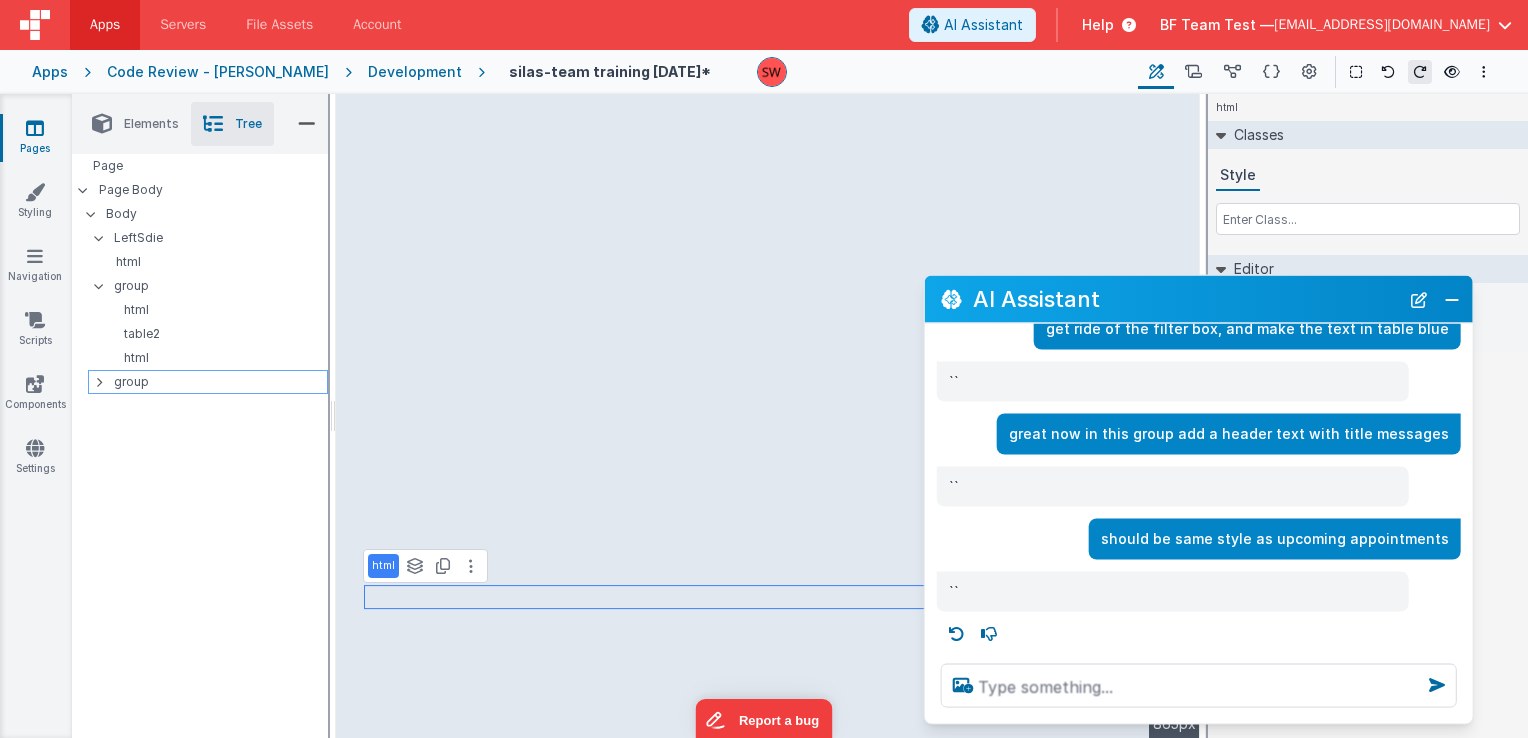click at bounding box center (99, 382) 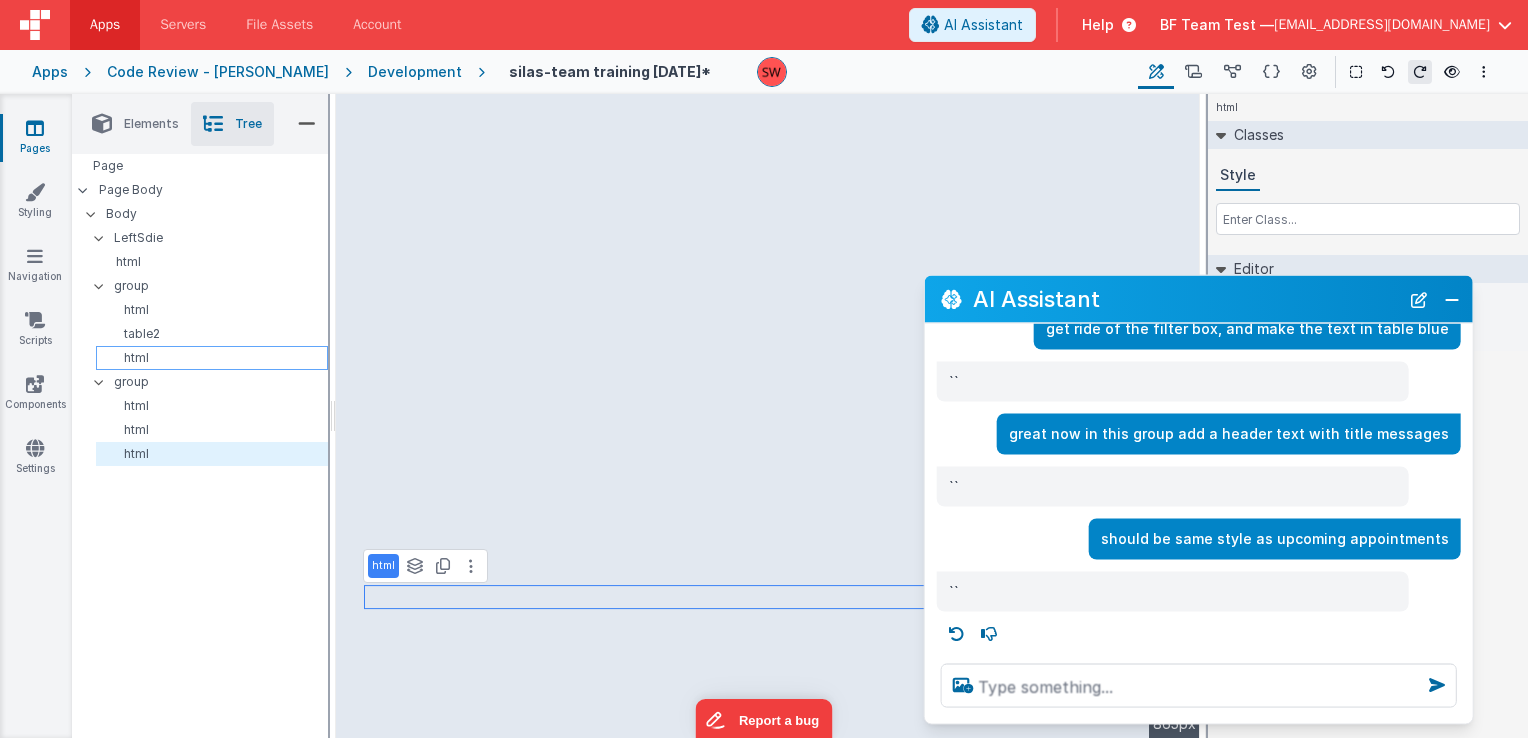 click on "html" at bounding box center [215, 358] 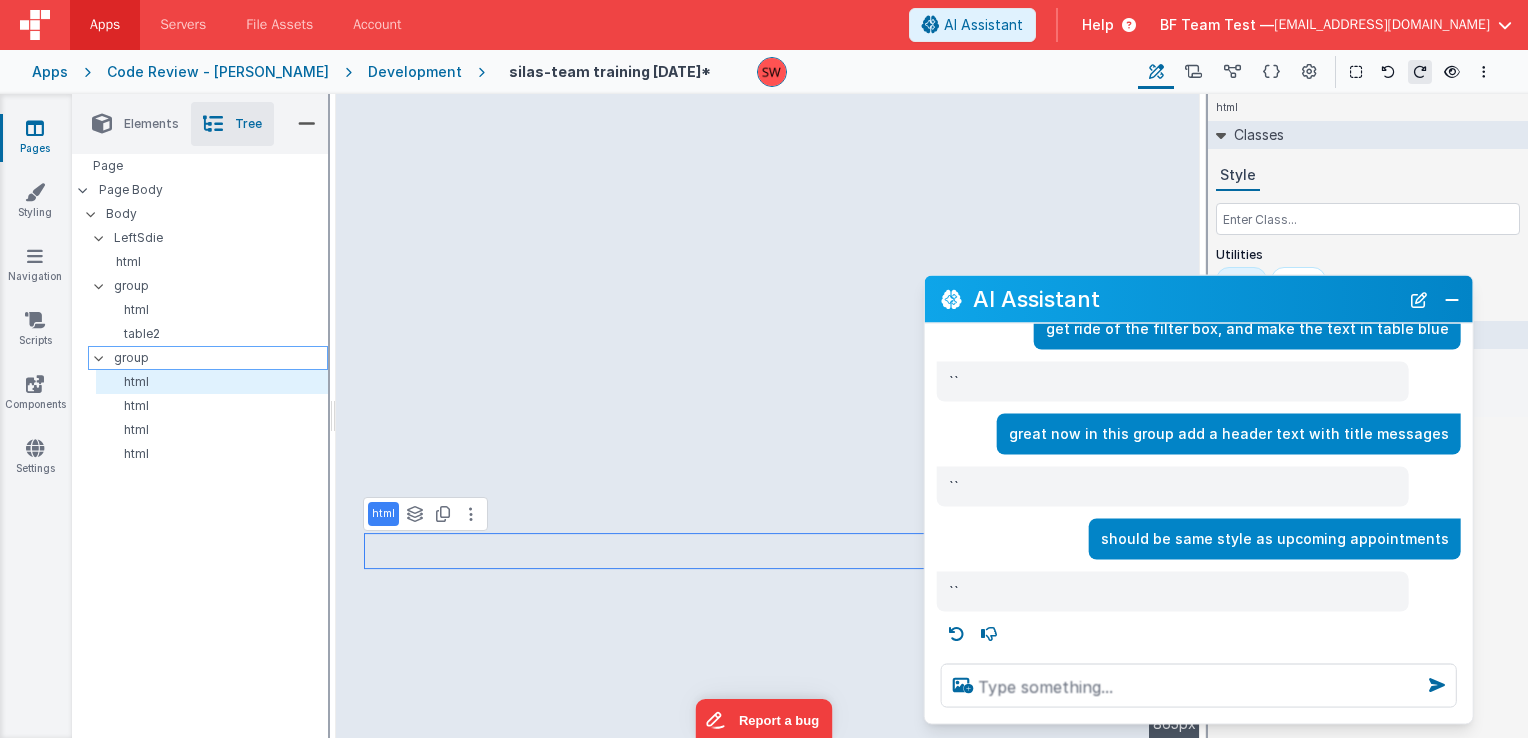 click at bounding box center [105, 358] 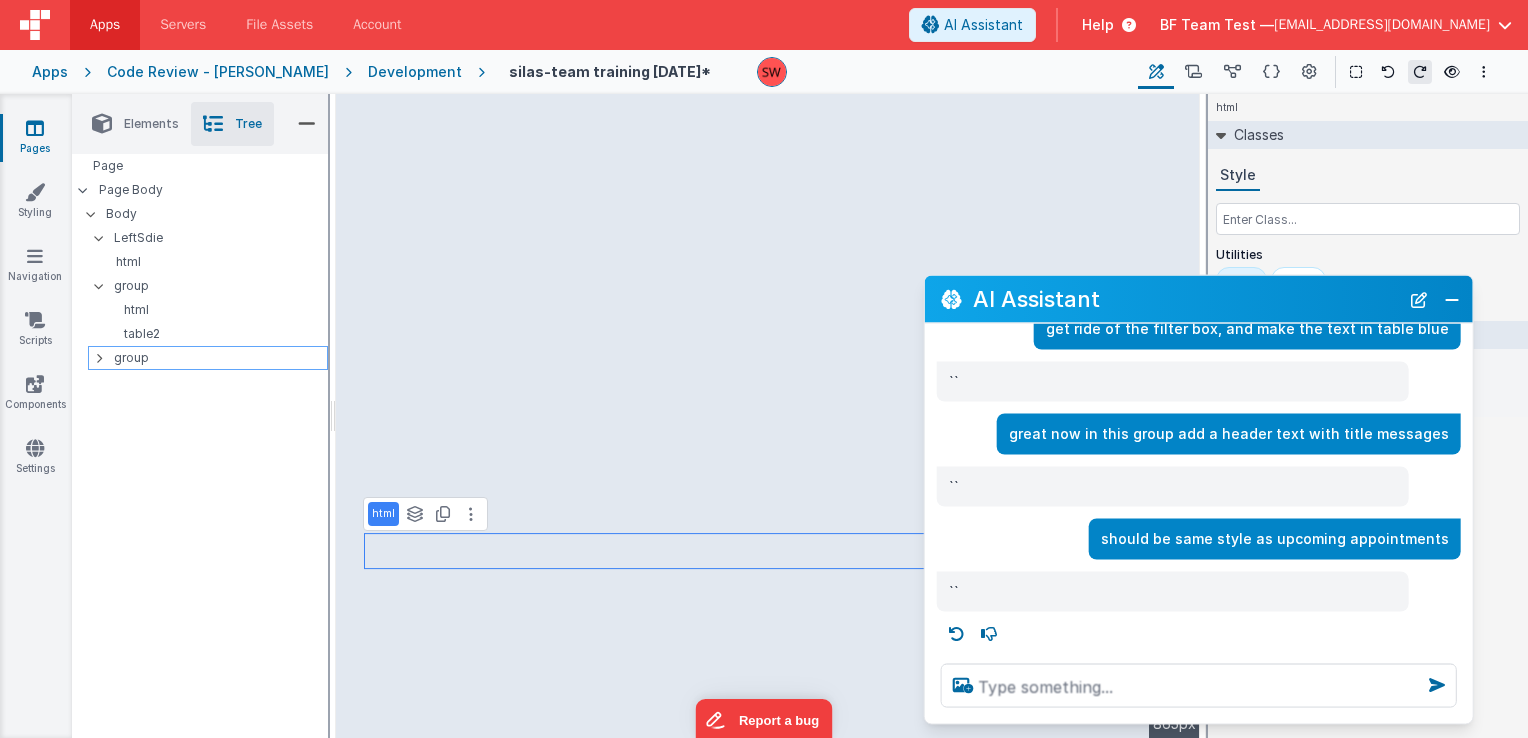 click at bounding box center (105, 358) 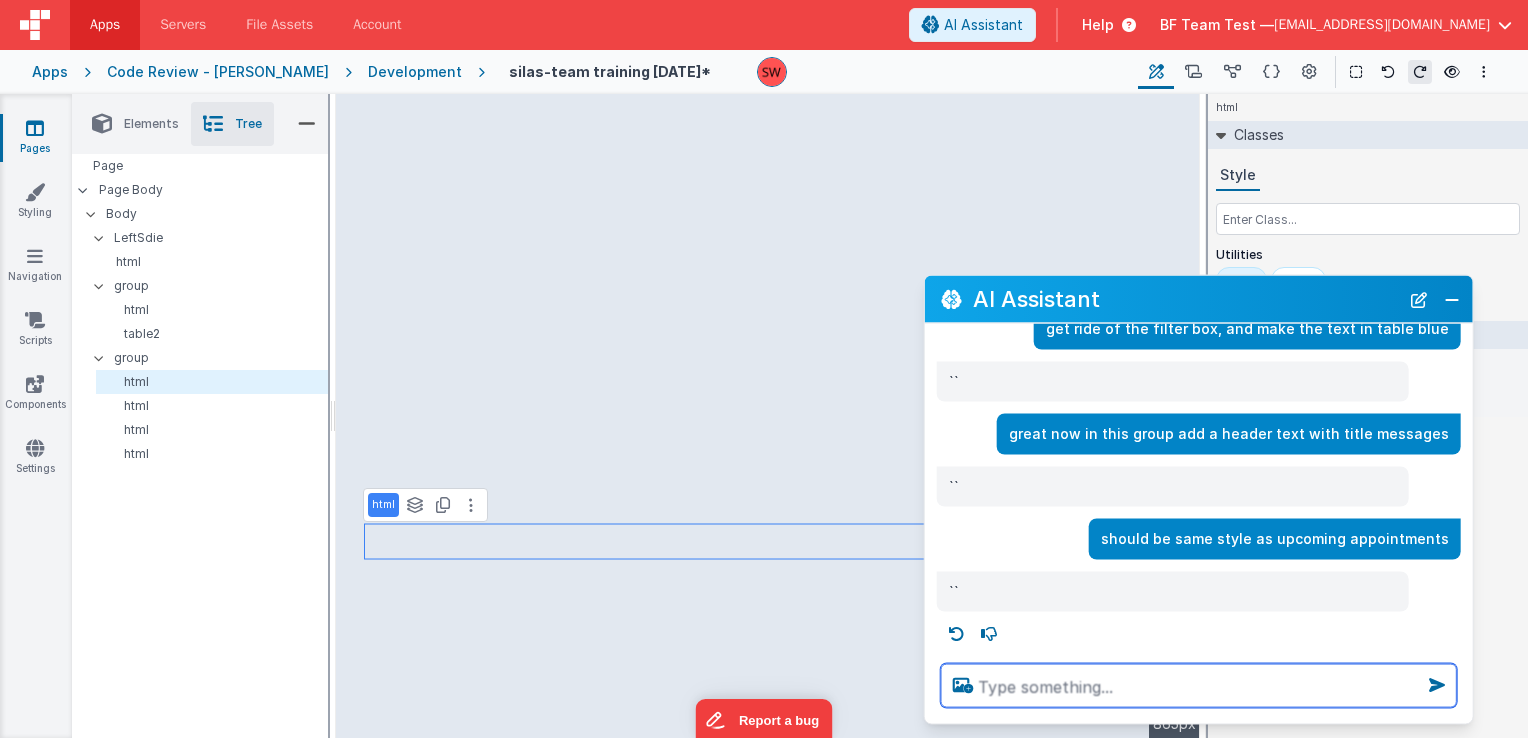 click at bounding box center (1199, 686) 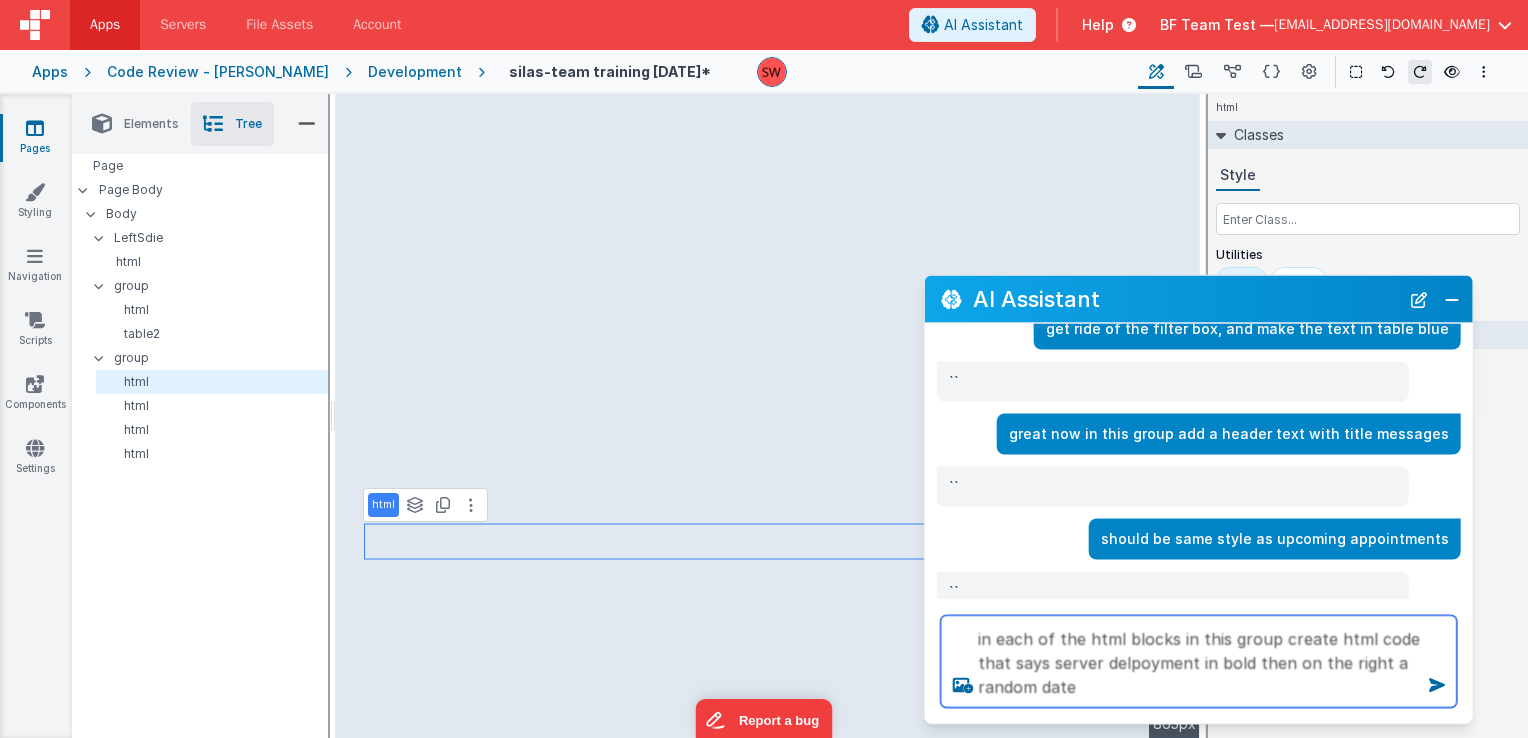 type on "in each of the html blocks in this group create html code that says server delpoyment in bold then on the right a random date" 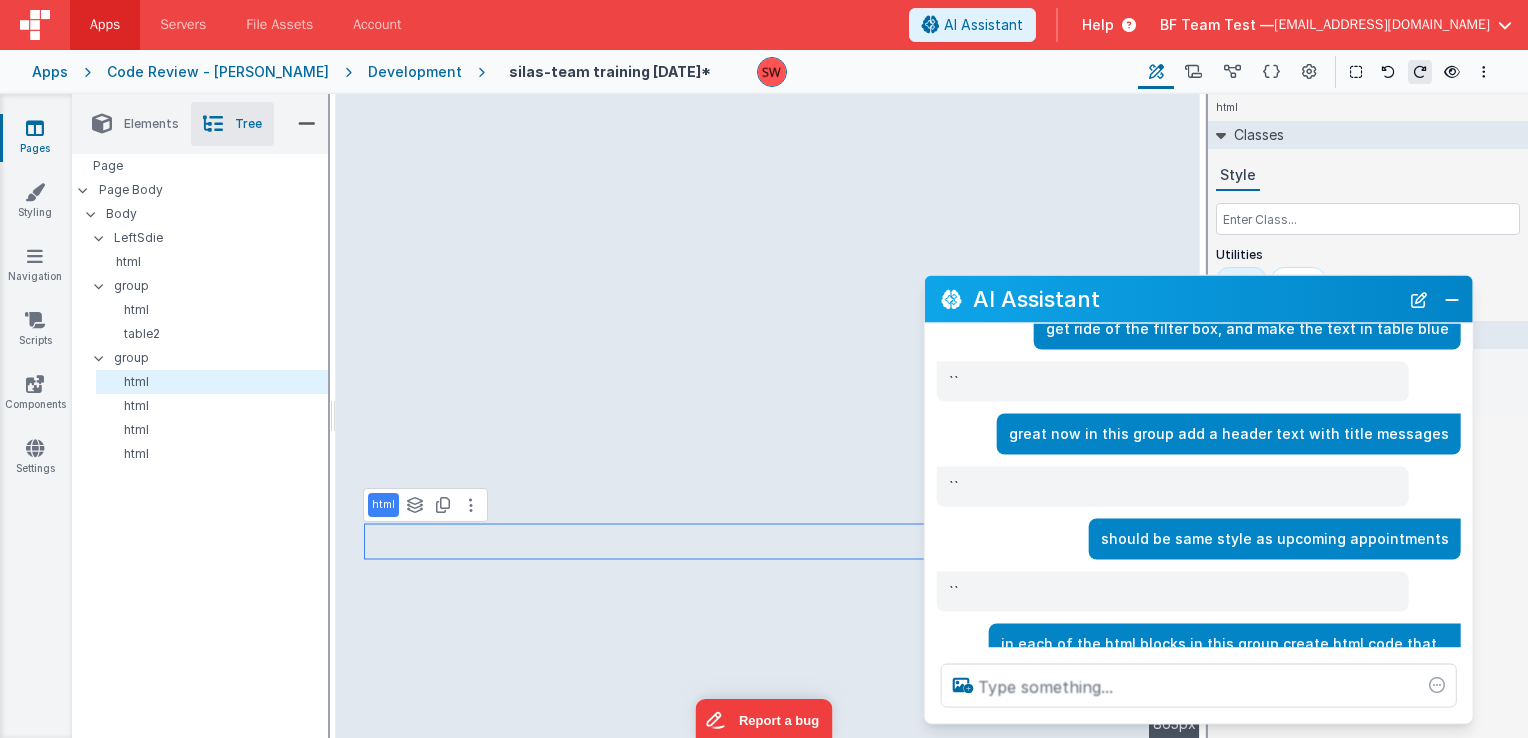 scroll, scrollTop: 787, scrollLeft: 0, axis: vertical 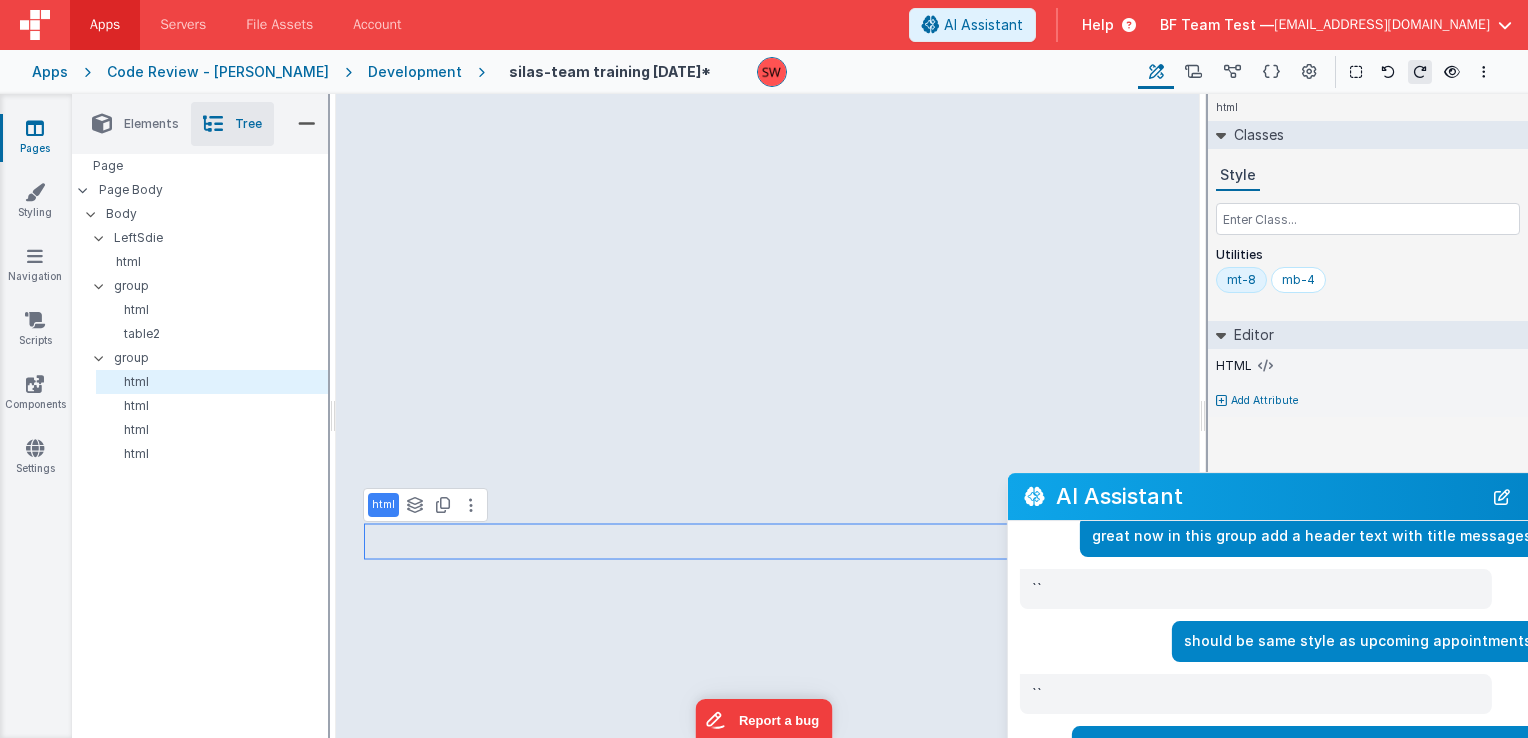 drag, startPoint x: 1244, startPoint y: 298, endPoint x: 1352, endPoint y: 585, distance: 306.648 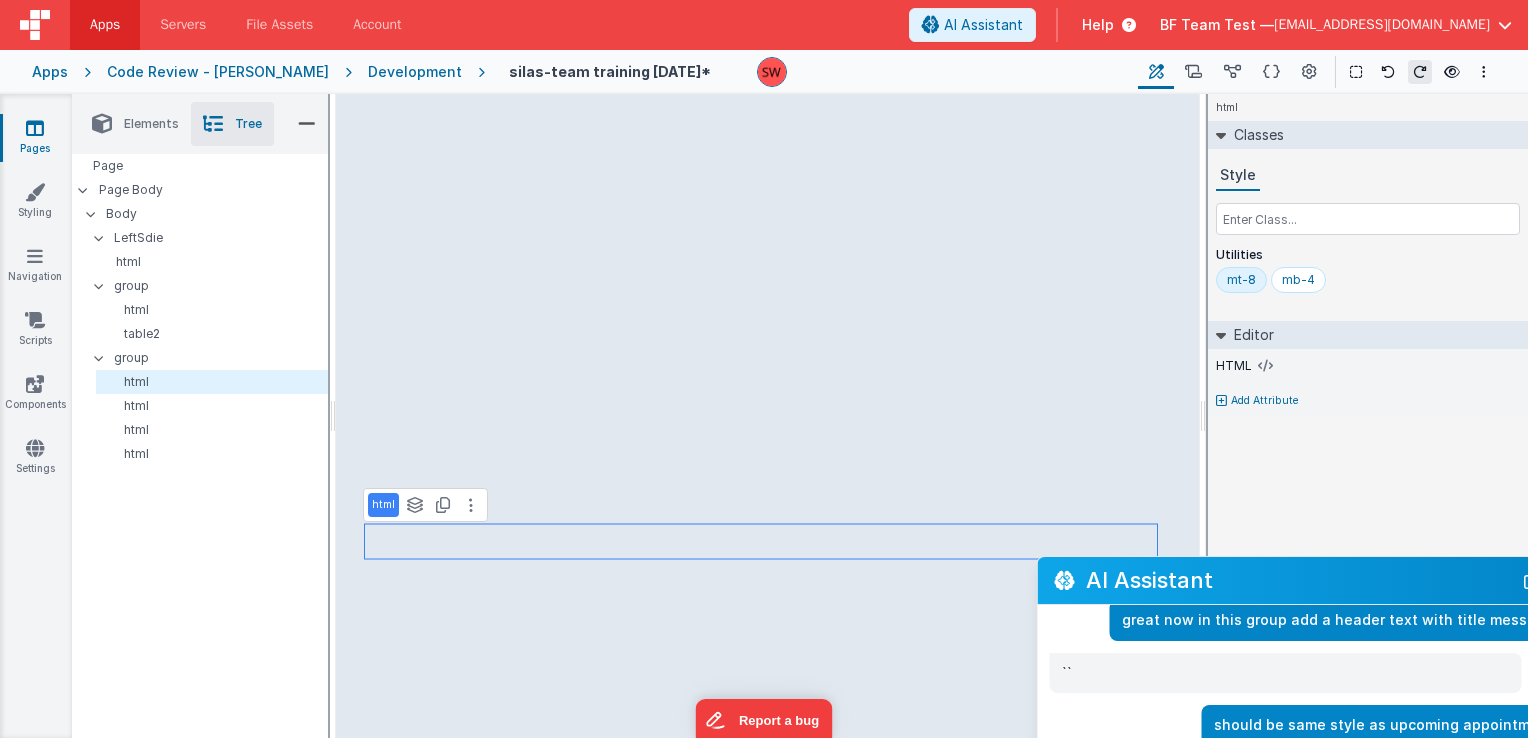 scroll, scrollTop: 784, scrollLeft: 0, axis: vertical 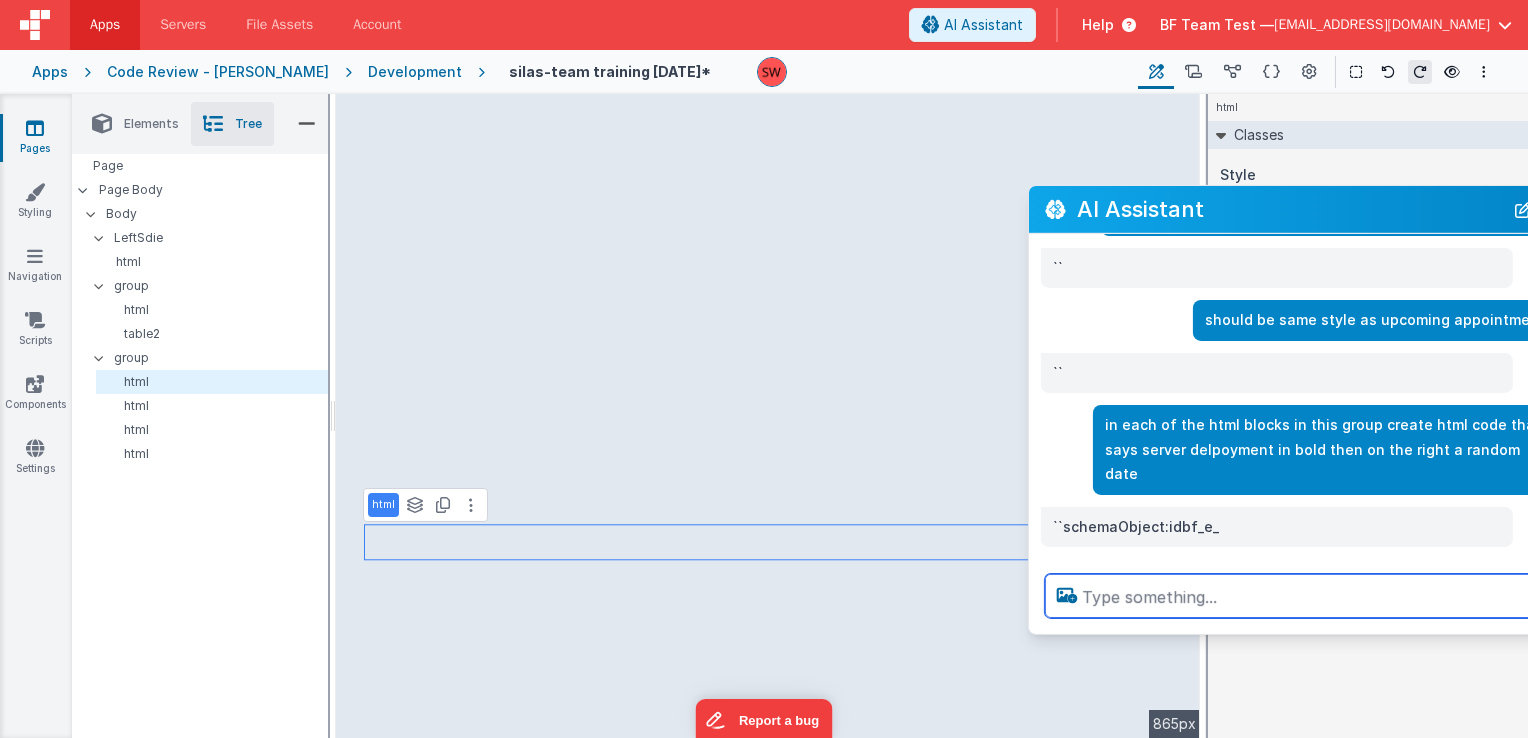 drag, startPoint x: 1159, startPoint y: 298, endPoint x: 1225, endPoint y: 209, distance: 110.80163 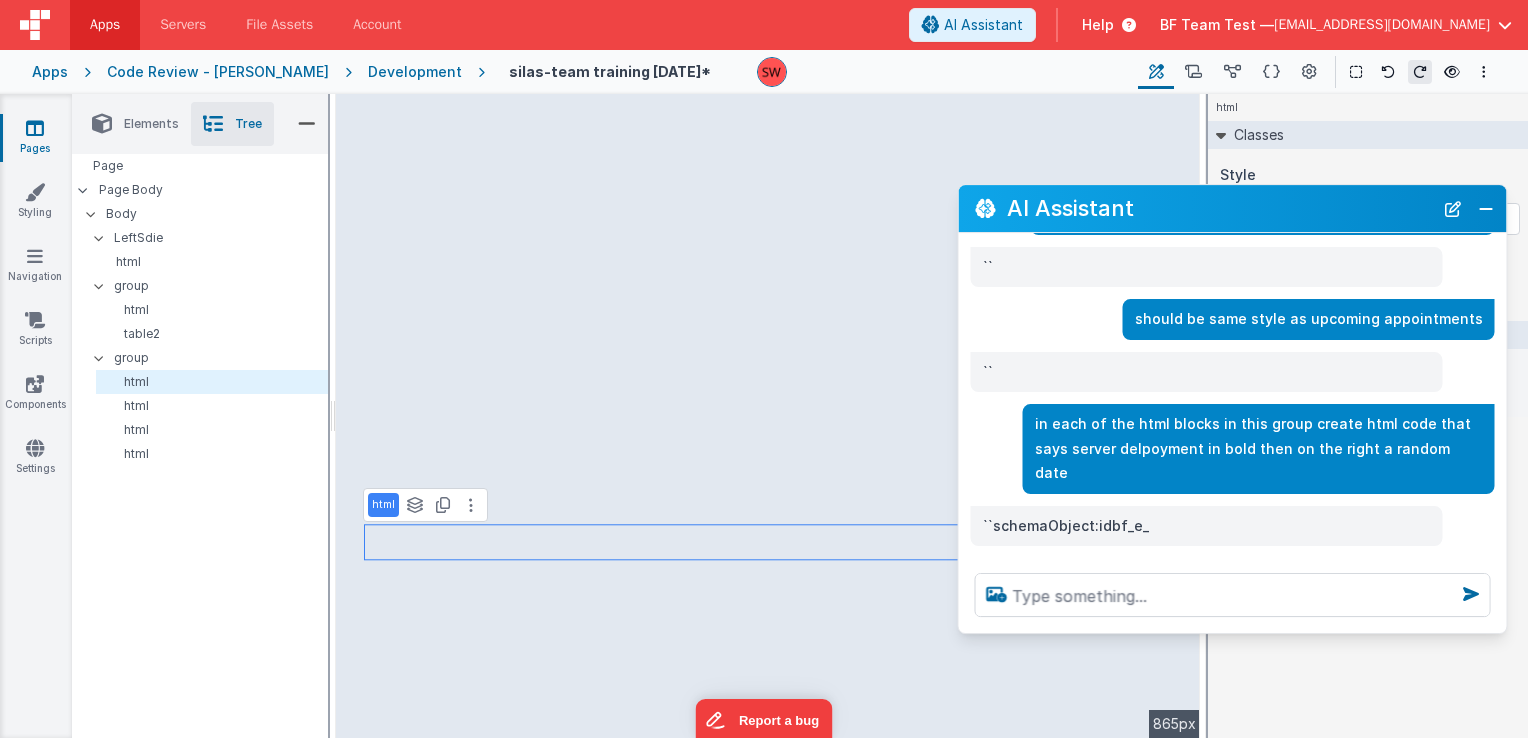 drag, startPoint x: 1131, startPoint y: 216, endPoint x: 1045, endPoint y: 173, distance: 96.150925 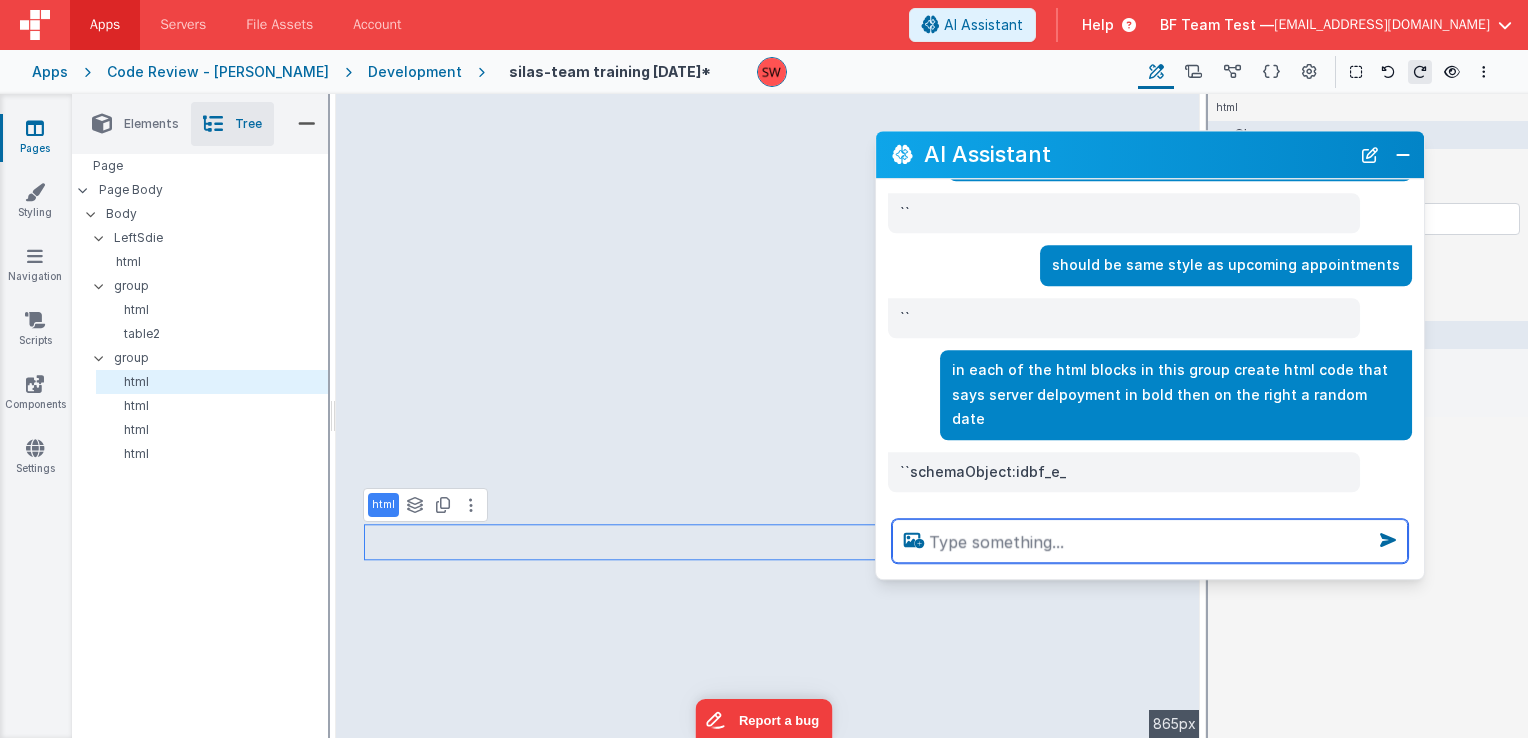 click at bounding box center [1150, 541] 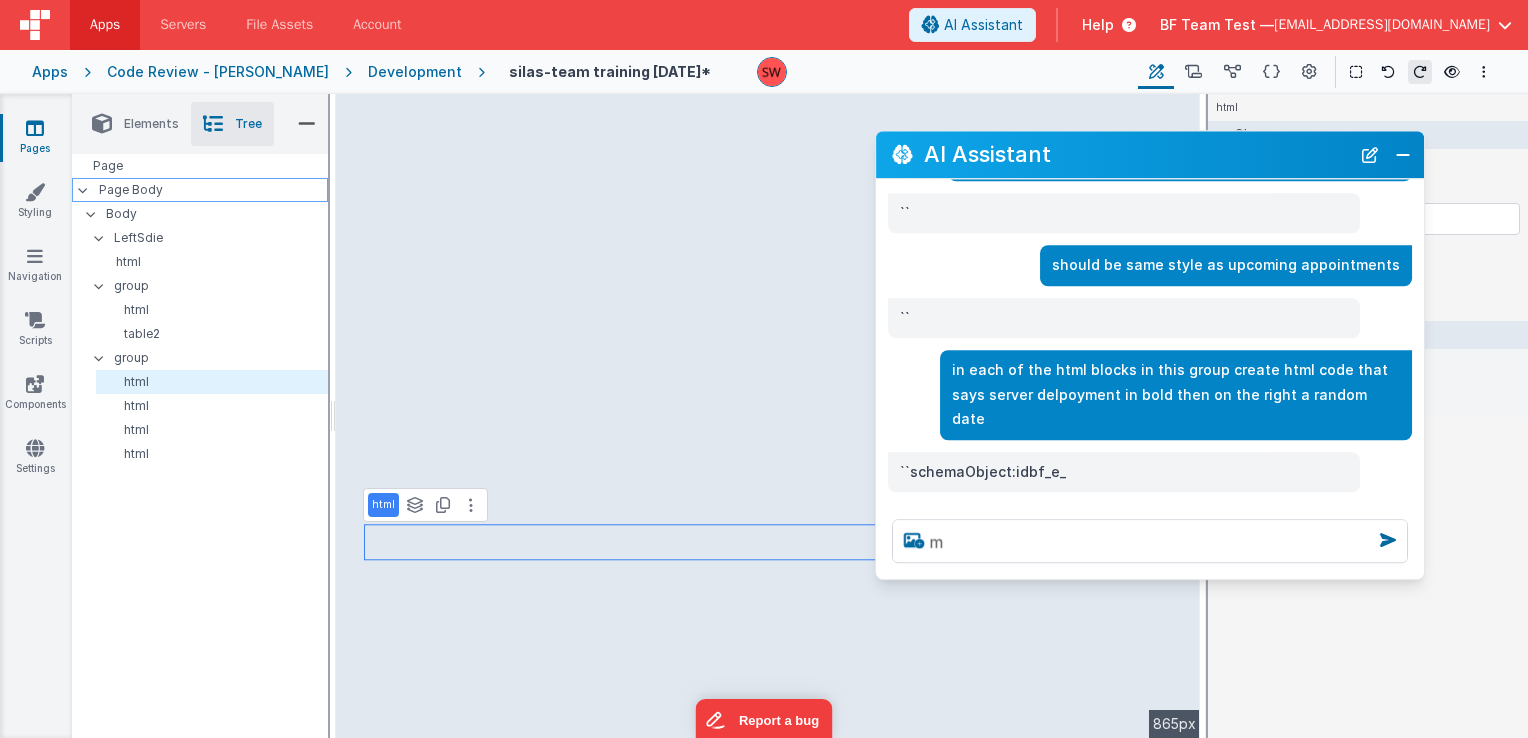 click on "Page Body" at bounding box center (200, 190) 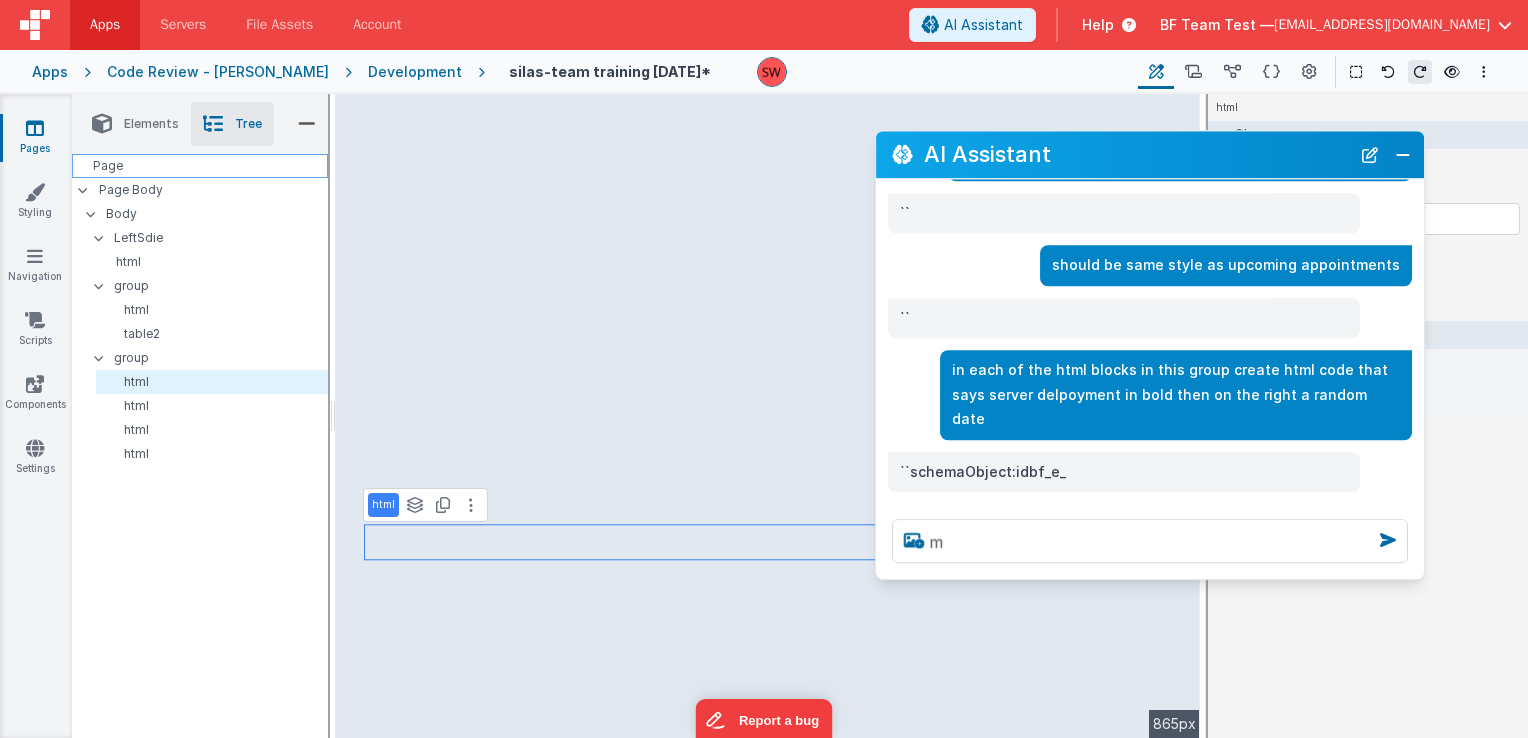 click on "Page" at bounding box center [200, 166] 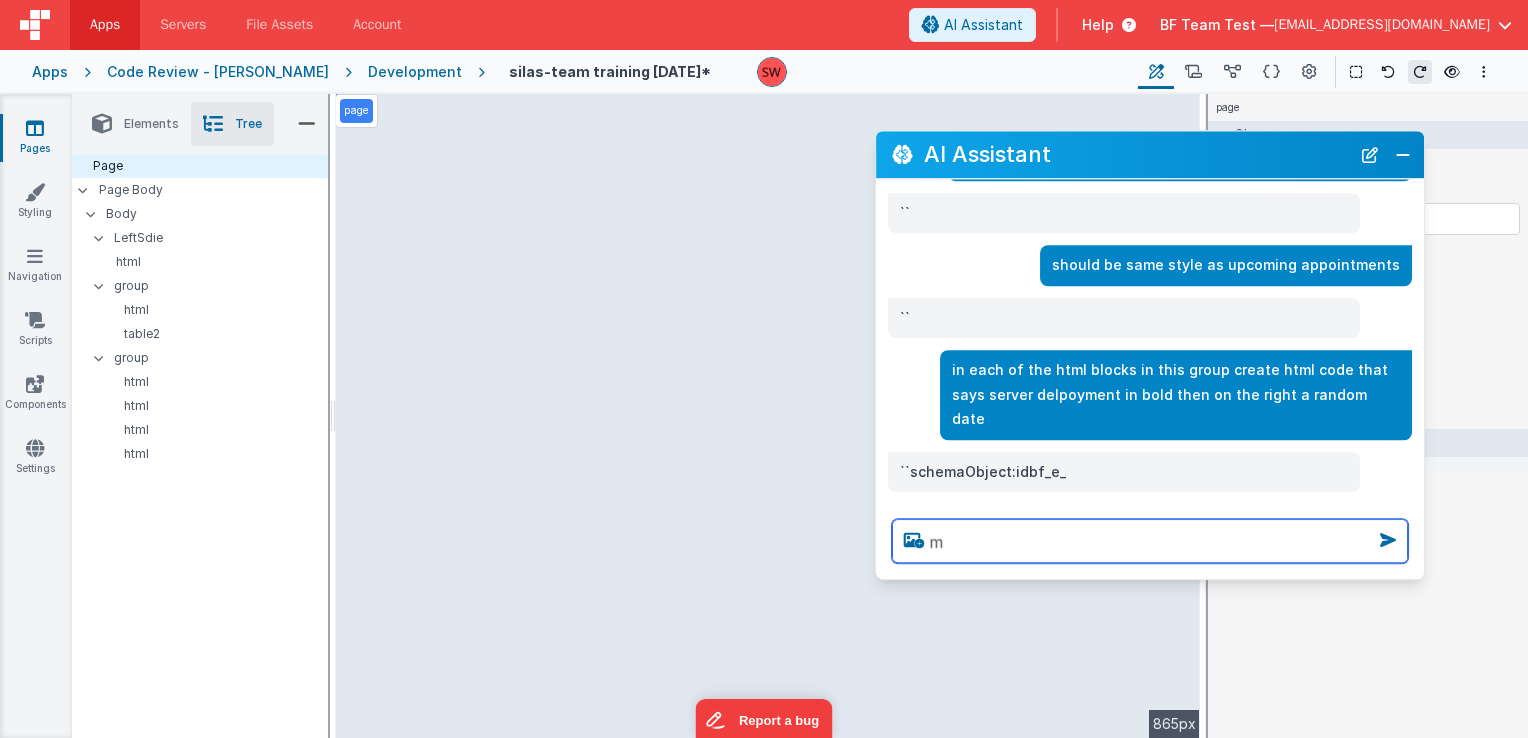click on "m" at bounding box center [1150, 541] 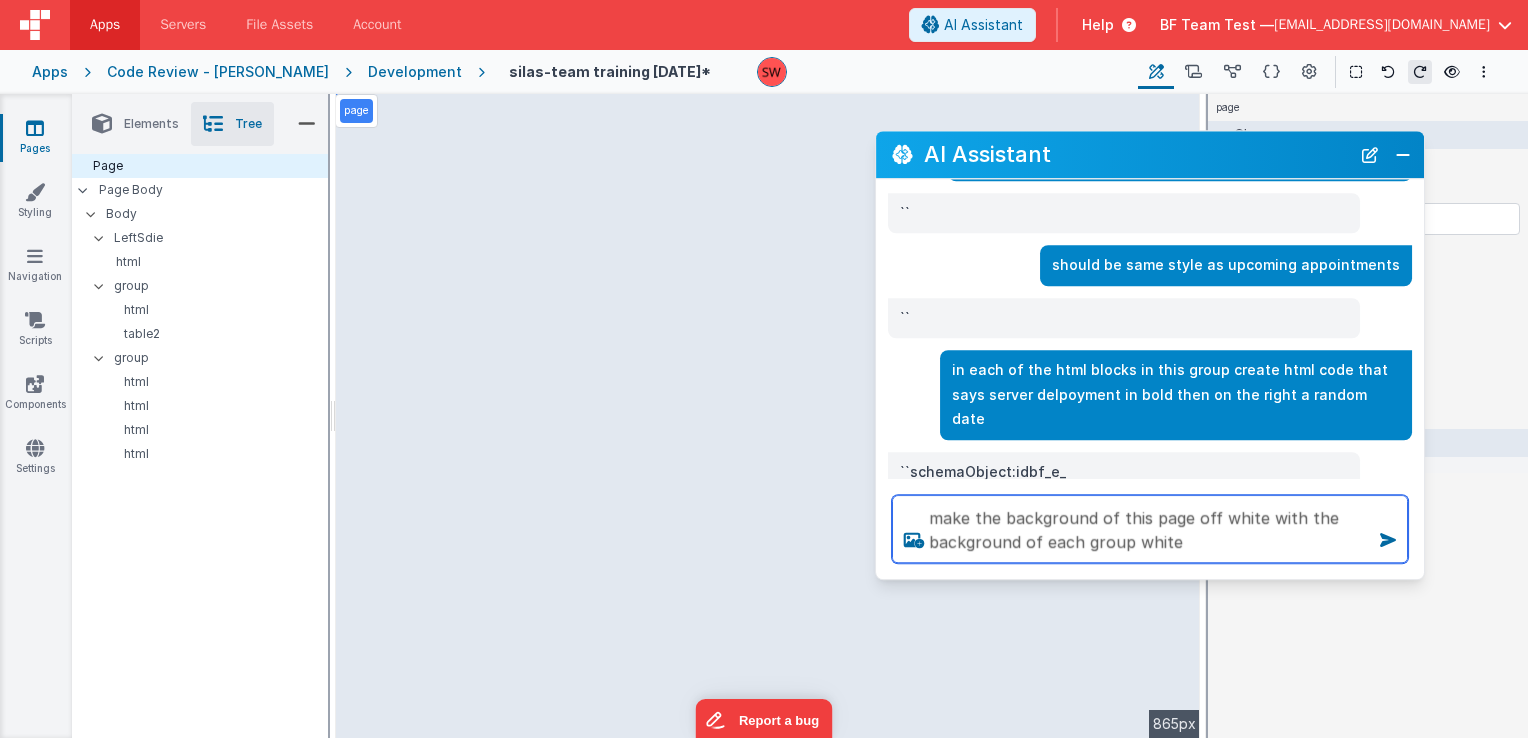 type on "make the background of this page off white with the background of each group white" 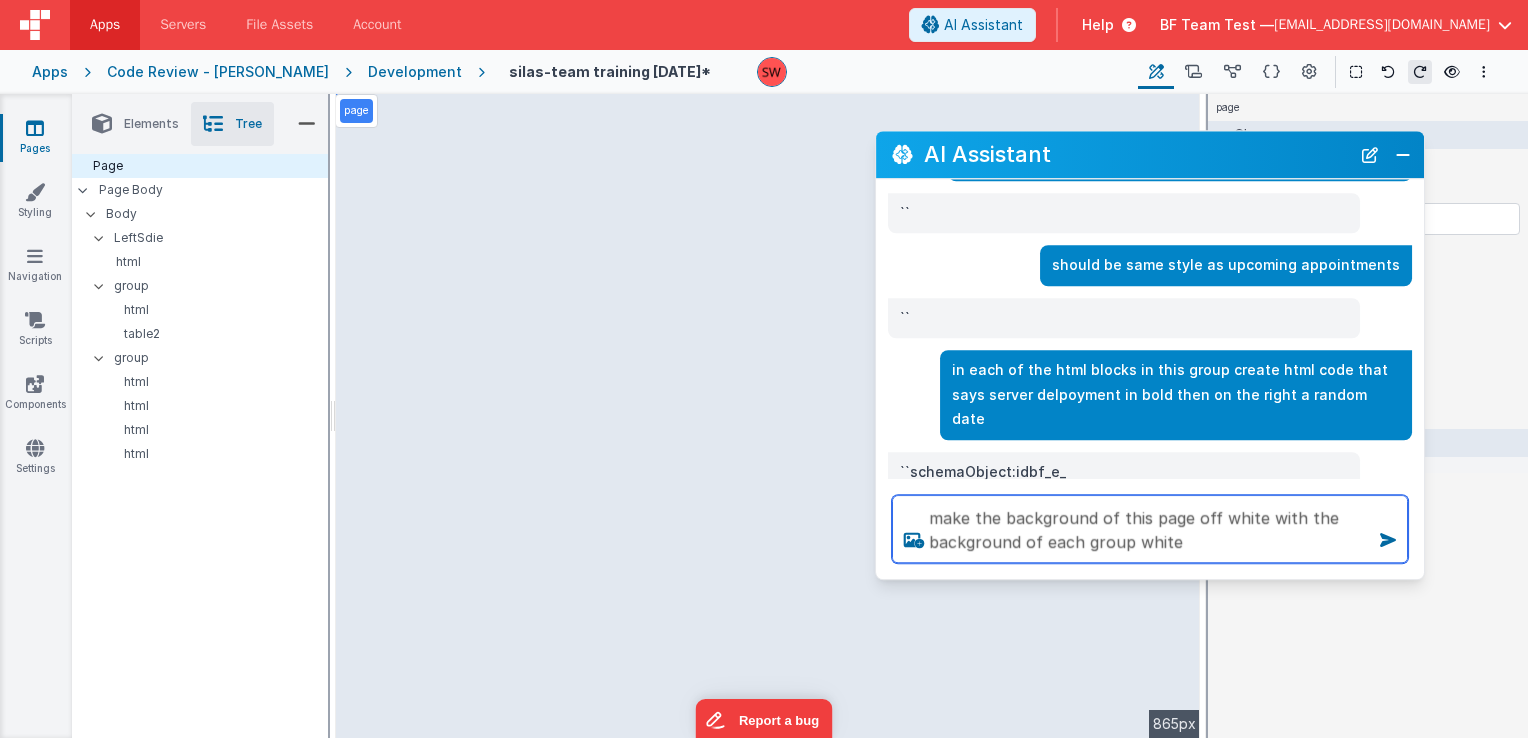 type 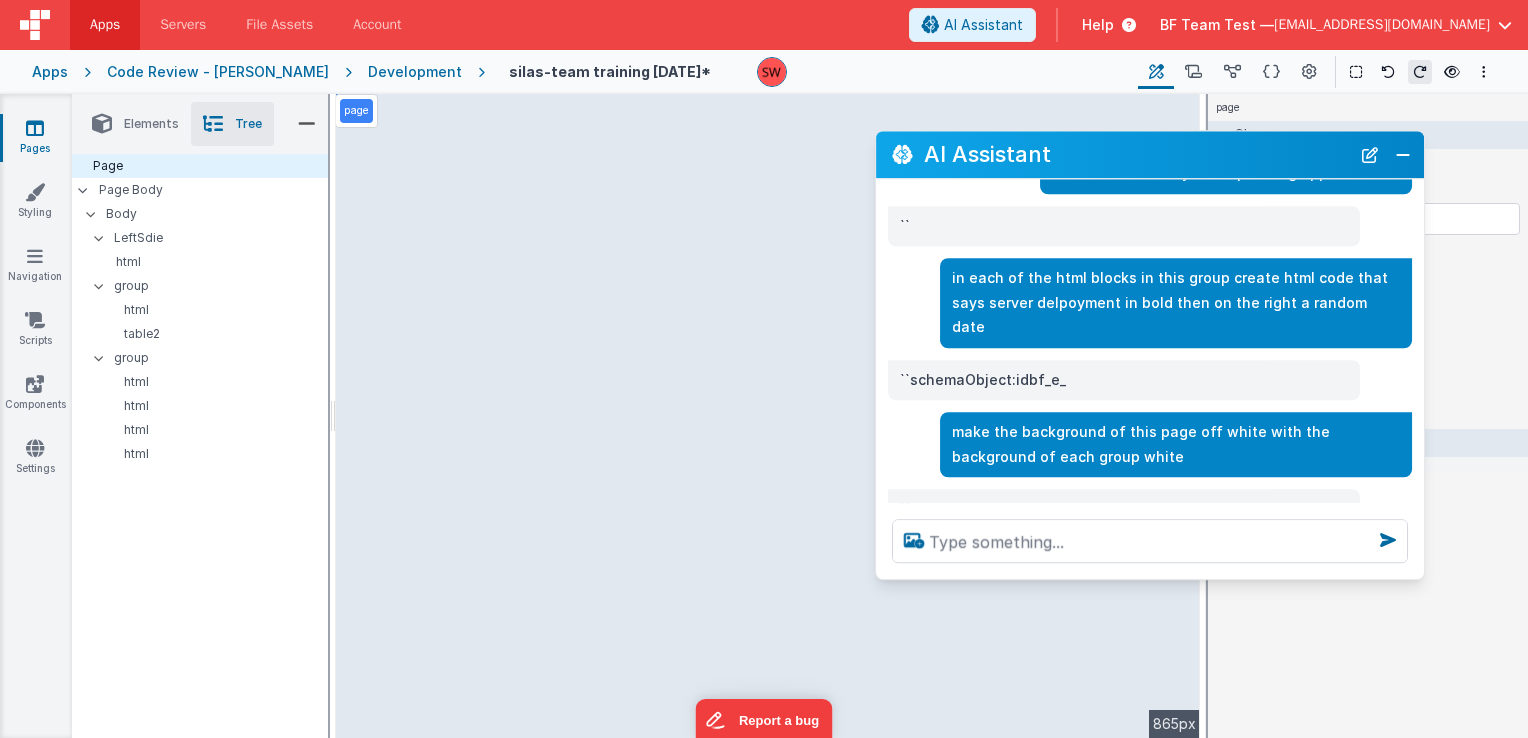 scroll, scrollTop: 951, scrollLeft: 0, axis: vertical 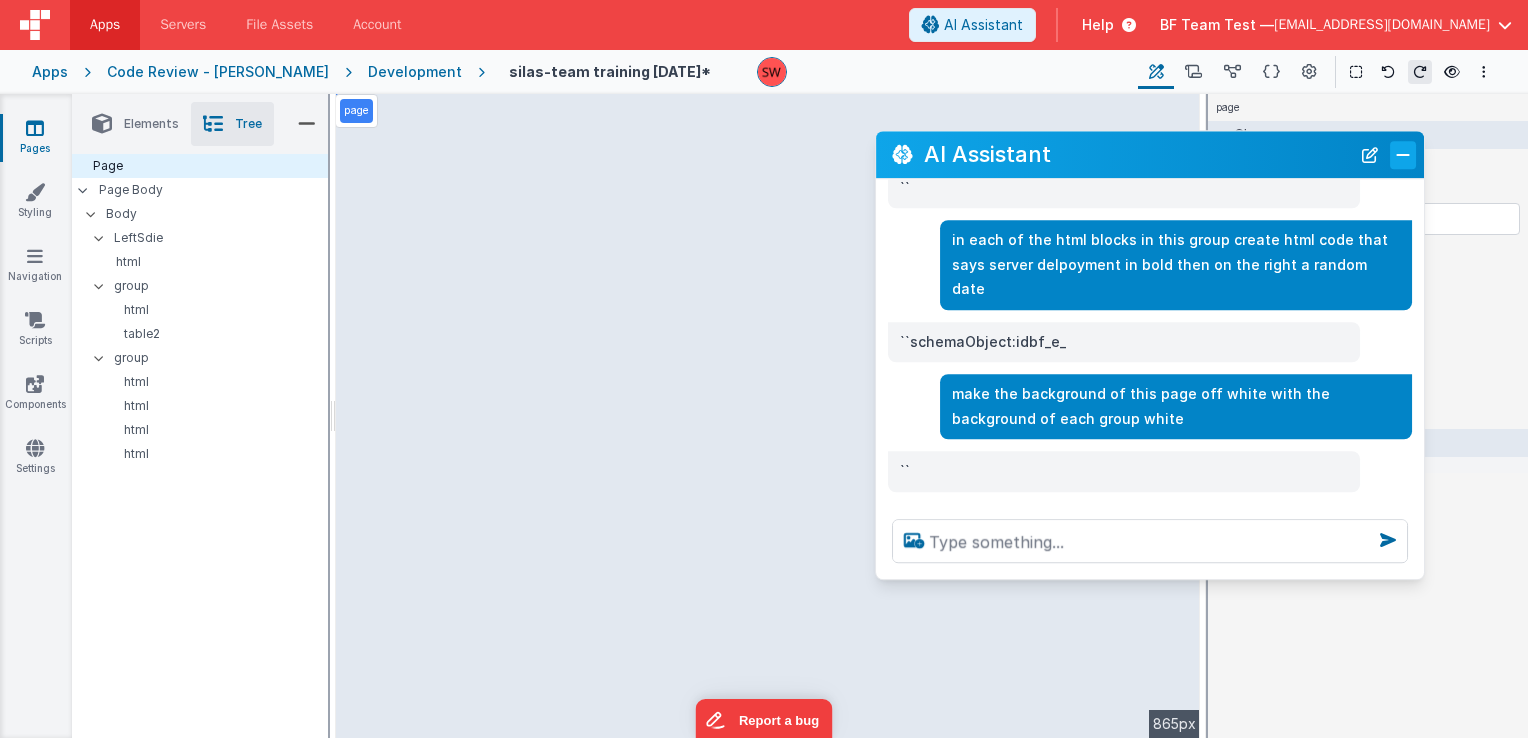 click at bounding box center (1403, 155) 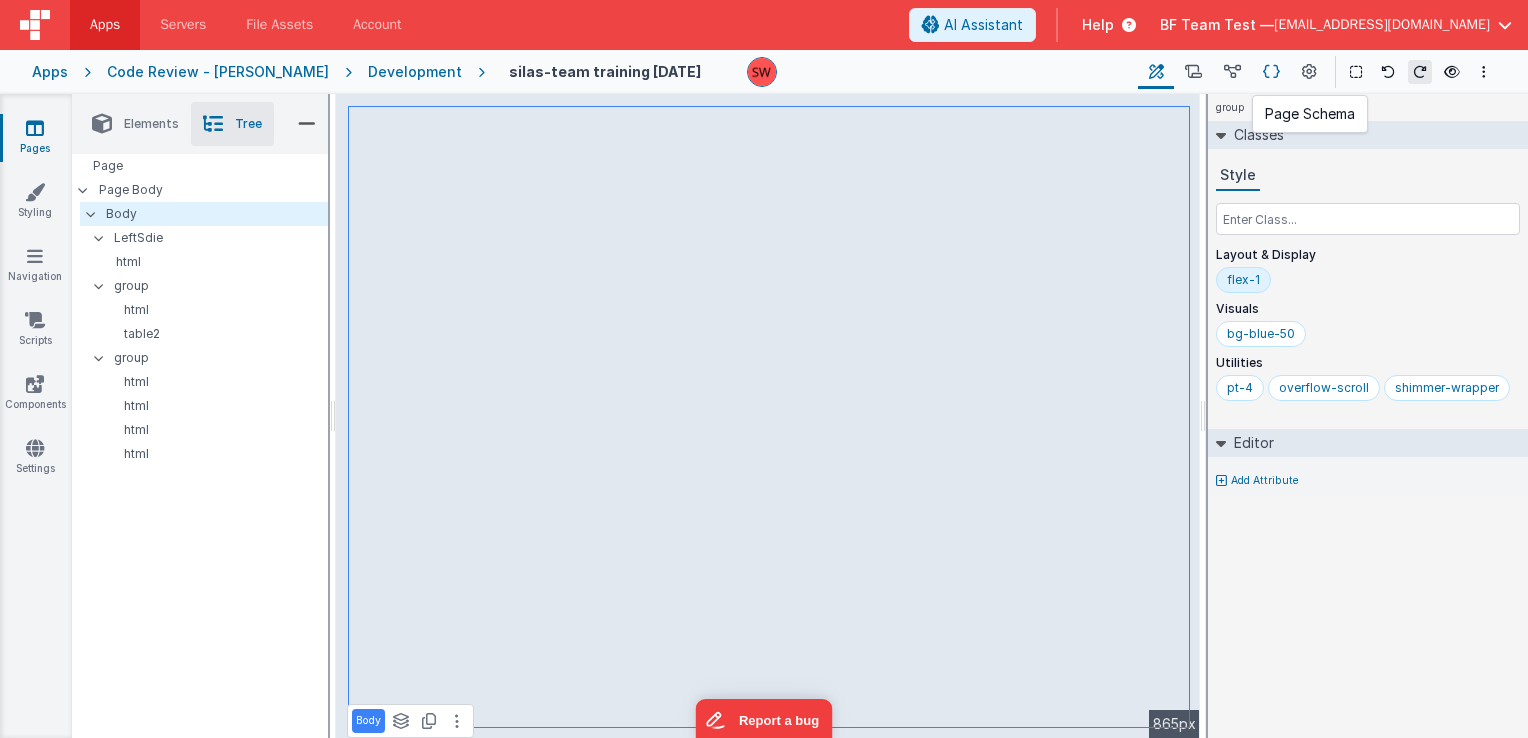 click at bounding box center (1271, 72) 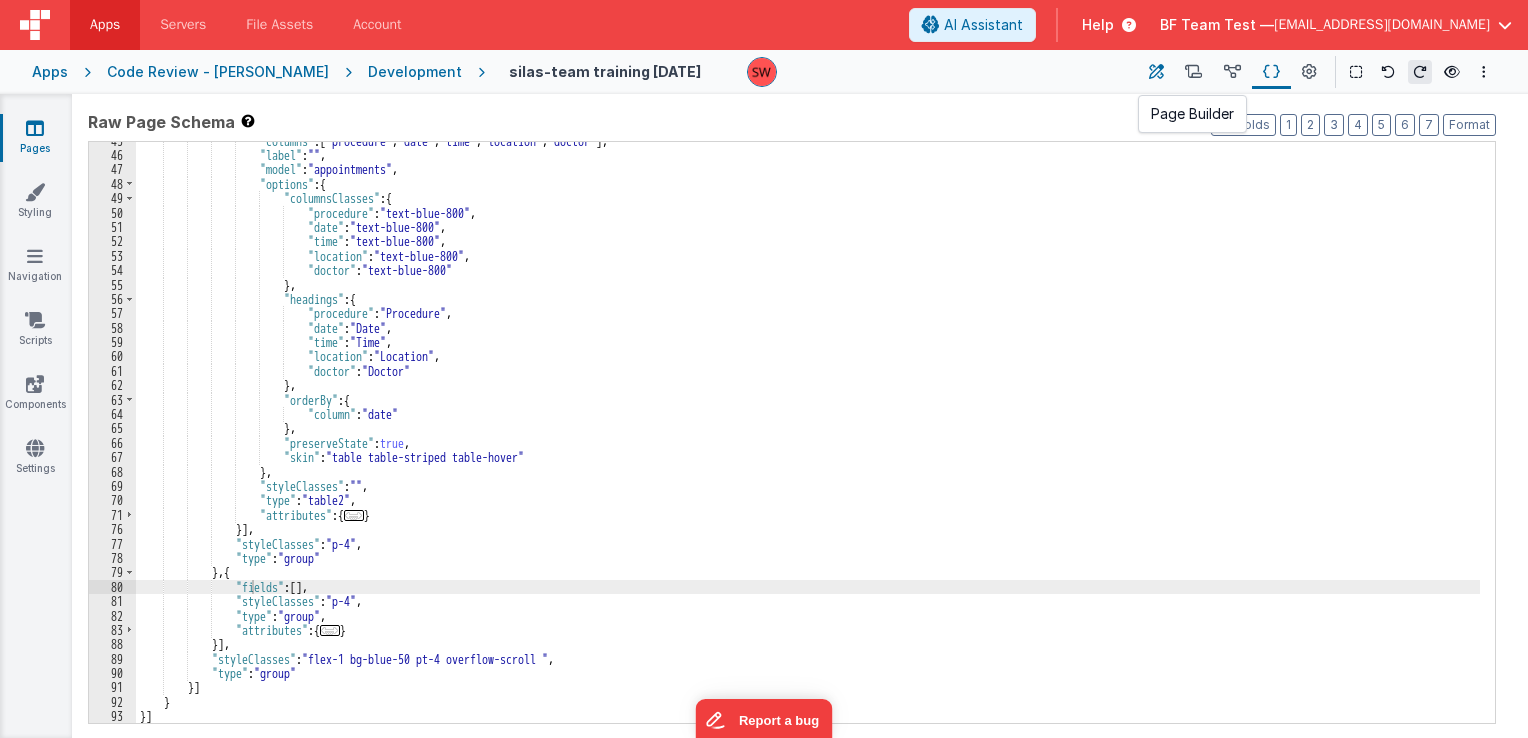 click at bounding box center [1156, 72] 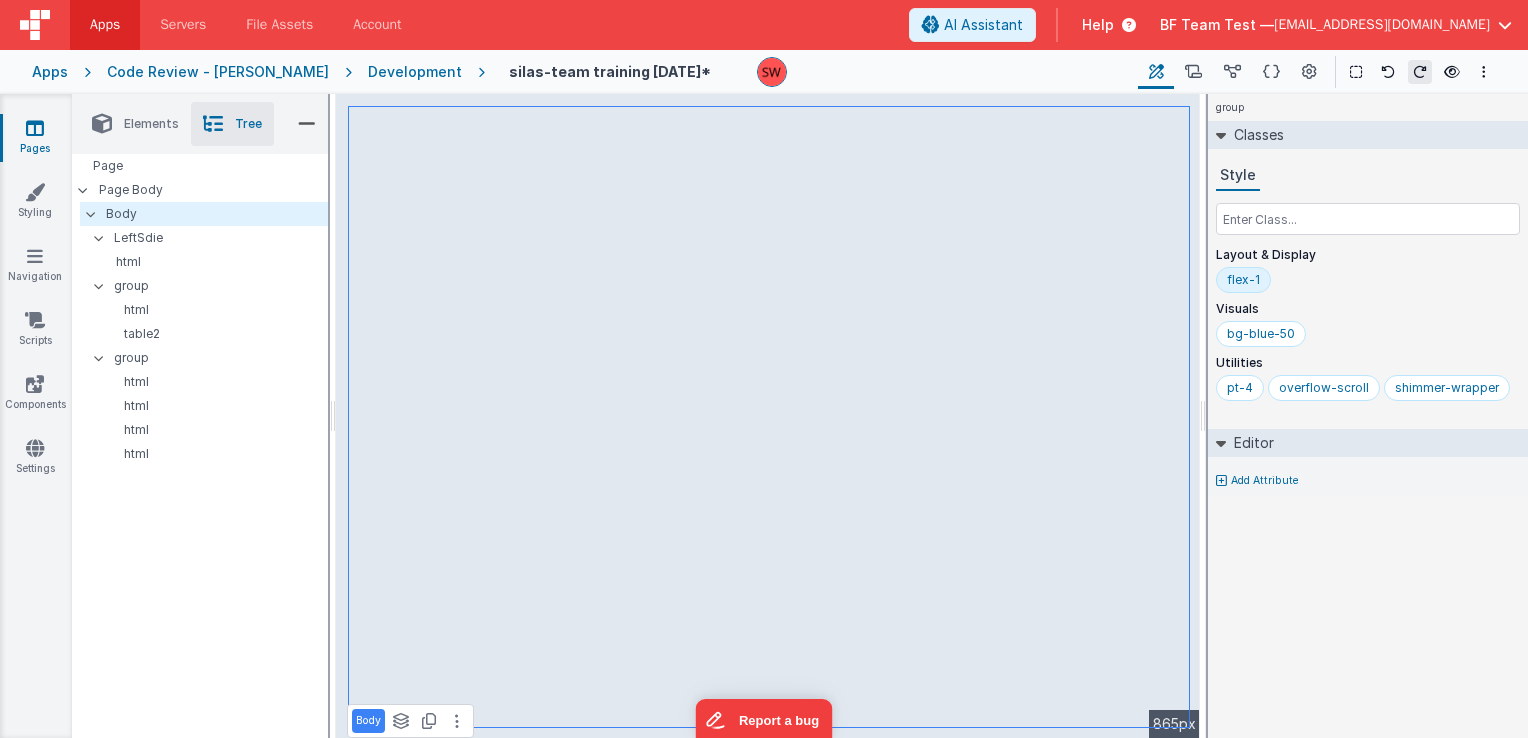 type 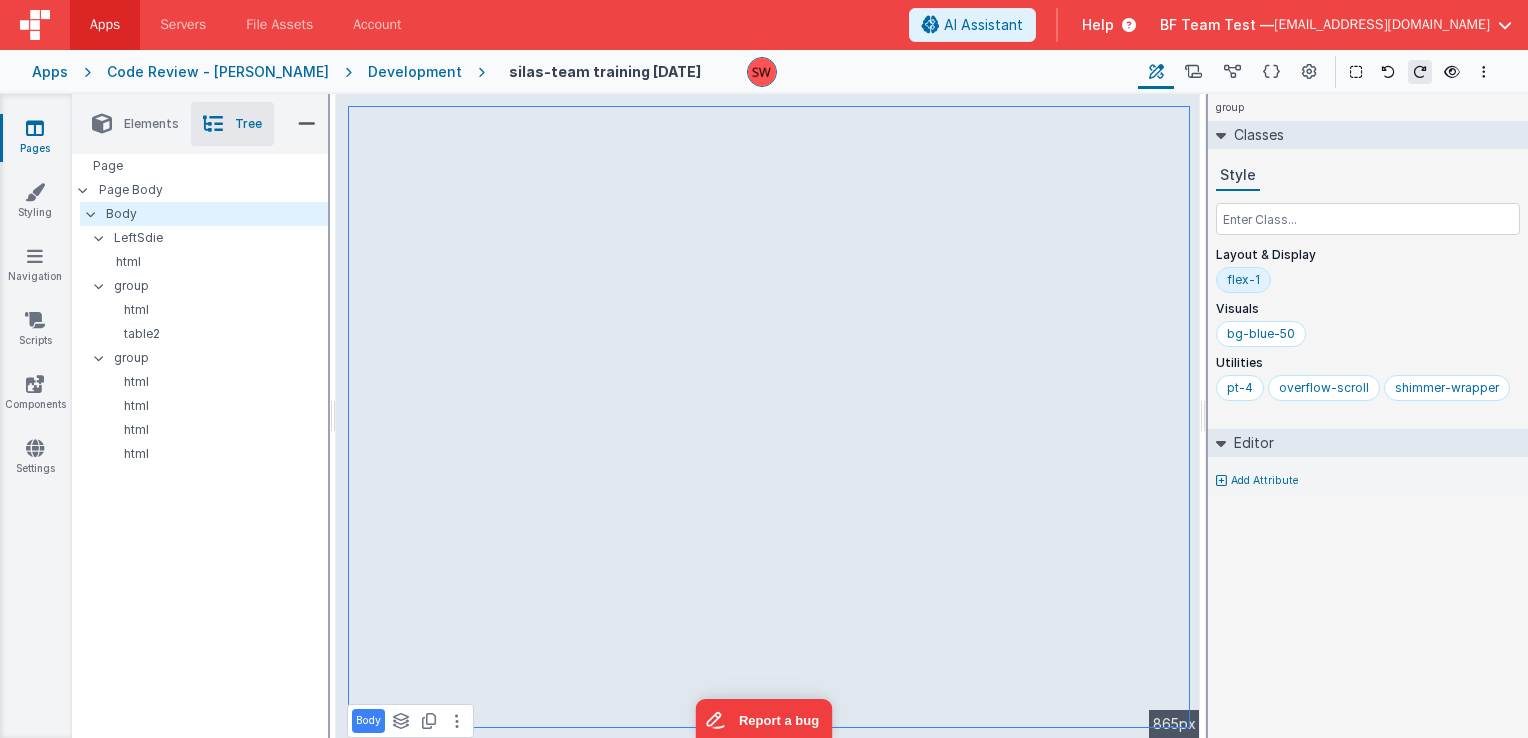 click on "Development" at bounding box center [415, 72] 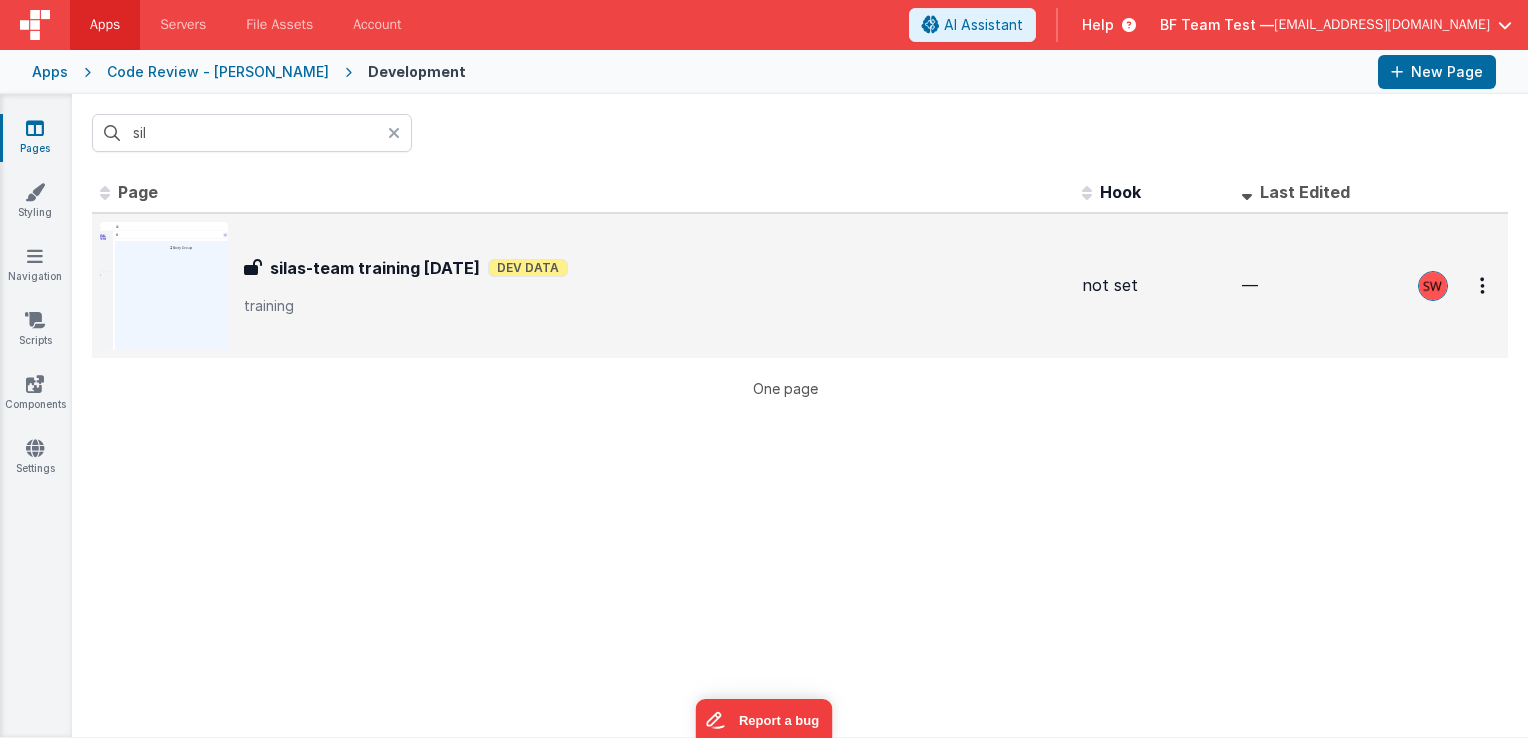 click on "silas-team training july 29" at bounding box center (375, 268) 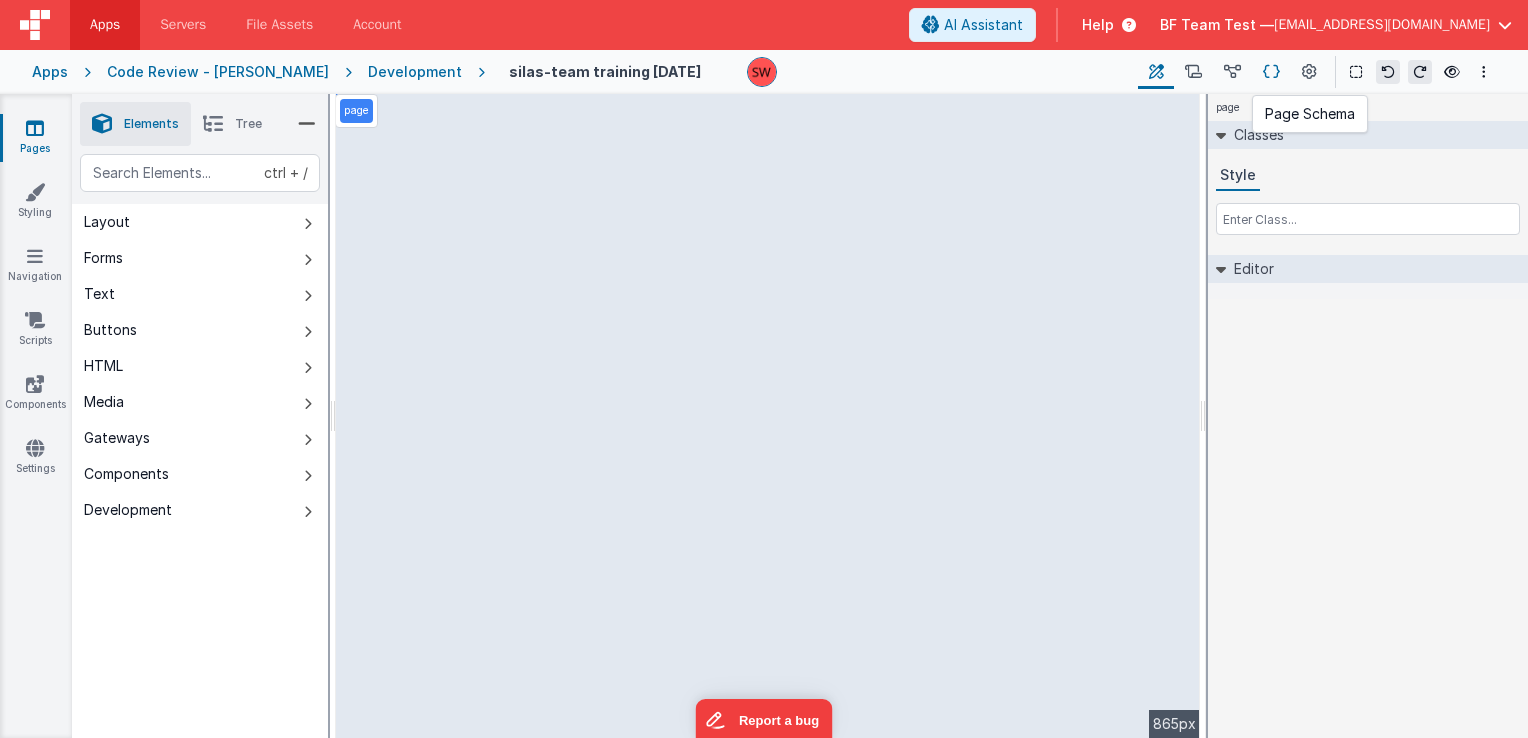 click at bounding box center (1271, 72) 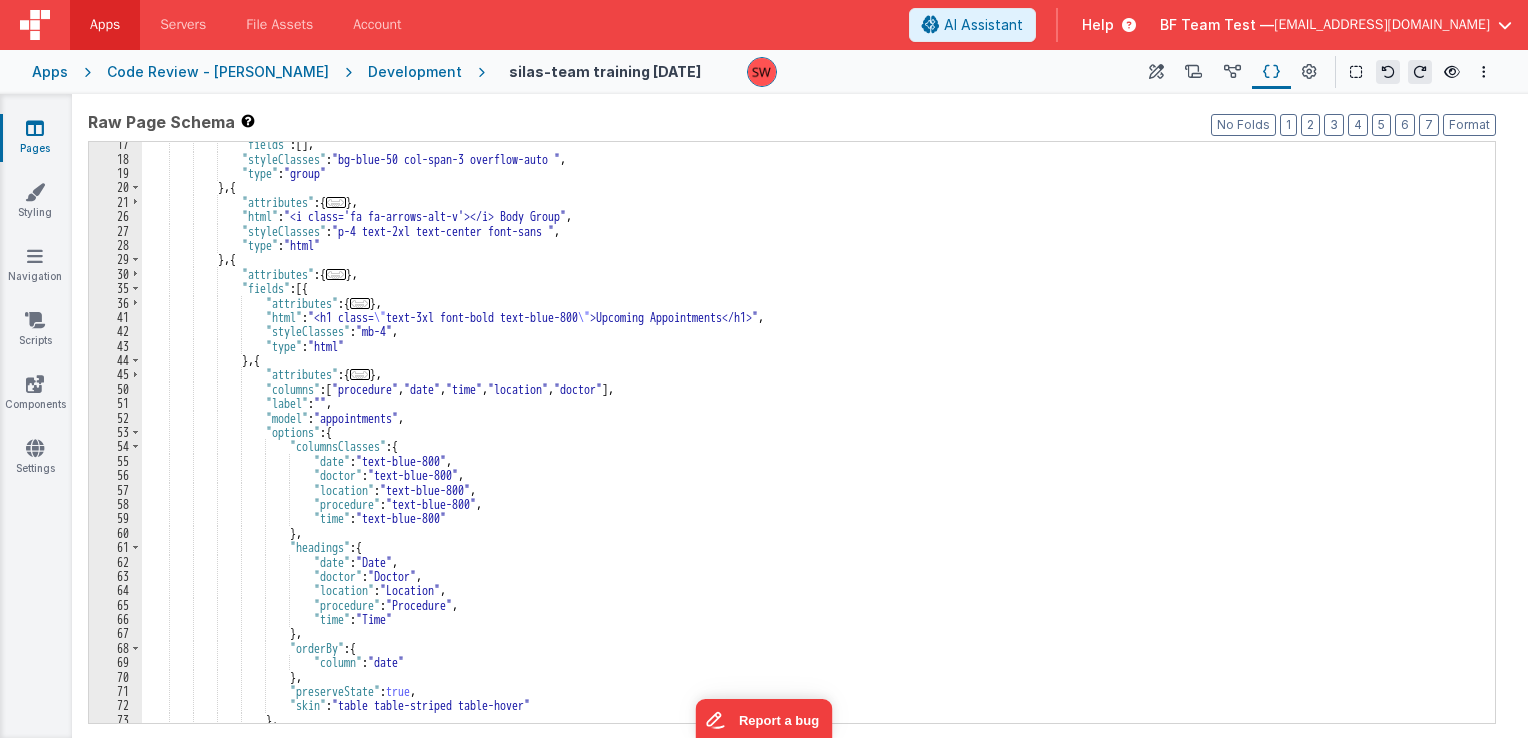scroll, scrollTop: 60, scrollLeft: 0, axis: vertical 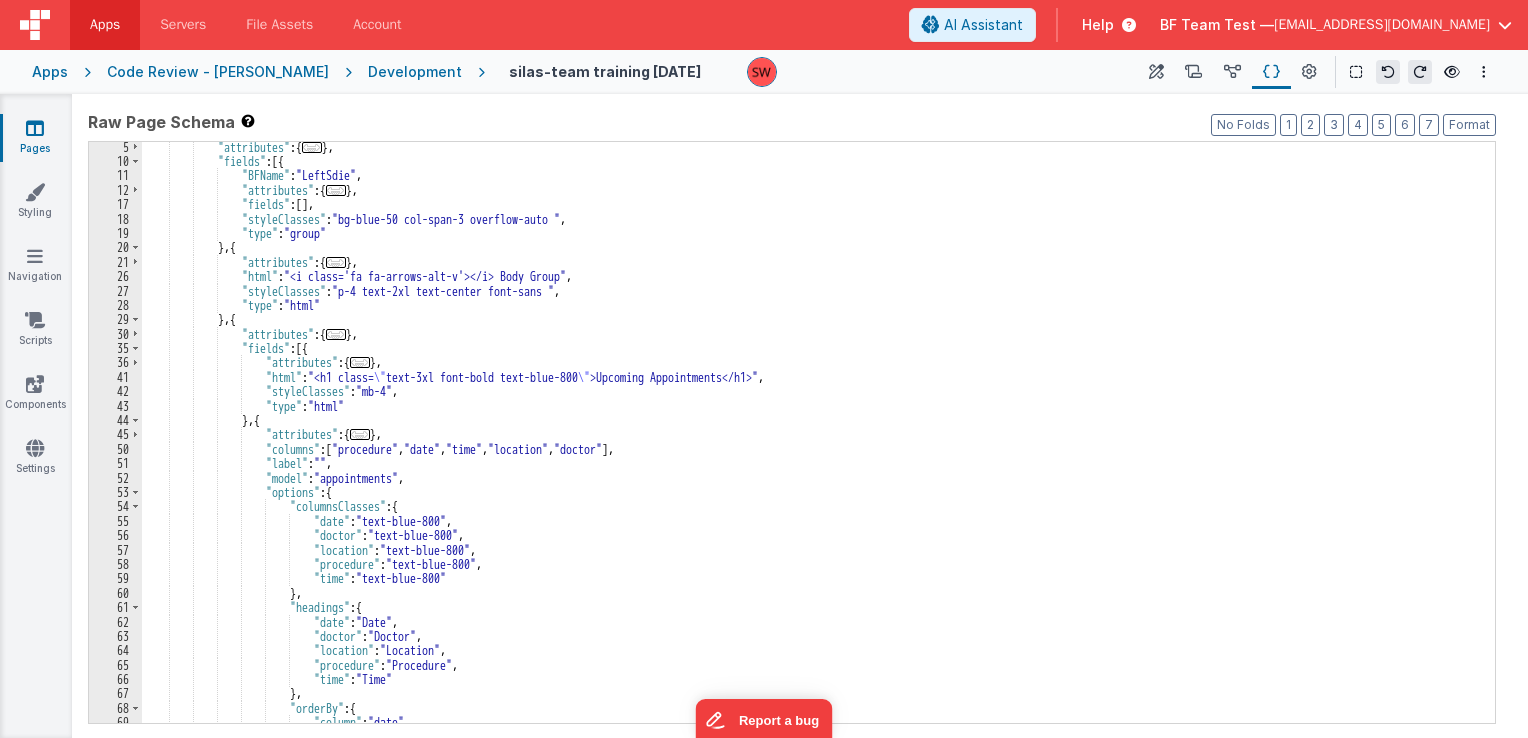 click on ""attributes" :  { ... } ,                "fields" :  [{                     "BFName" :  "LeftSdie" ,                     "attributes" :  { ... } ,                     "fields" :  [ ] ,                     "styleClasses" :  "bg-blue-50 col-span-3 overflow-auto " ,                     "type" :  "group"                } ,  {                     "attributes" :  { ... } ,                     "html" :  "<i class='fa fa-arrows-alt-v'></i> Body Group" ,                     "styleClasses" :  "p-4 text-2xl text-center font-sans " ,                     "type" :  "html"                } ,  {                     "attributes" :  { ... } ,                     "fields" :  [{                          "attributes" :  { ... } ,                          "html" :  "<h1 class= \" text-3xl font-bold text-blue-800 \" >Upcoming Appointments</h1>" ,                          "styleClasses" :  "mb-4" ,                          "type" :  "html"                     } ,  {                          "attributes" :  { ... } , [" at bounding box center [811, 445] 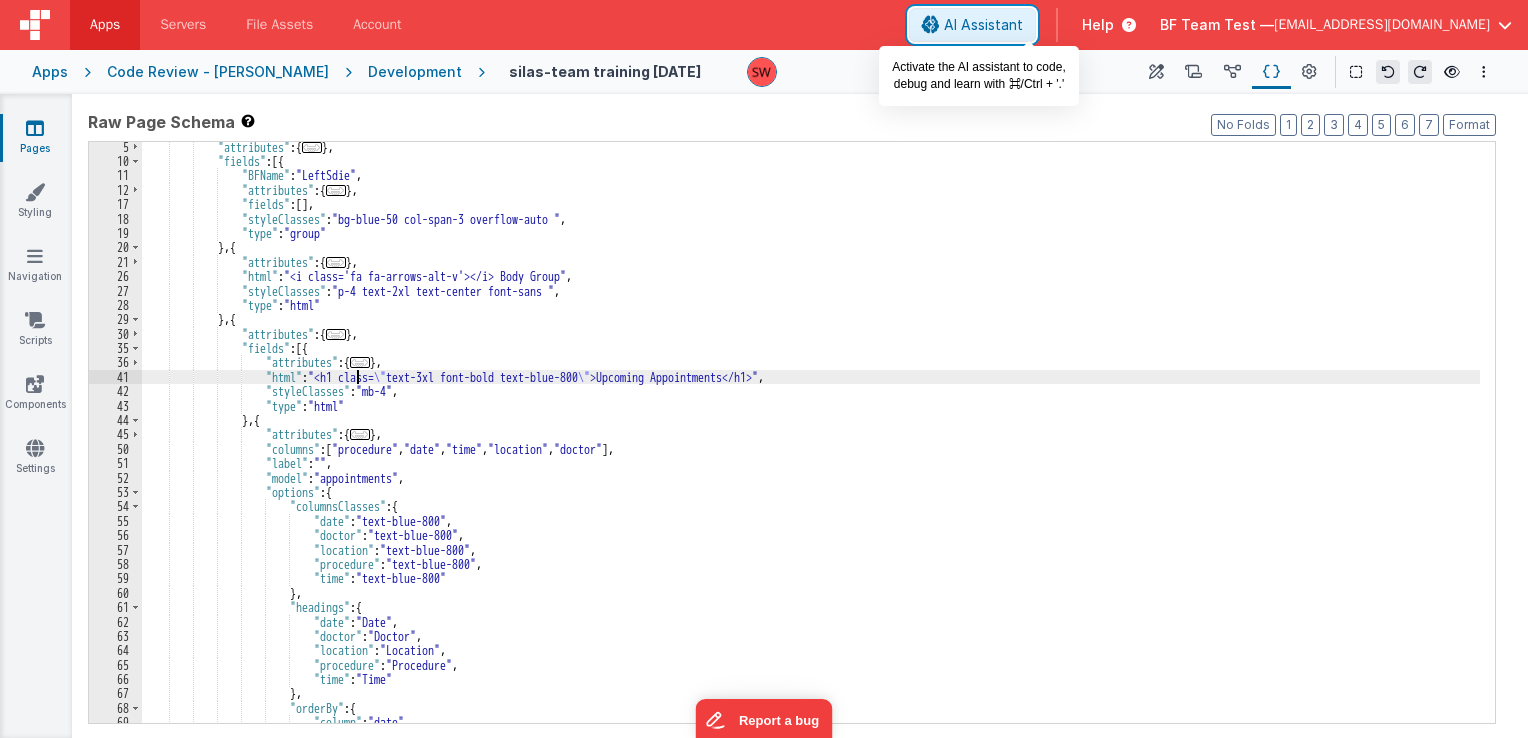 click on "AI Assistant" at bounding box center (983, 25) 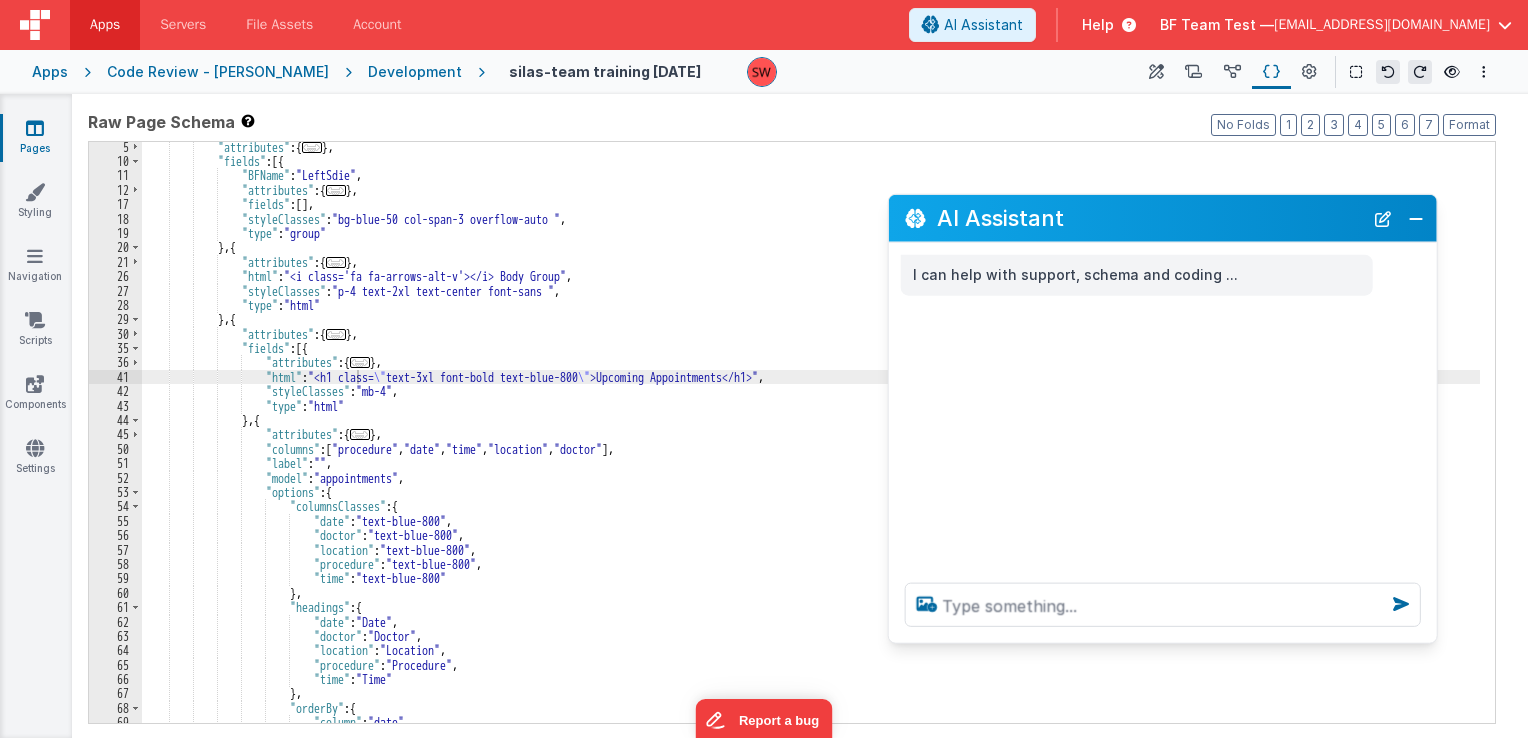 drag, startPoint x: 438, startPoint y: 297, endPoint x: 1316, endPoint y: 213, distance: 882.0091 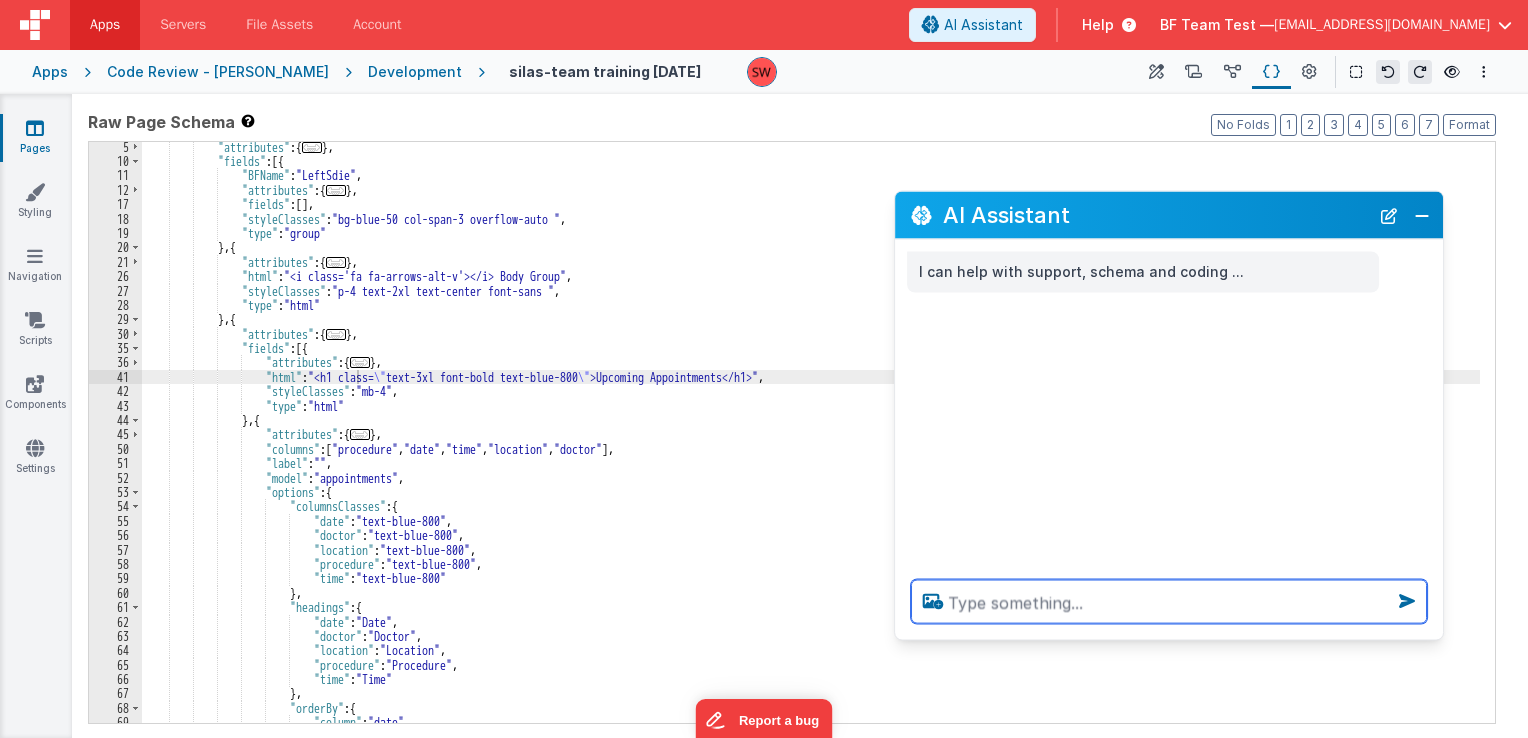 click at bounding box center (1169, 602) 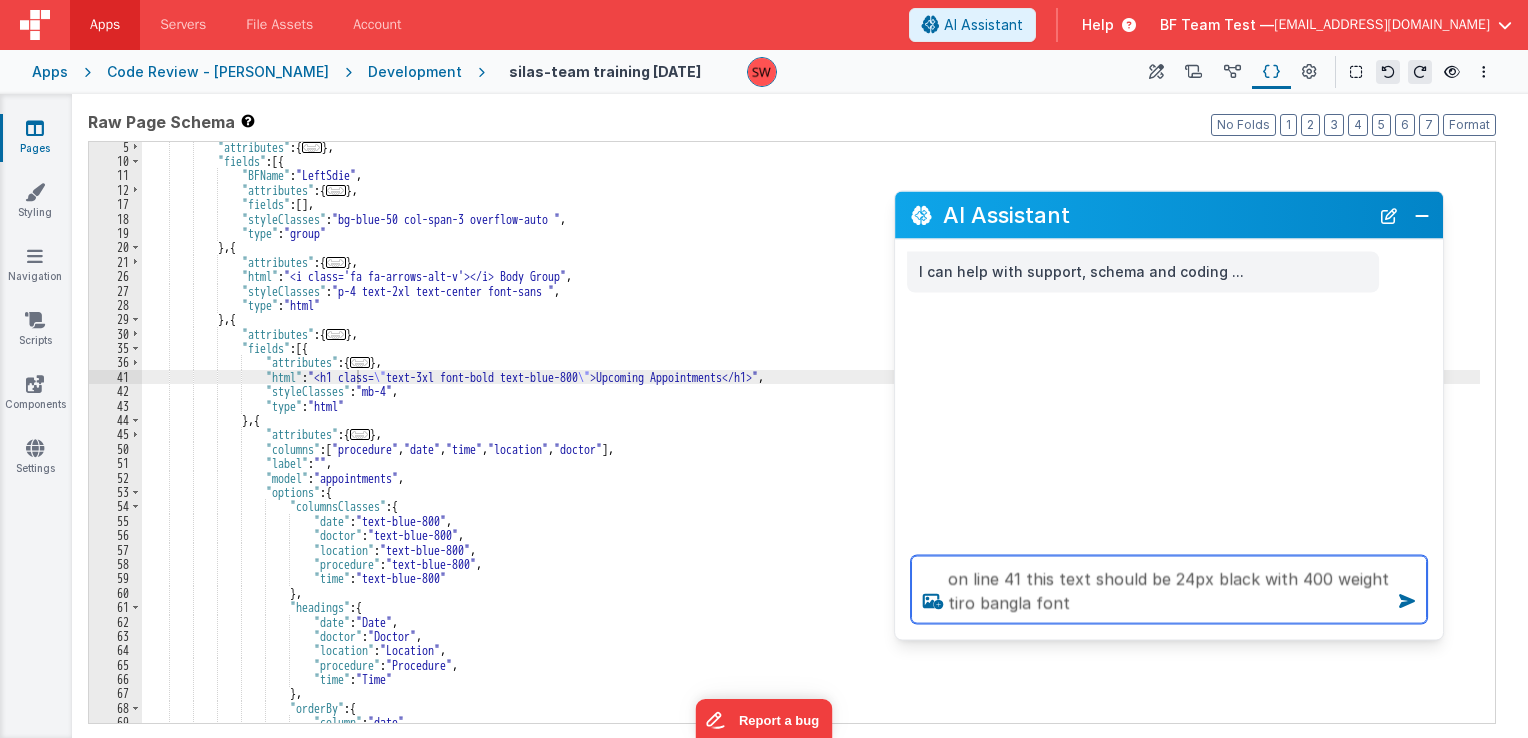type on "on line 41 this text should be 24px black with 400 weight tiro bangla font" 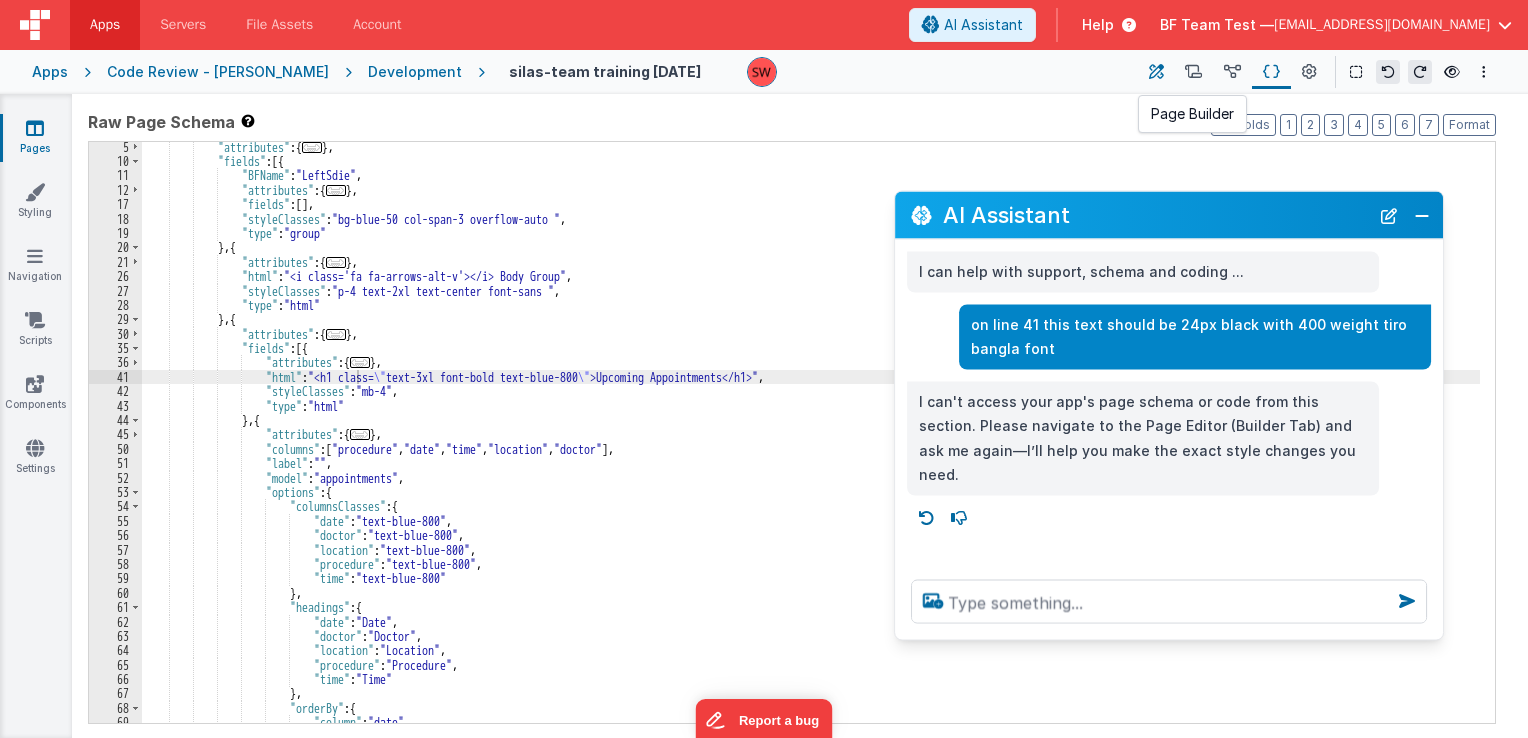 click at bounding box center (1156, 72) 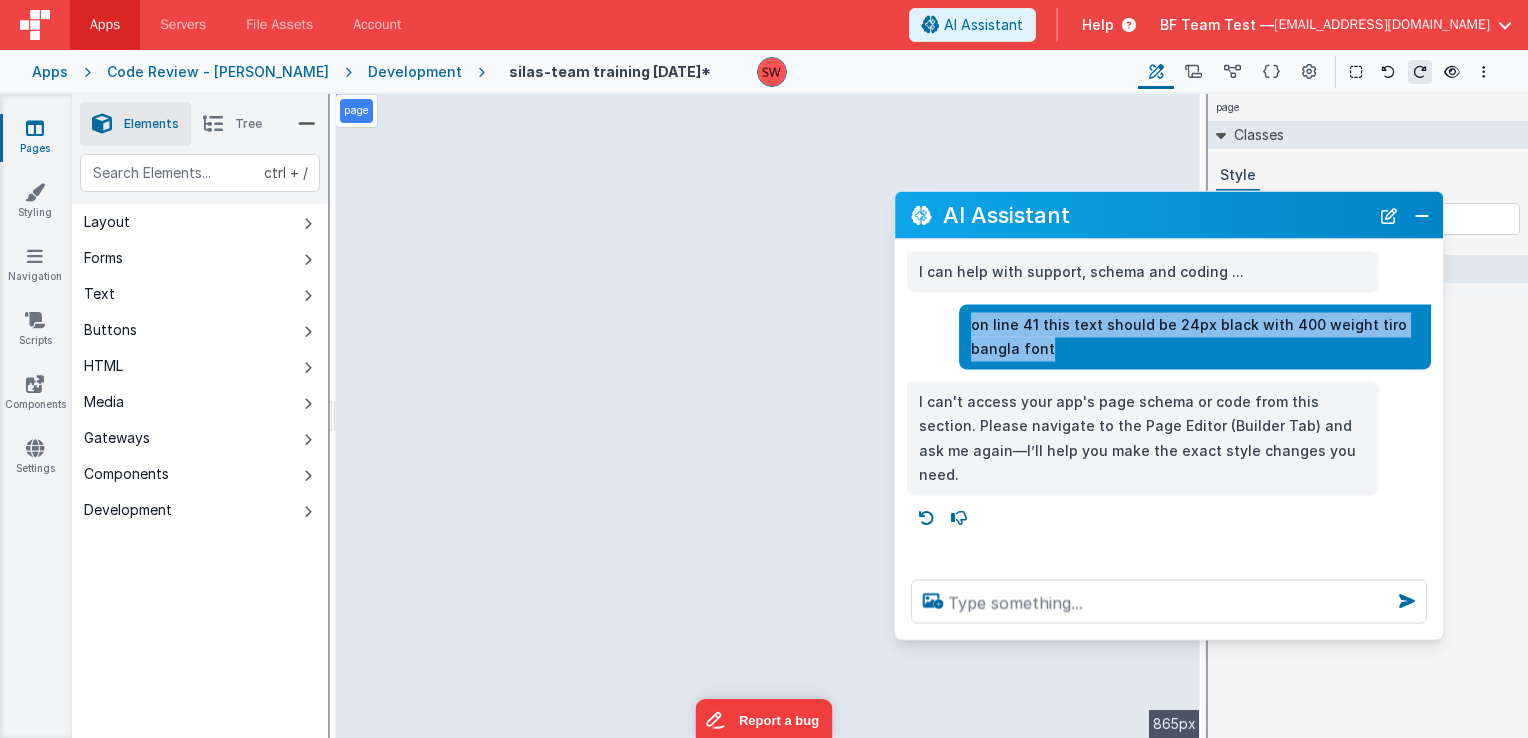 drag, startPoint x: 968, startPoint y: 324, endPoint x: 1059, endPoint y: 354, distance: 95.817535 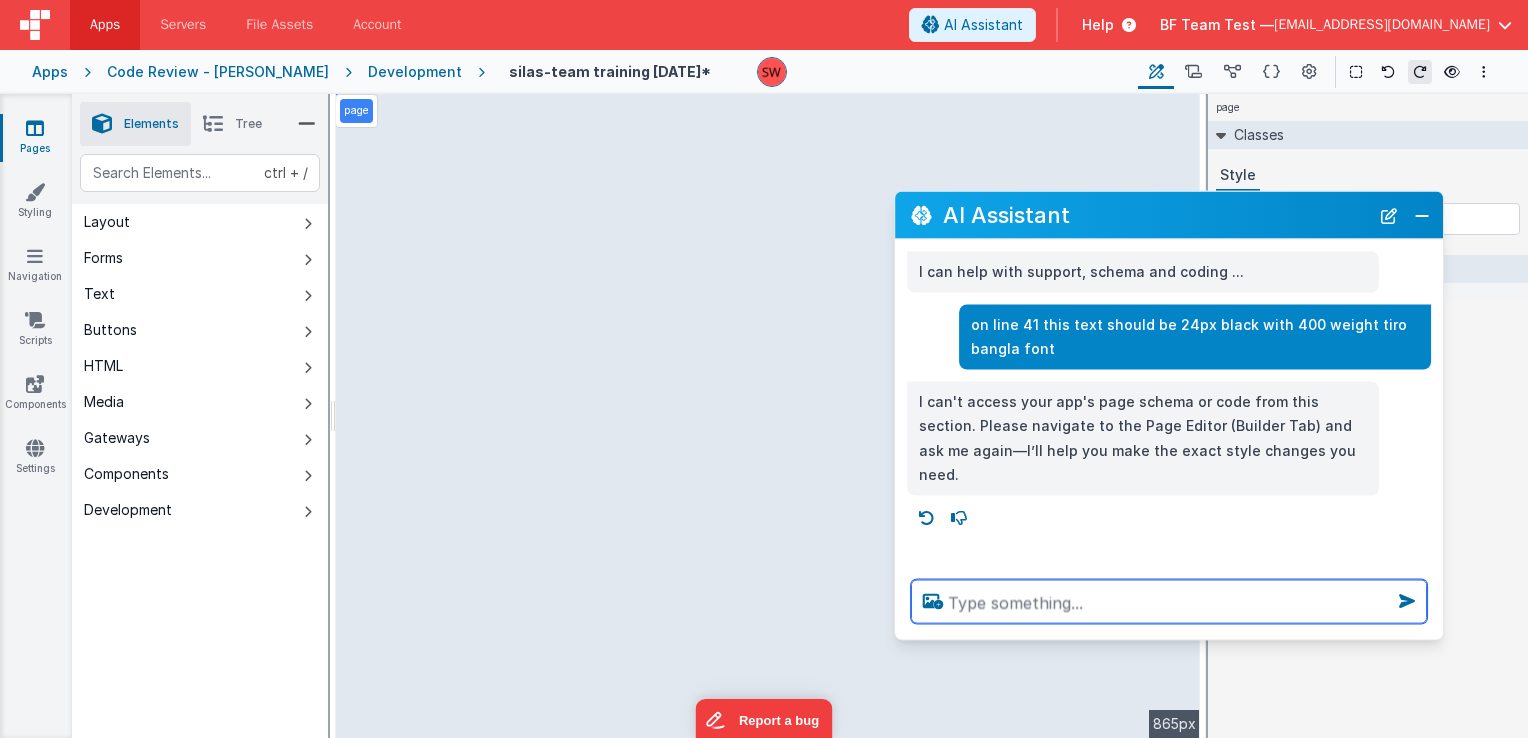 click at bounding box center (1169, 602) 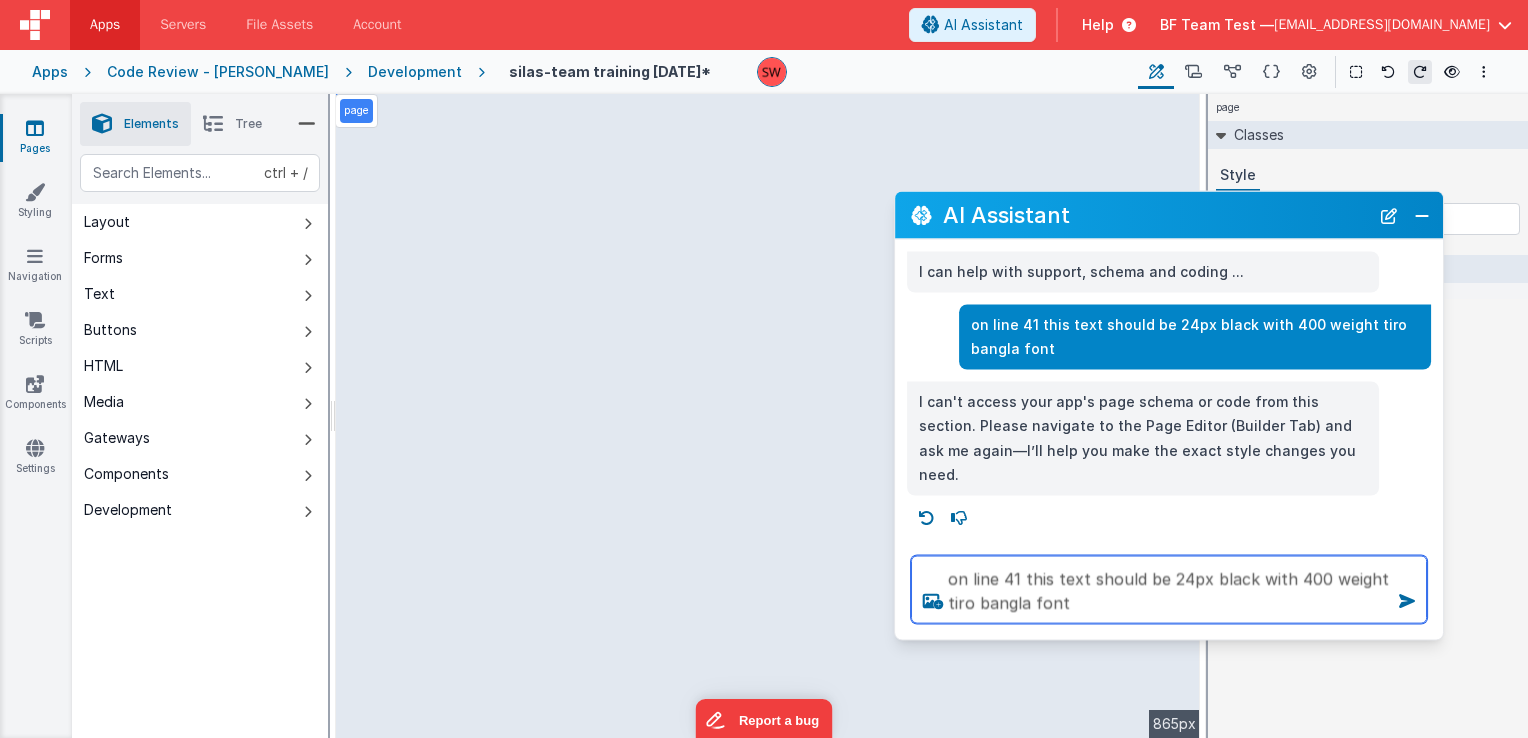 drag, startPoint x: 949, startPoint y: 578, endPoint x: 1083, endPoint y: 578, distance: 134 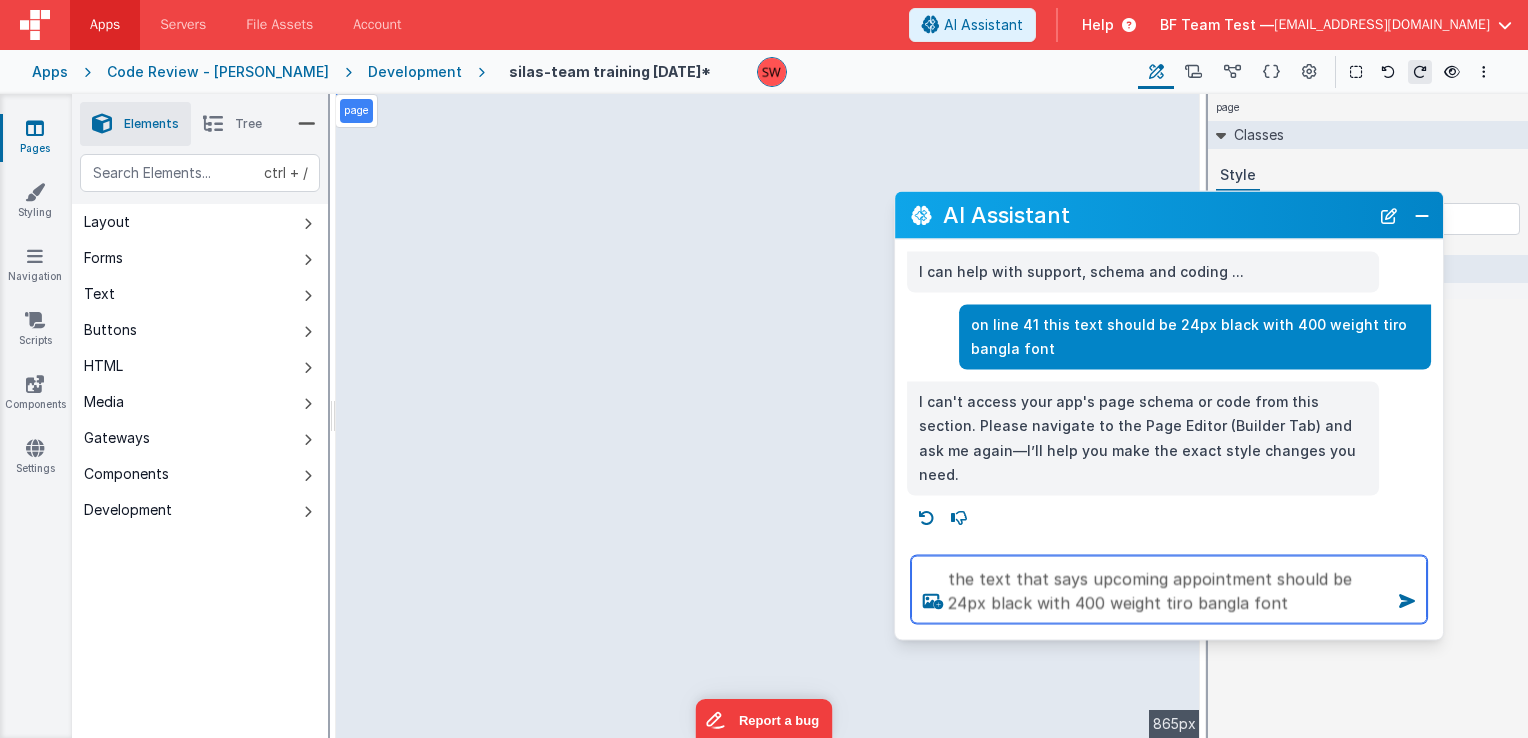 type on "the text that says upcoming appointment
should be 24px black with 400 weight tiro bangla font" 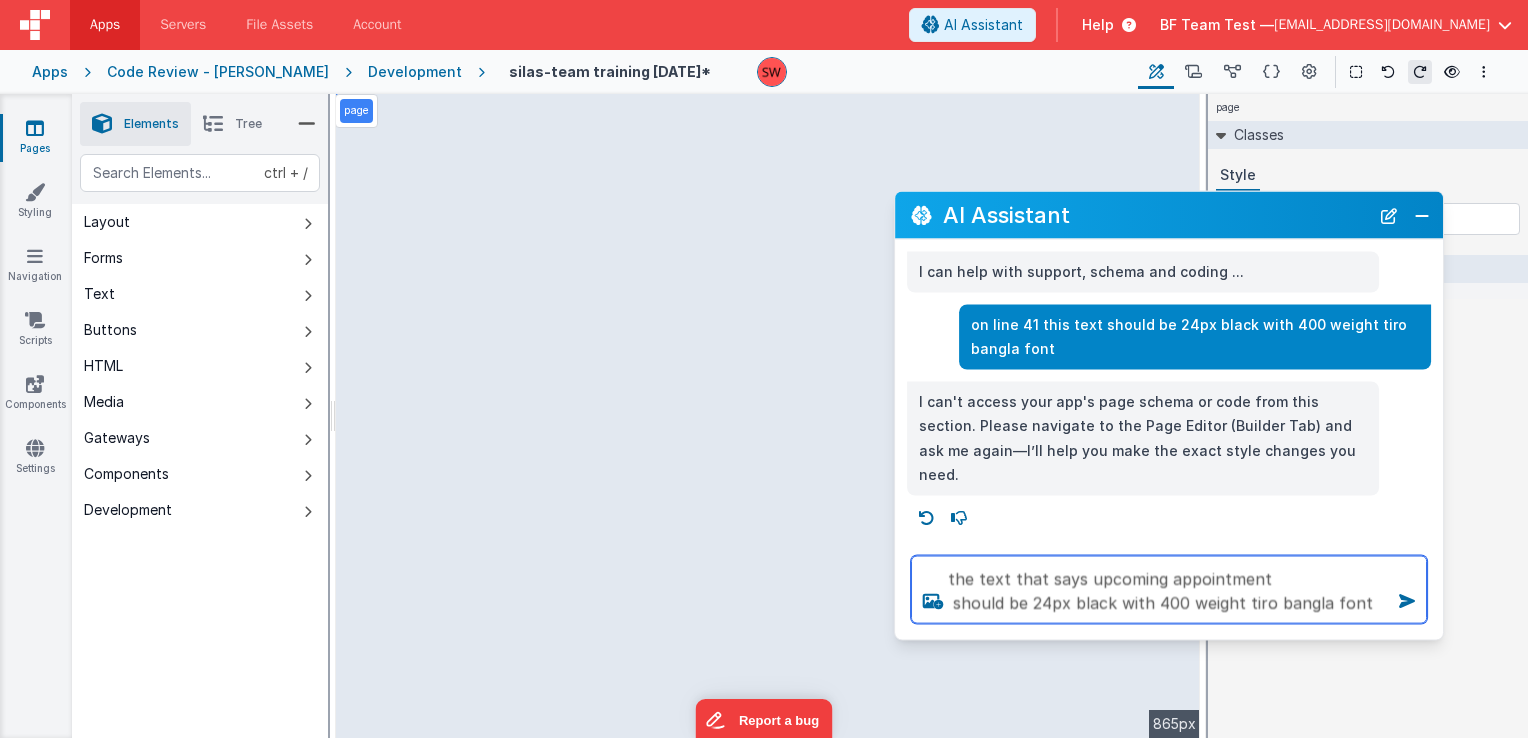 type 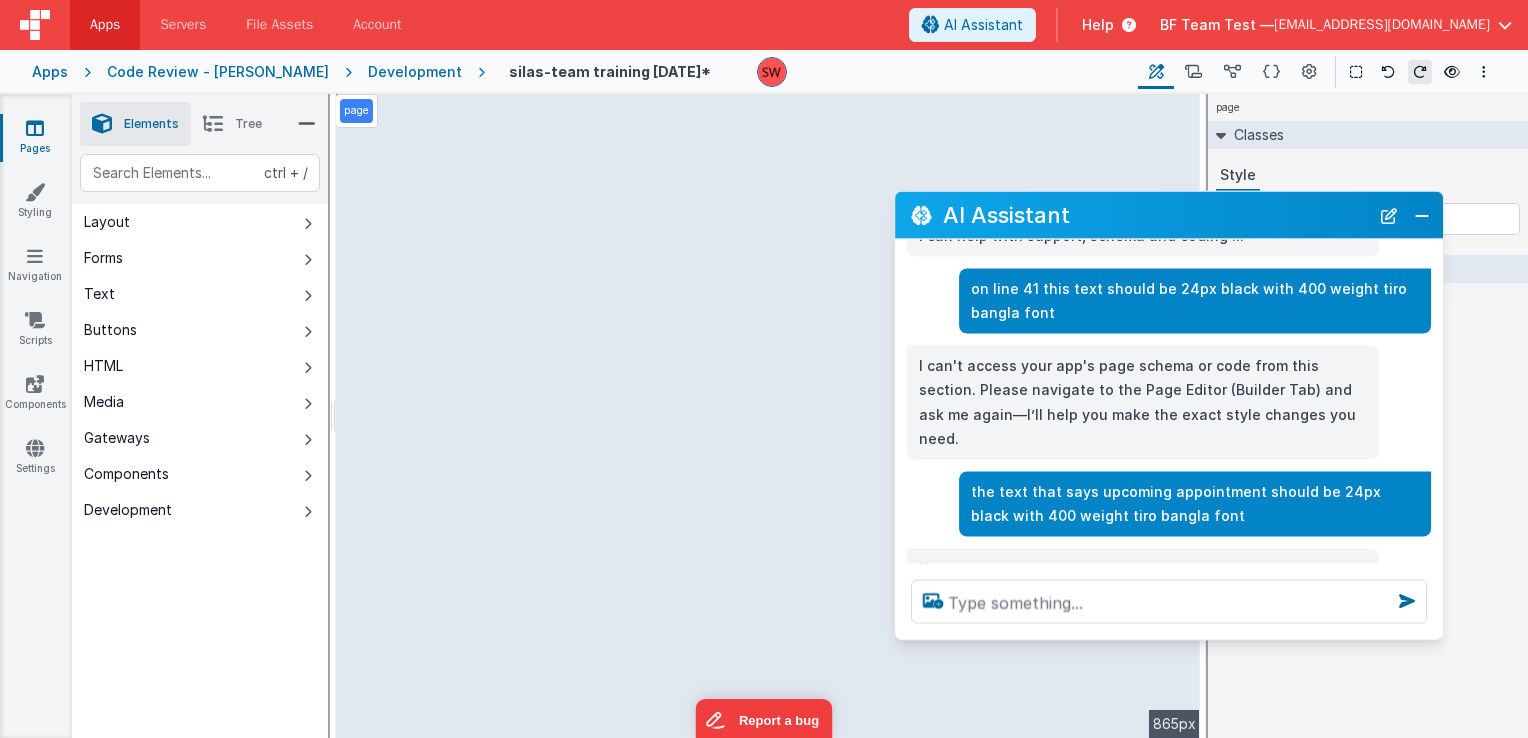scroll, scrollTop: 73, scrollLeft: 0, axis: vertical 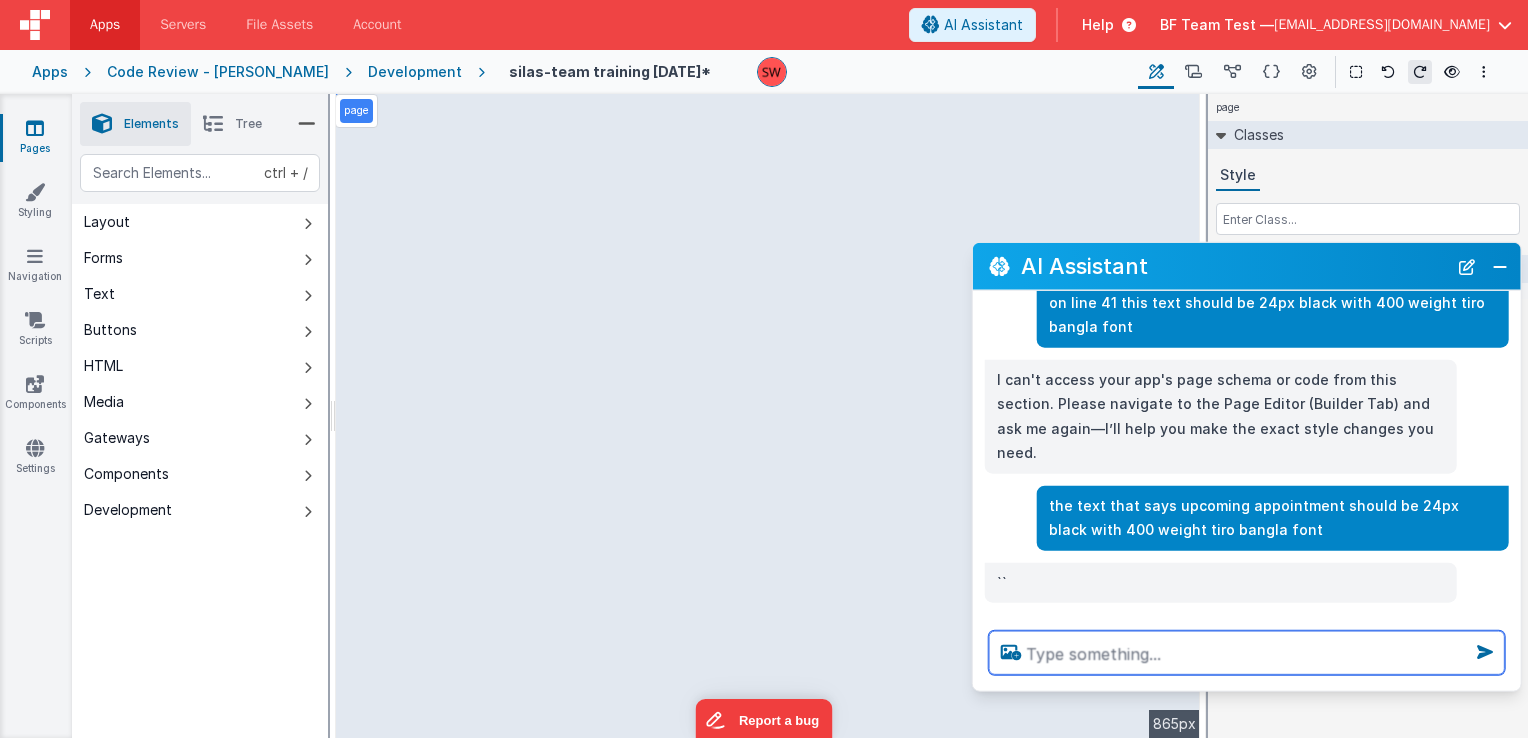 drag, startPoint x: 1005, startPoint y: 224, endPoint x: 1083, endPoint y: 275, distance: 93.193344 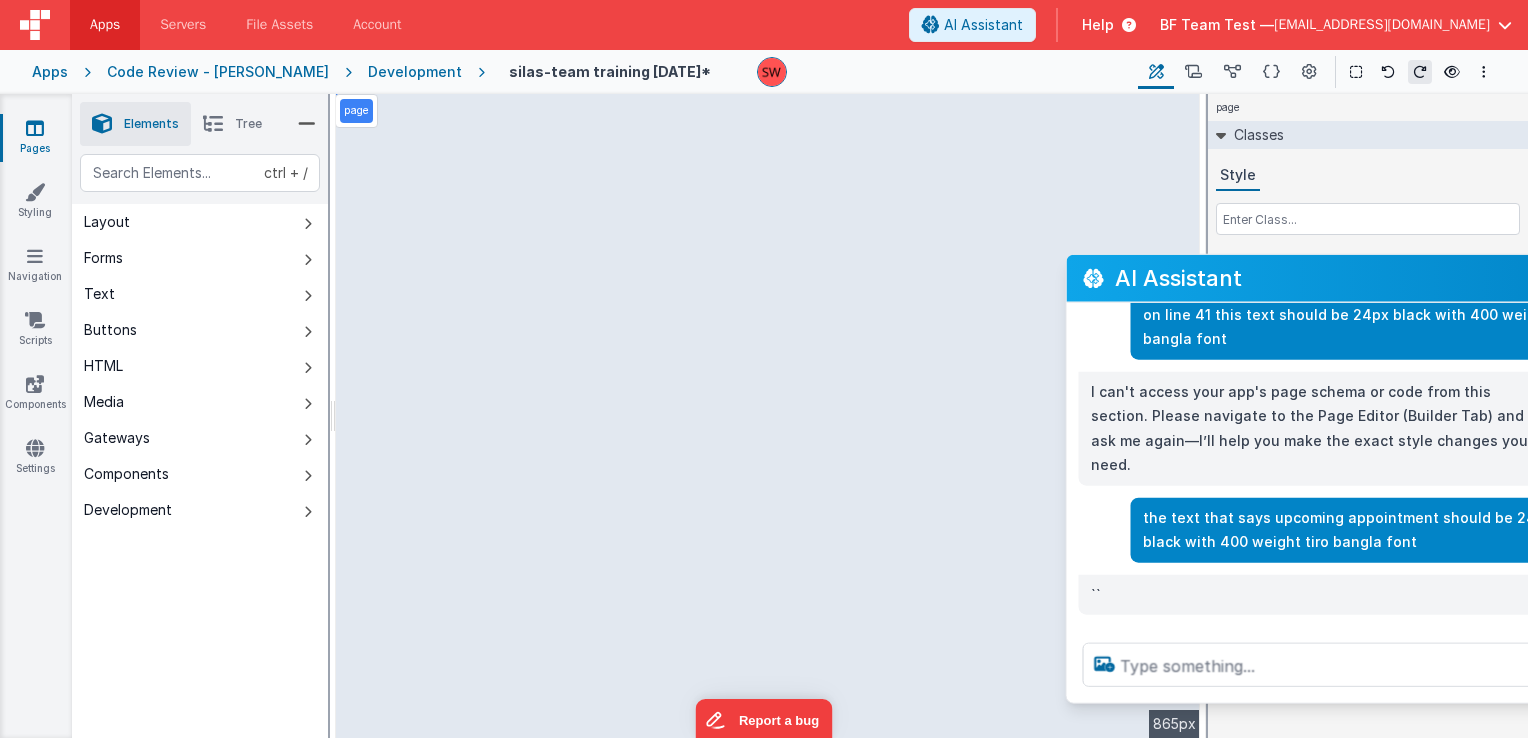 drag, startPoint x: 1172, startPoint y: 262, endPoint x: 1309, endPoint y: 222, distance: 142.72 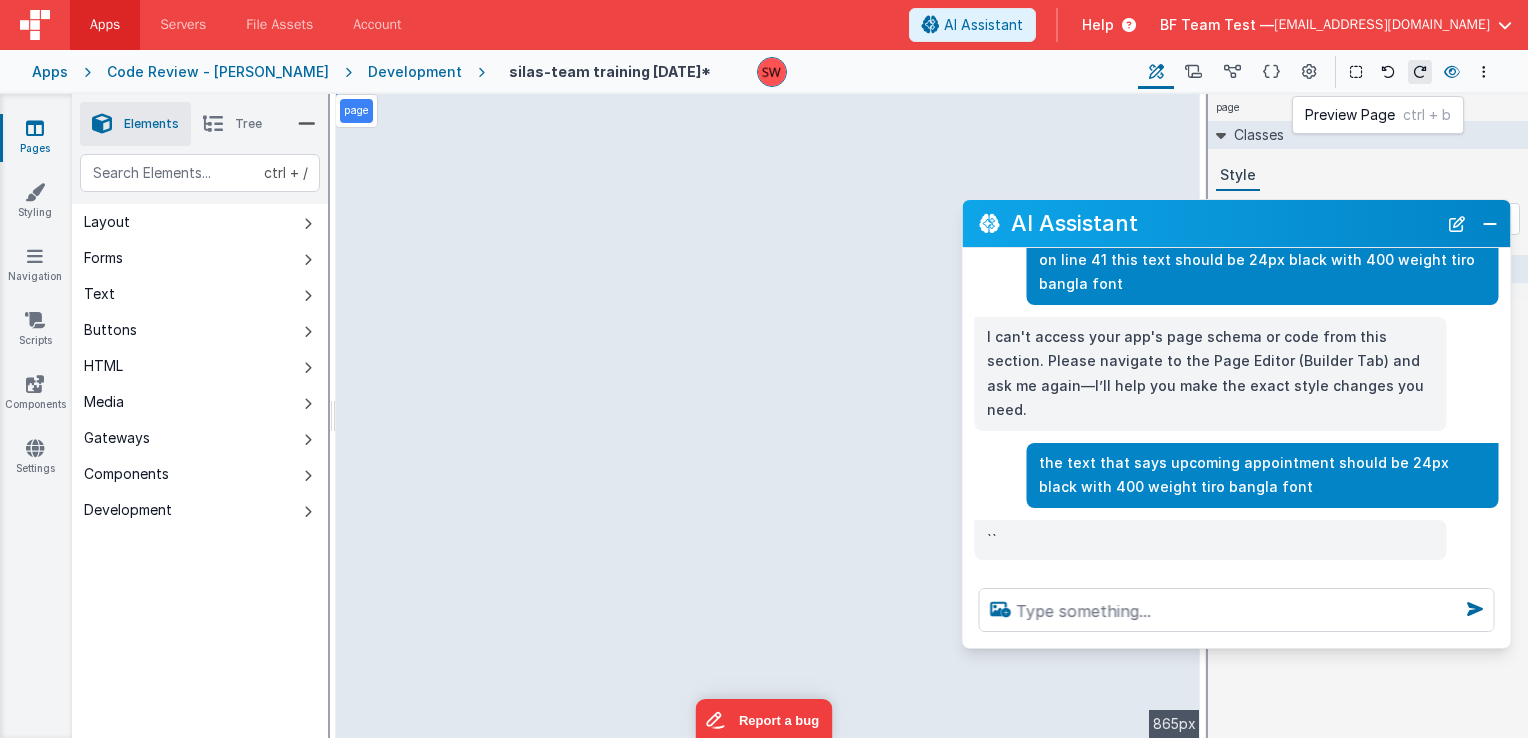 click at bounding box center (1452, 72) 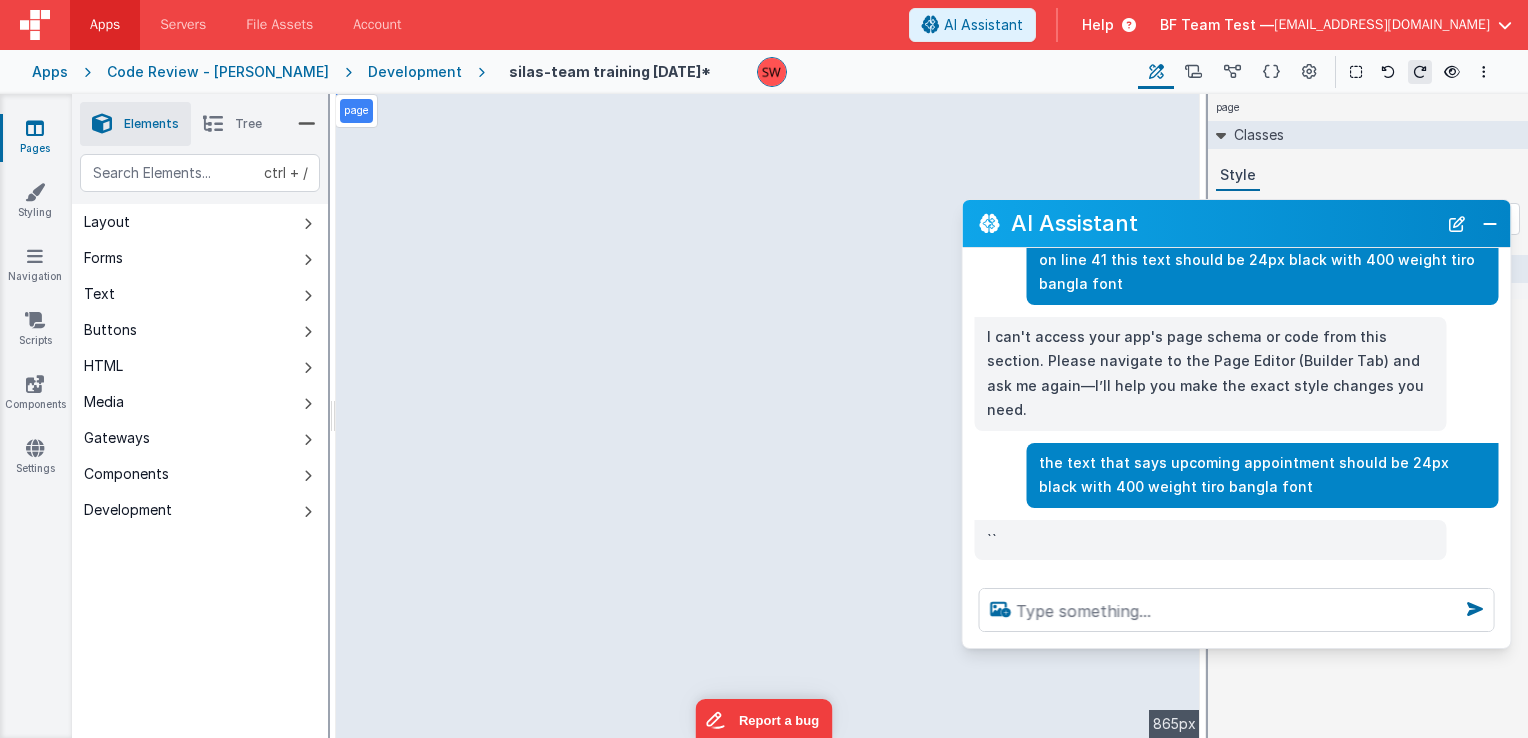 click on "Tree" at bounding box center [248, 124] 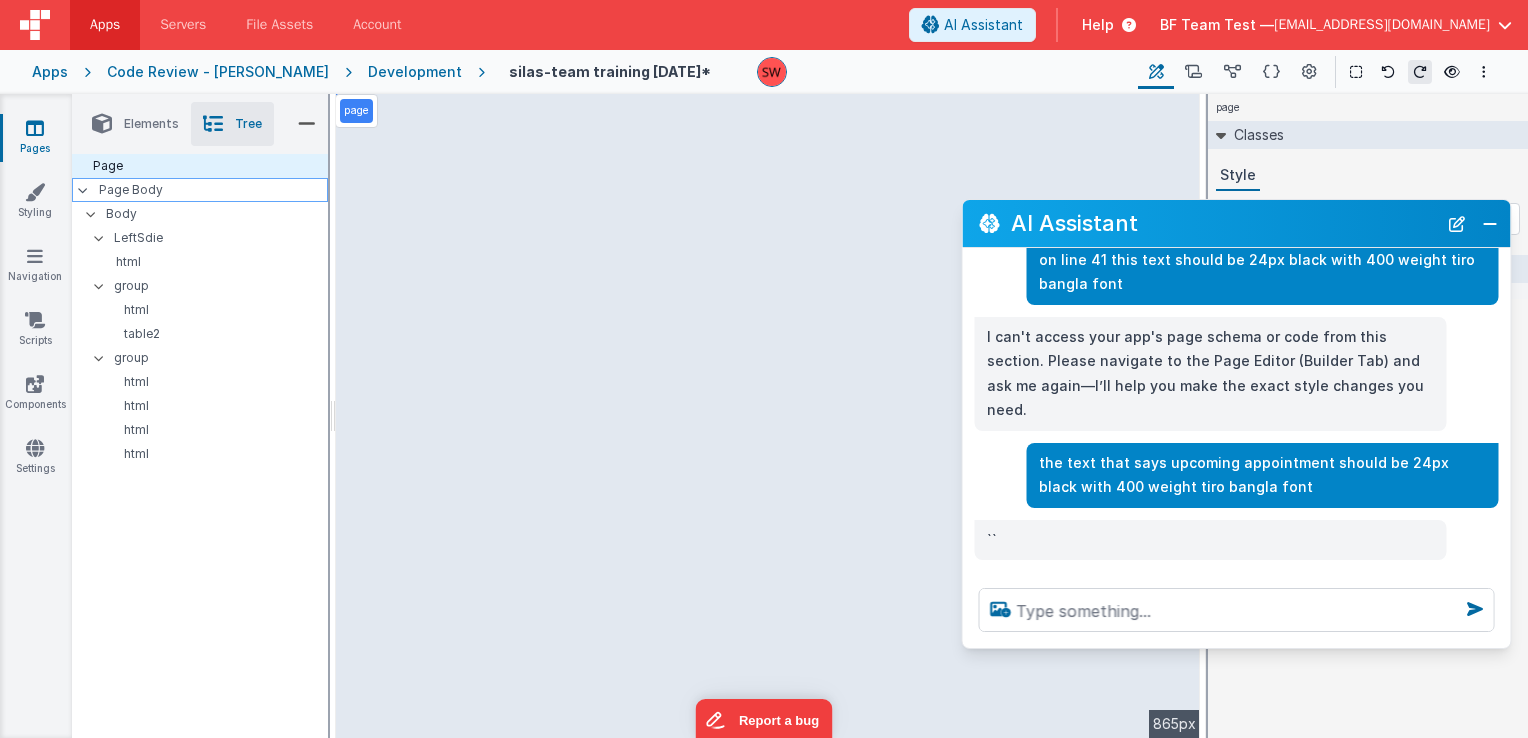 click on "Page Body" at bounding box center [213, 190] 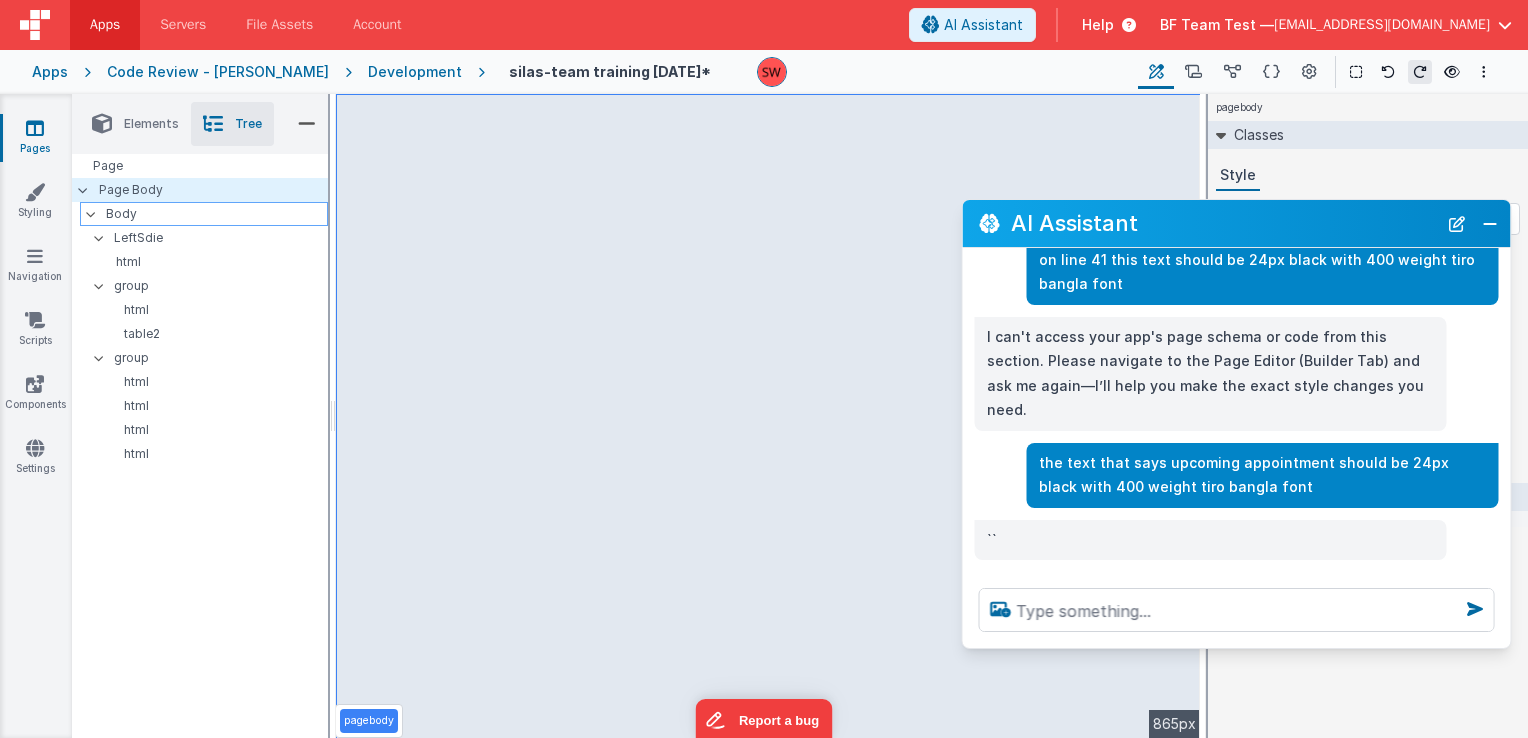 click on "Body" at bounding box center (216, 214) 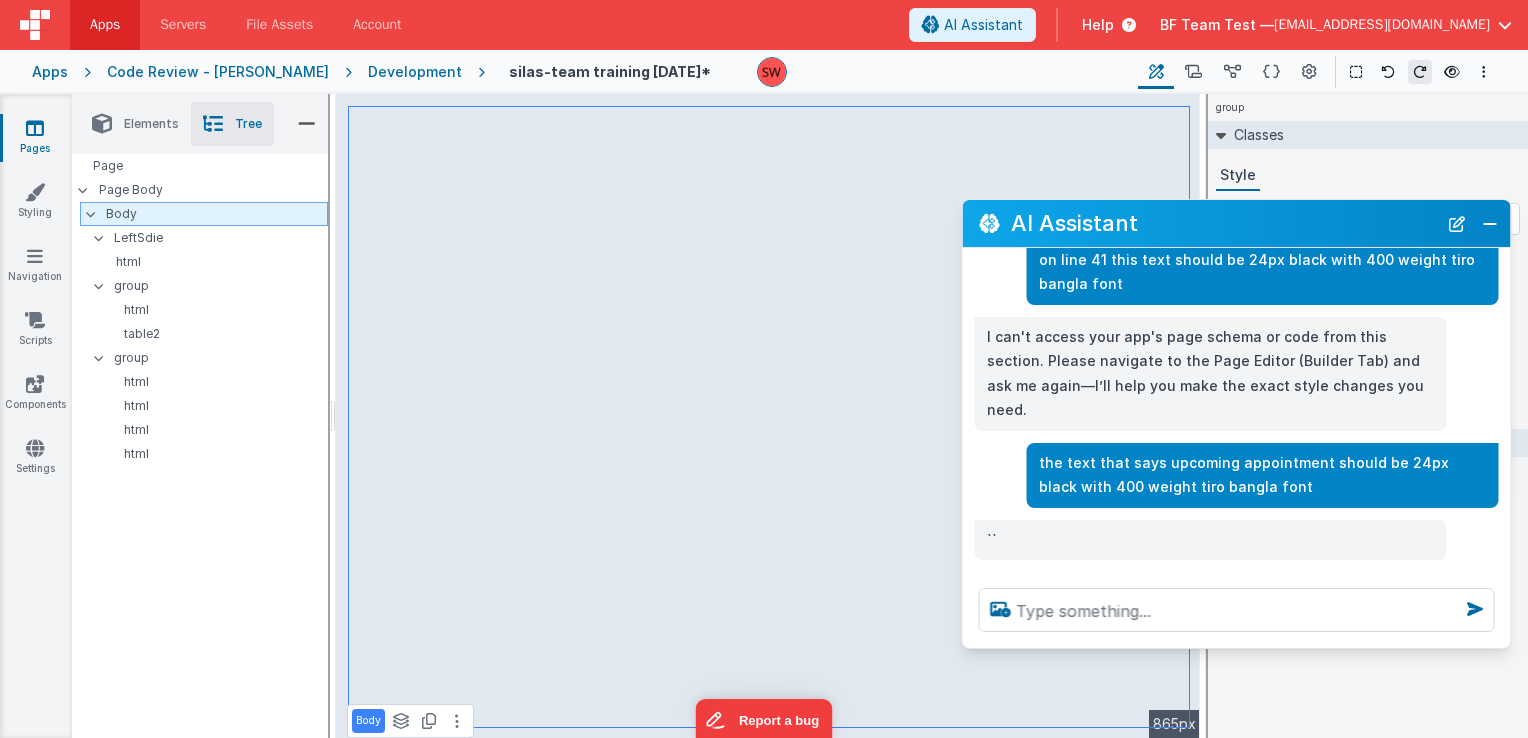 click at bounding box center (97, 214) 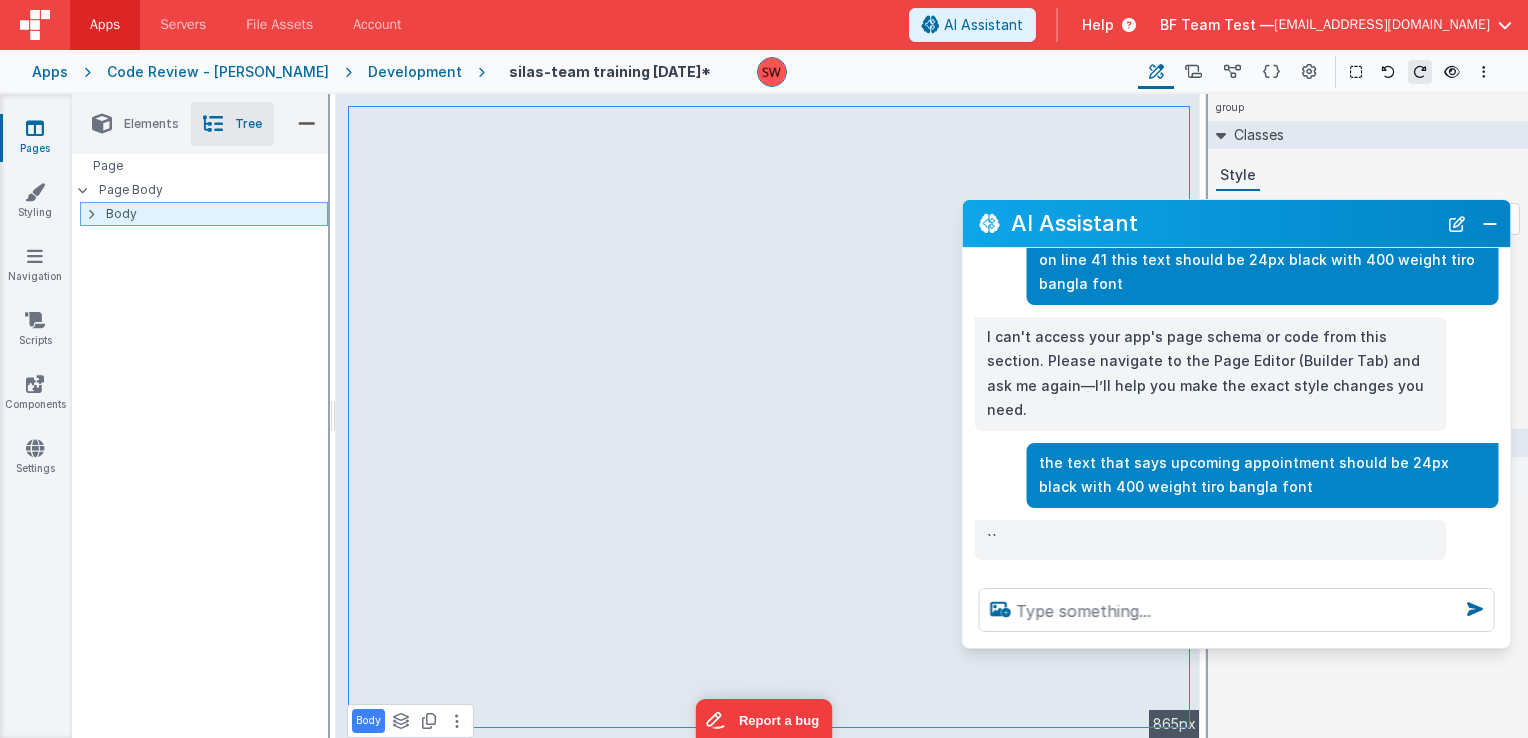 click at bounding box center [91, 214] 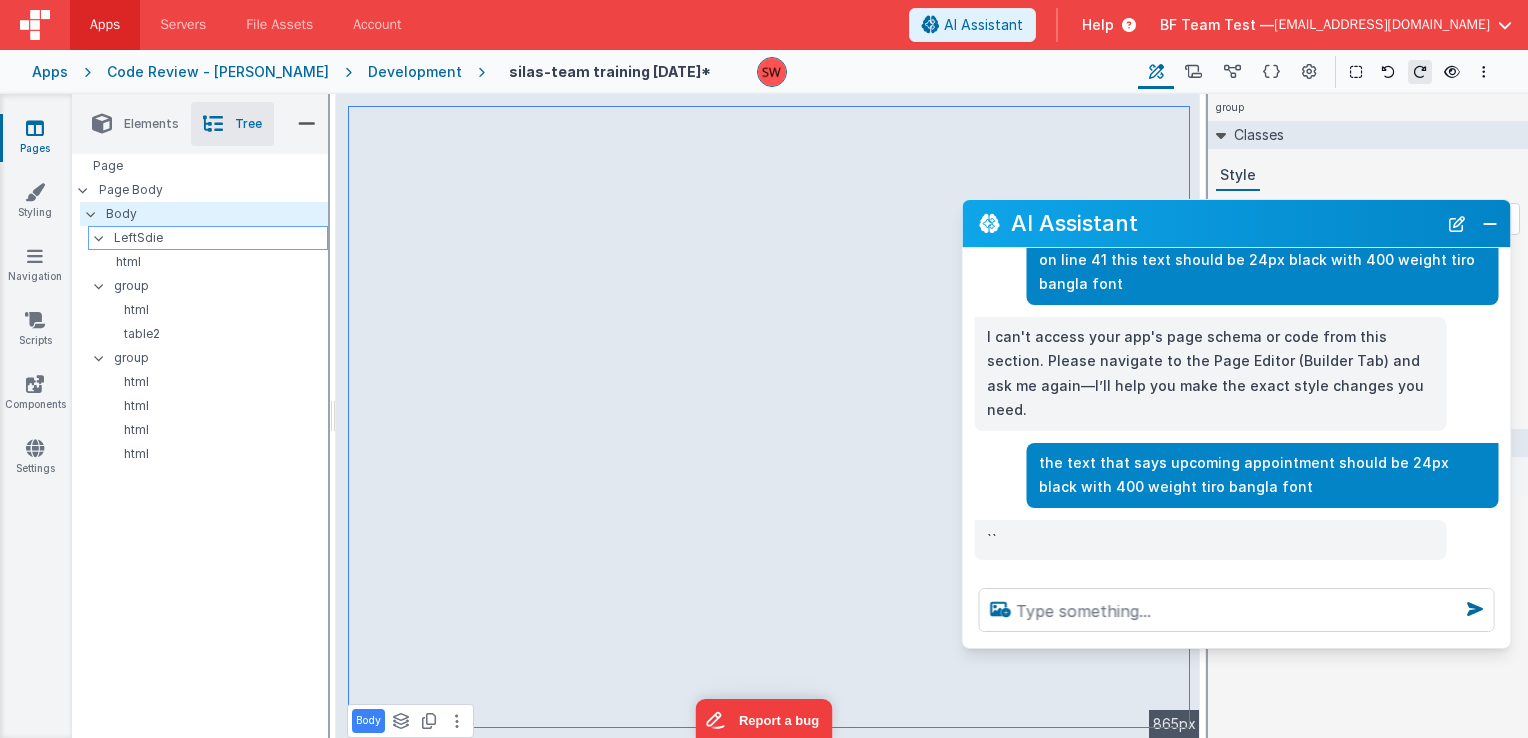 click on "LeftSdie" at bounding box center (220, 238) 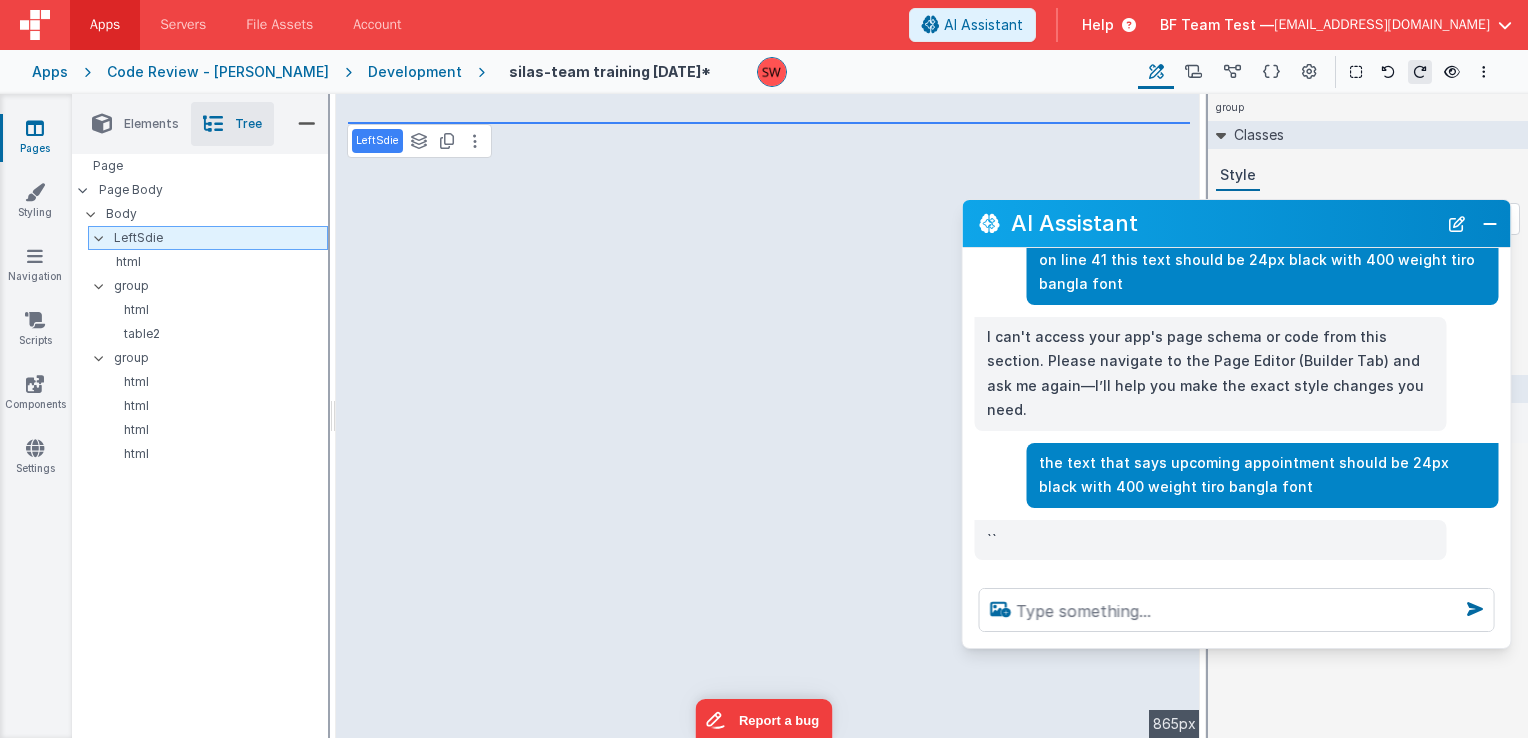click at bounding box center [99, 238] 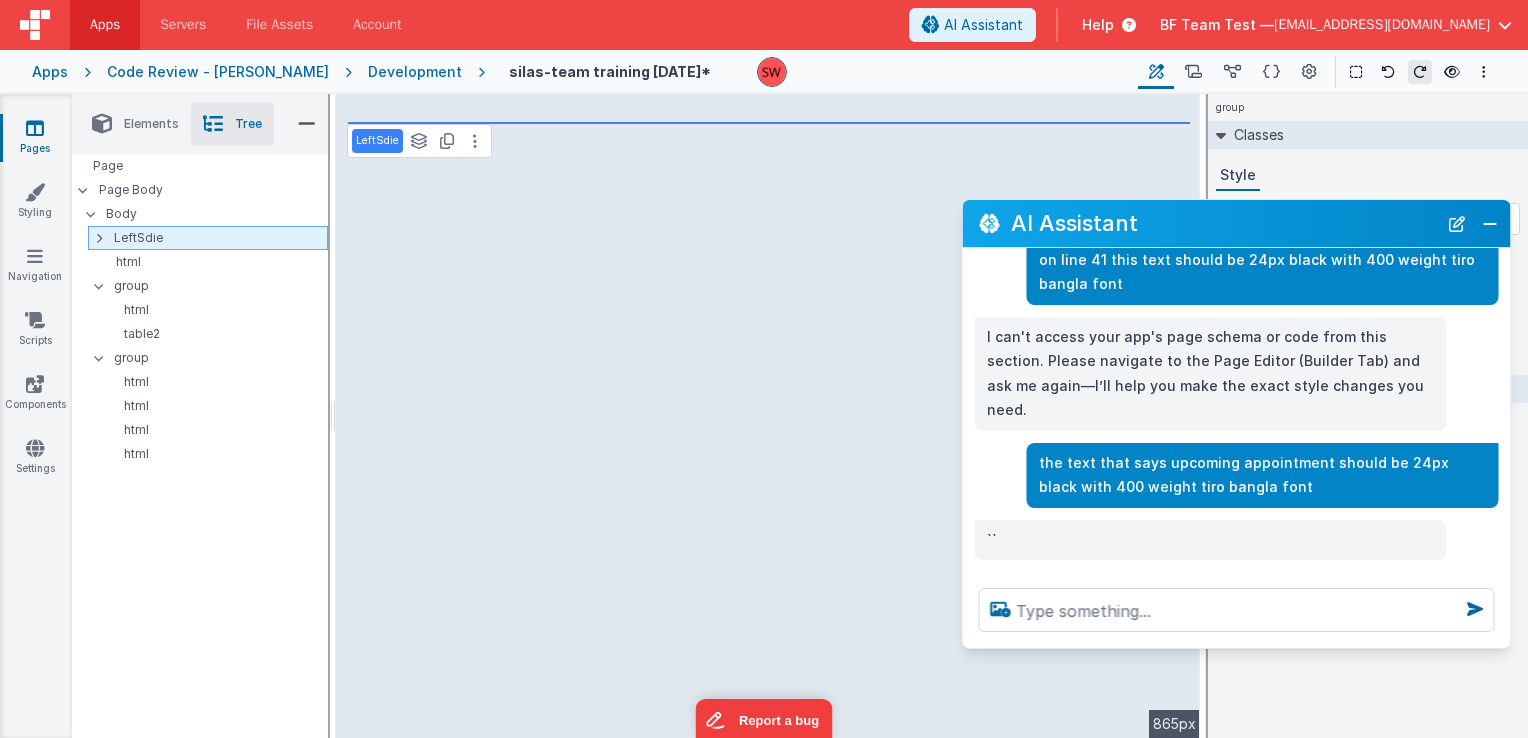 click at bounding box center (99, 238) 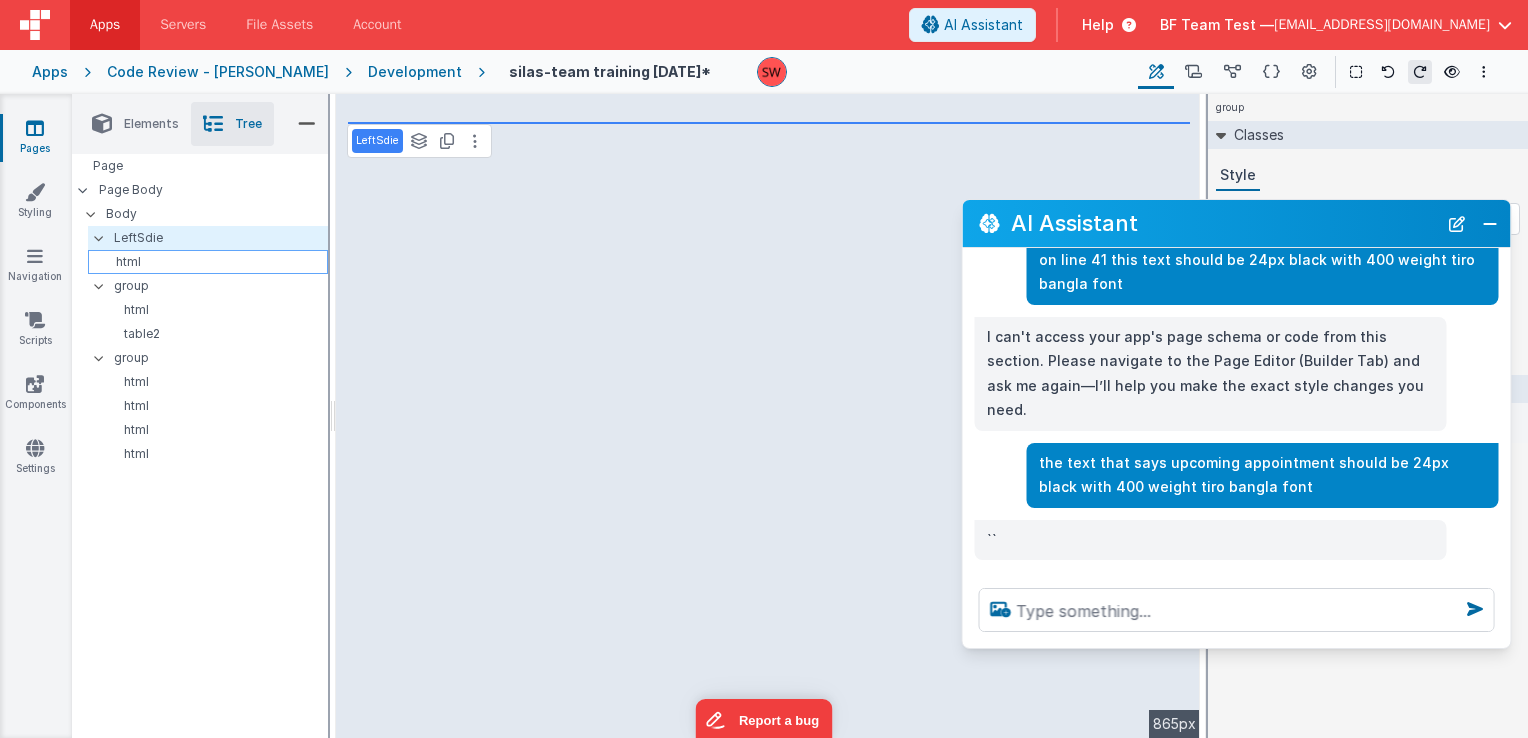 click on "html" at bounding box center (211, 262) 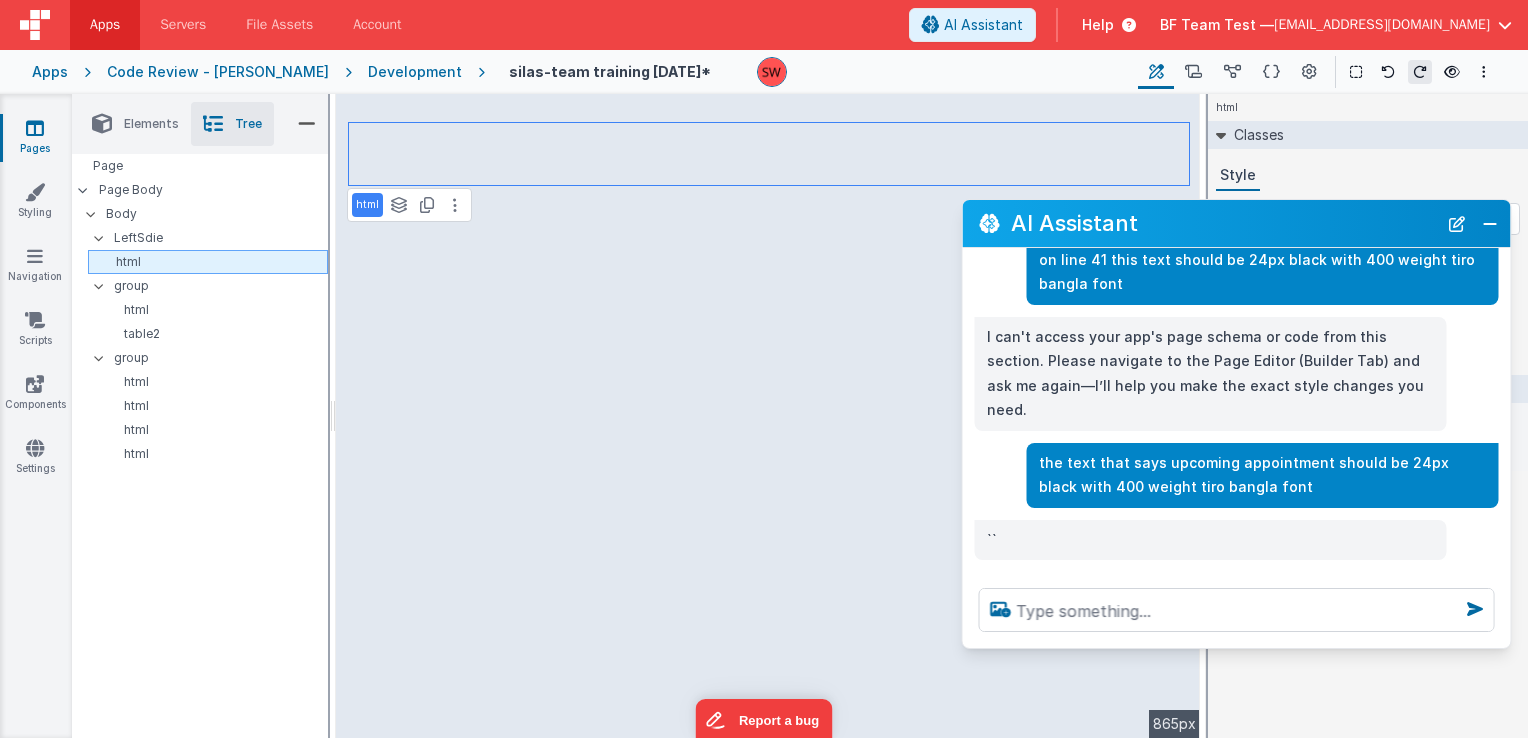 drag, startPoint x: 160, startPoint y: 262, endPoint x: 100, endPoint y: 264, distance: 60.033325 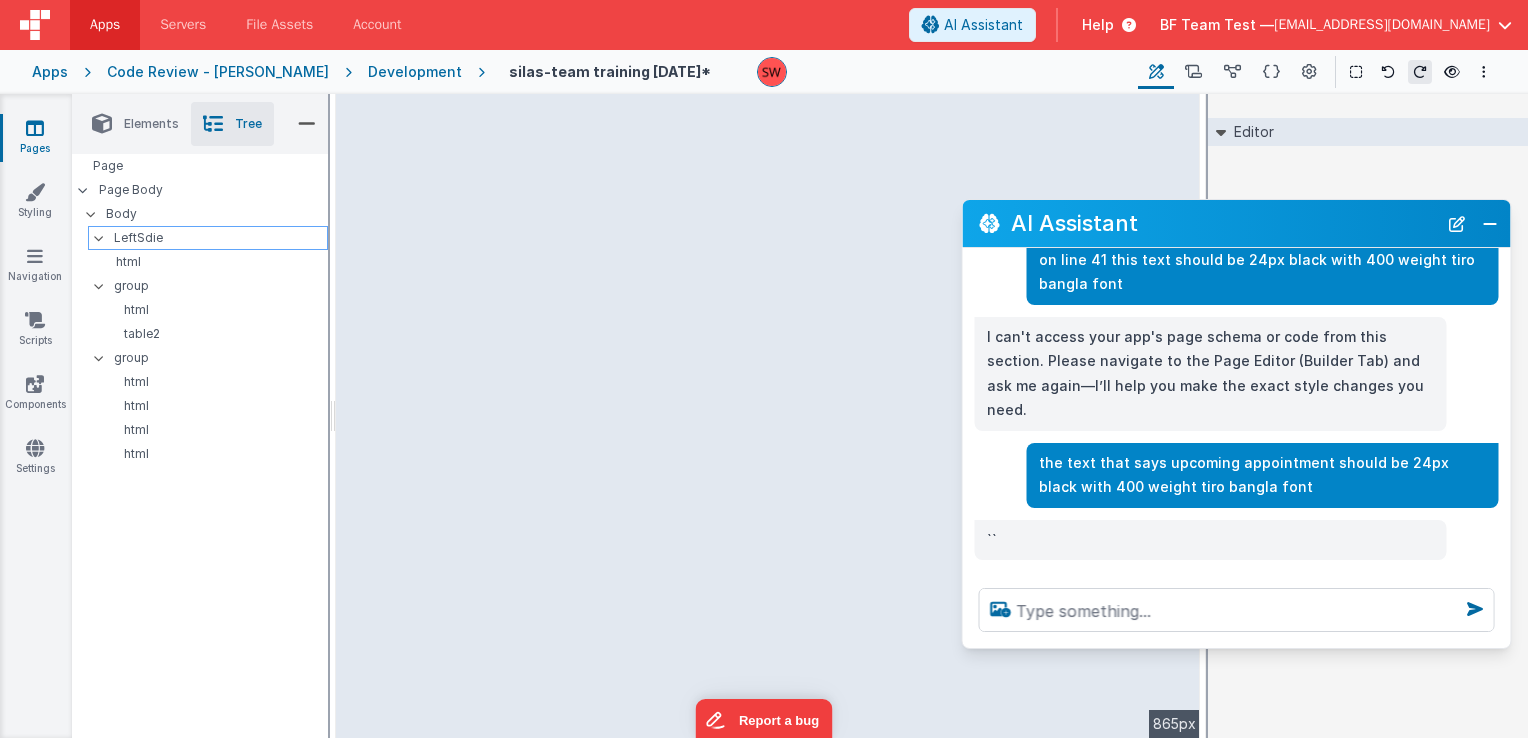 click at bounding box center [105, 238] 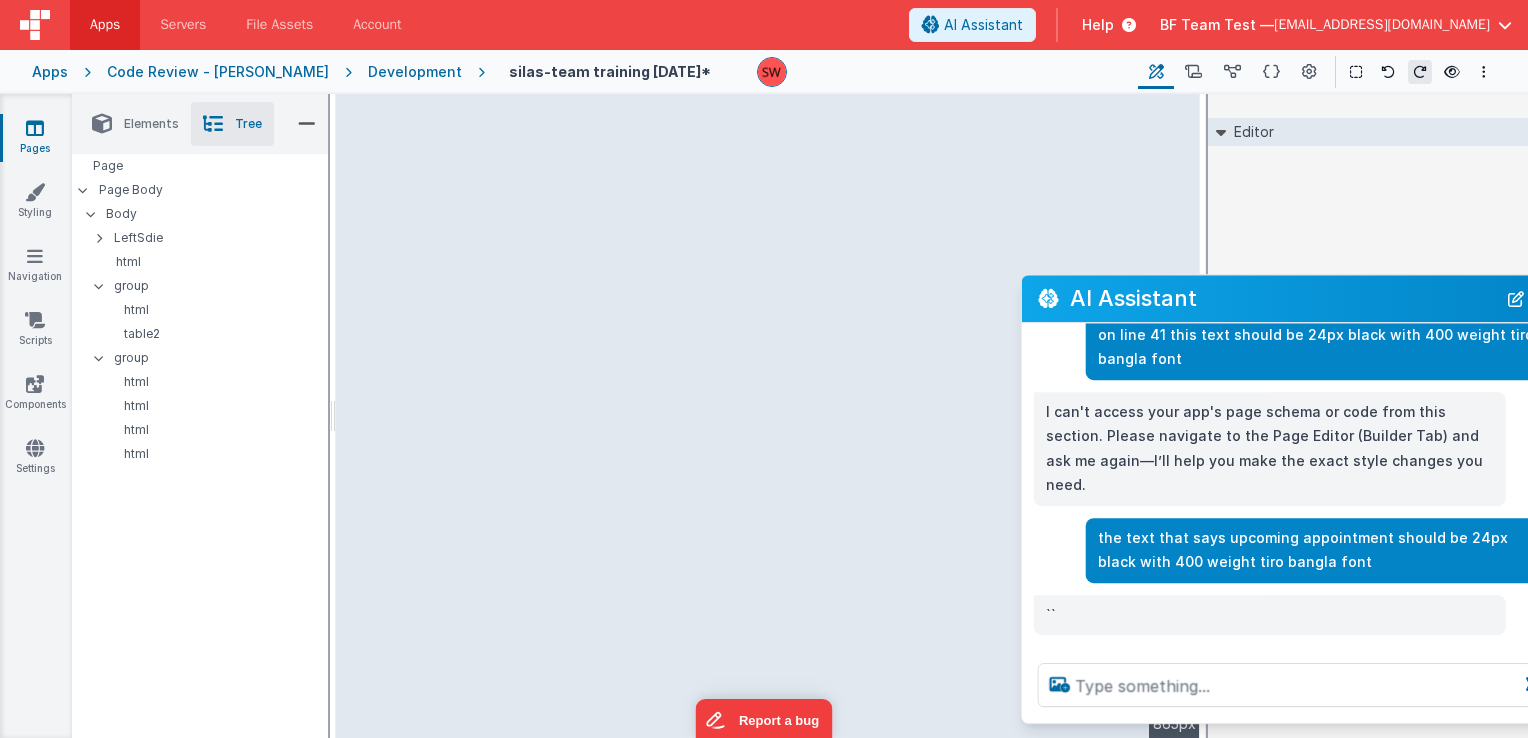 drag, startPoint x: 1192, startPoint y: 235, endPoint x: 1136, endPoint y: 278, distance: 70.60453 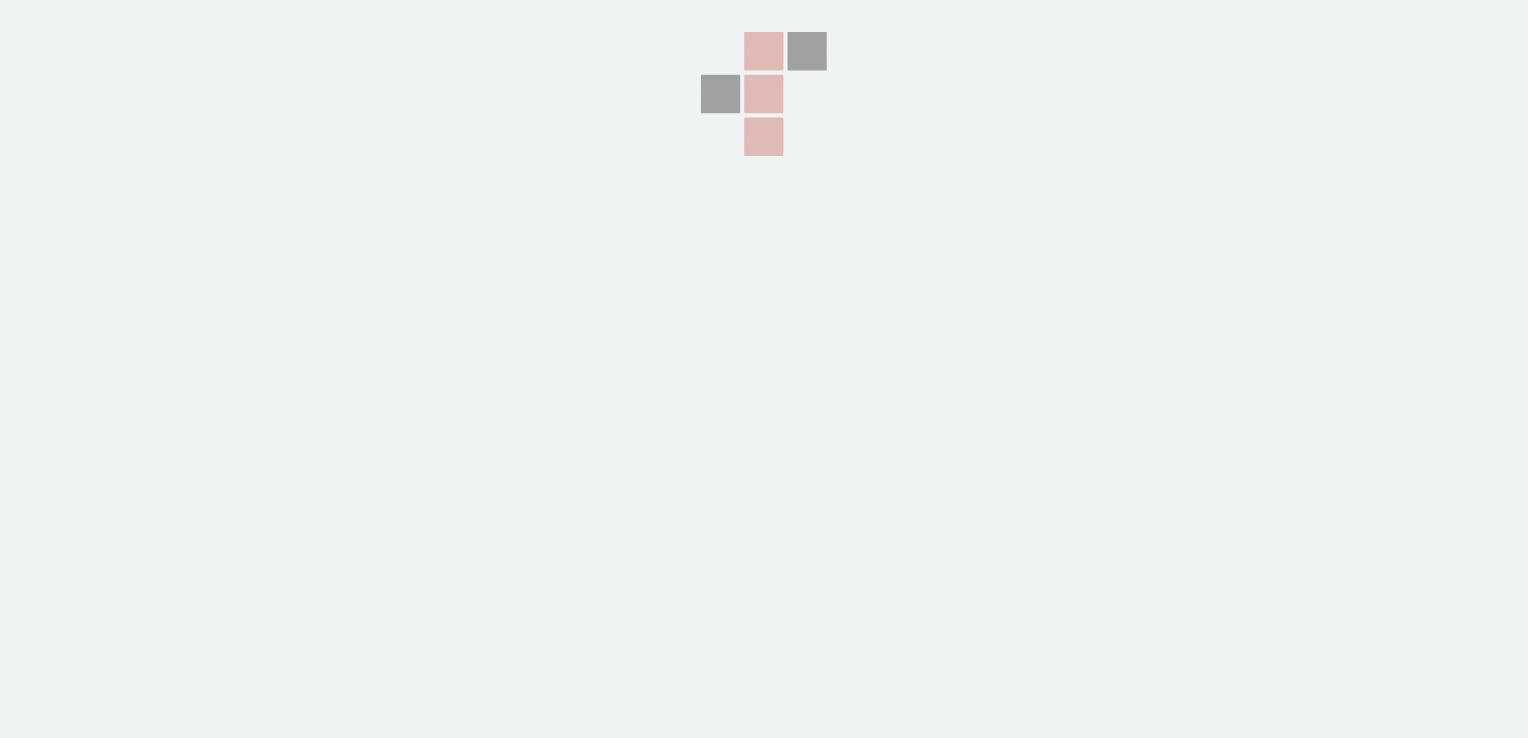 scroll, scrollTop: 0, scrollLeft: 0, axis: both 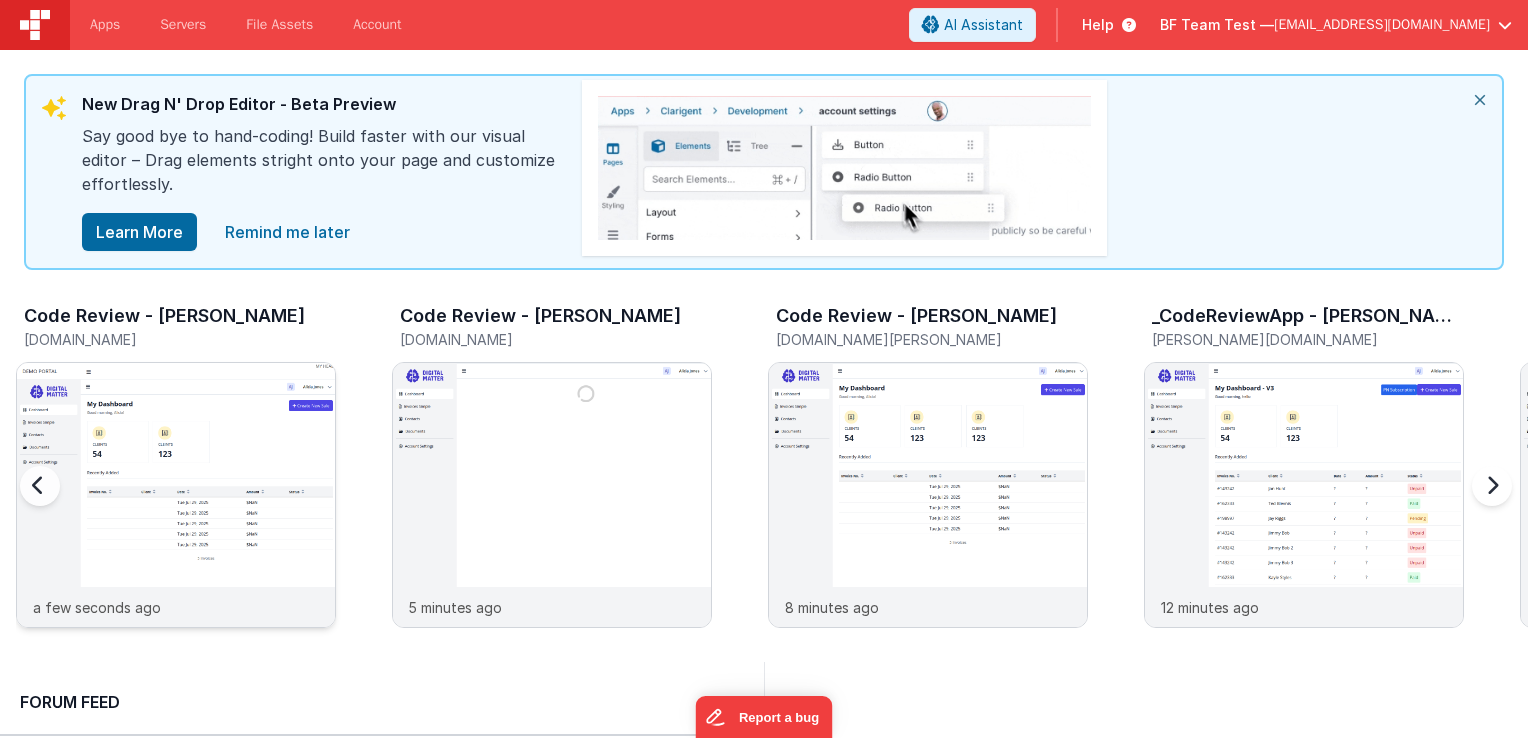 click at bounding box center [176, 522] 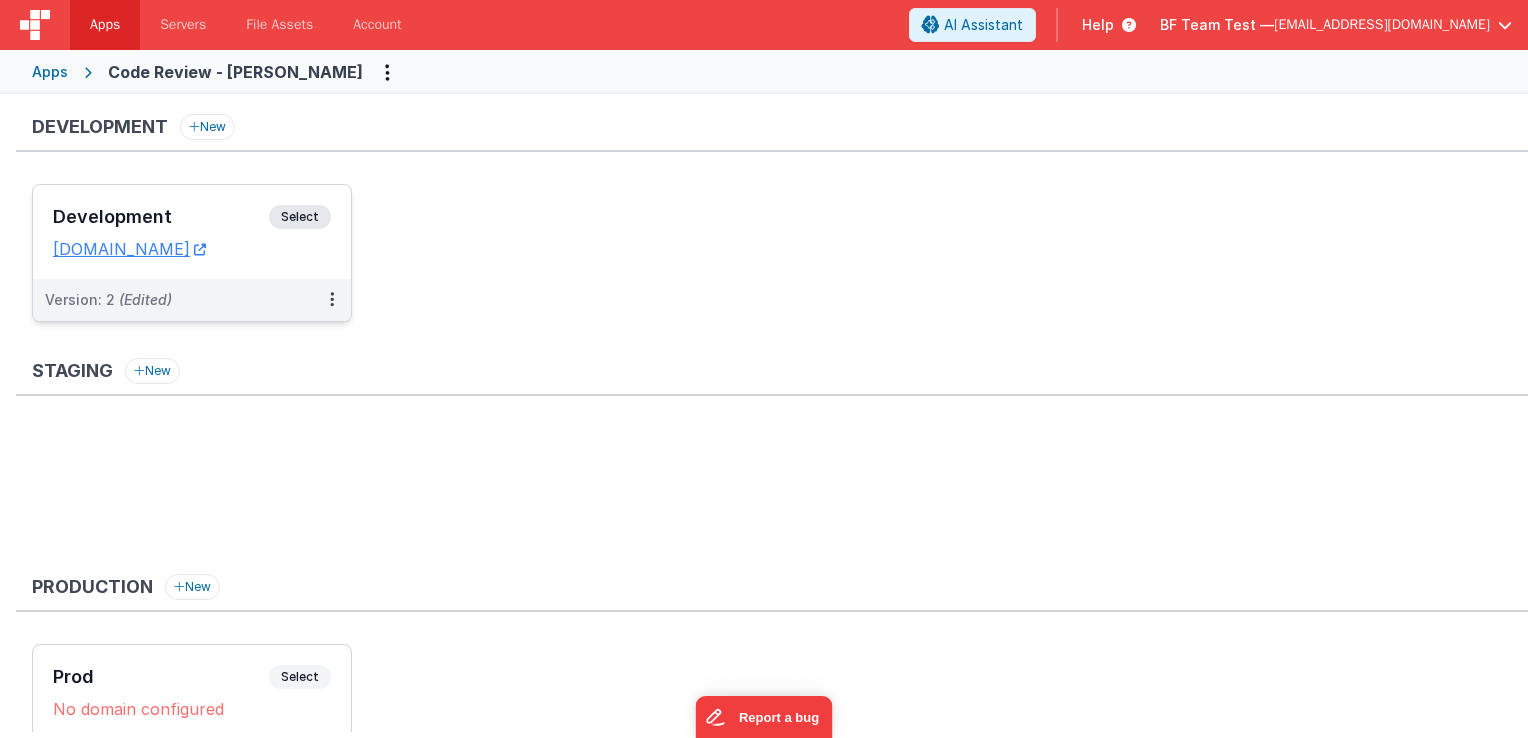 click on "Select" at bounding box center [300, 217] 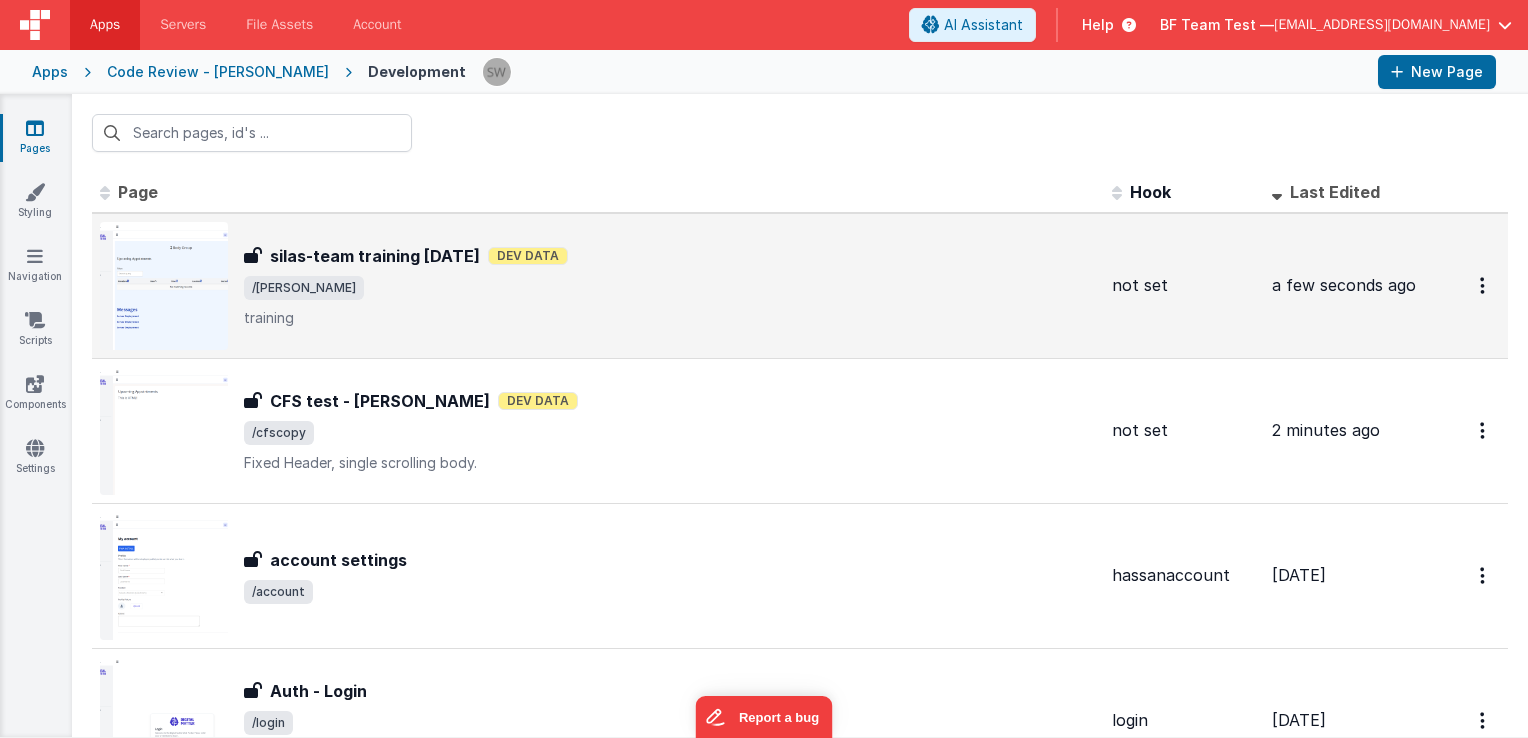 click on "silas-team training july 29" at bounding box center [375, 256] 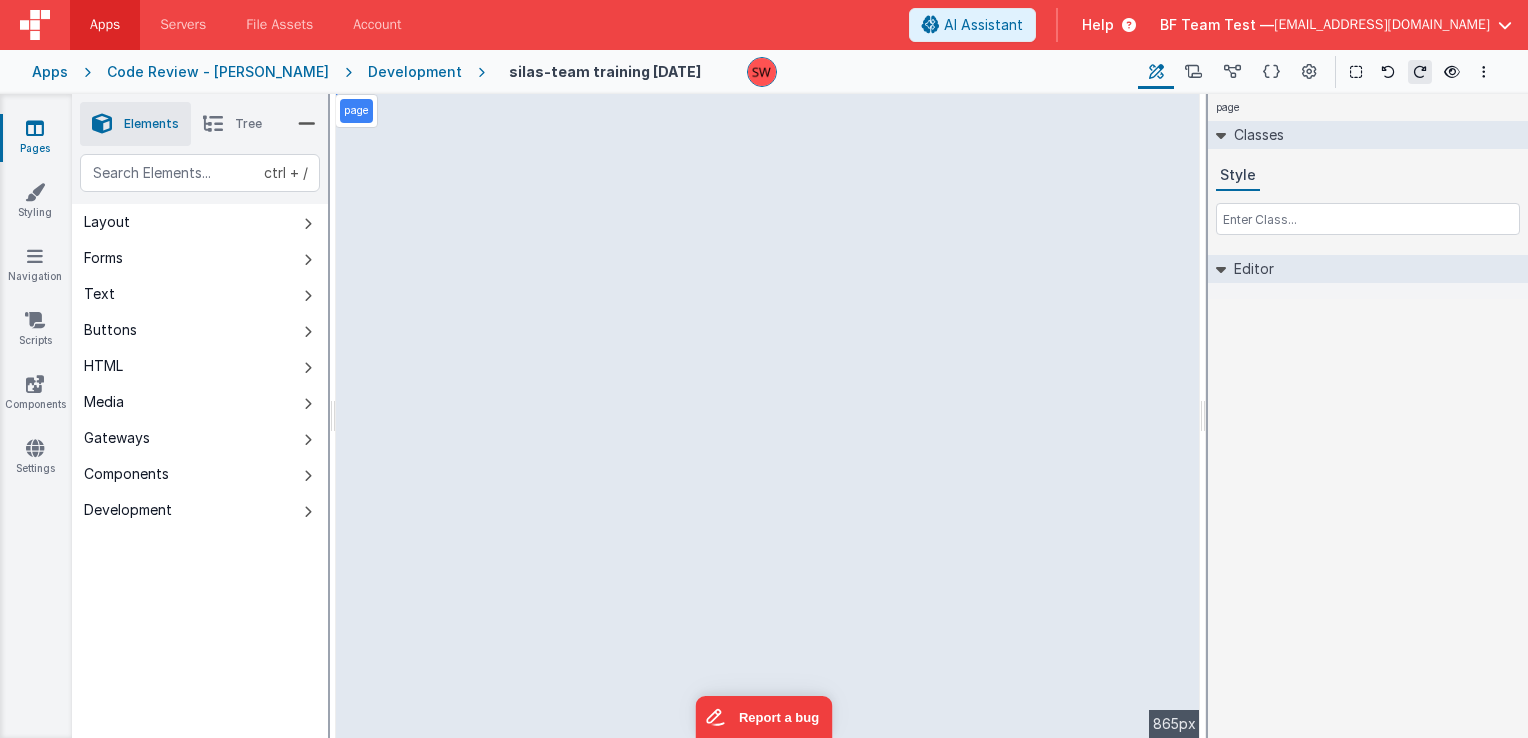 click on "Tree" at bounding box center (232, 124) 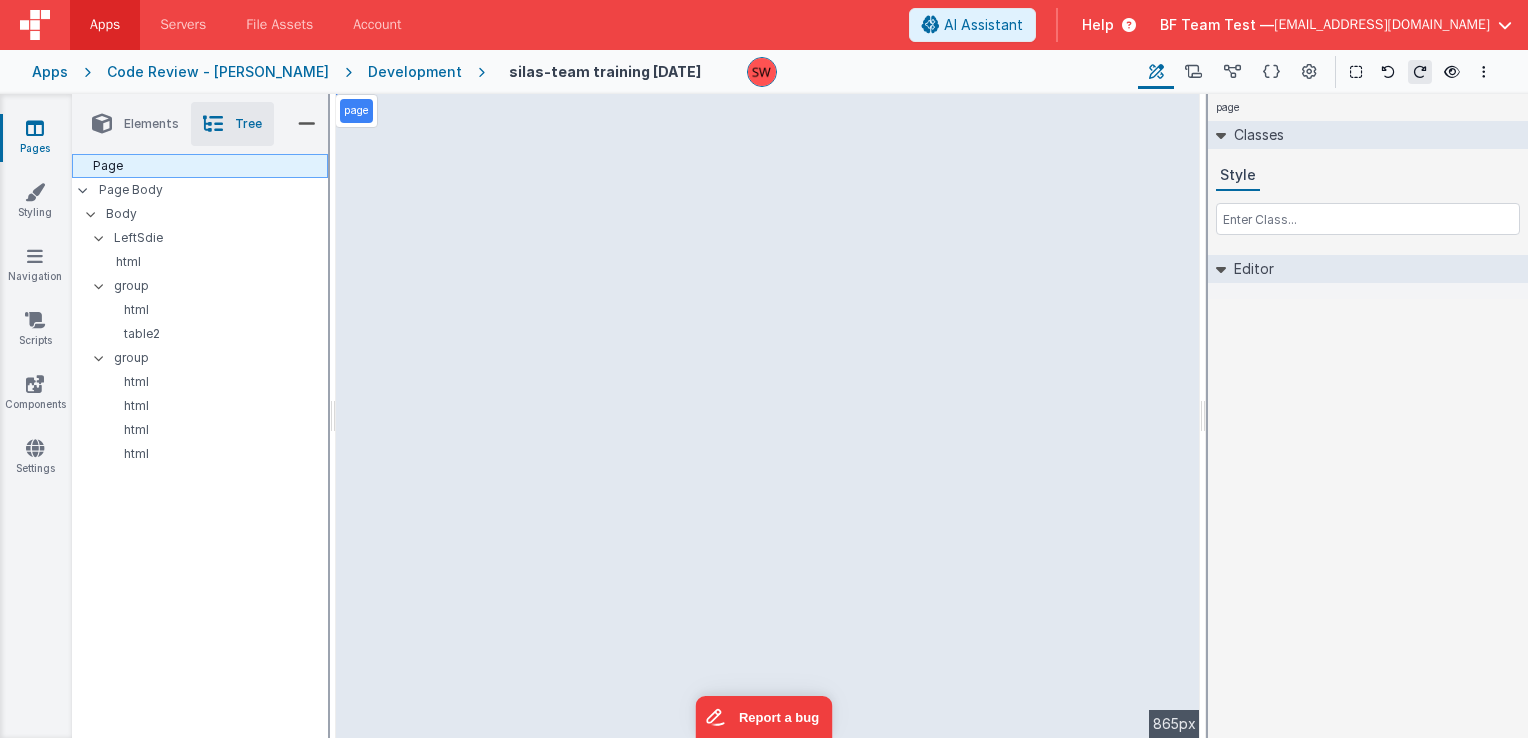 click on "Page" at bounding box center (200, 166) 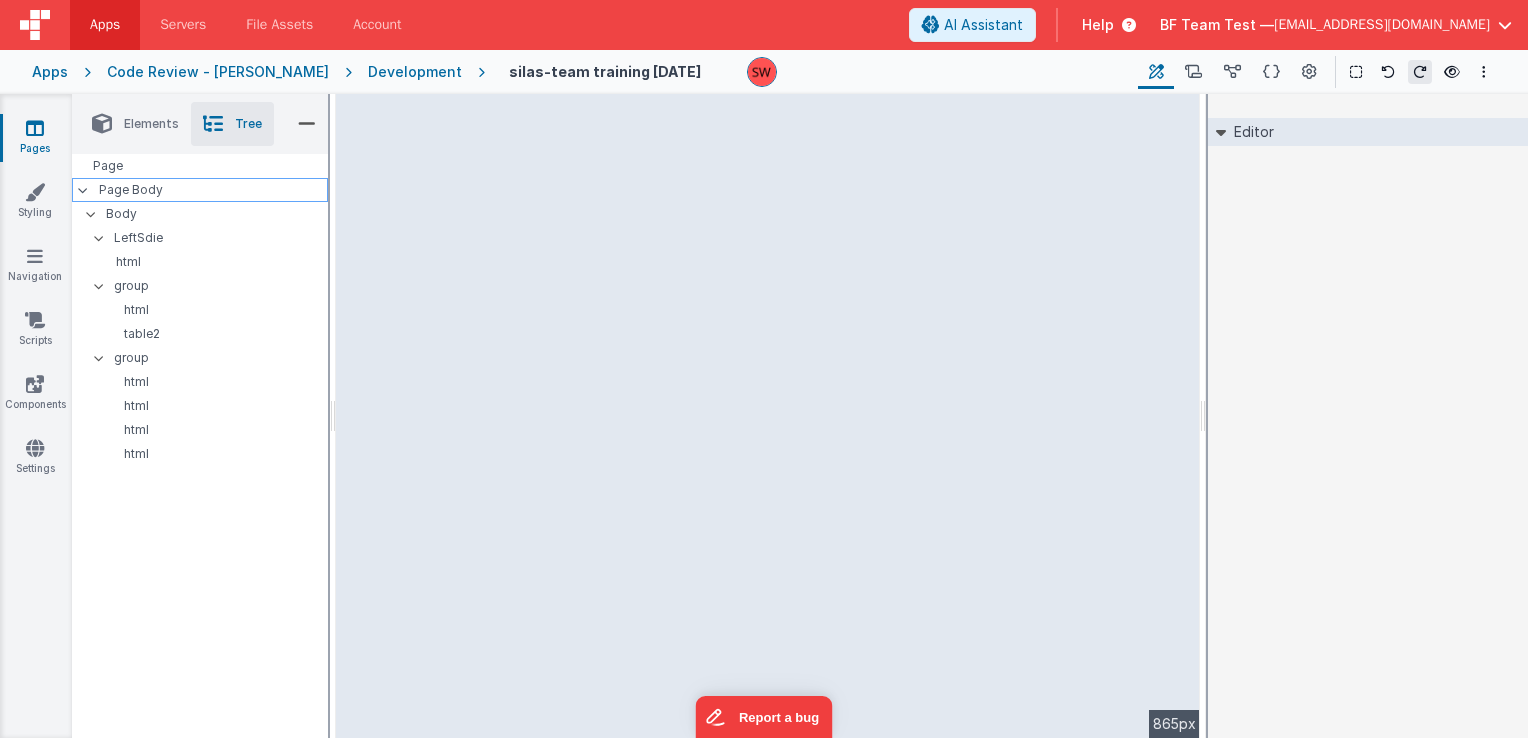 click on "Page Body" at bounding box center (213, 190) 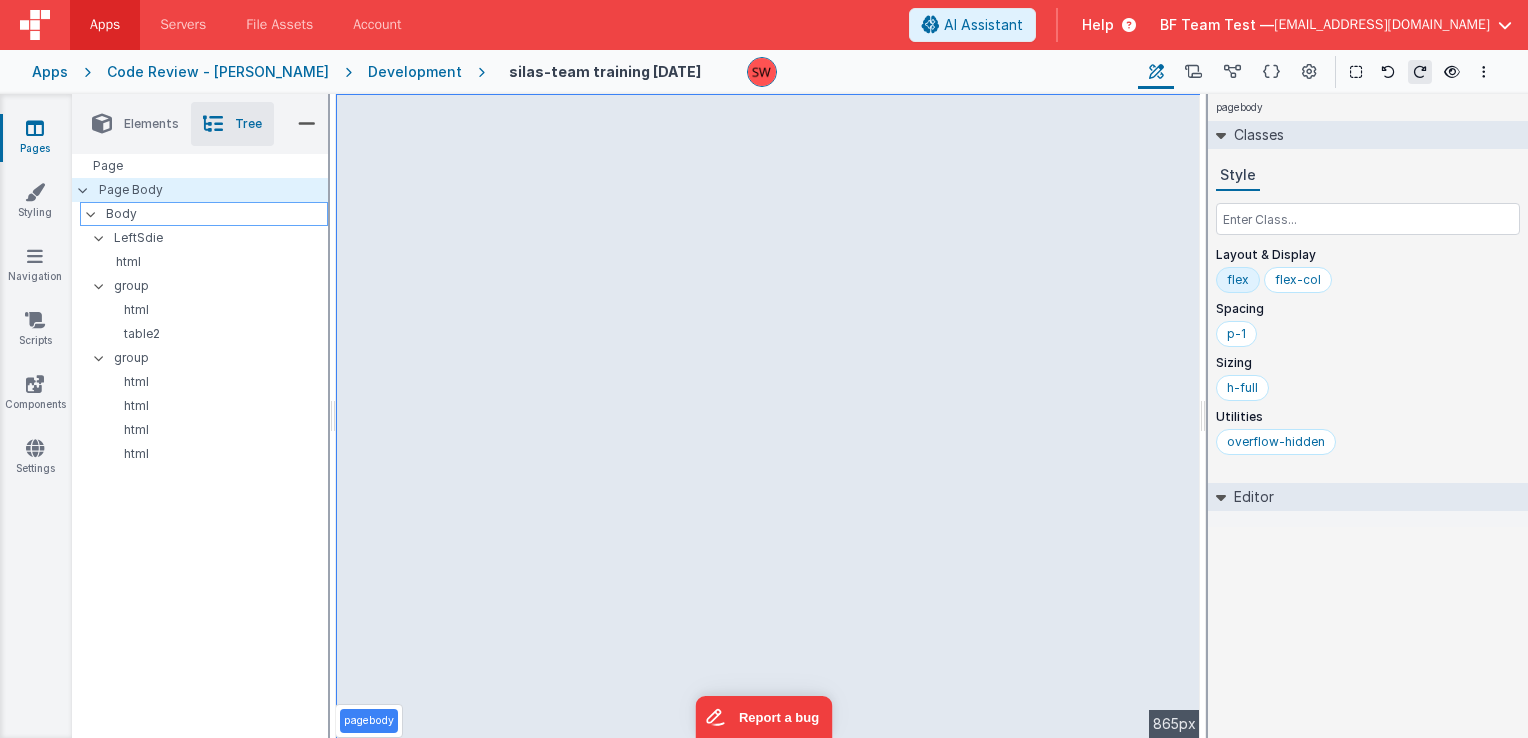 click on "Body" at bounding box center (216, 214) 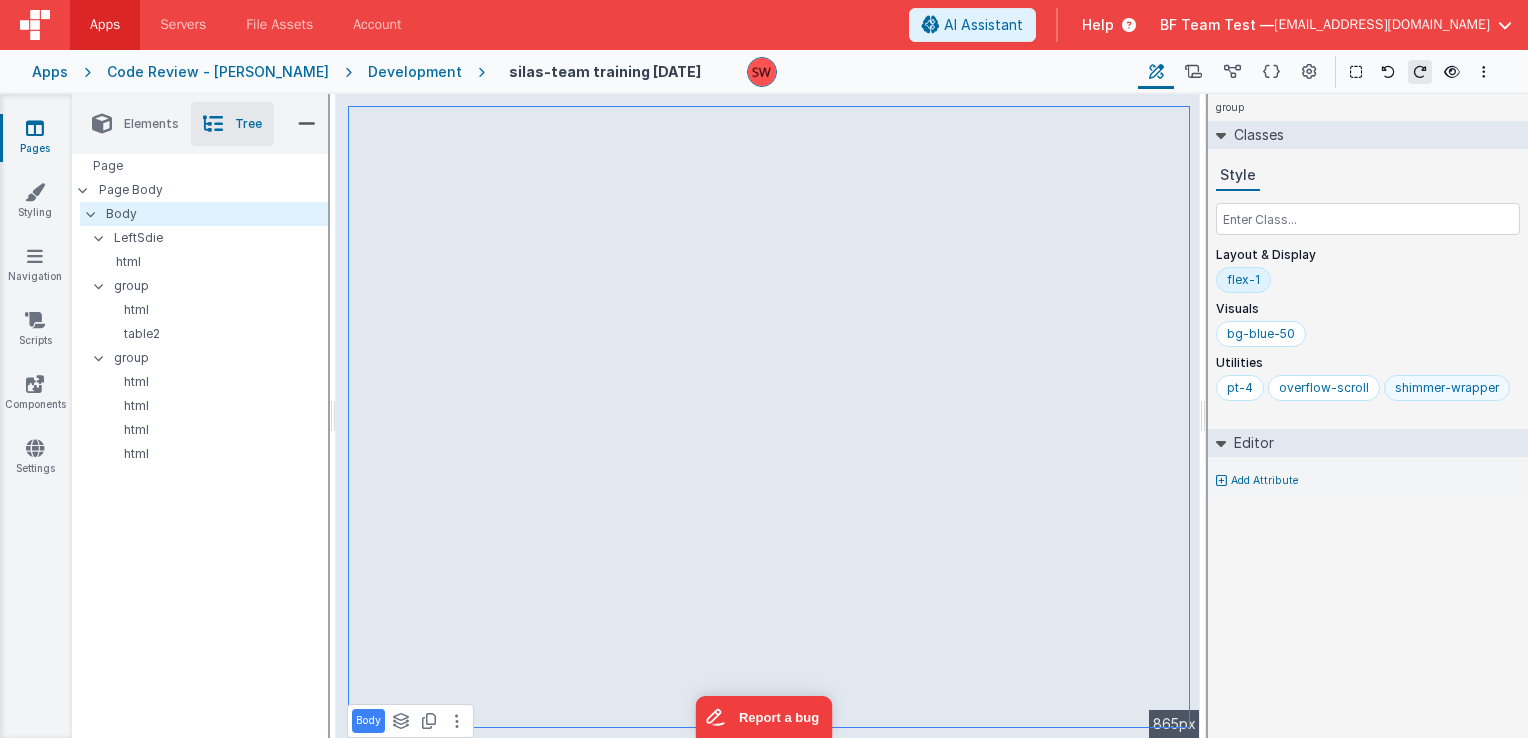 click on "shimmer-wrapper" at bounding box center [1447, 388] 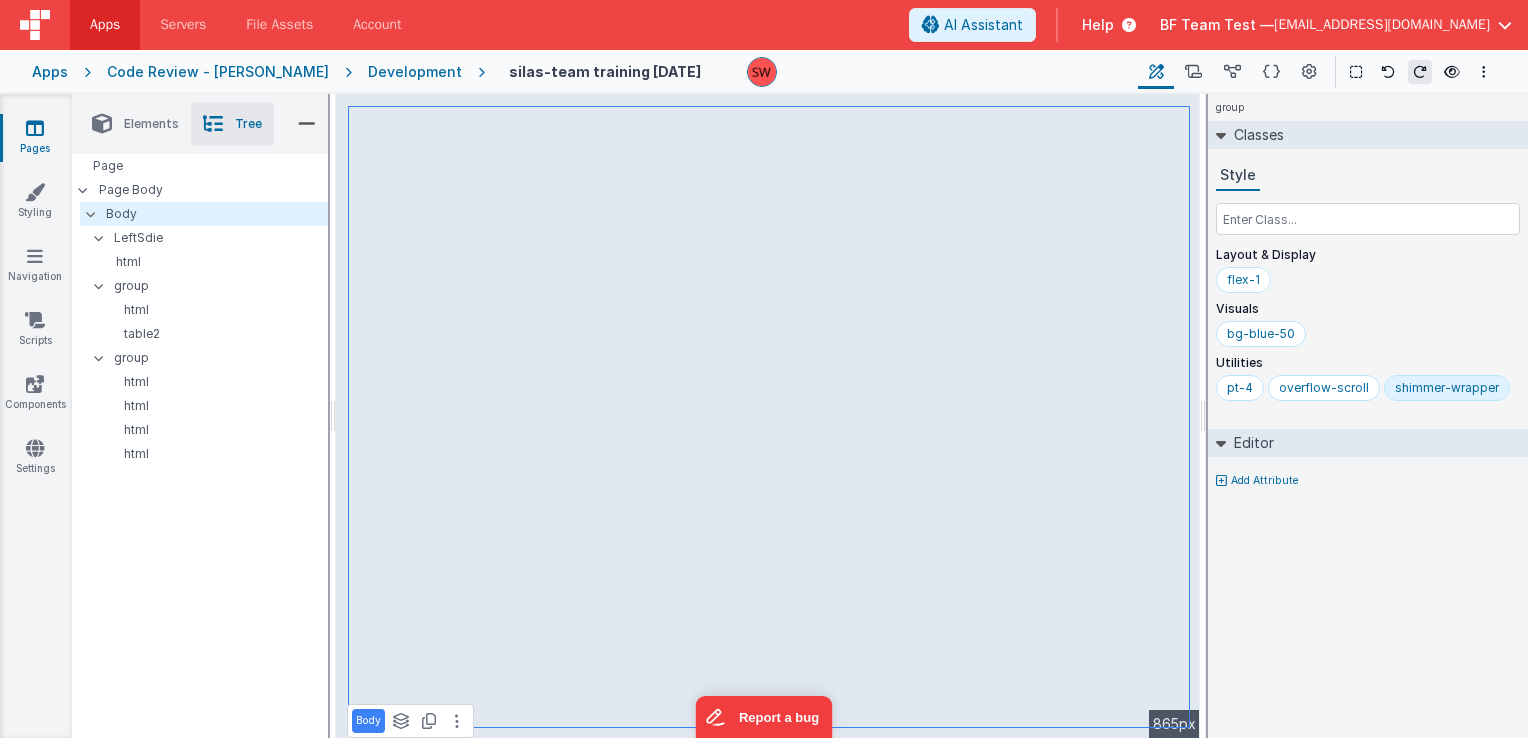 drag, startPoint x: 1408, startPoint y: 387, endPoint x: 1468, endPoint y: 388, distance: 60.00833 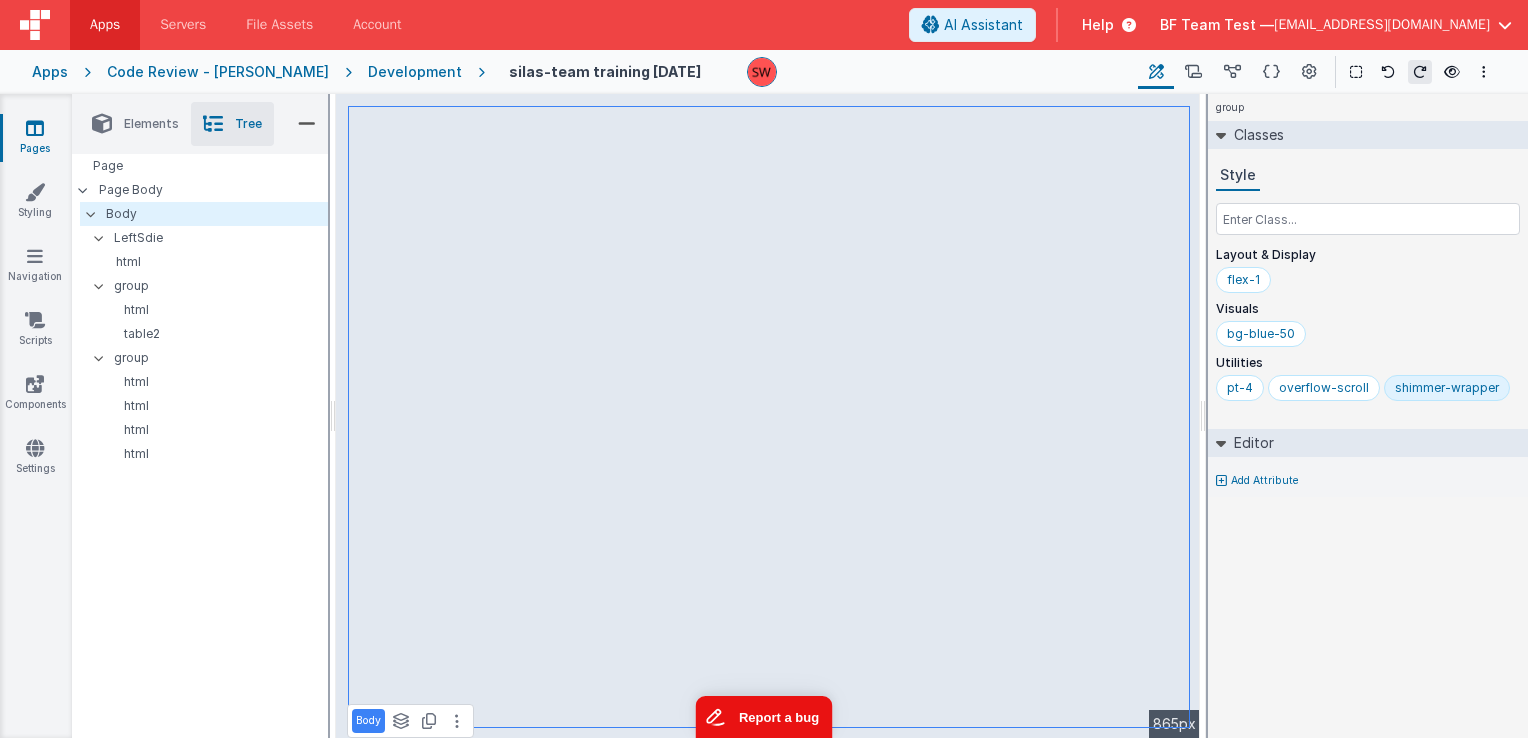 click on "Report a bug" at bounding box center (763, 717) 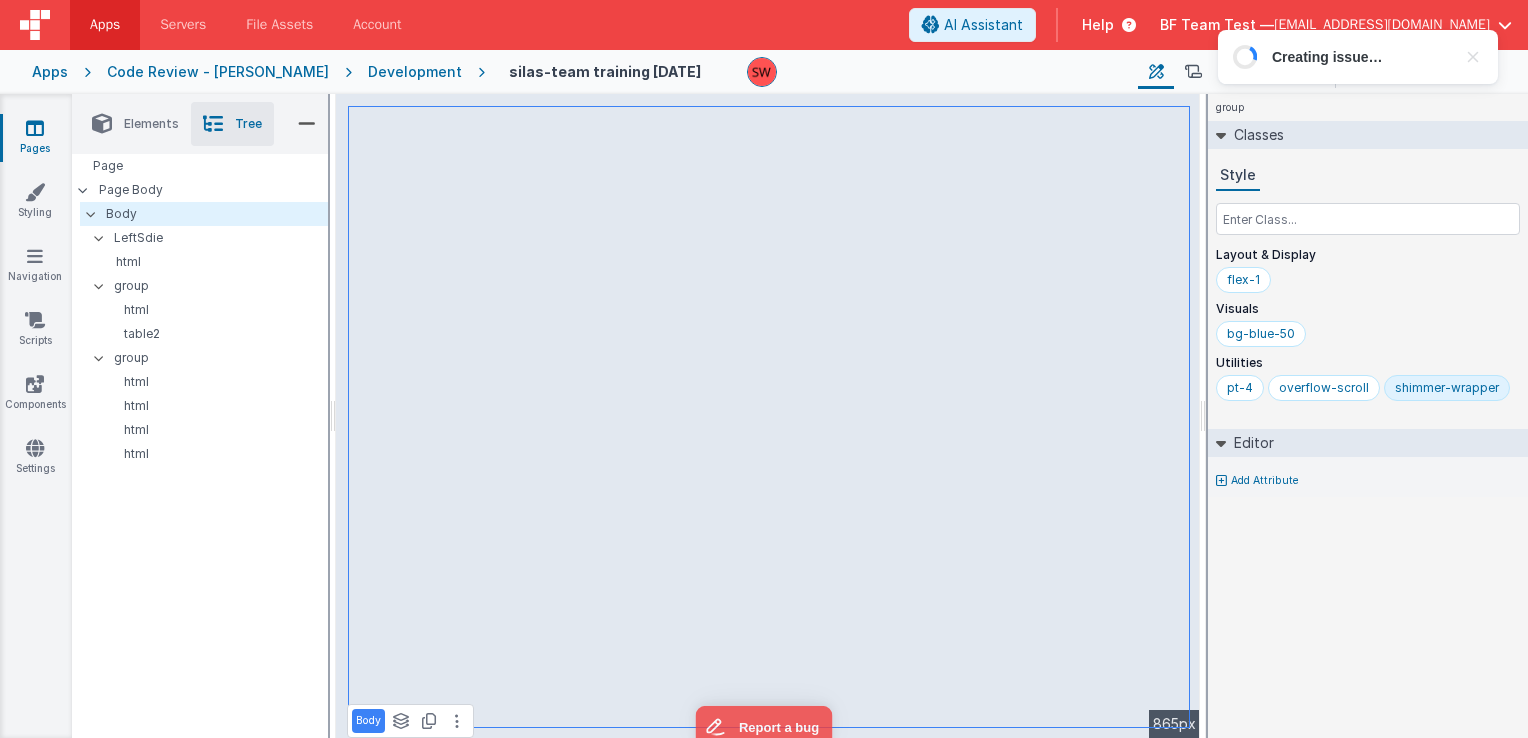 scroll, scrollTop: 0, scrollLeft: 0, axis: both 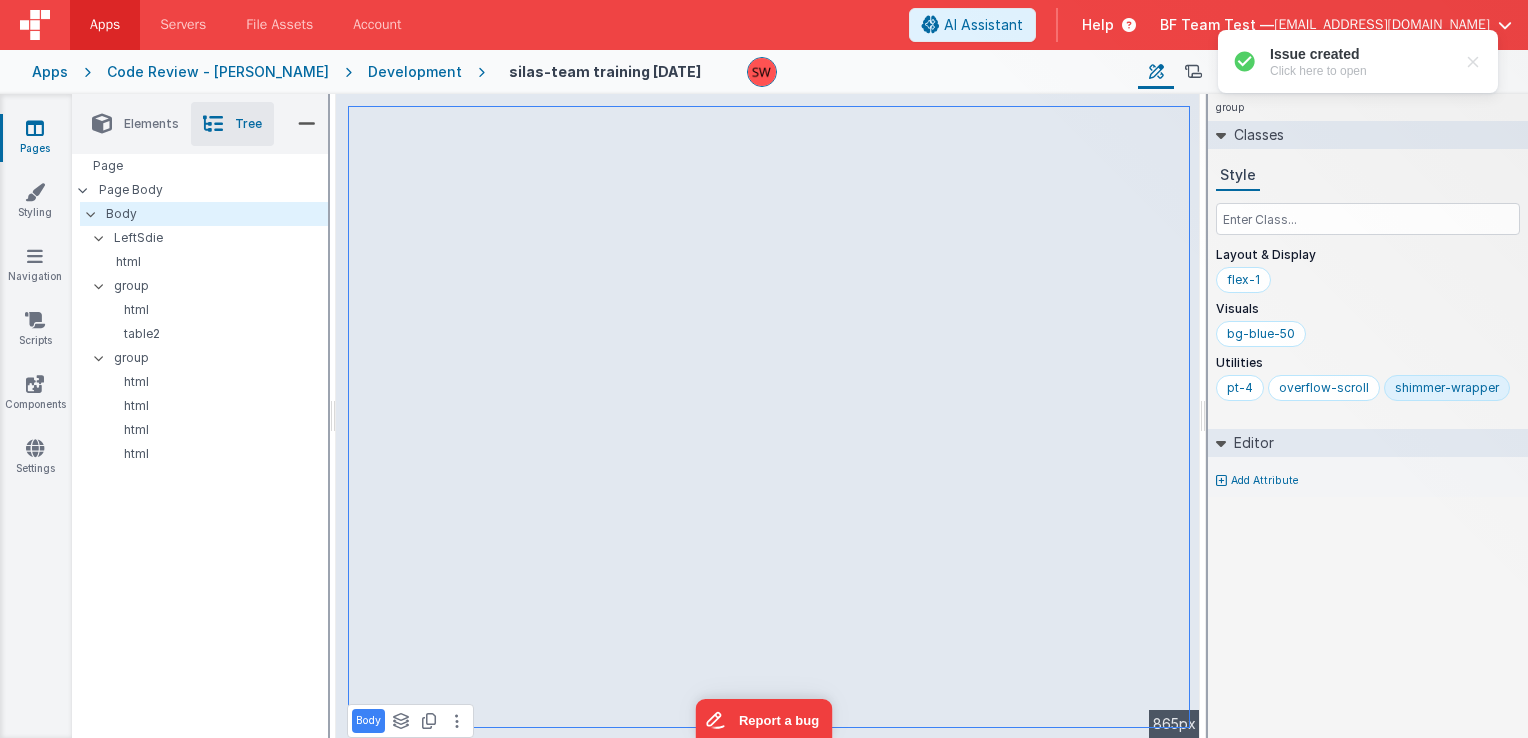 click on "shimmer-wrapper" at bounding box center [1447, 388] 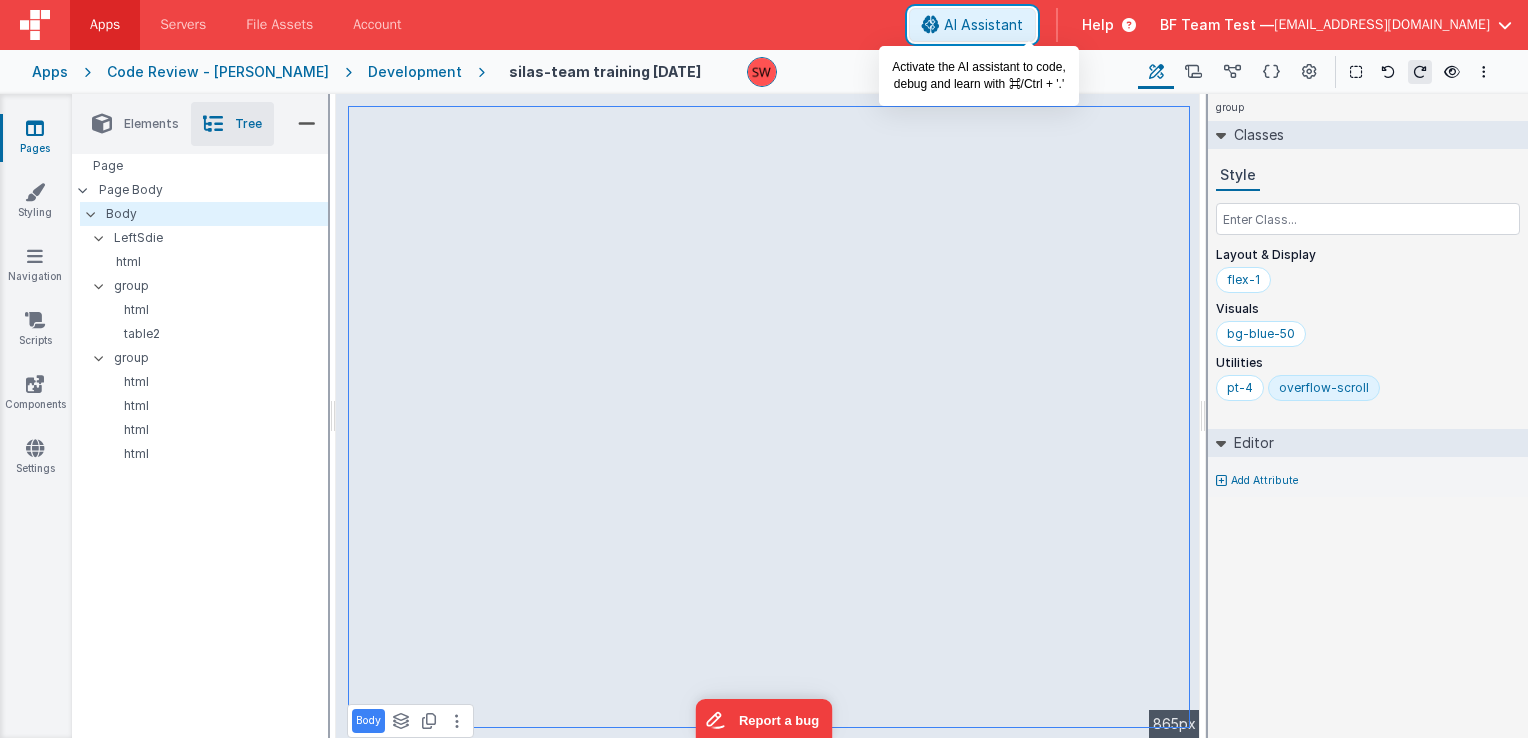click on "AI Assistant" at bounding box center [983, 25] 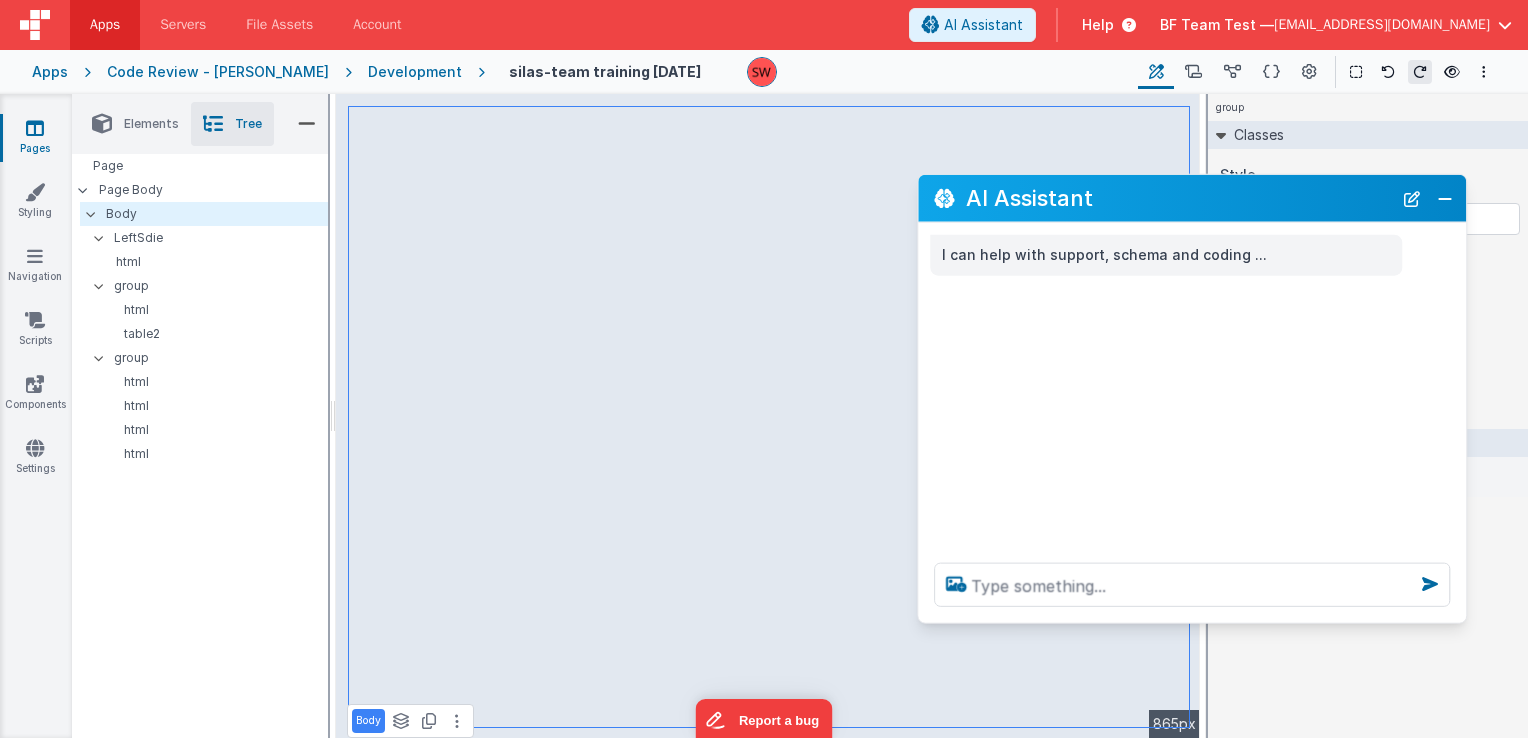 drag, startPoint x: 408, startPoint y: 302, endPoint x: 1295, endPoint y: 198, distance: 893.0762 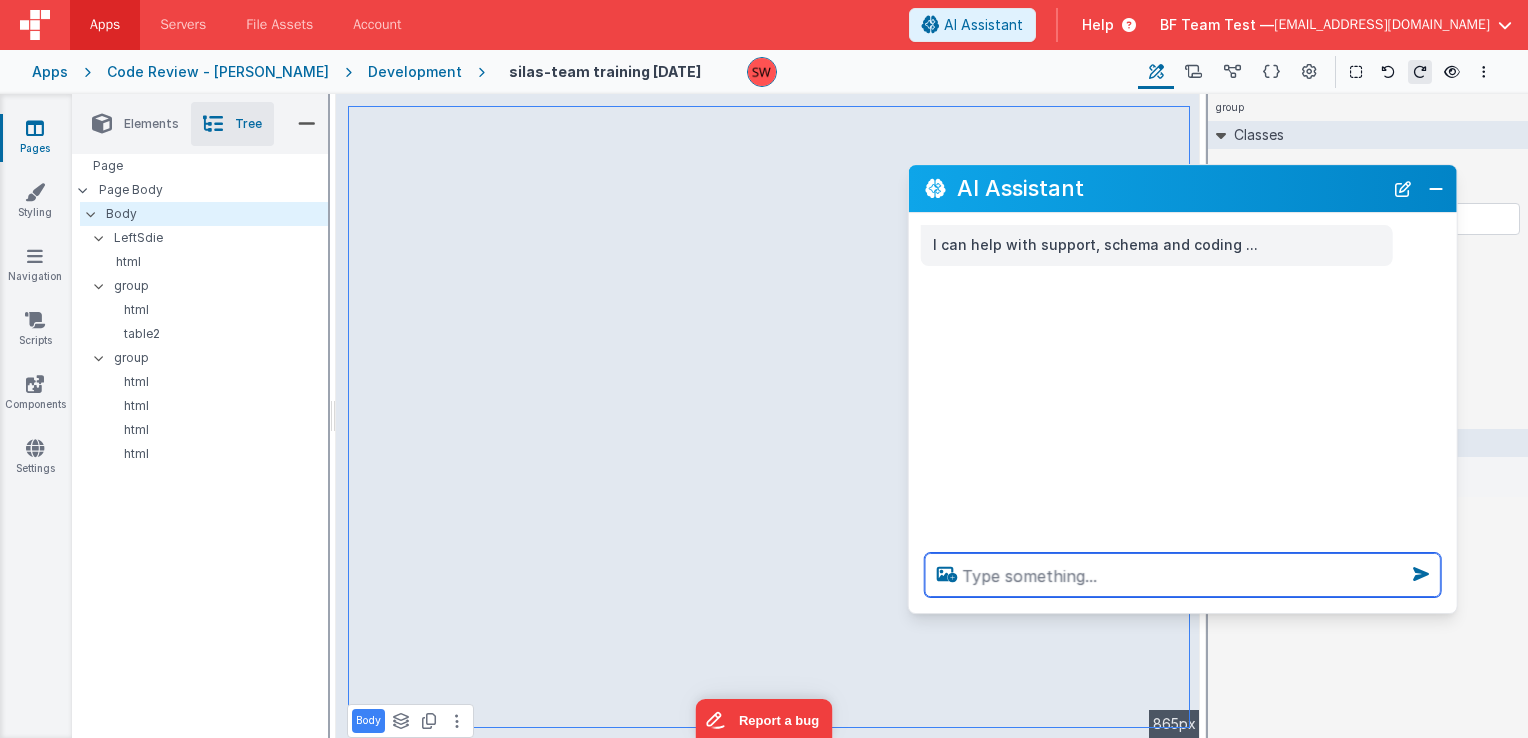 click at bounding box center (1183, 575) 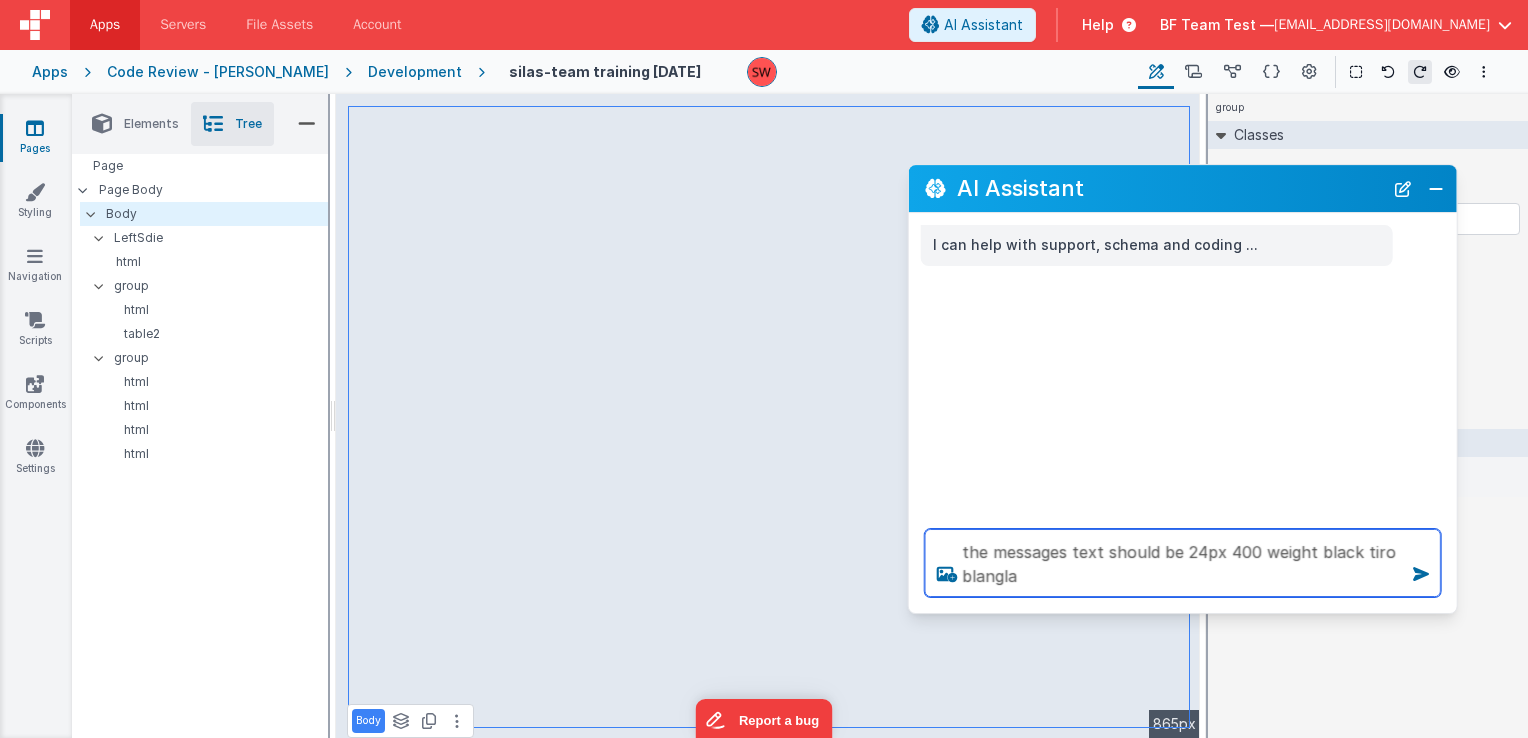 type on "the messages text should be 24px 400 weight black tiro blangla" 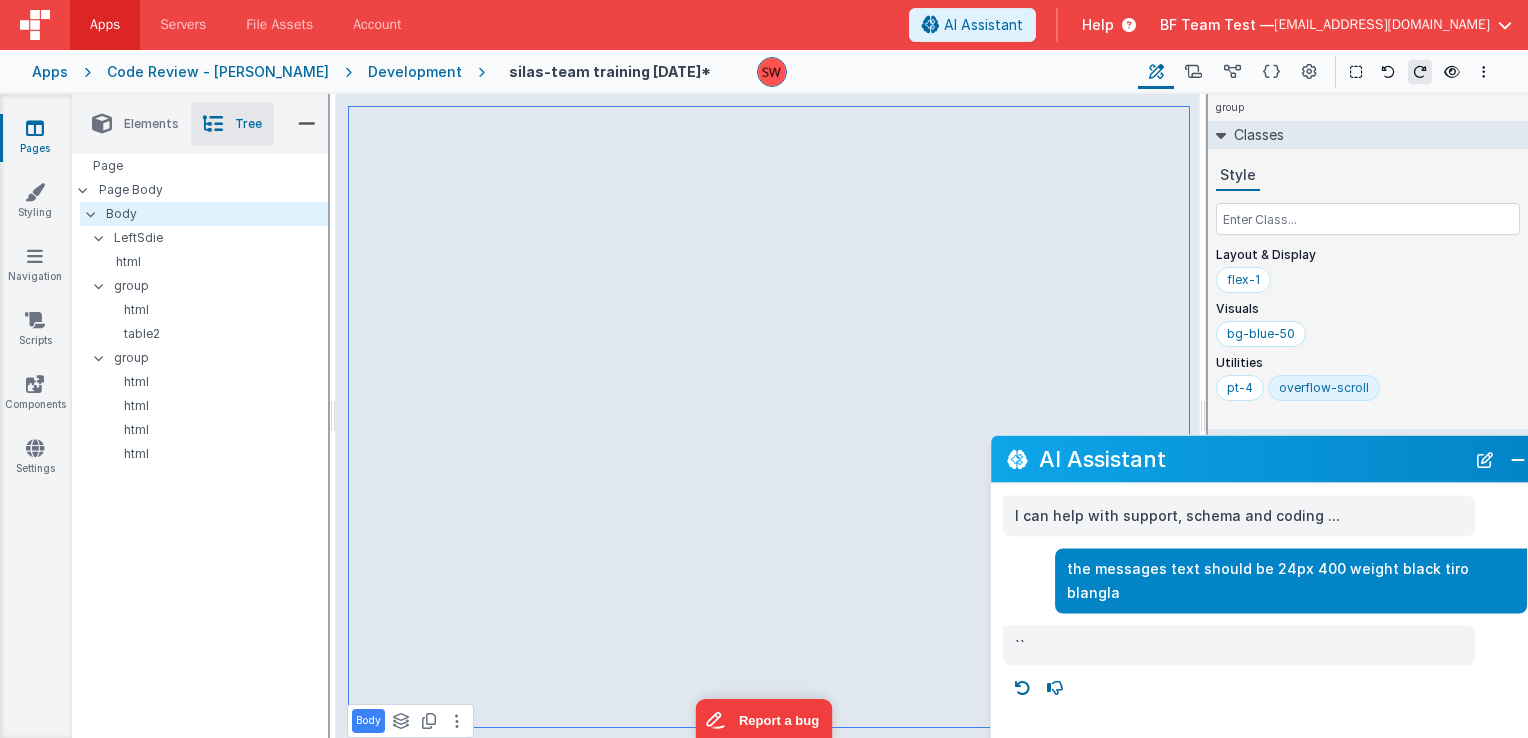 drag, startPoint x: 1092, startPoint y: 197, endPoint x: 1175, endPoint y: 467, distance: 282.46948 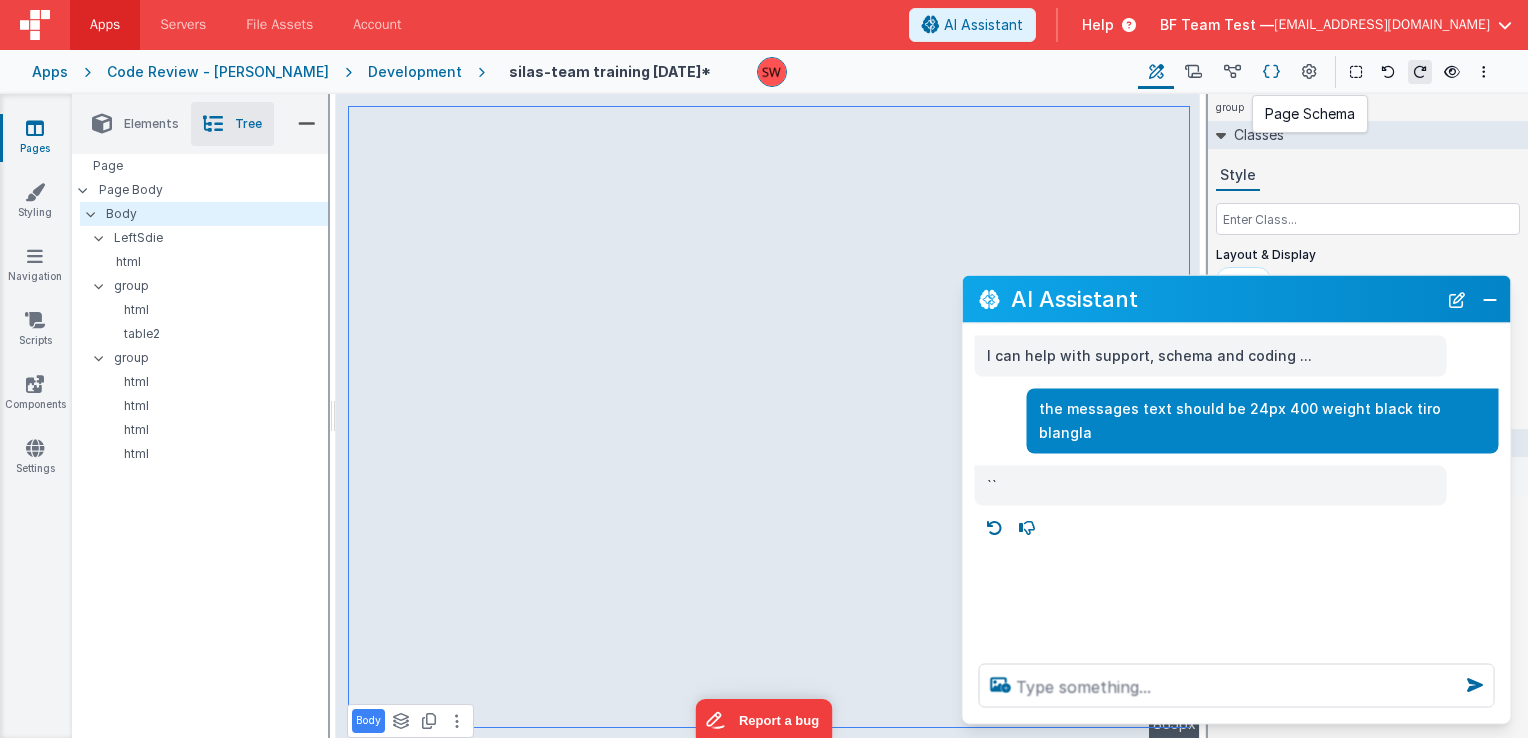click at bounding box center [1271, 72] 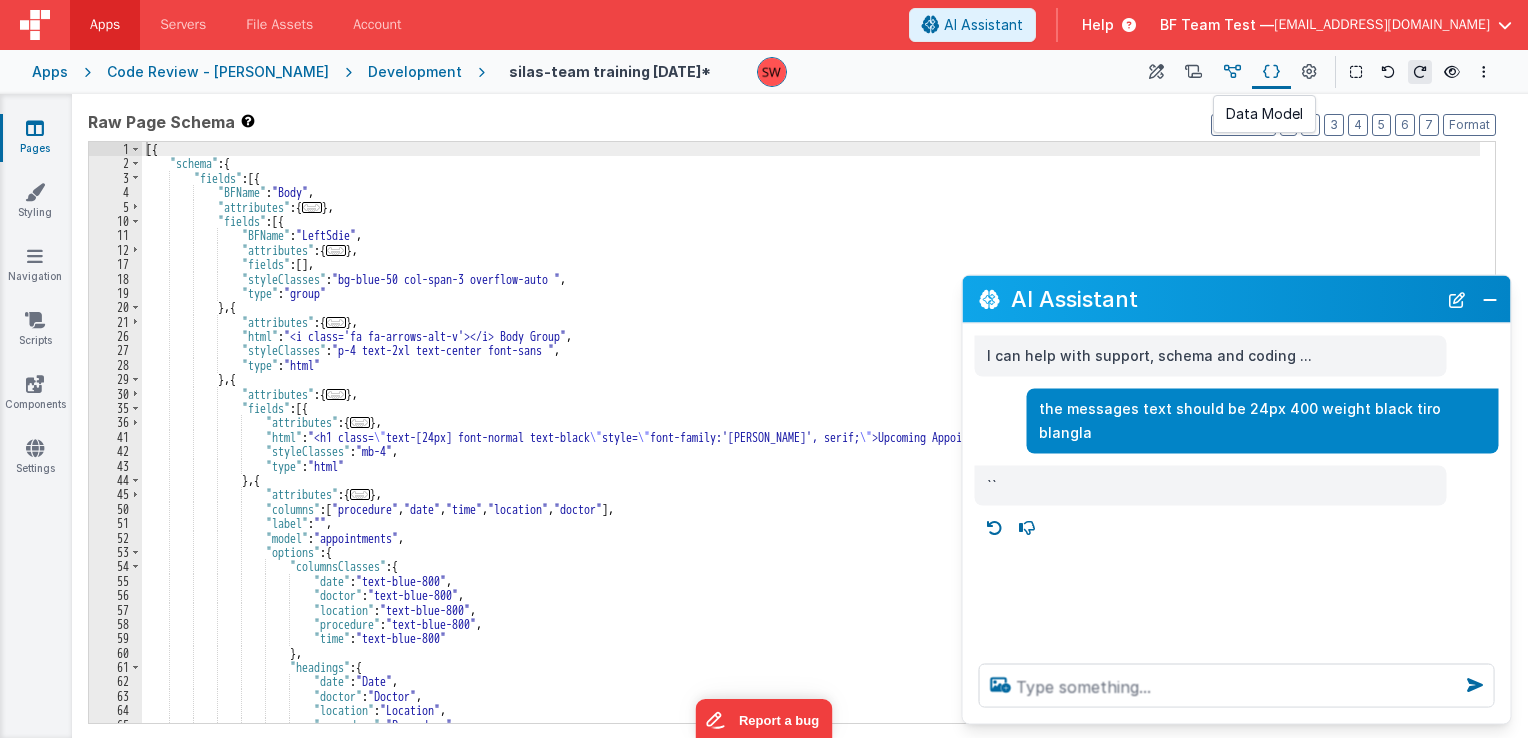 click at bounding box center (1232, 72) 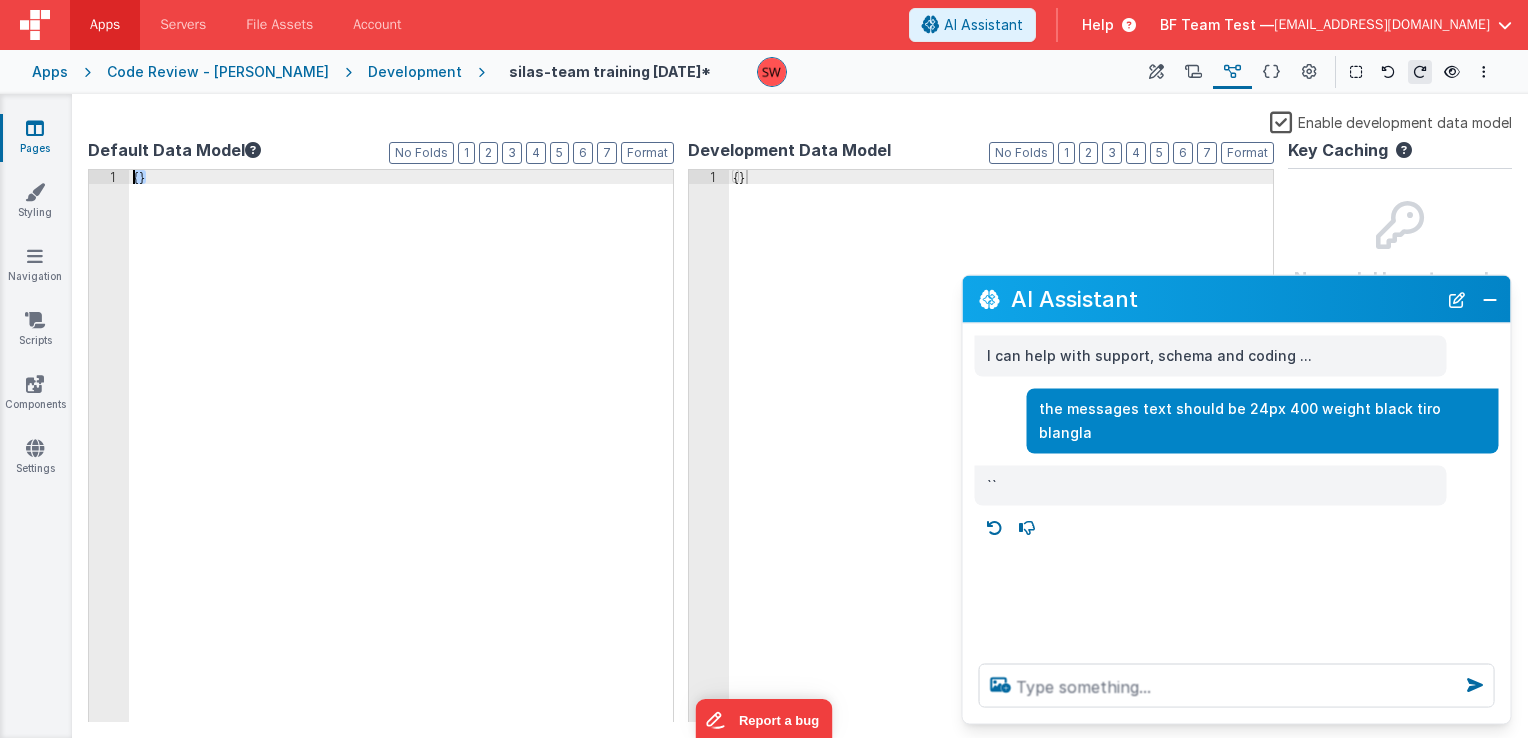 drag, startPoint x: 197, startPoint y: 181, endPoint x: 123, endPoint y: 163, distance: 76.15773 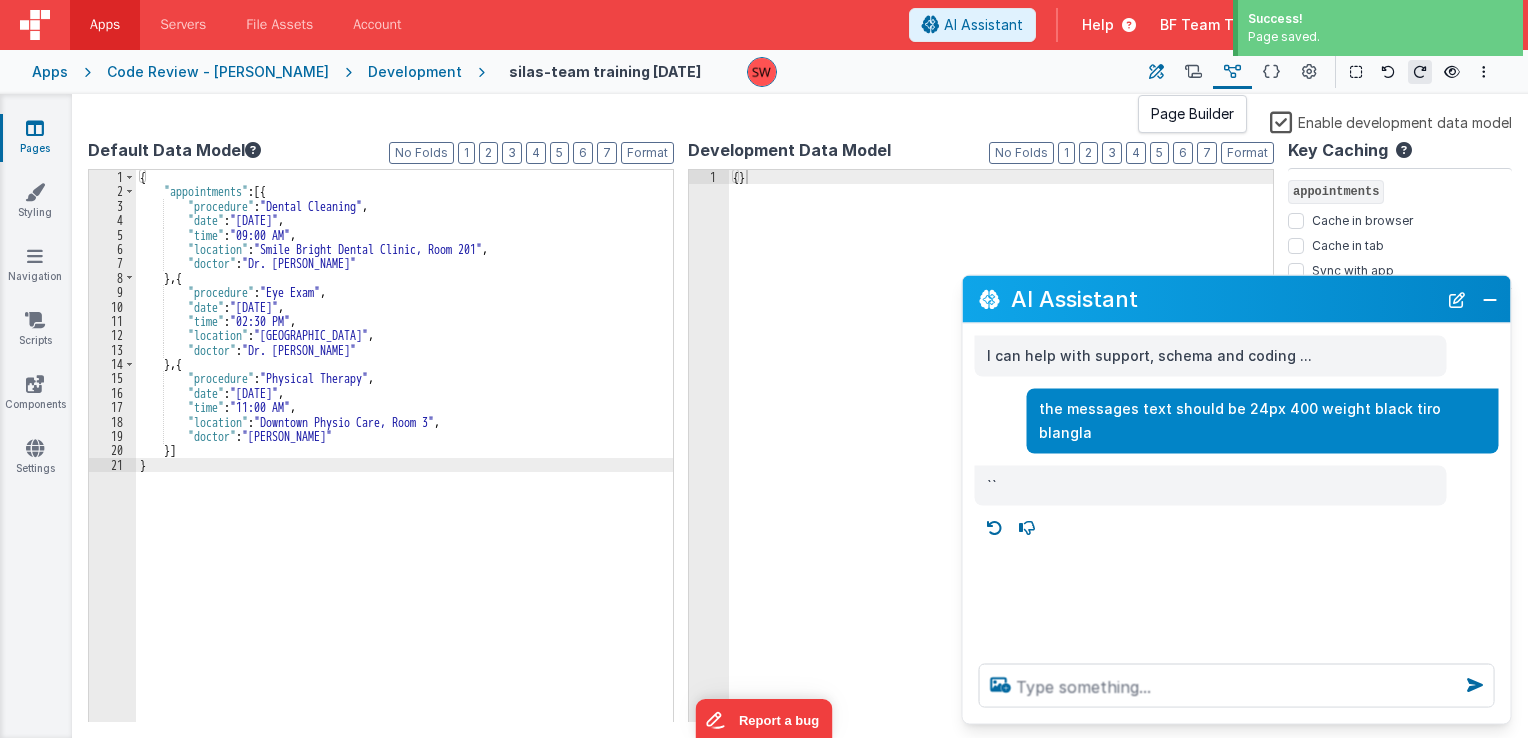 click at bounding box center [1156, 72] 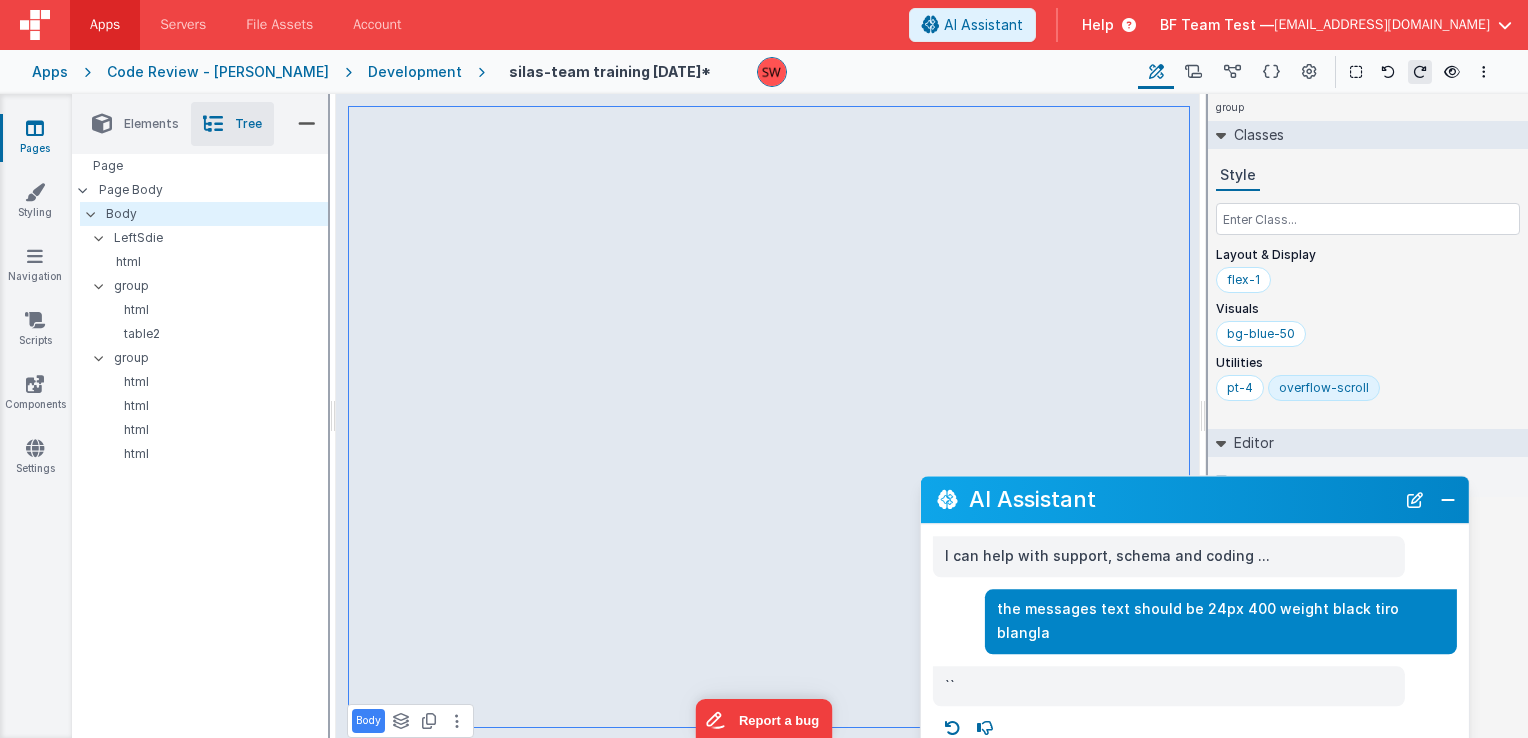 drag, startPoint x: 1173, startPoint y: 299, endPoint x: 964, endPoint y: 278, distance: 210.05237 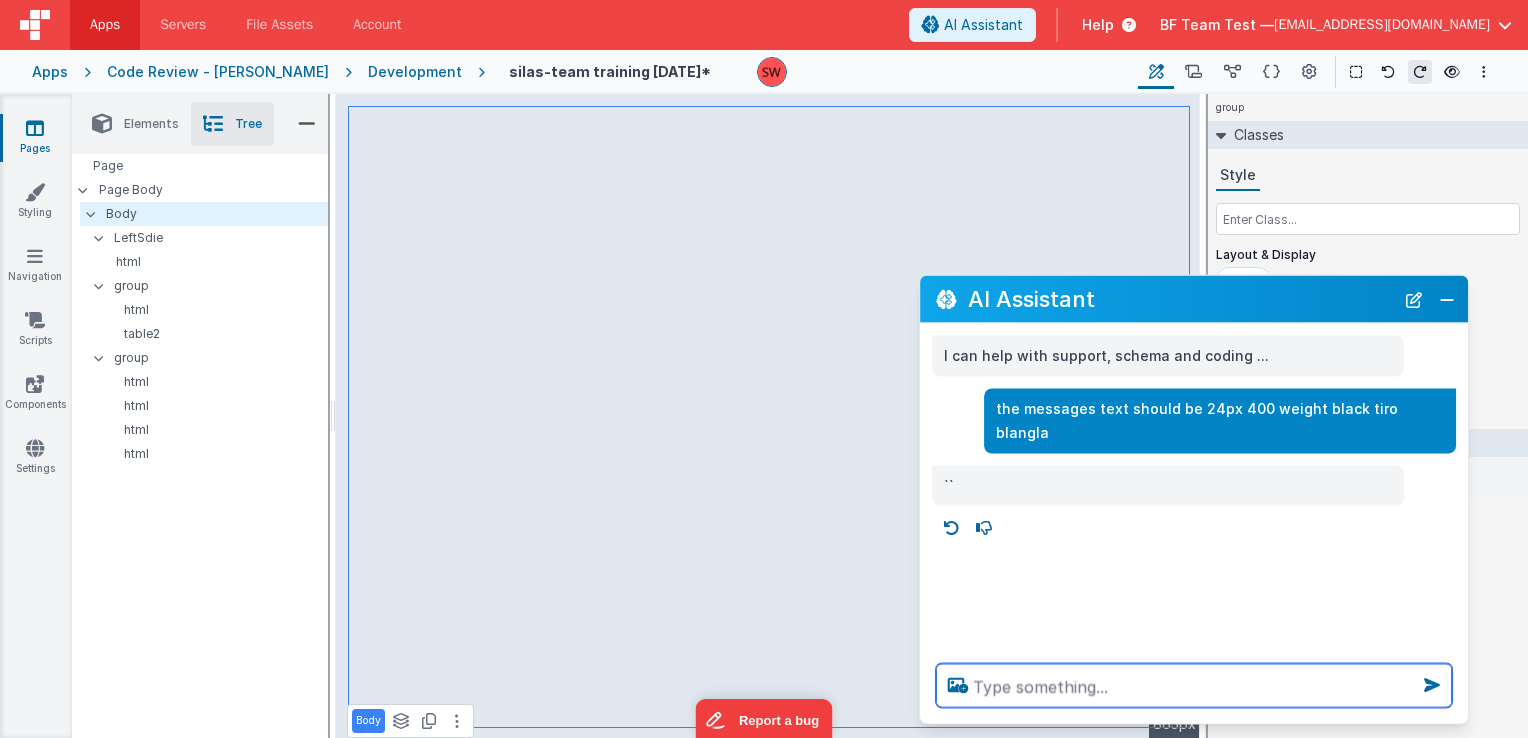 click at bounding box center (1194, 686) 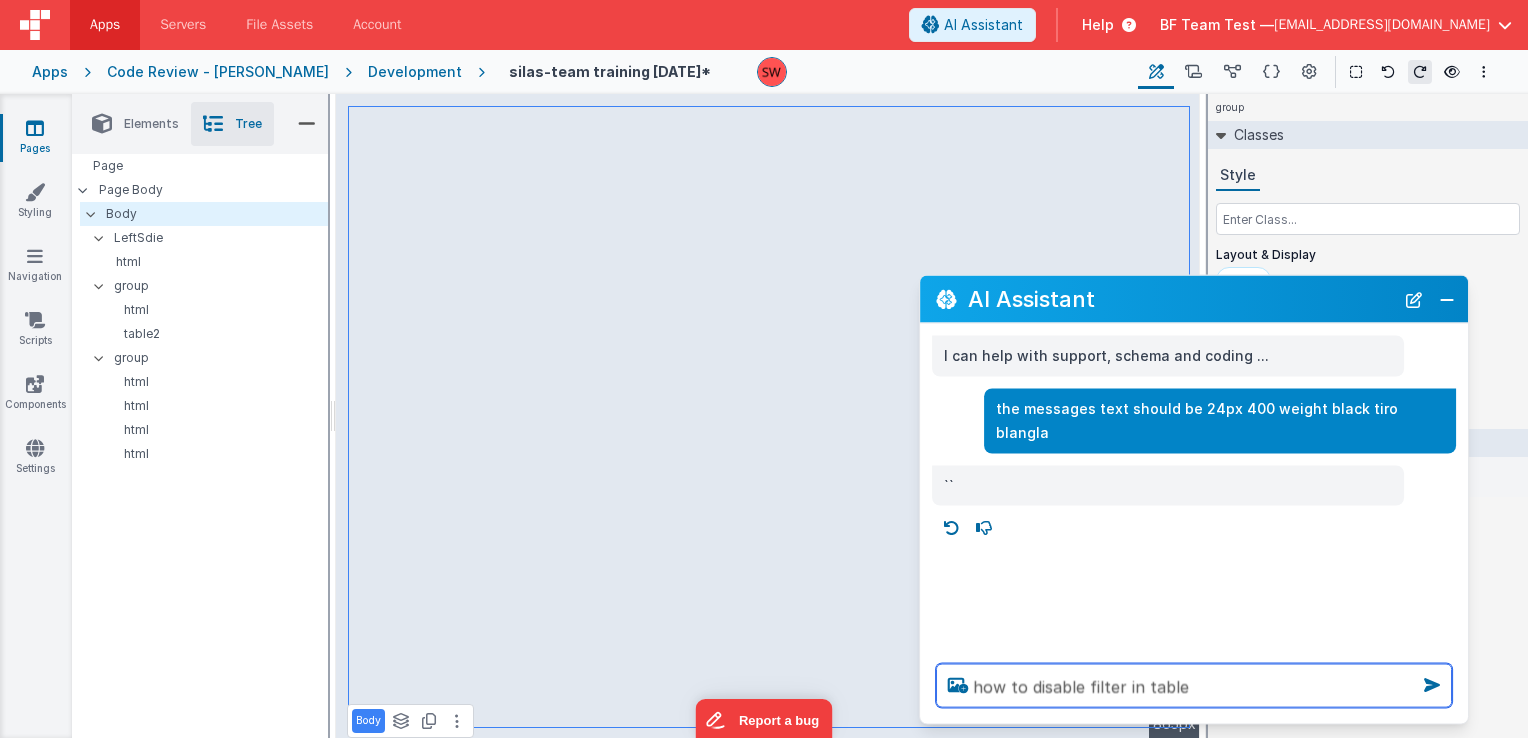 type on "how to disable filter in table" 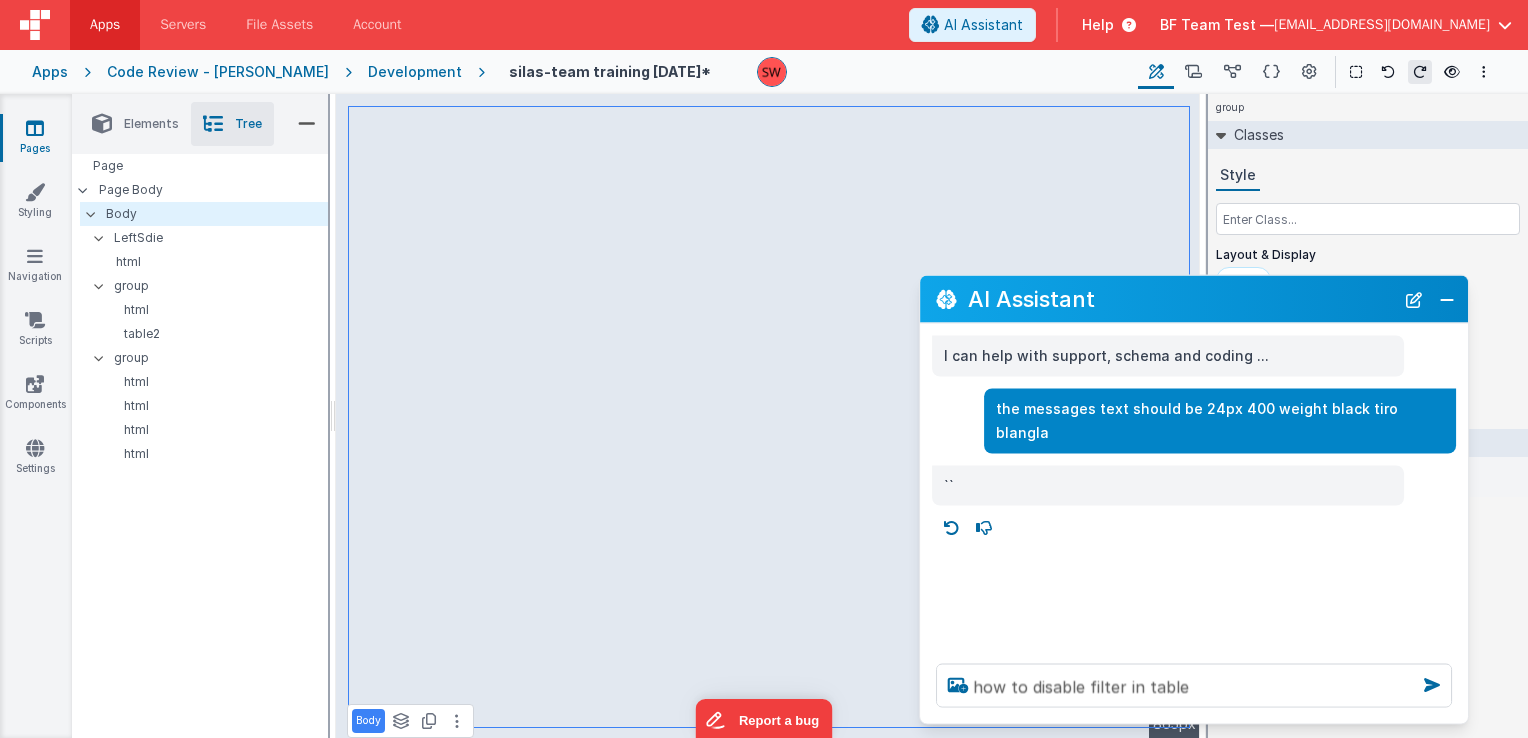 type 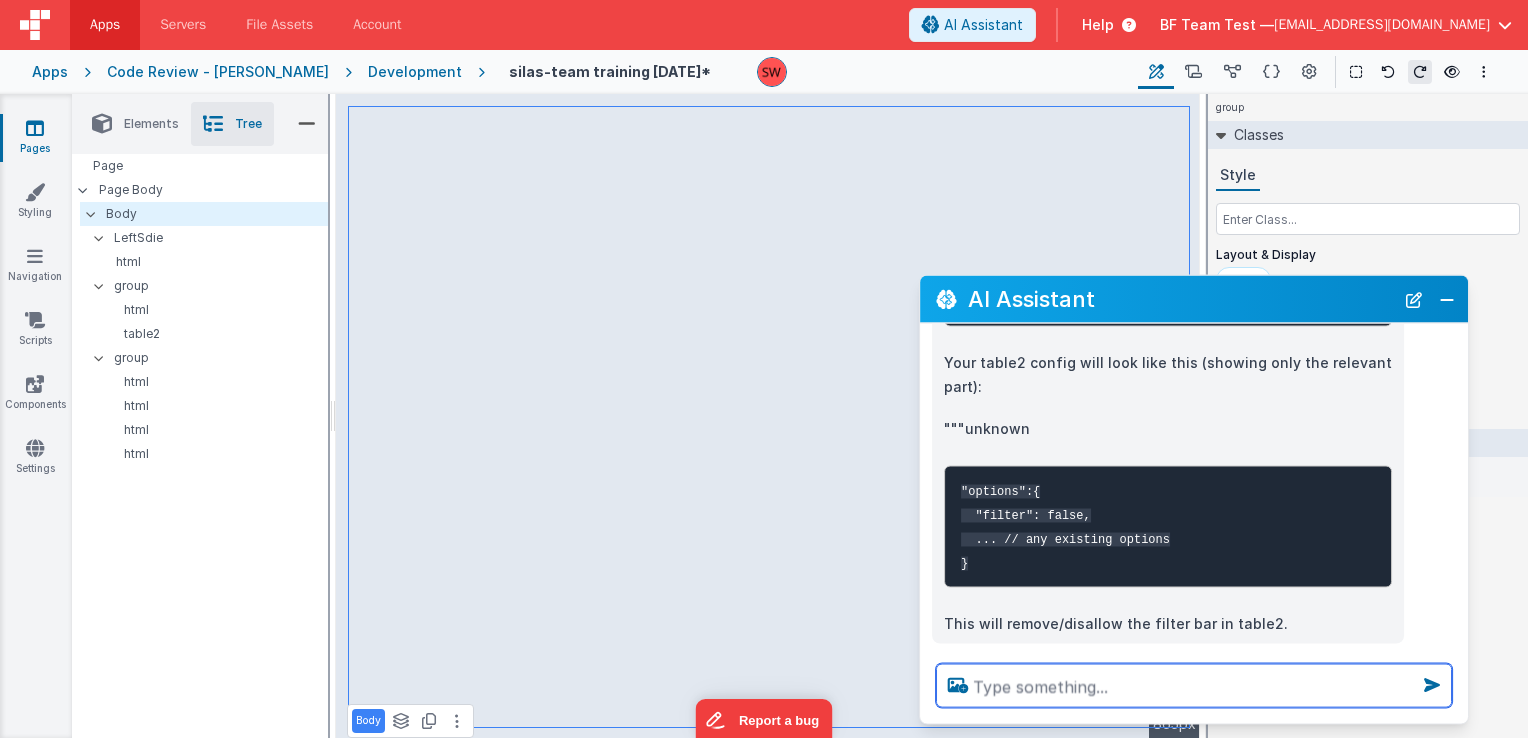scroll, scrollTop: 472, scrollLeft: 0, axis: vertical 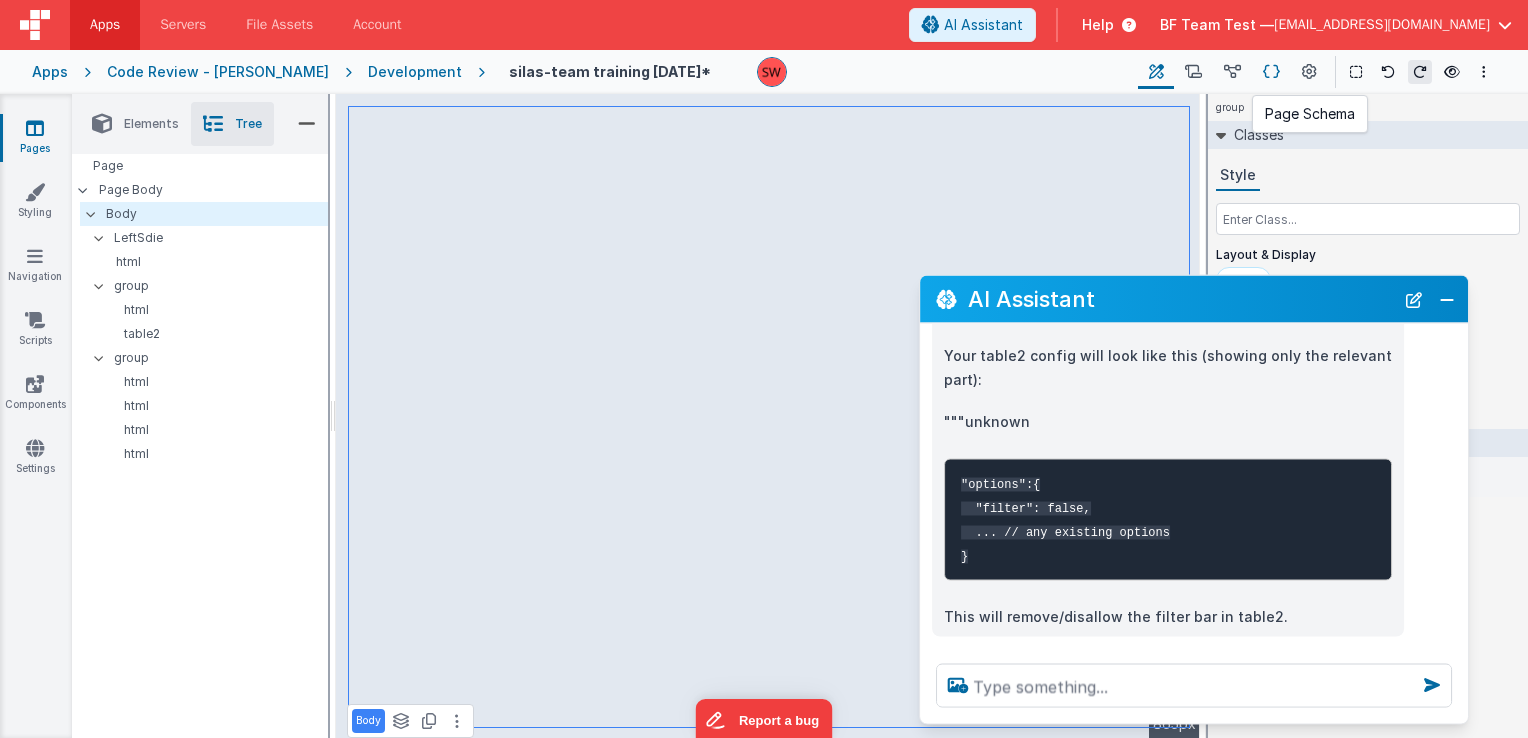 click at bounding box center [1271, 72] 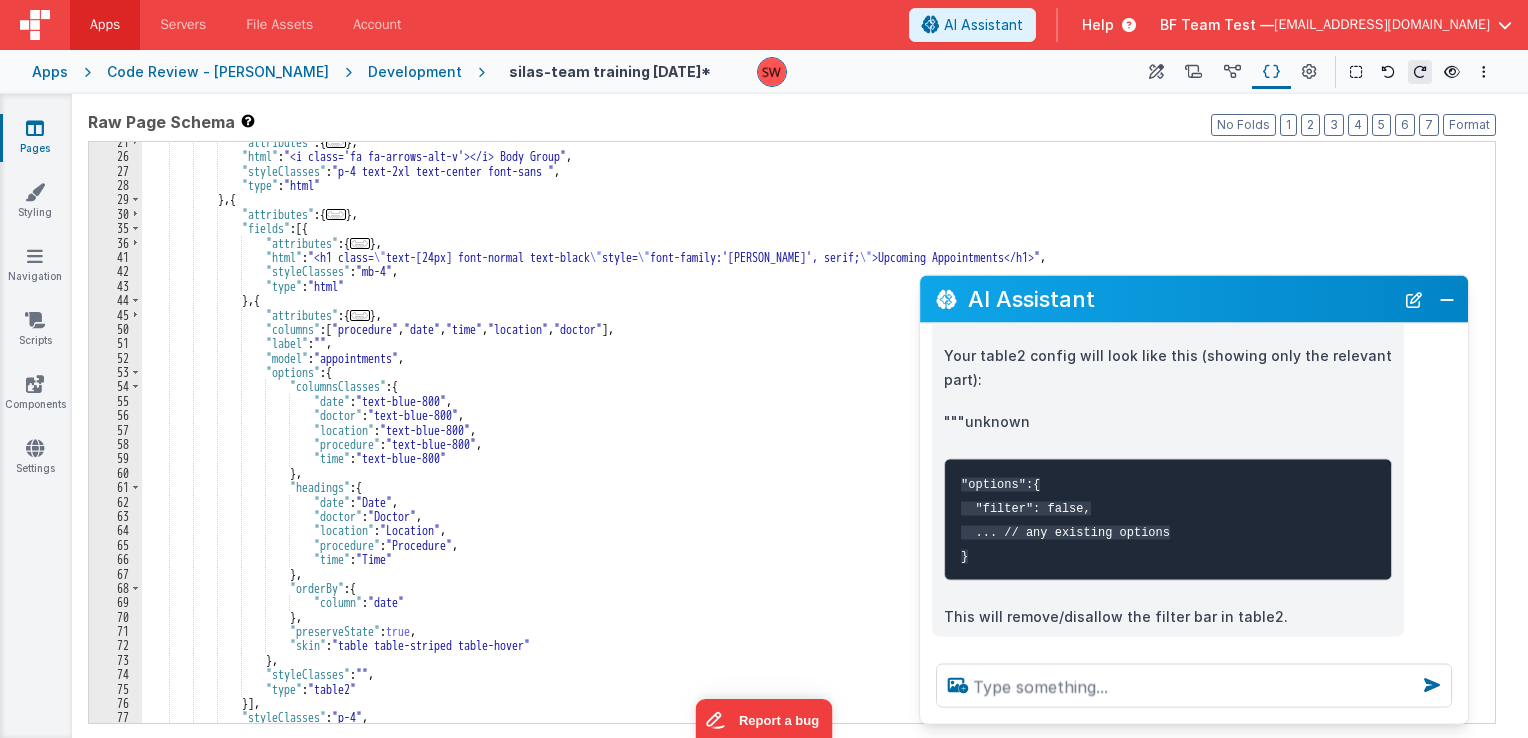 scroll, scrollTop: 240, scrollLeft: 0, axis: vertical 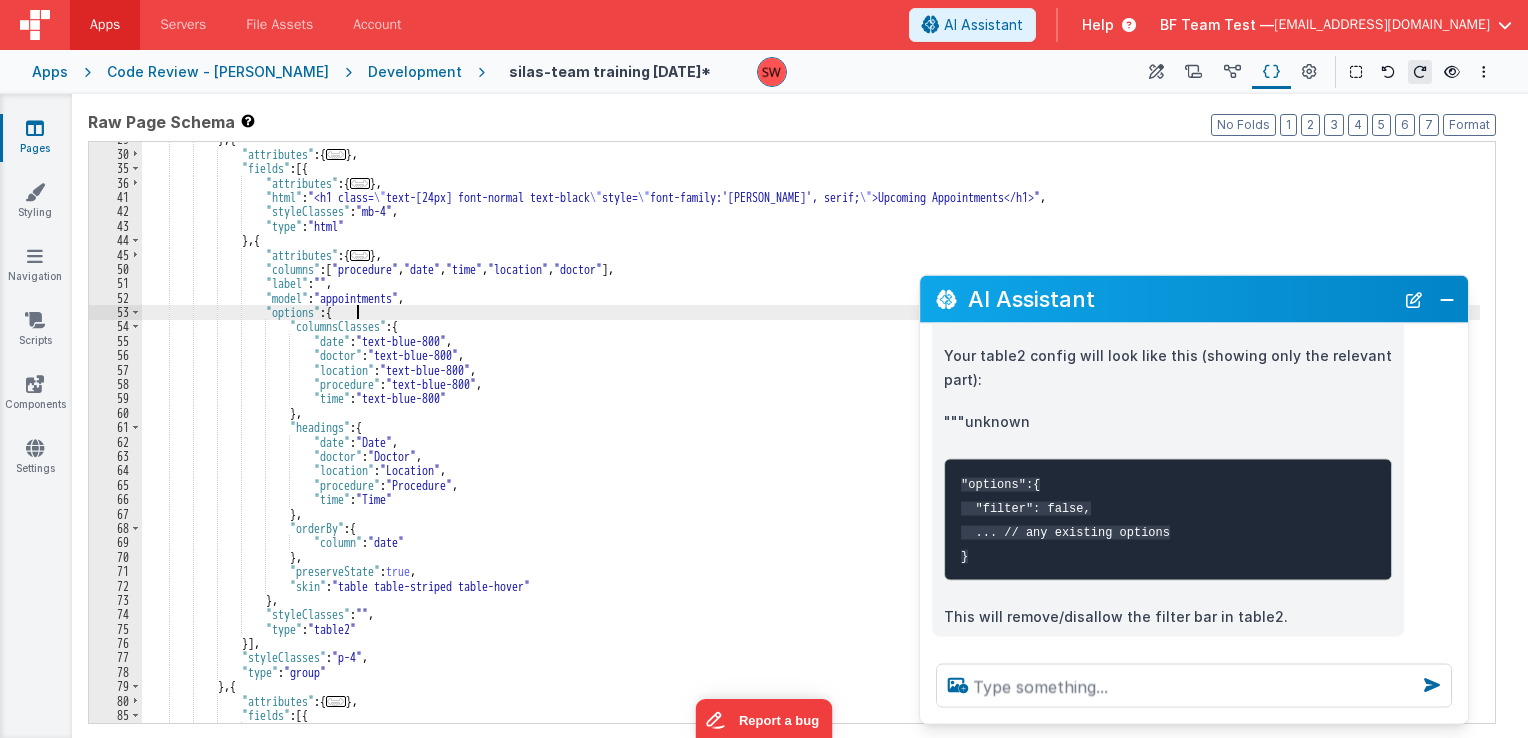 click on "} ,  {                     "attributes" :  { ... } ,                     "fields" :  [{                          "attributes" :  { ... } ,                          "html" :  "<h1 class= \" text-[24px] font-normal text-black \"  style= \" font-family:'Tiro Bangla', serif; \" >Upcoming Appointments</h1>" ,                          "styleClasses" :  "mb-4" ,                          "type" :  "html"                     } ,  {                          "attributes" :  { ... } ,                          "columns" :  [ "procedure" ,  "date" ,  "time" ,  "location" ,  "doctor" ] ,                          "label" :  "" ,                          "model" :  "appointments" ,                          "options" :  {                               "columnsClasses" :  {                                    "date" :  "text-blue-800" ,                                    "doctor" :  "text-blue-800" ,                                    "location" :  "text-blue-800" ,                                    "procedure" ," at bounding box center (811, 437) 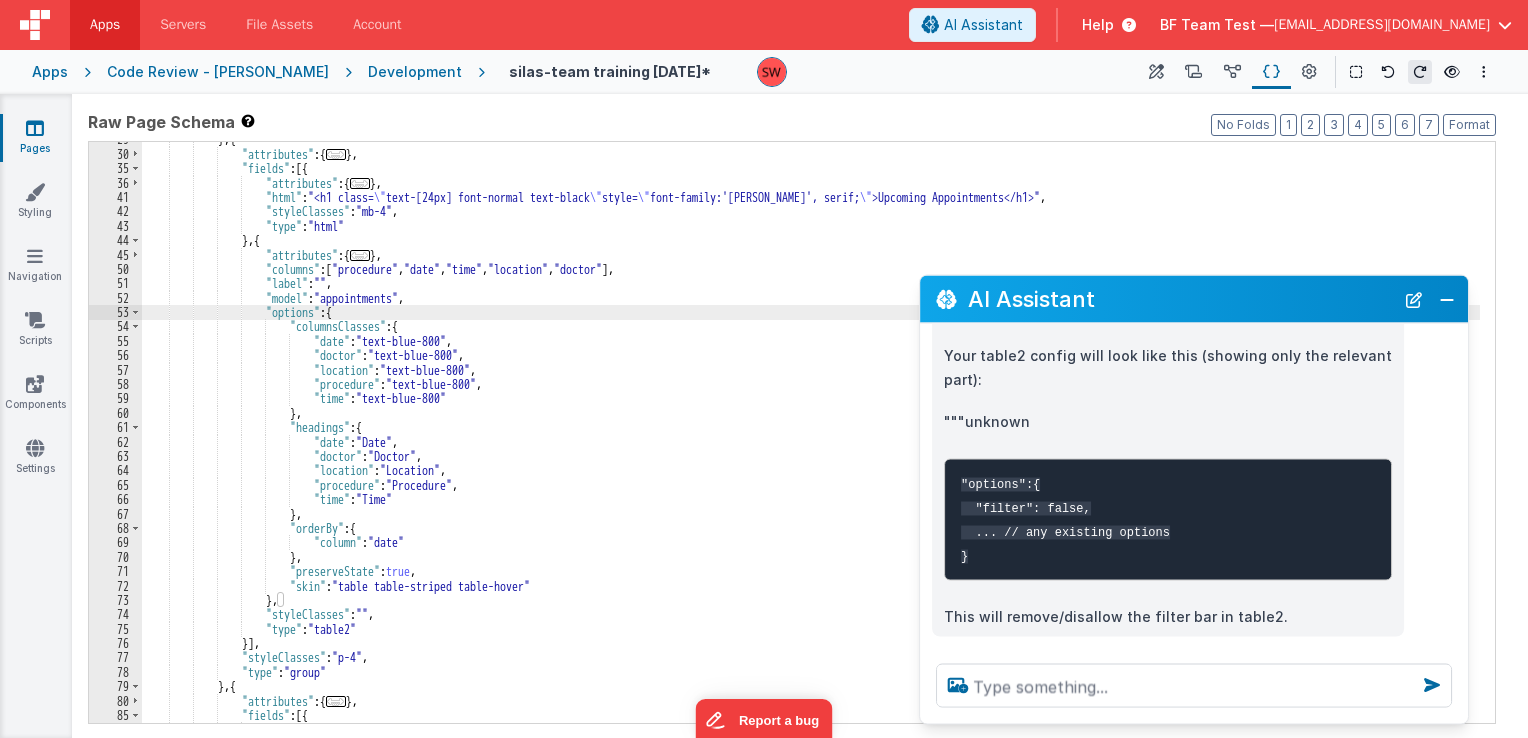 scroll, scrollTop: 300, scrollLeft: 0, axis: vertical 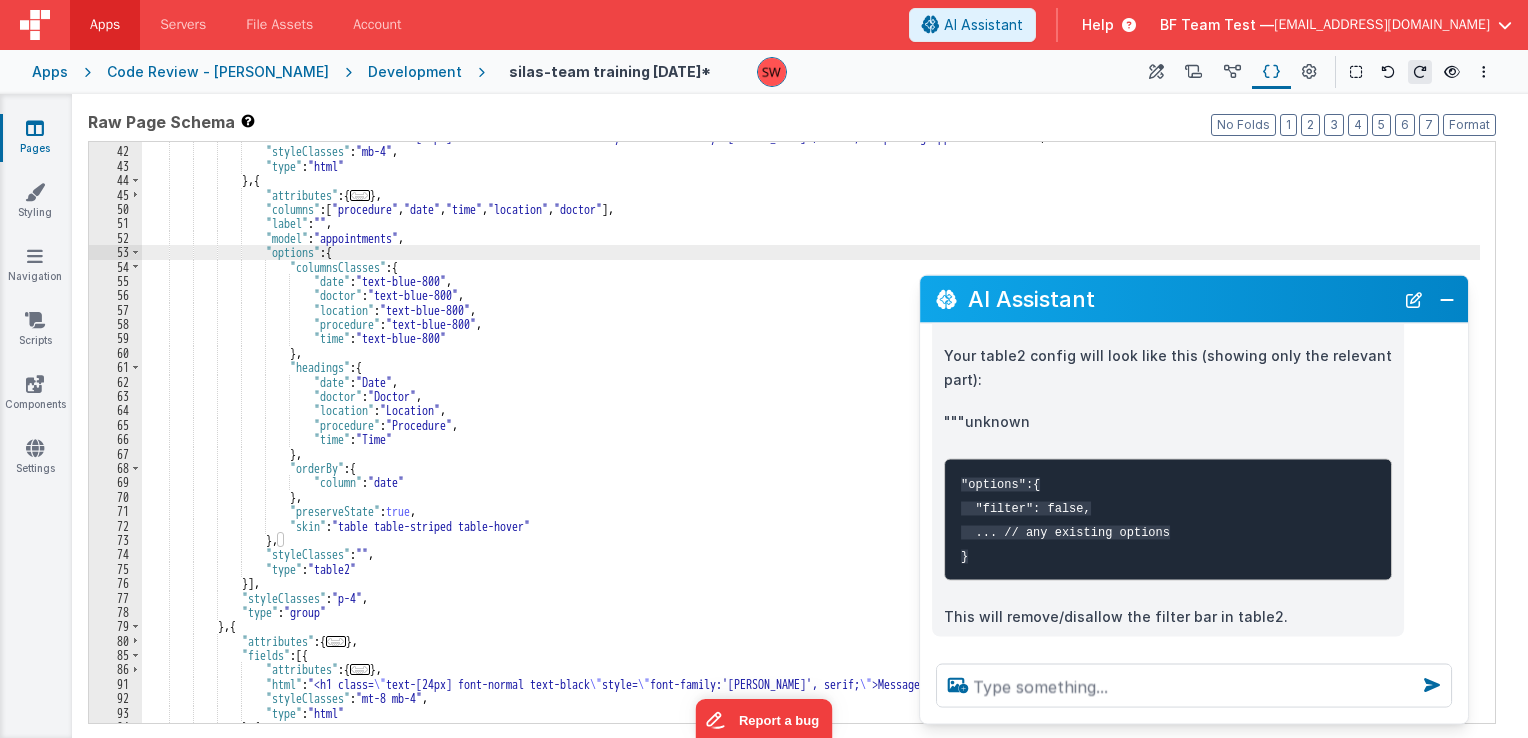 click on ""html" :  "<h1 class= \" text-[24px] font-normal text-black \"  style= \" font-family:'Tiro Bangla', serif; \" >Upcoming Appointments</h1>" ,                          "styleClasses" :  "mb-4" ,                          "type" :  "html"                     } ,  {                          "attributes" :  { ... } ,                          "columns" :  [ "procedure" ,  "date" ,  "time" ,  "location" ,  "doctor" ] ,                          "label" :  "" ,                          "model" :  "appointments" ,                          "options" :  {                               "columnsClasses" :  {                                    "date" :  "text-blue-800" ,                                    "doctor" :  "text-blue-800" ,                                    "location" :  "text-blue-800" ,                                    "procedure" :  "text-blue-800" ,                                    "time" :  "text-blue-800"                               } ,                               :  {" at bounding box center (811, 435) 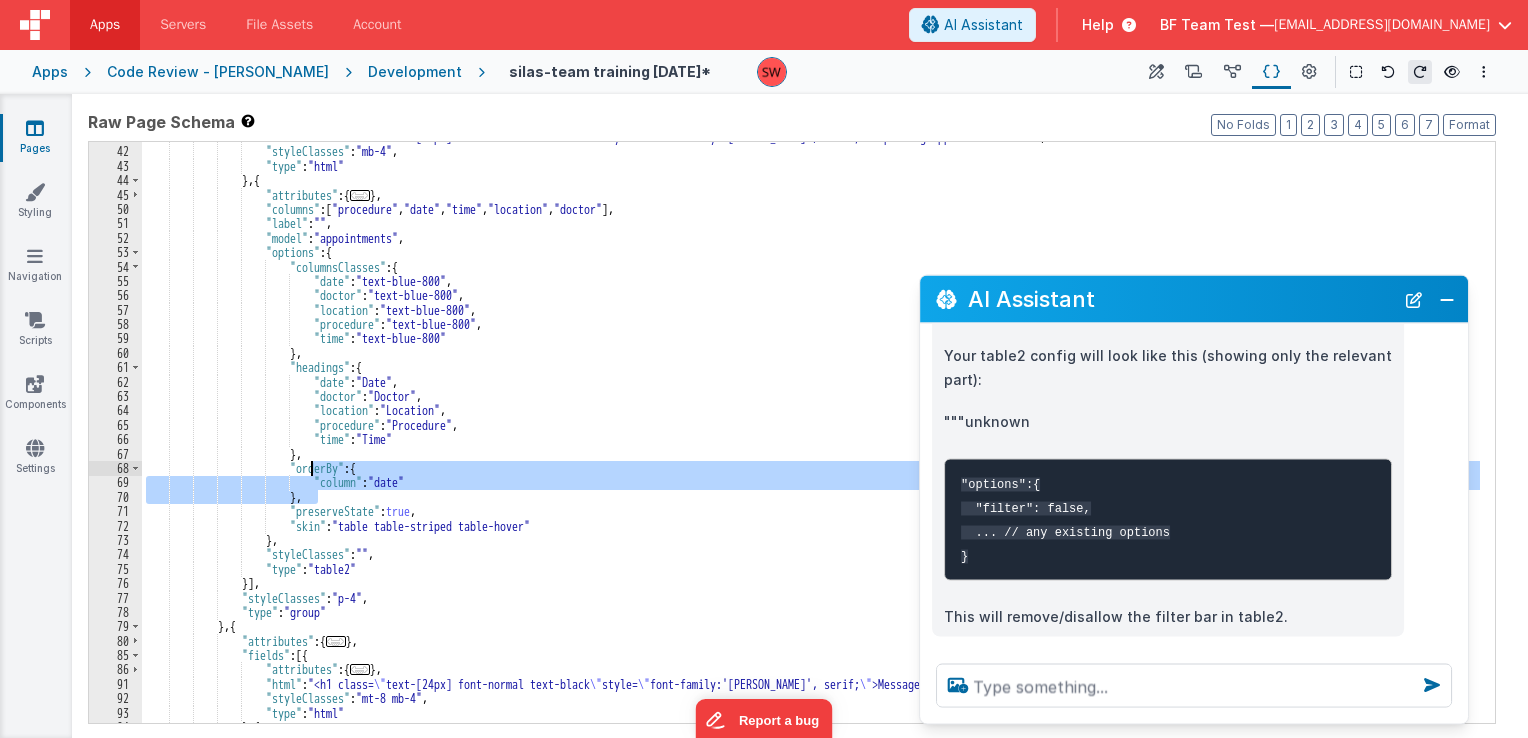 drag, startPoint x: 316, startPoint y: 500, endPoint x: 308, endPoint y: 465, distance: 35.902645 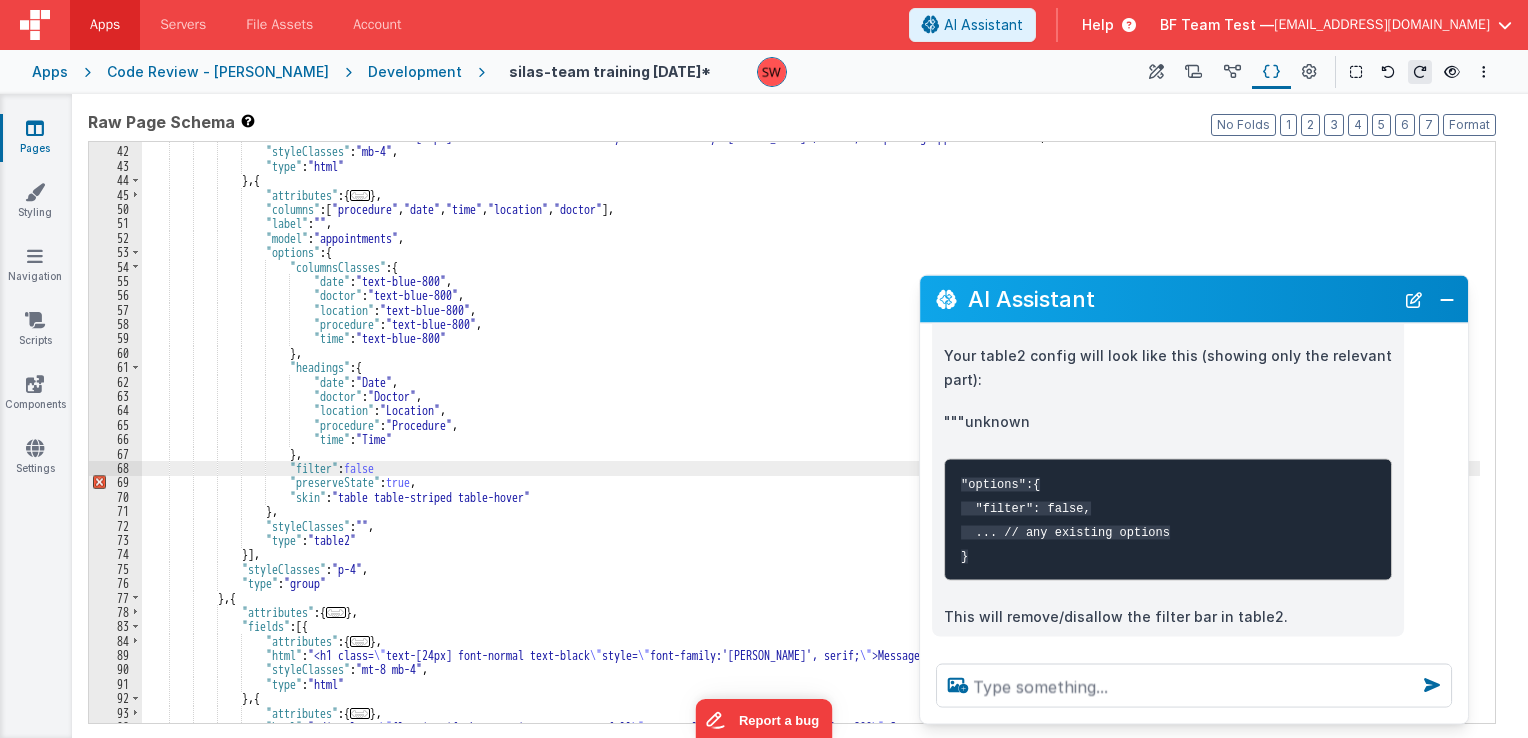 type 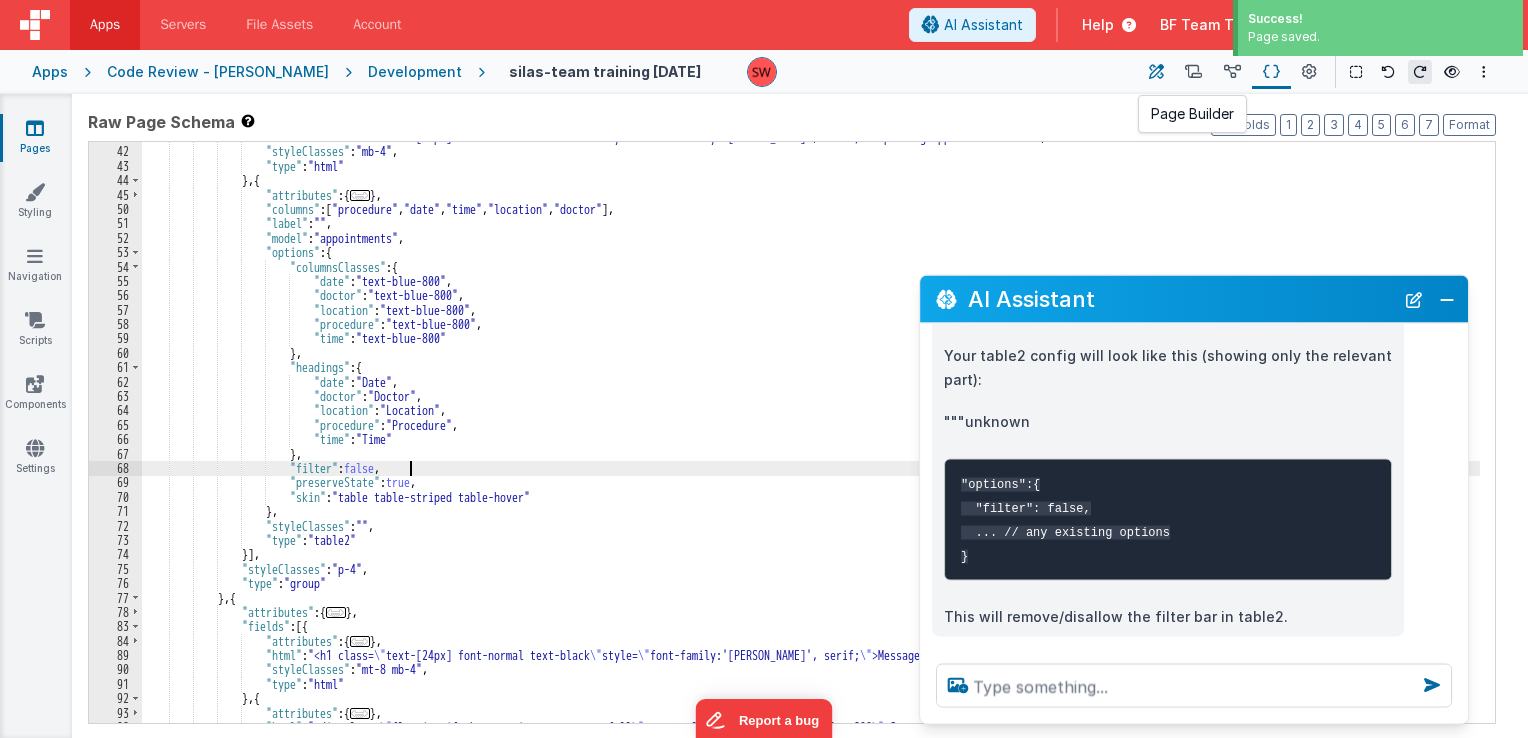 click at bounding box center (1156, 72) 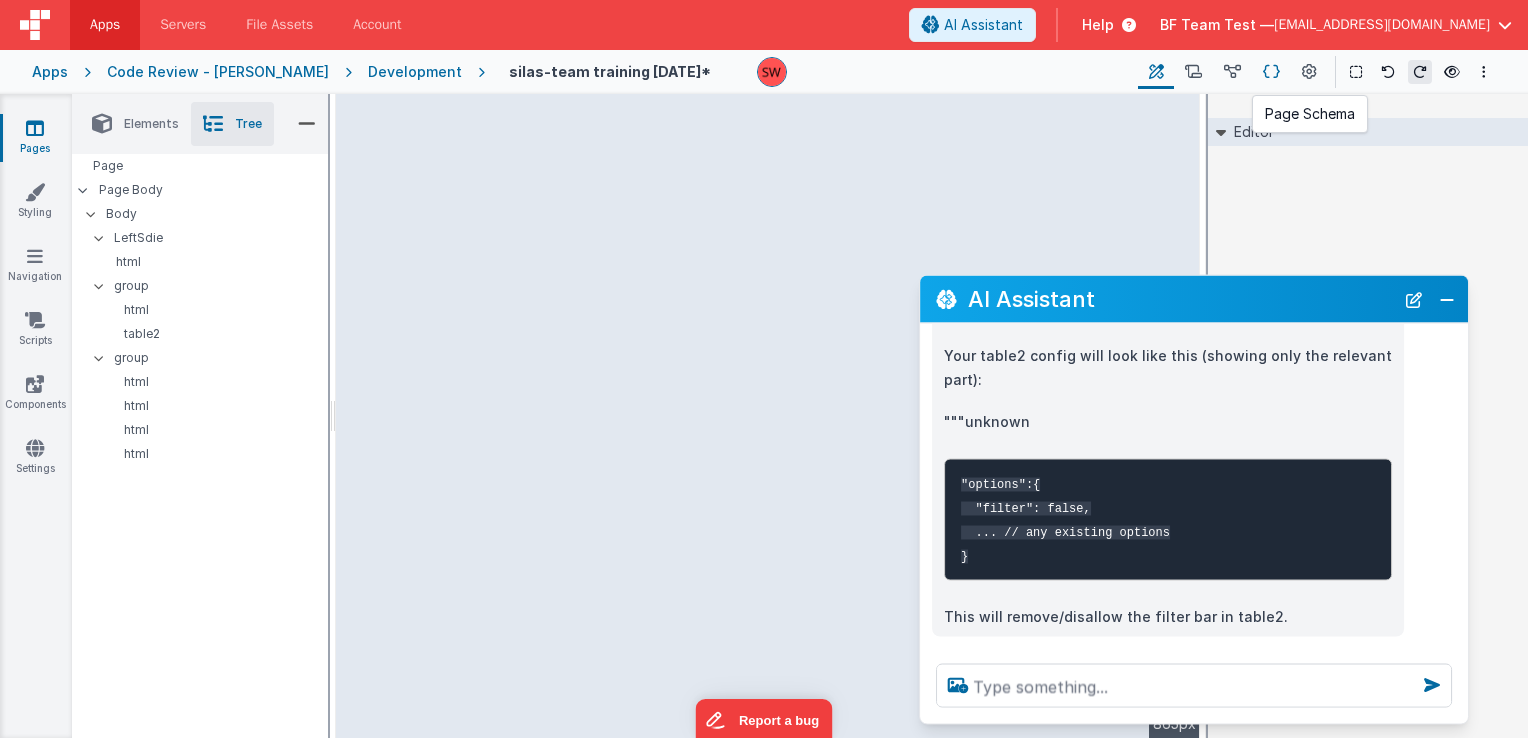 click at bounding box center (1271, 72) 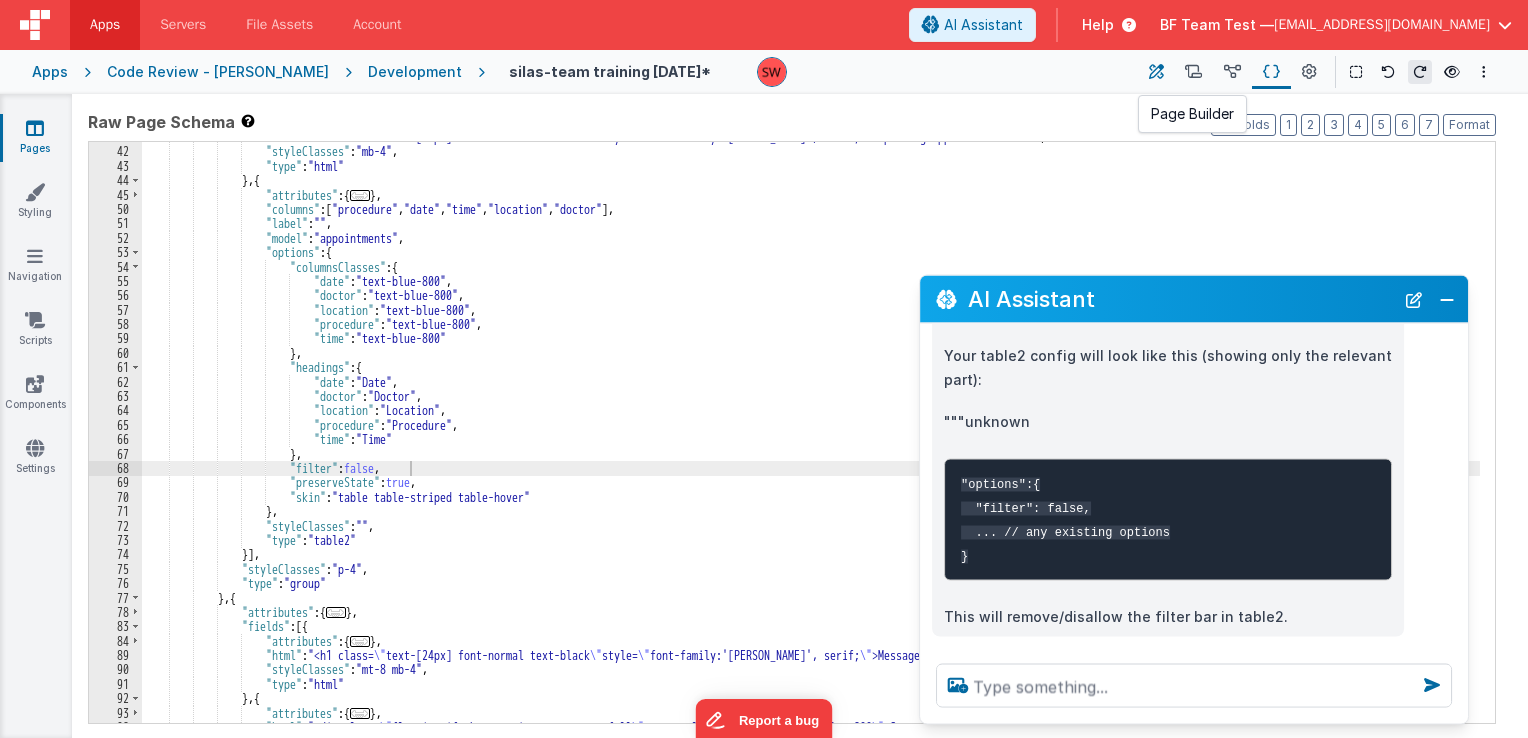 click at bounding box center (1156, 72) 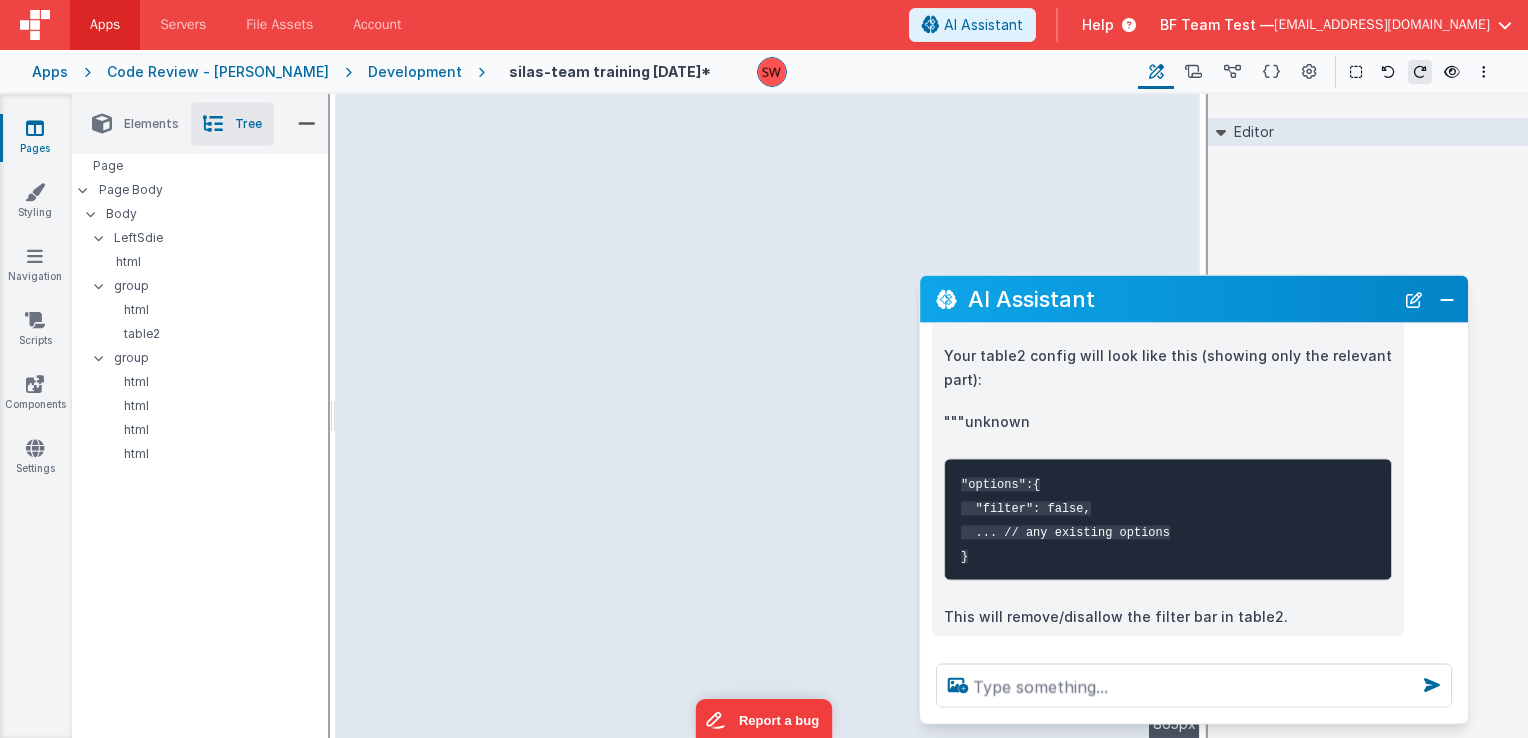 type 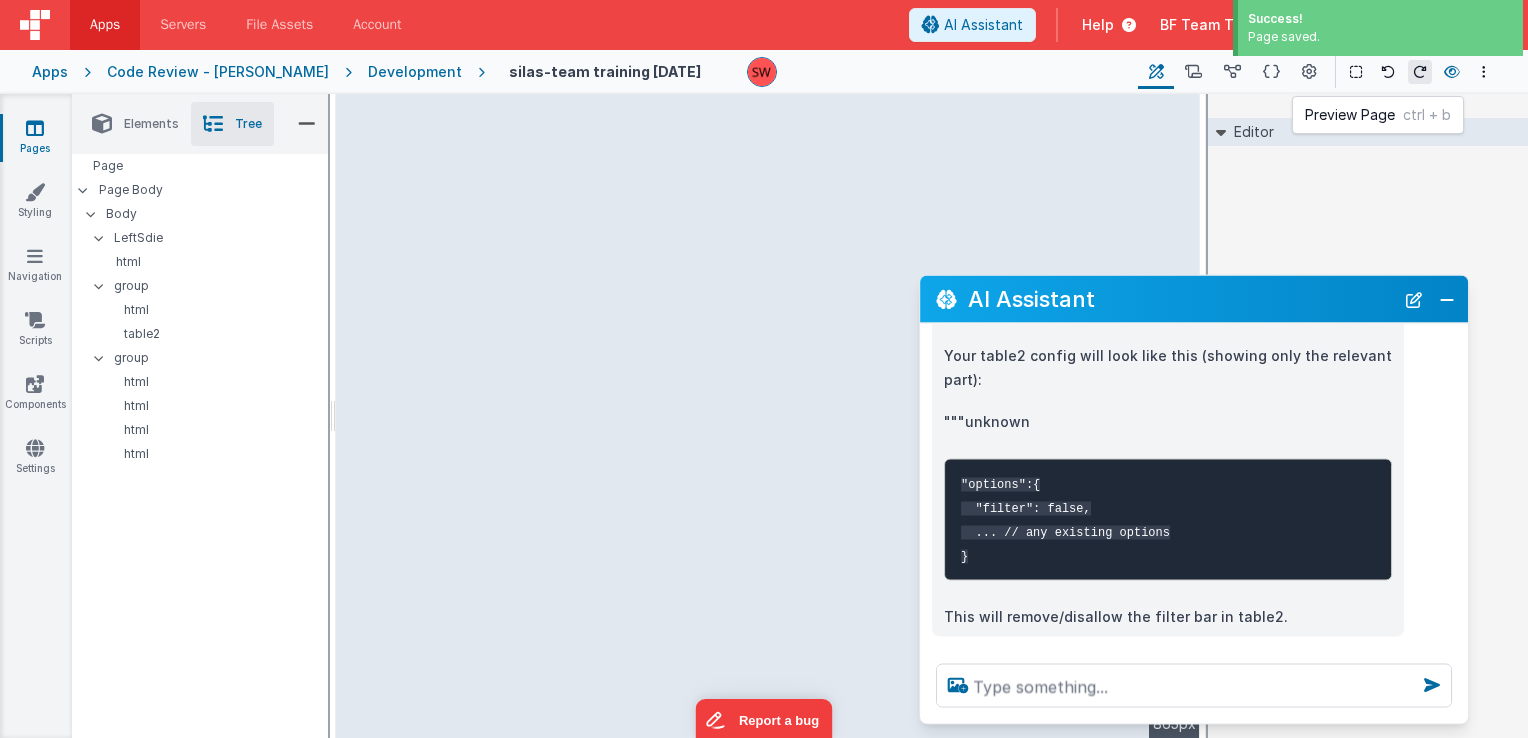 click at bounding box center (1452, 72) 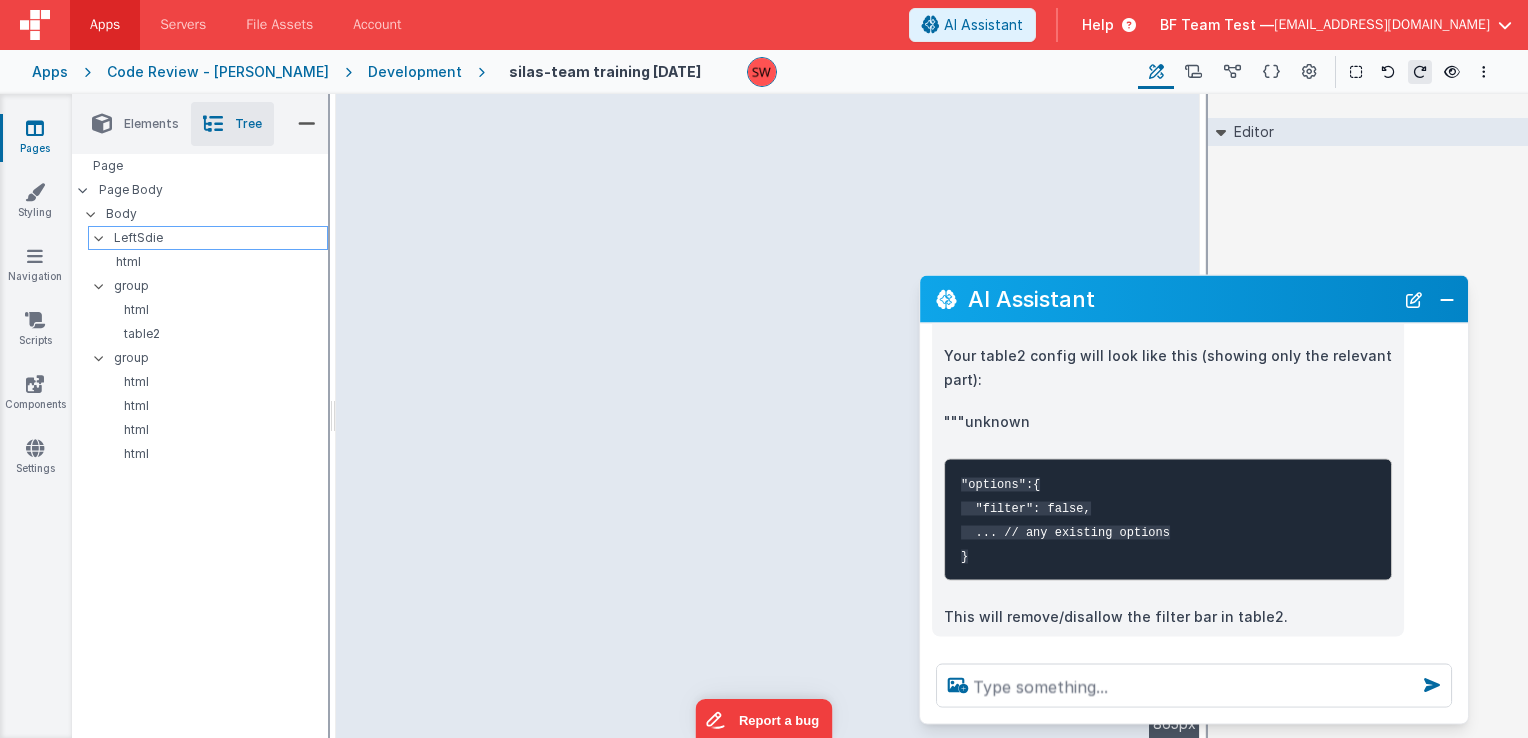 click on "LeftSdie" at bounding box center (220, 238) 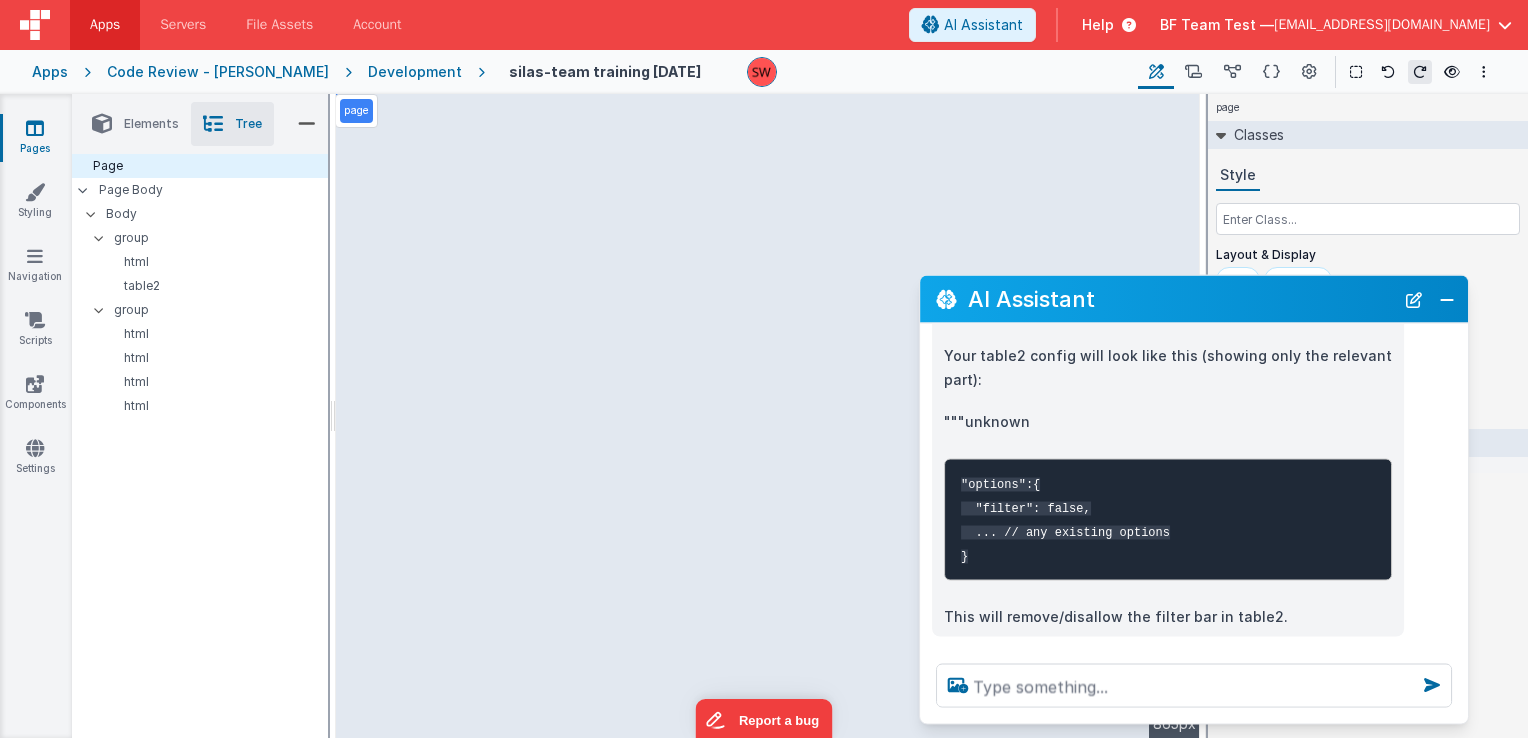 click at bounding box center (35, 128) 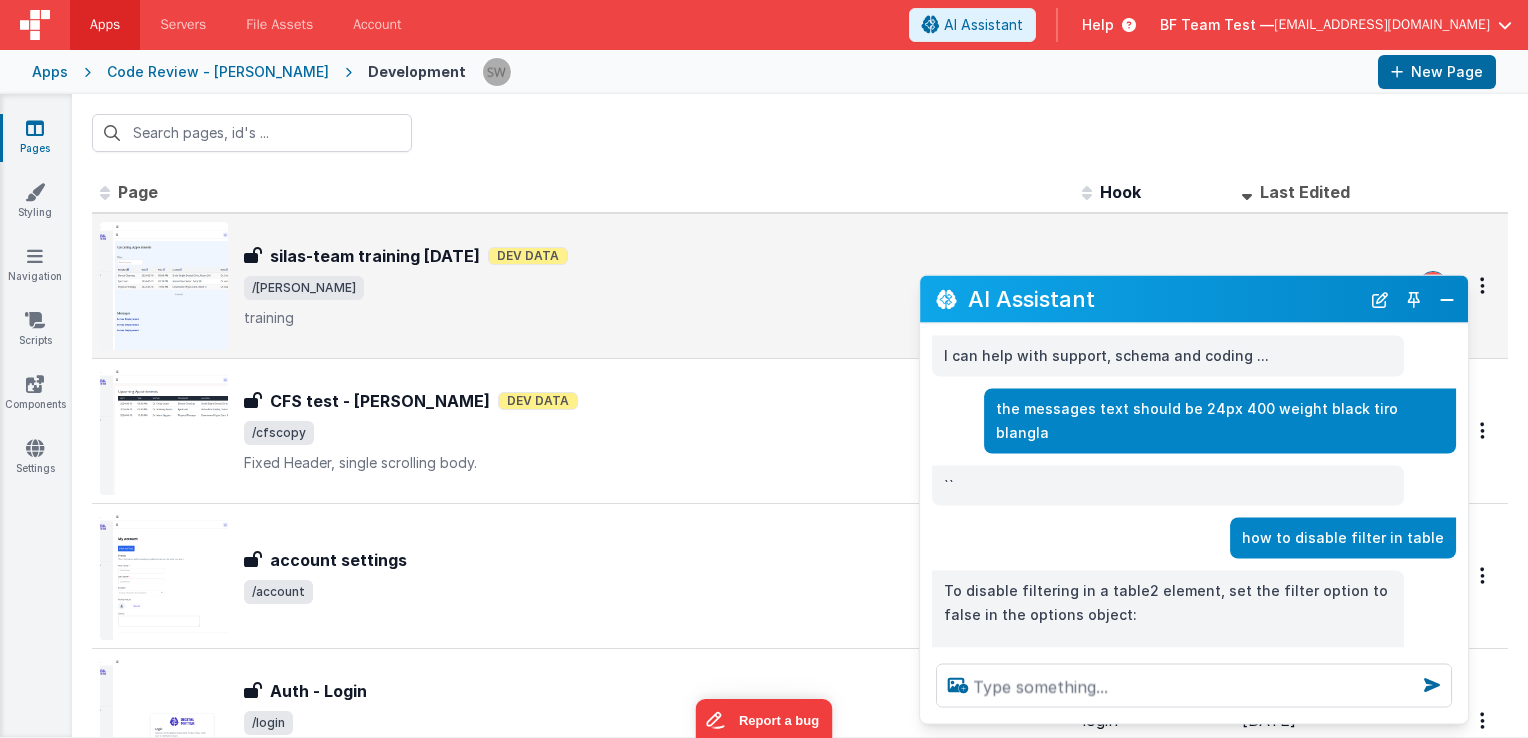 click on "silas-team training [DATE]" at bounding box center (375, 256) 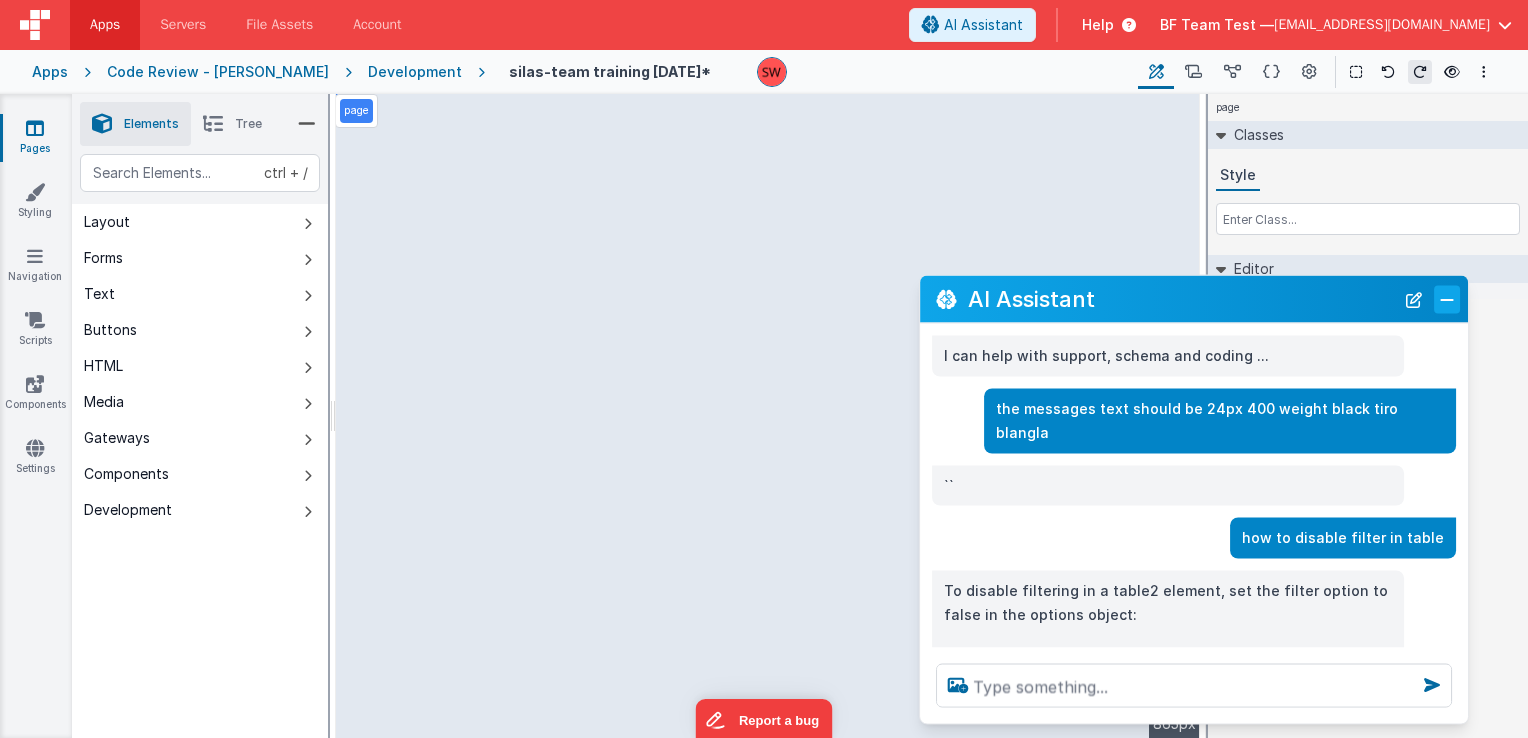 click at bounding box center [1447, 299] 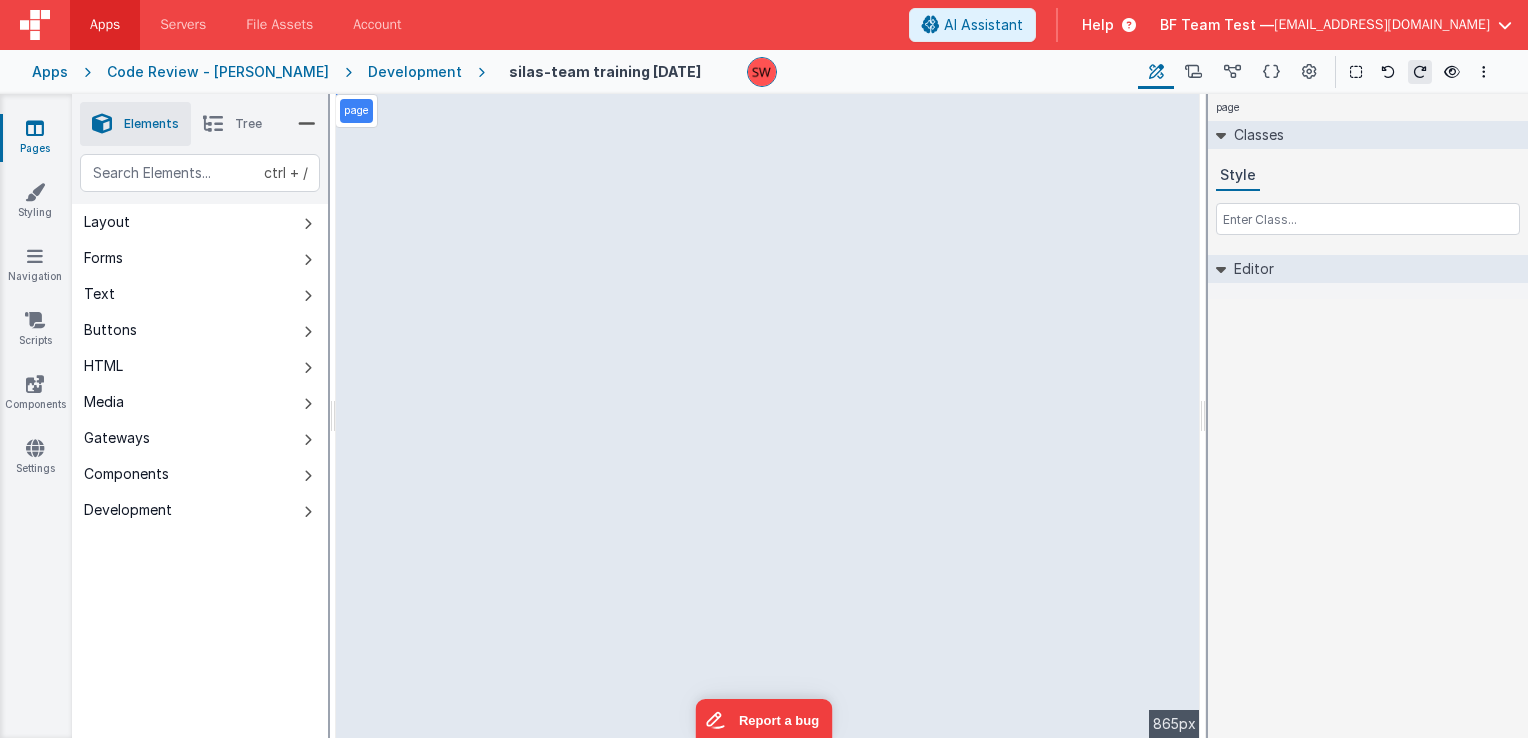 click on "HTML" at bounding box center (200, 366) 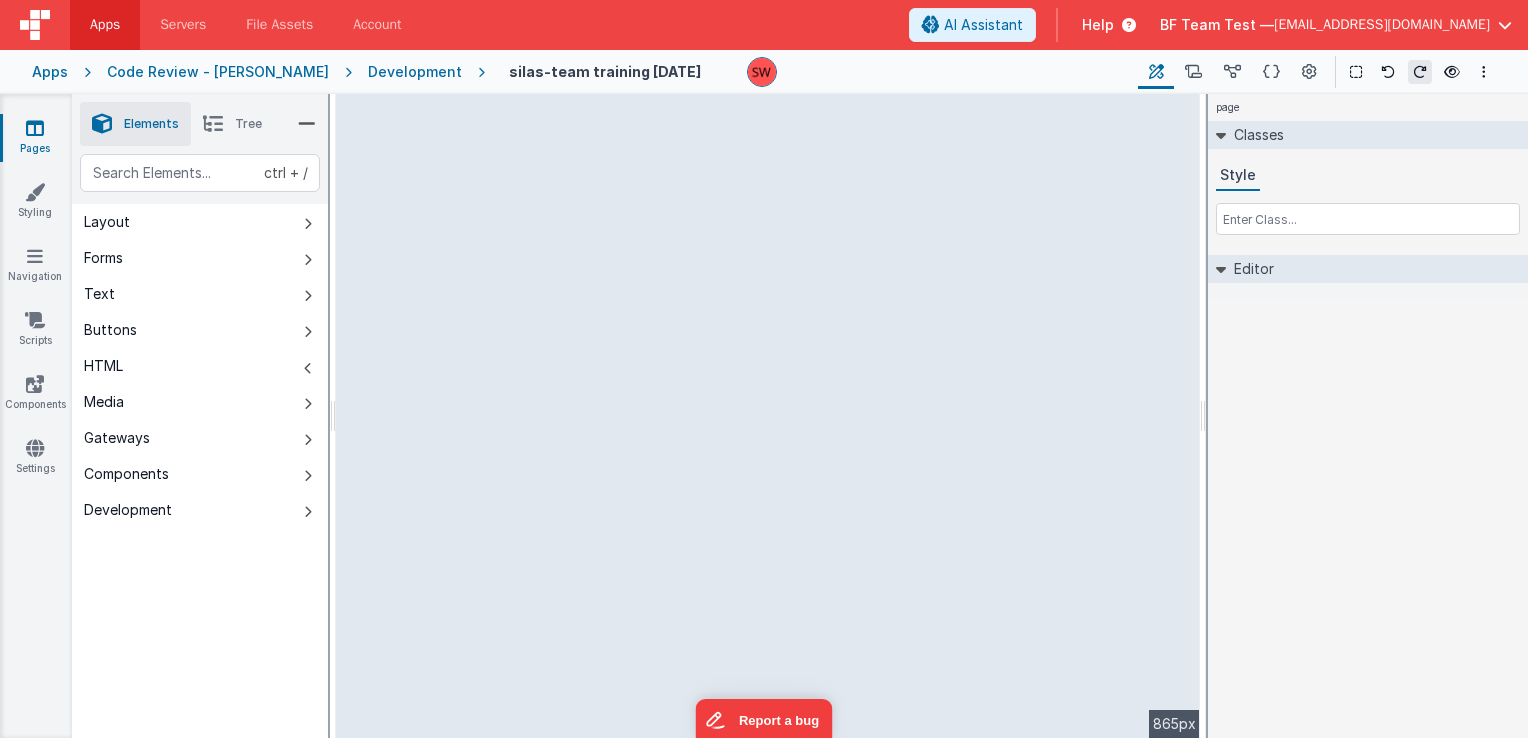 drag, startPoint x: 441, startPoint y: 118, endPoint x: 508, endPoint y: 129, distance: 67.89698 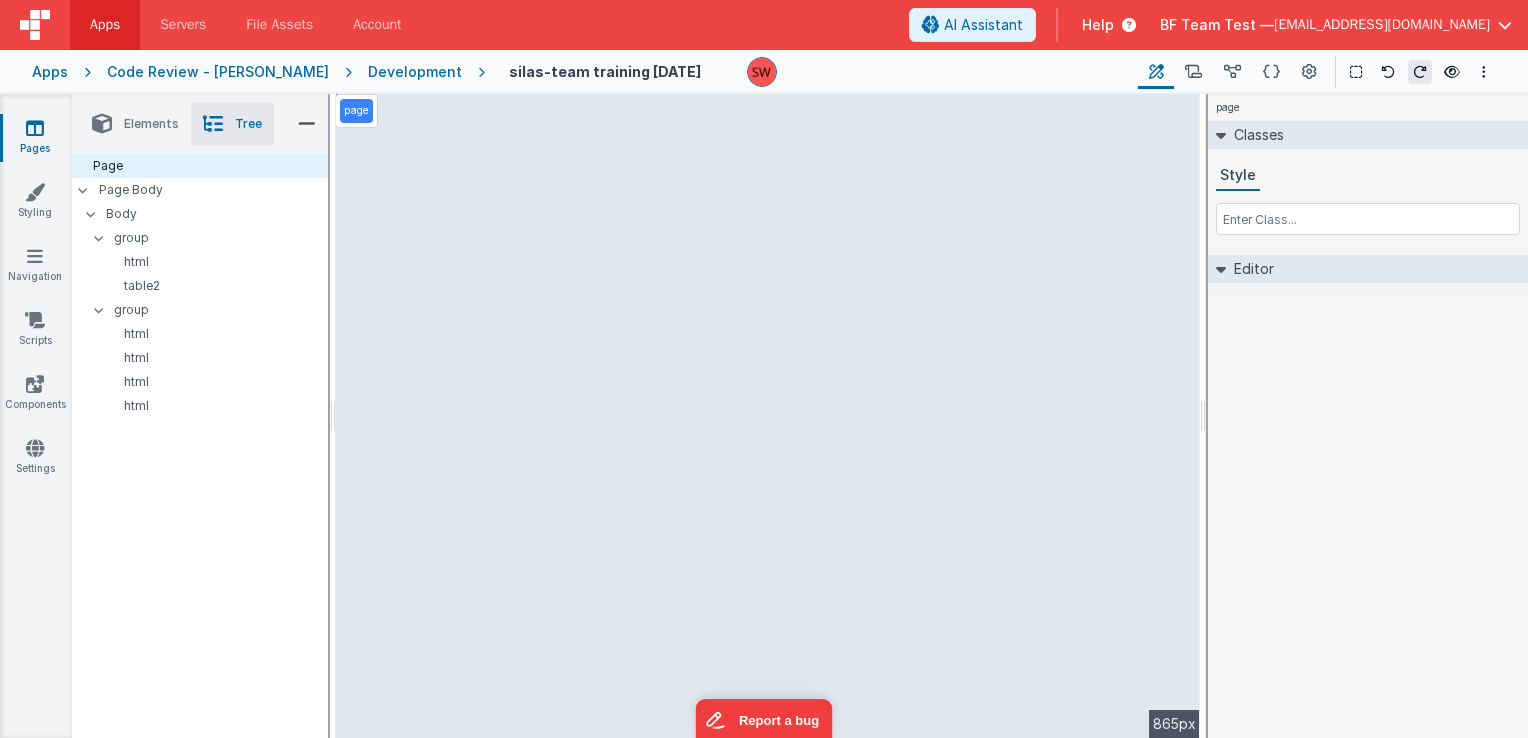click on "Elements" at bounding box center [151, 124] 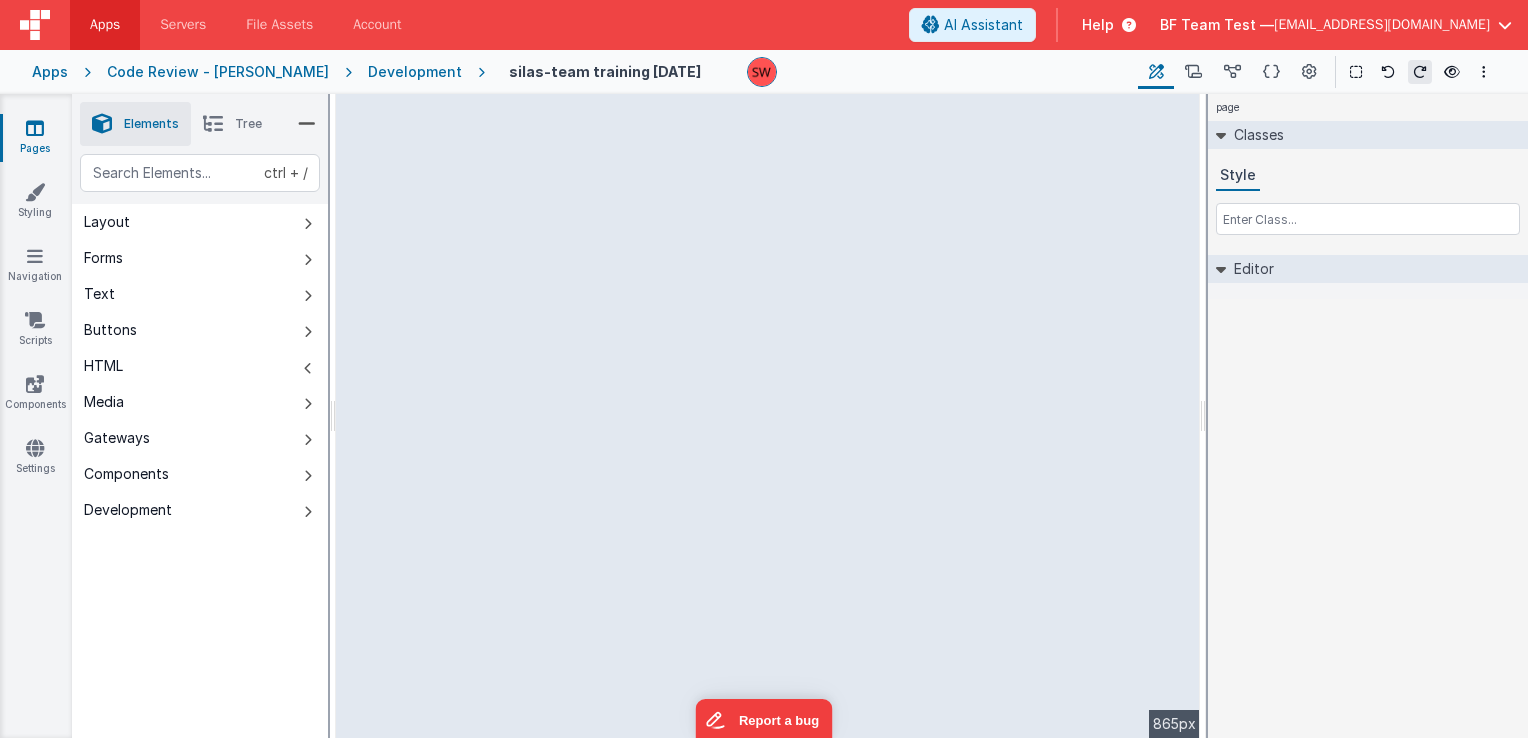 drag, startPoint x: 451, startPoint y: 128, endPoint x: 487, endPoint y: 134, distance: 36.496574 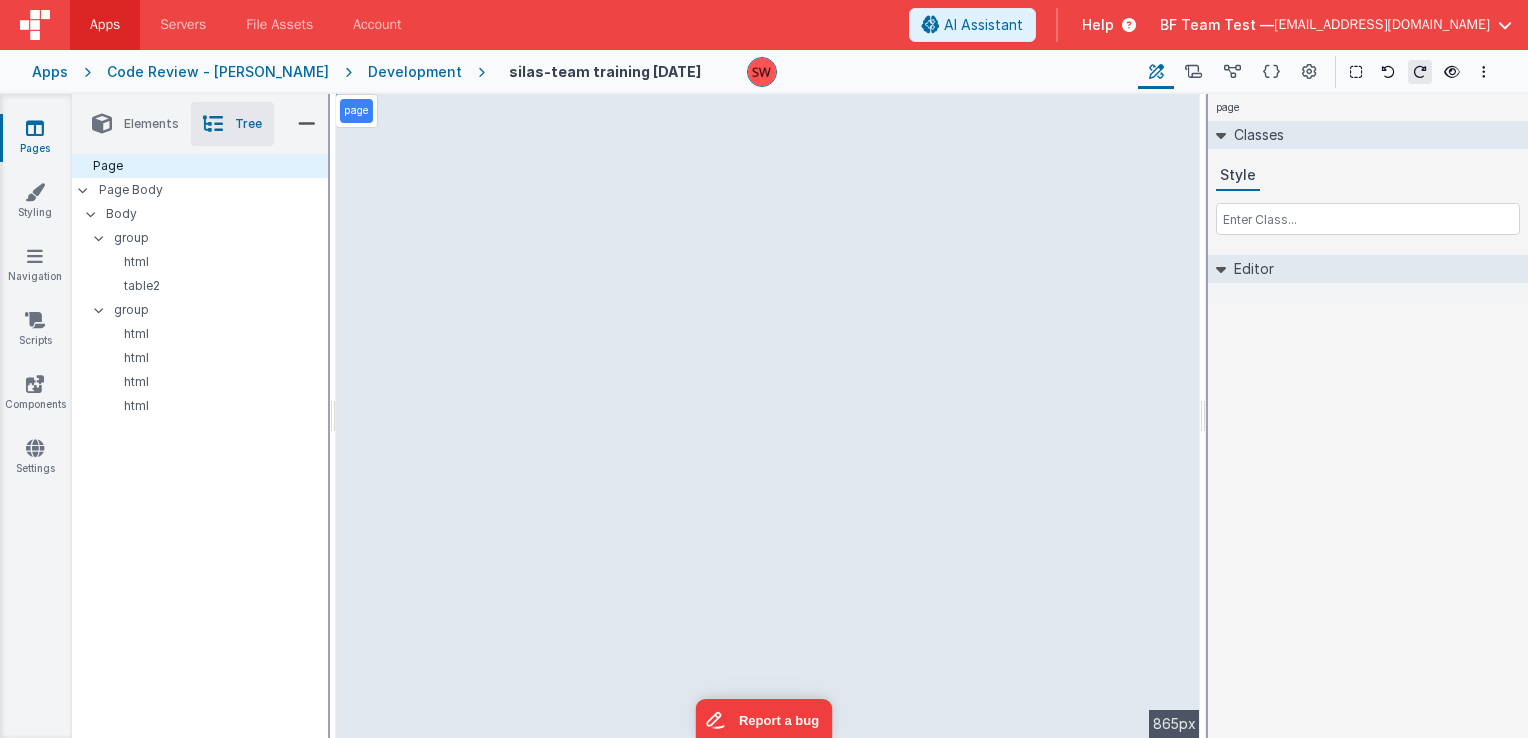 click on "Elements" at bounding box center [135, 124] 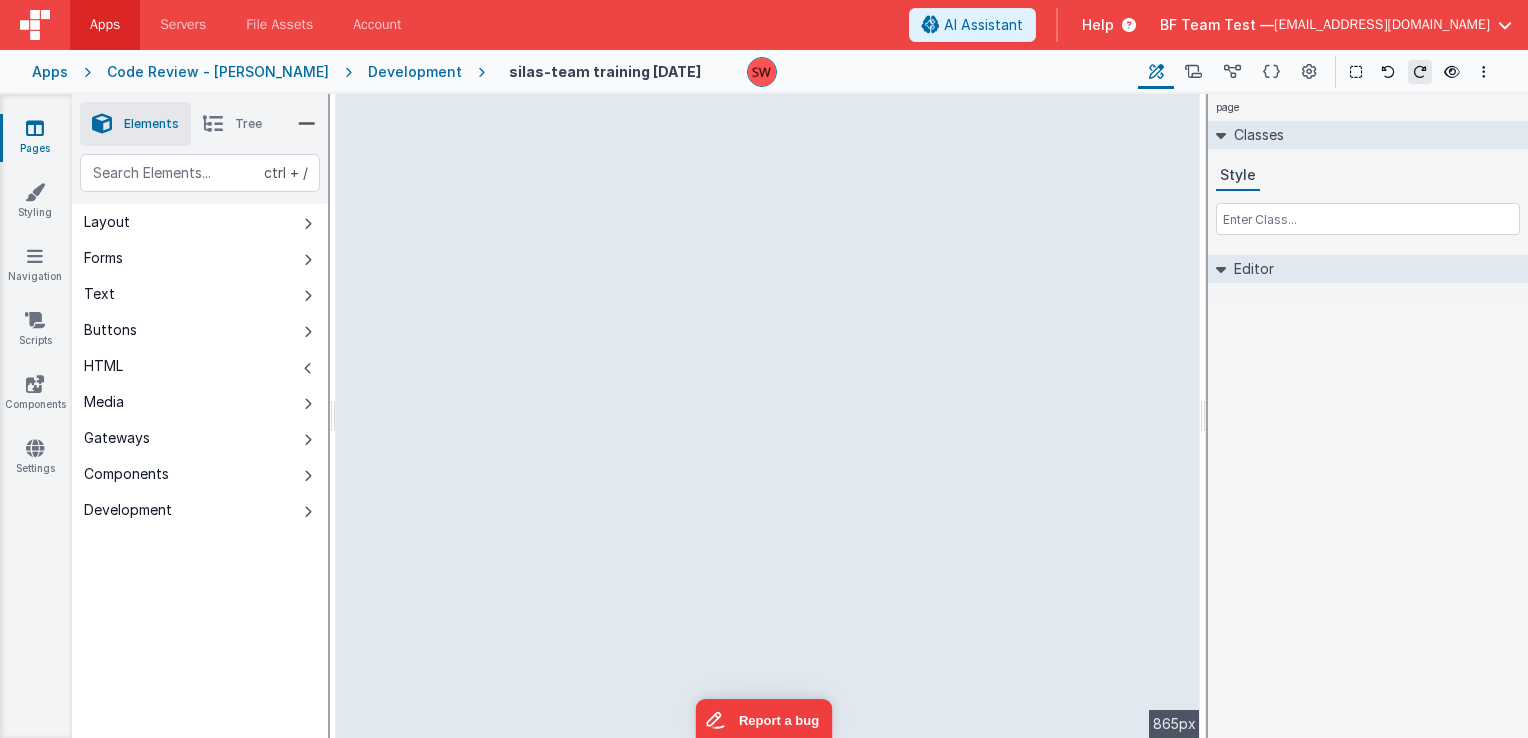 click on "HTML" at bounding box center [200, 366] 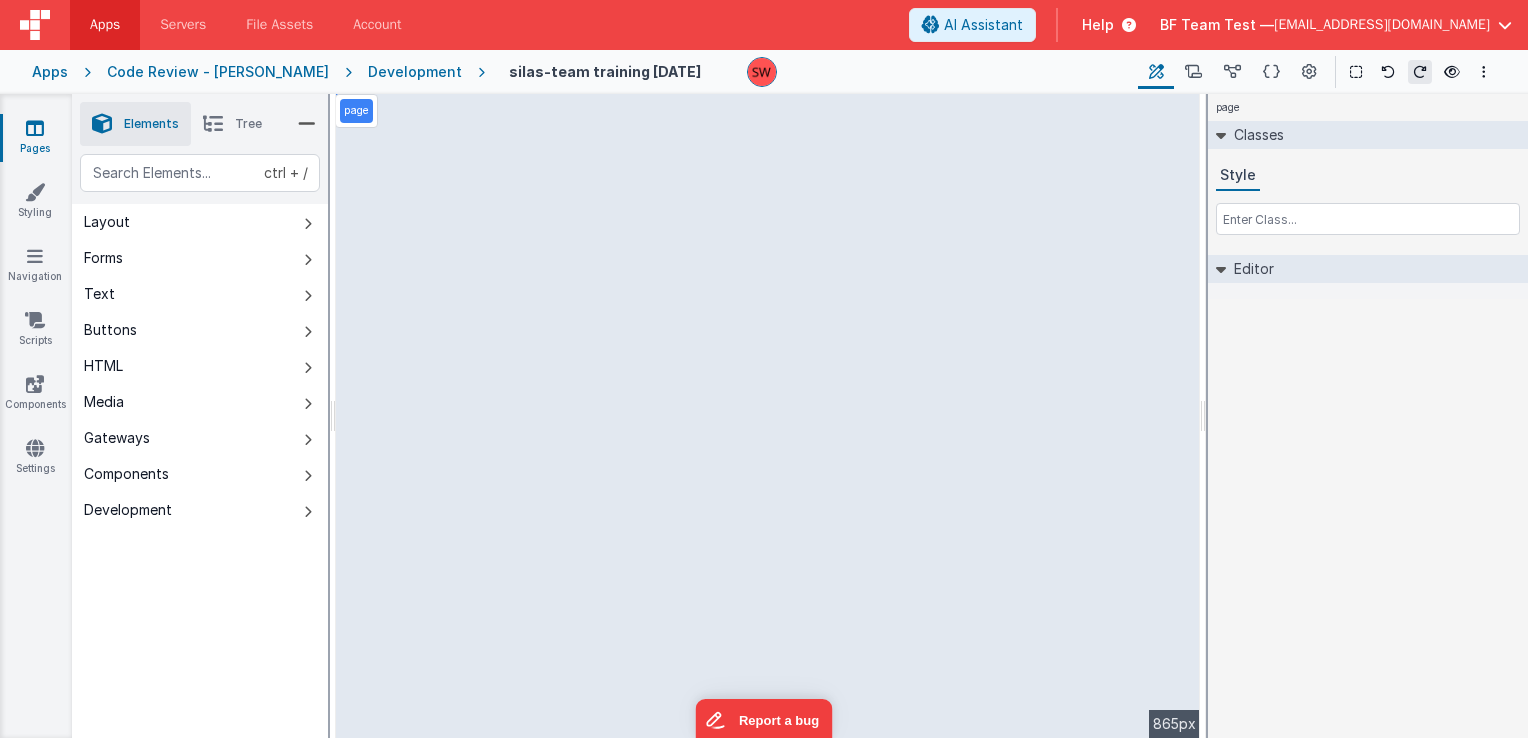 click on "HTML" at bounding box center [200, 366] 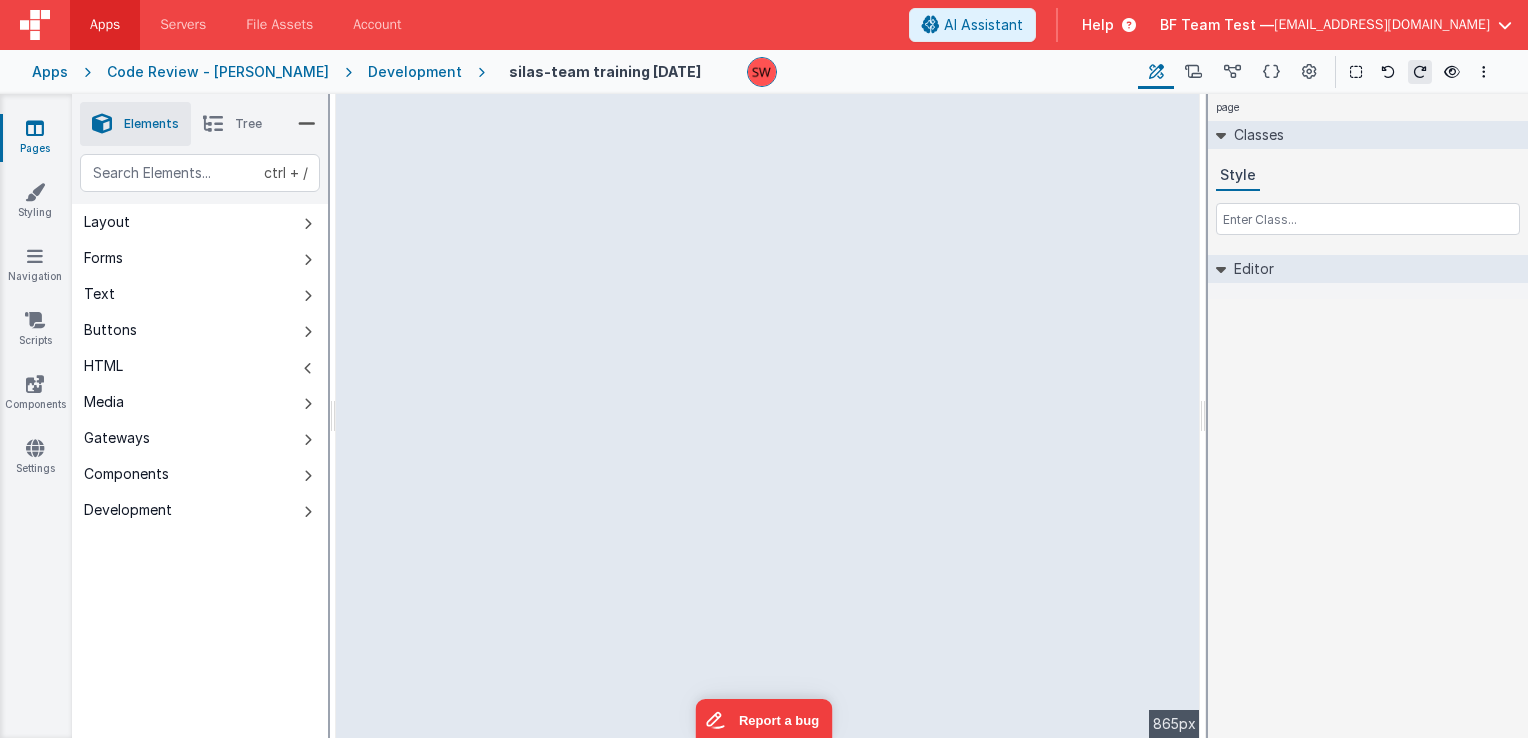 drag, startPoint x: 412, startPoint y: 117, endPoint x: 525, endPoint y: 148, distance: 117.17508 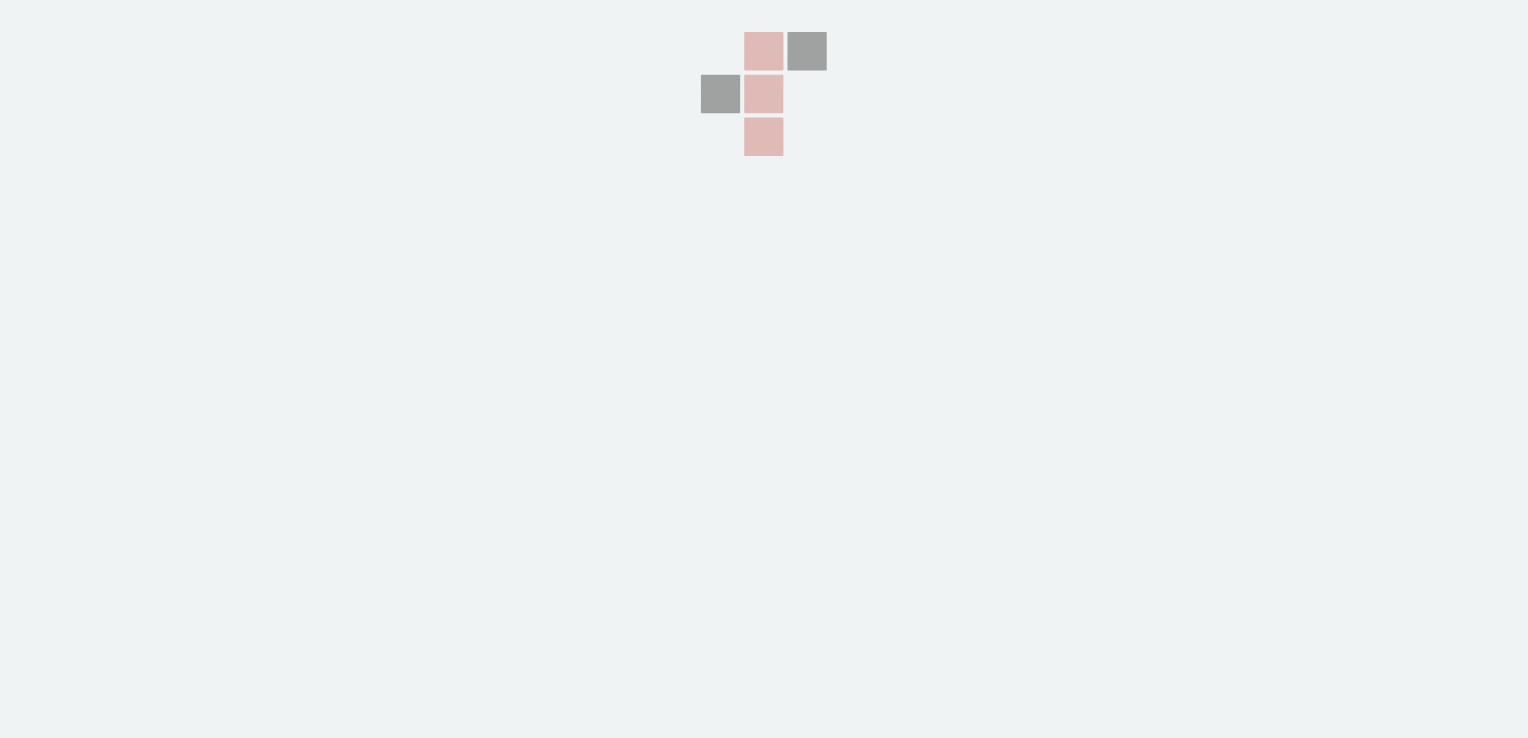 scroll, scrollTop: 0, scrollLeft: 0, axis: both 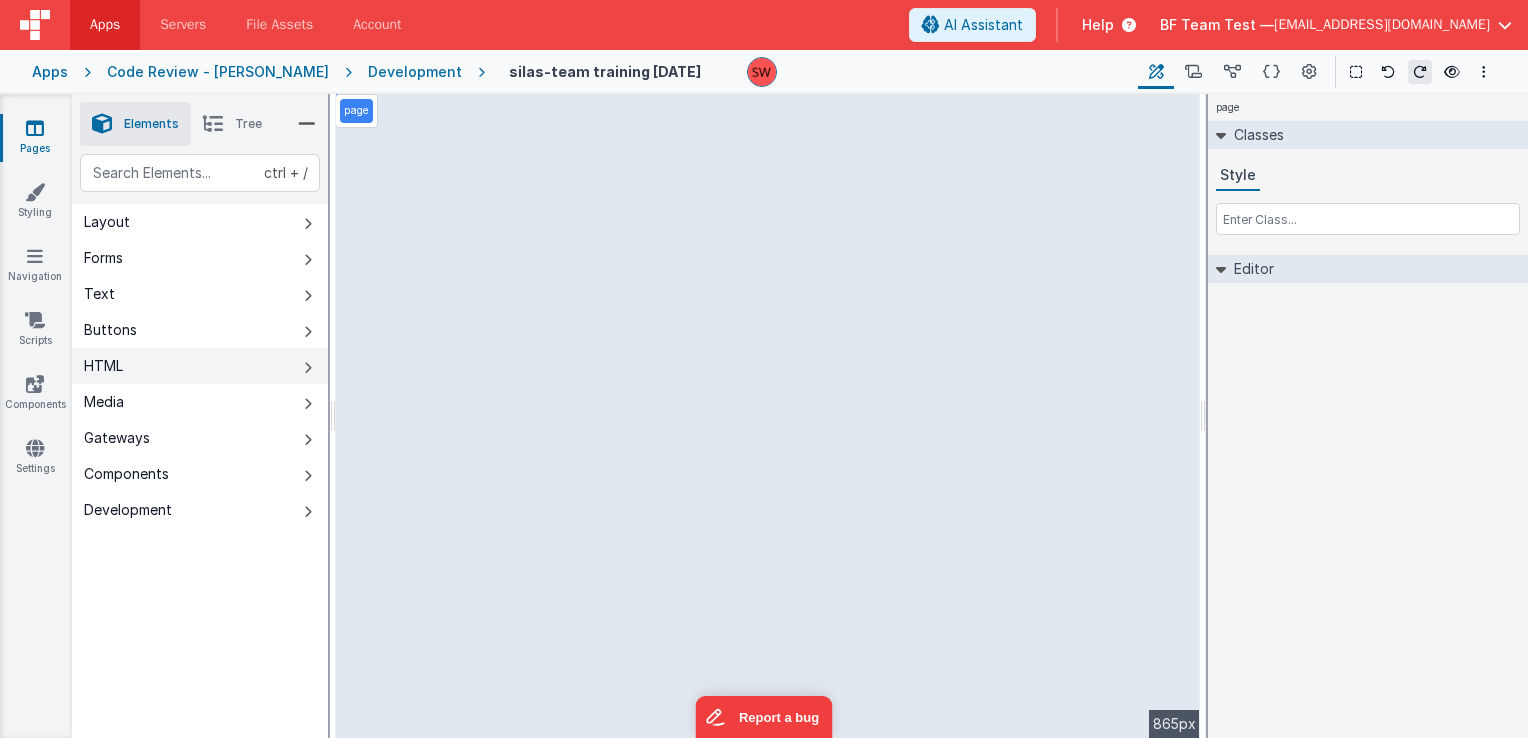 click on "HTML" at bounding box center [200, 366] 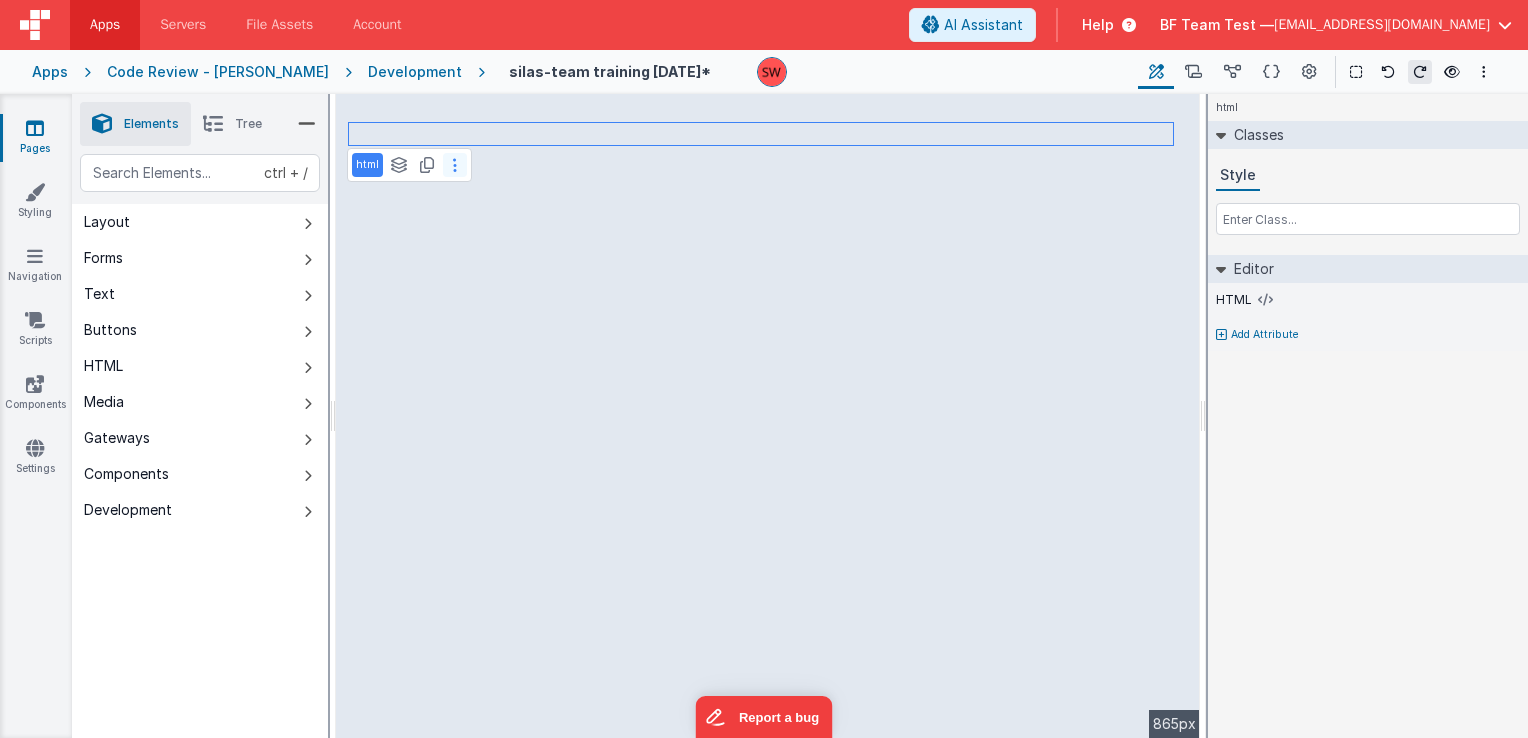 click at bounding box center (455, 165) 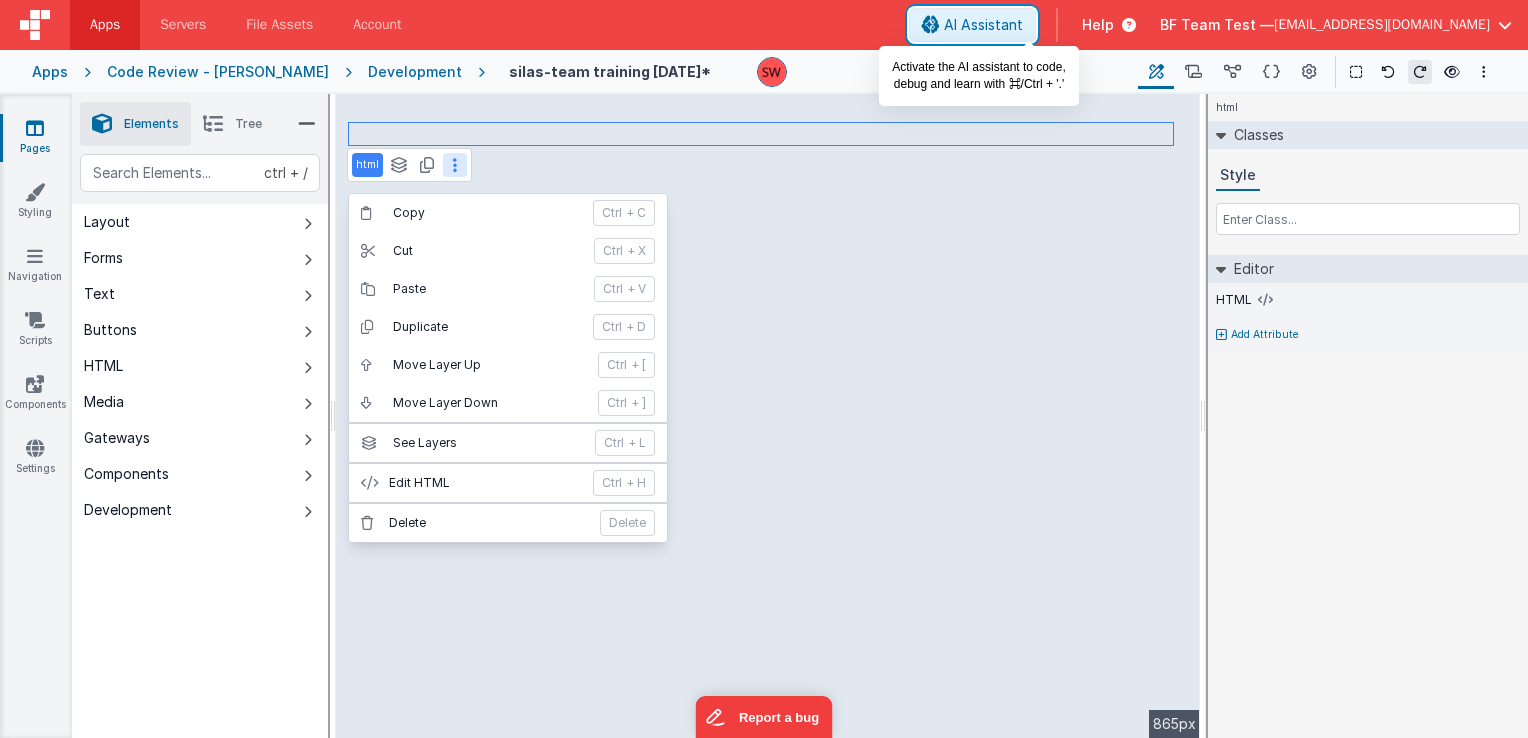 click on "AI Assistant" at bounding box center [972, 25] 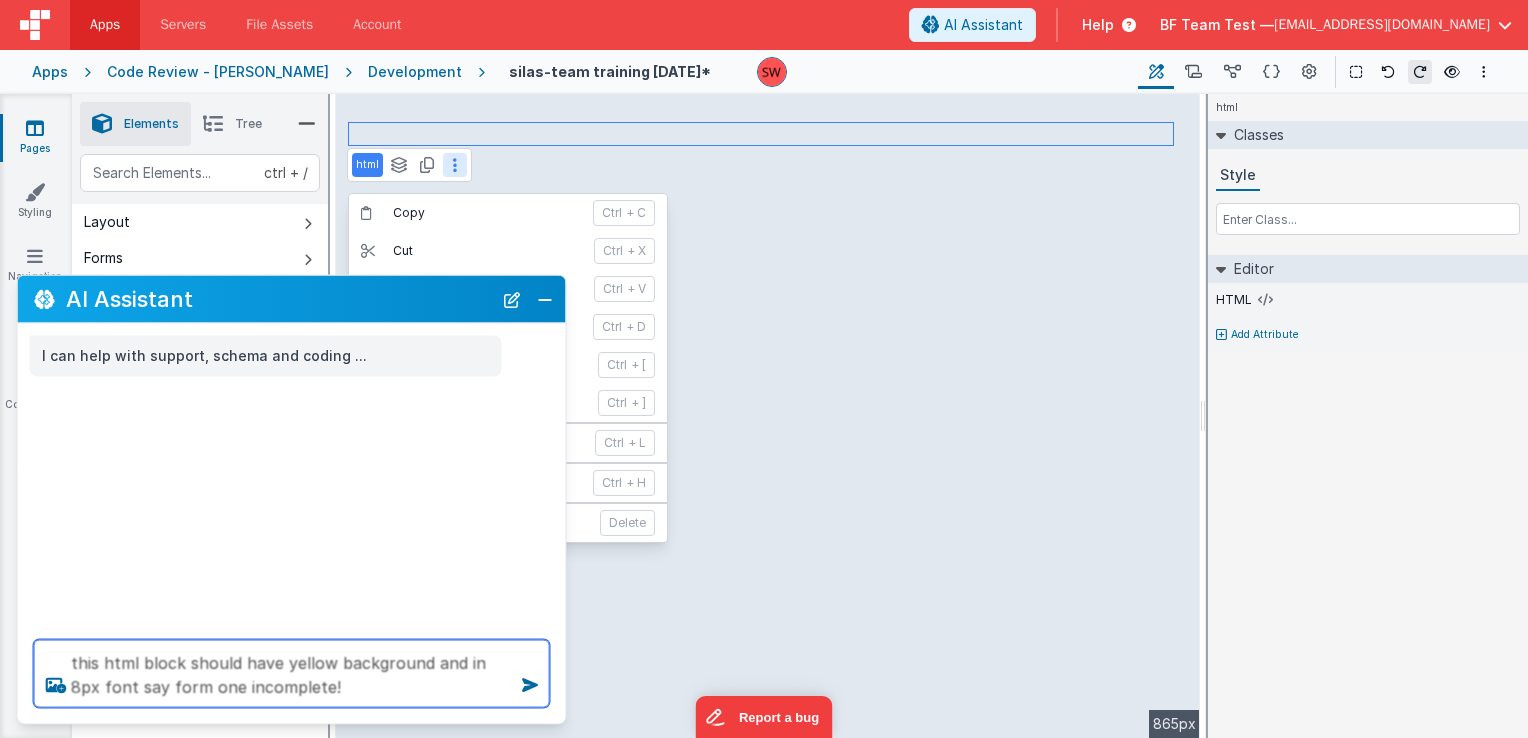 type on "this html block should have yellow background and in 8px font say form one incomplete!" 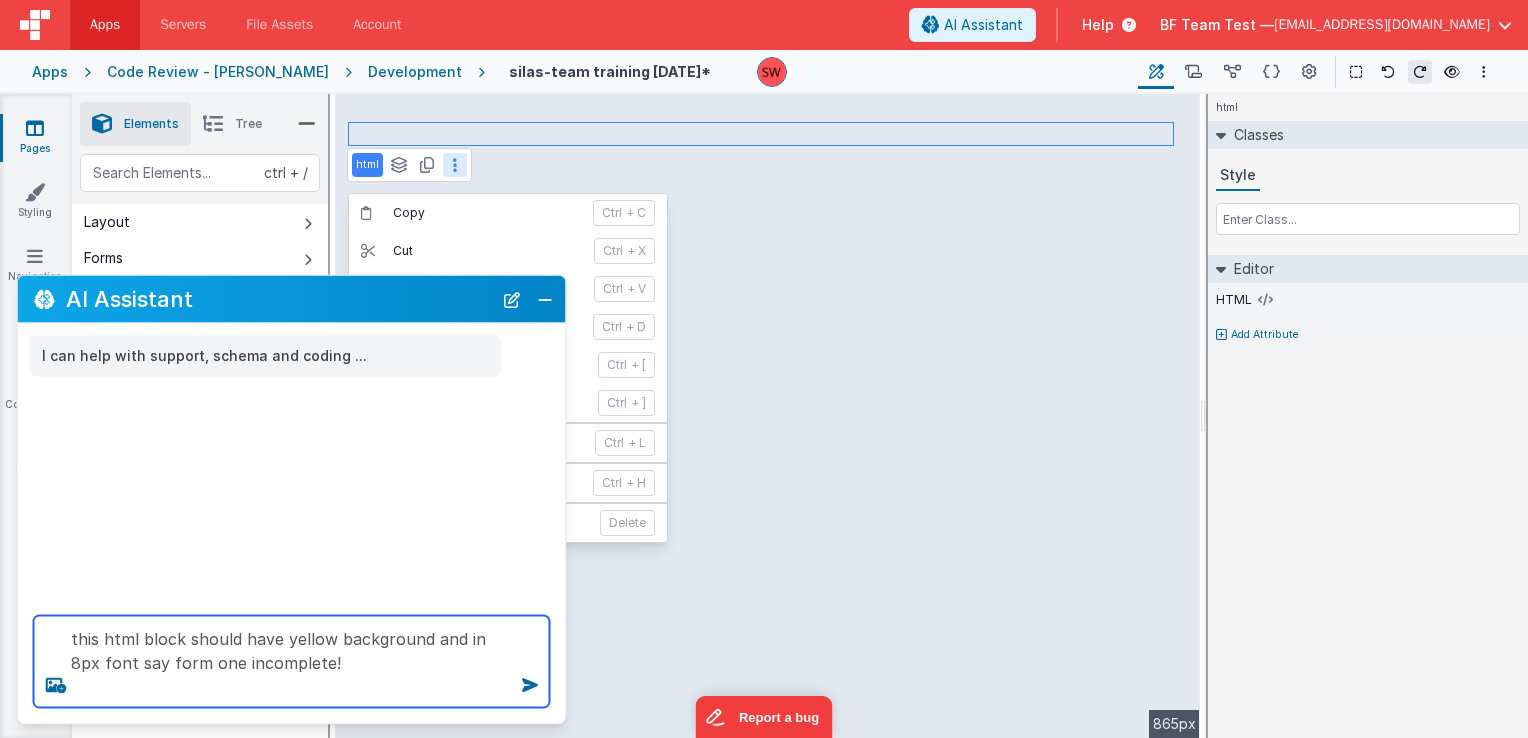 type 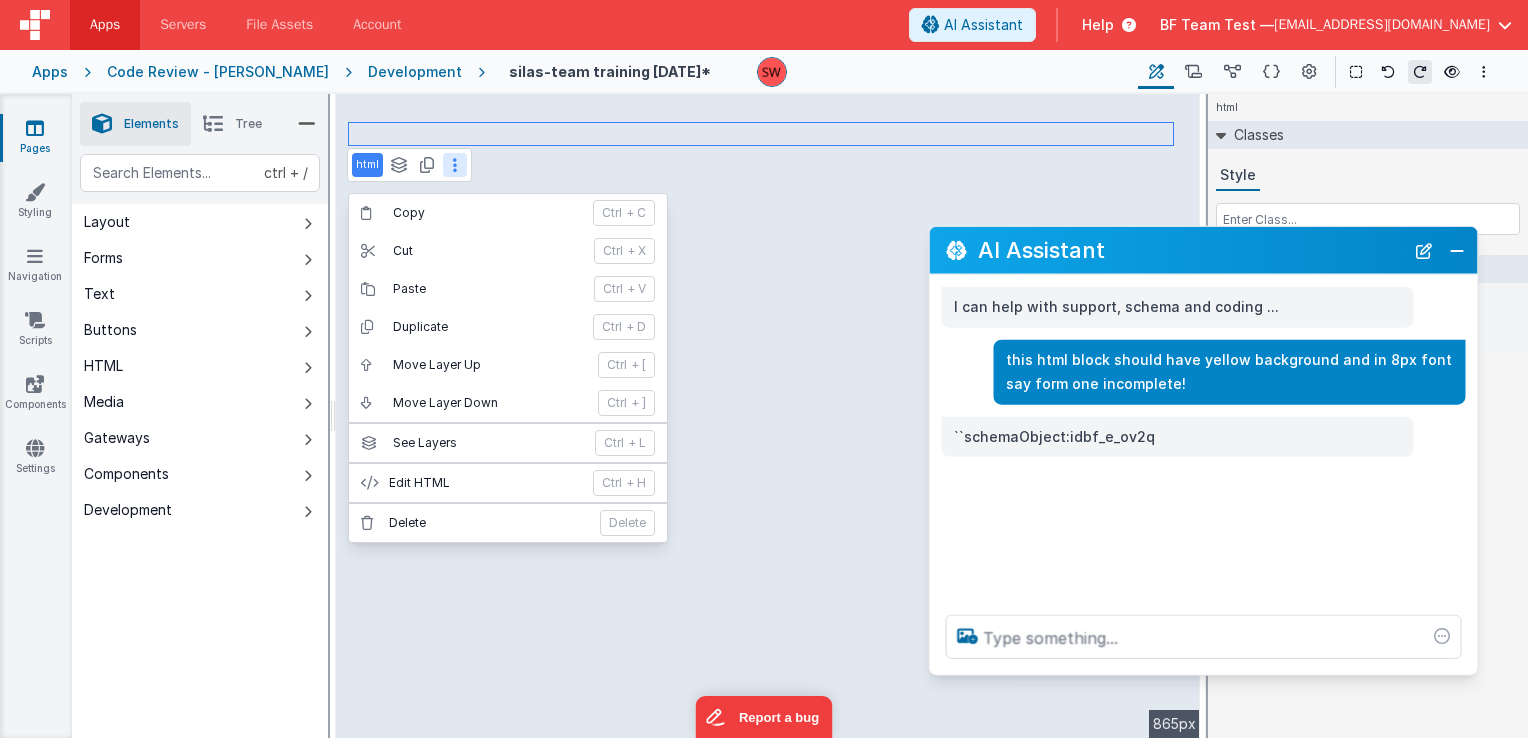 drag, startPoint x: 374, startPoint y: 293, endPoint x: 1286, endPoint y: 244, distance: 913.31537 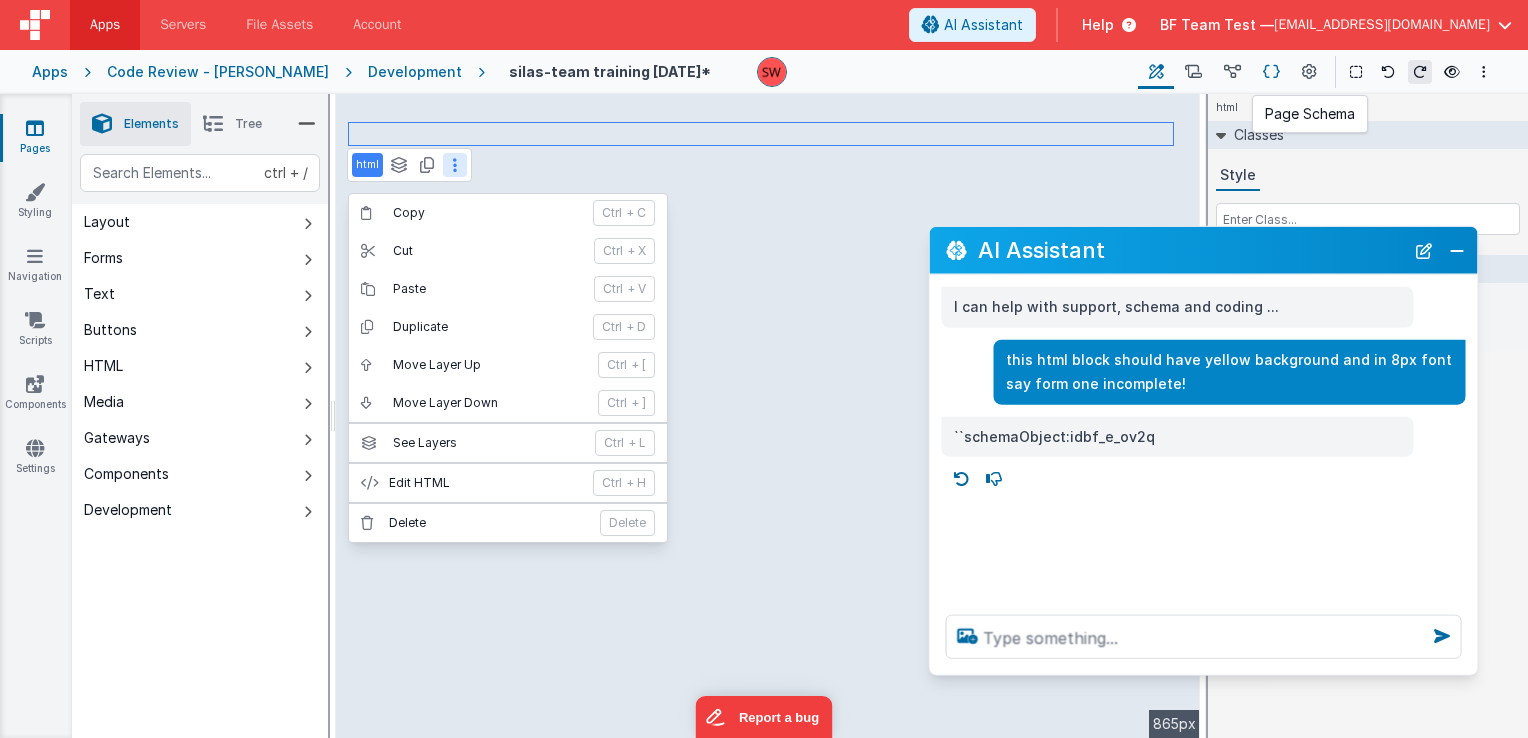 click at bounding box center [1271, 72] 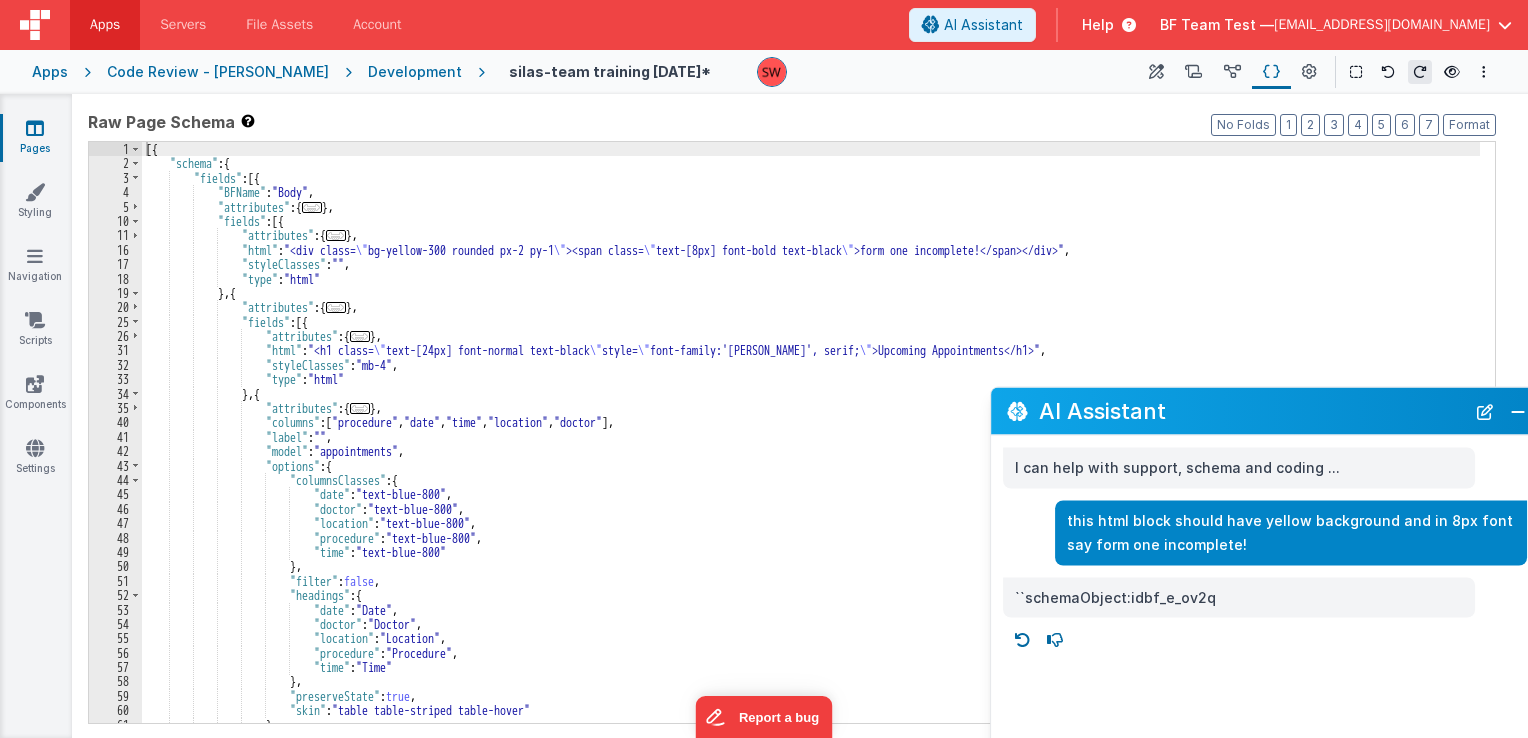 drag, startPoint x: 1125, startPoint y: 252, endPoint x: 1187, endPoint y: 413, distance: 172.52536 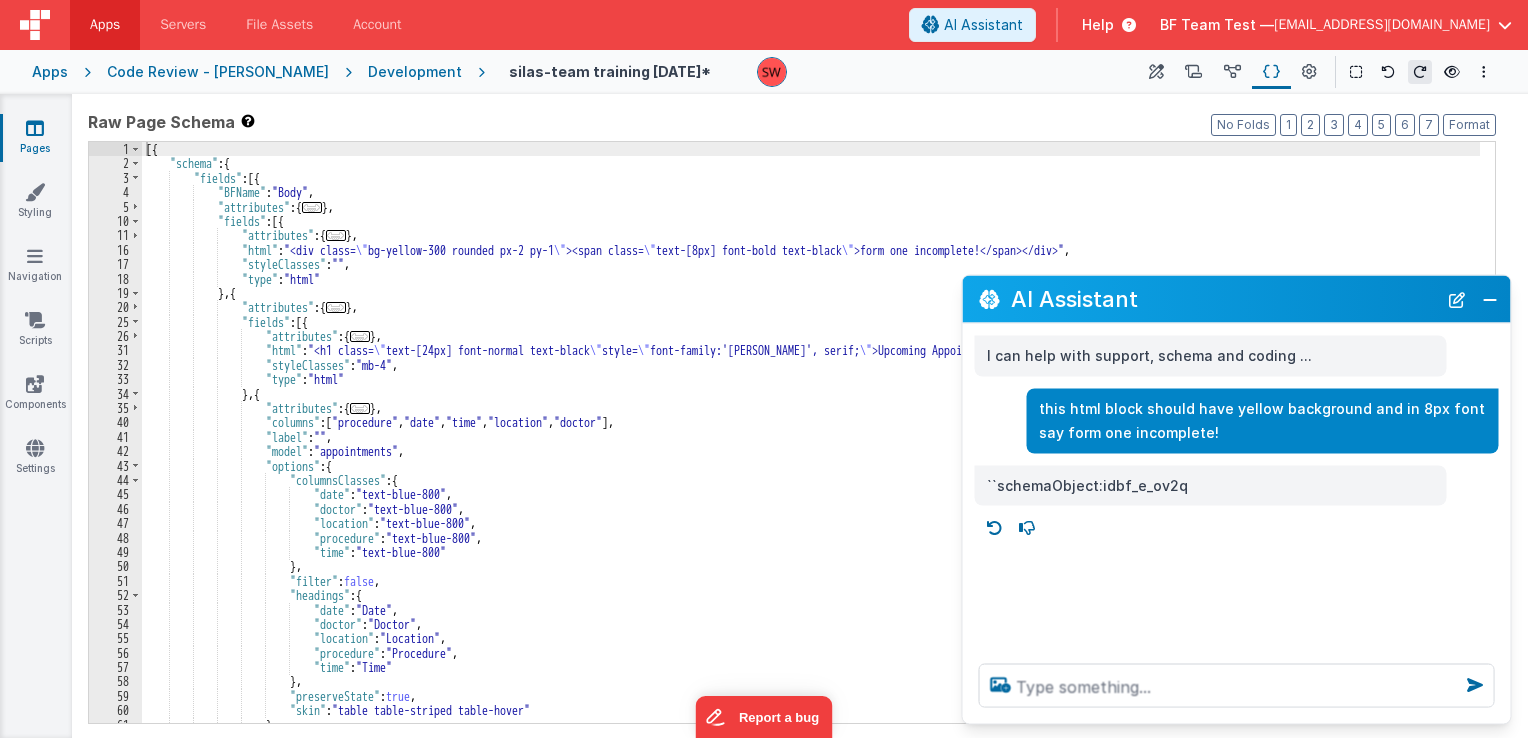 click on "[{      "schema" :  {           "fields" :  [{                "BFName" :  "Body" ,                "attributes" :  { ... } ,                "fields" :  [{                     "attributes" :  { ... } ,                     "html" :  "<div class= \" bg-yellow-300 rounded px-2 py-1 \" ><span class= \" text-[8px] font-bold text-black \" >form one incomplete!</span></div>" ,                     "styleClasses" :  "" ,                     "type" :  "html"                } ,  {                     "attributes" :  { ... } ,                     "fields" :  [{                          "attributes" :  { ... } ,                          "html" :  "<h1 class= \" text-[24px] font-normal text-black \"  style= \" font-family:'Tiro Bangla', serif; \" >Upcoming Appointments</h1>" ,                          "styleClasses" :  "mb-4" ,                          "type" :  "html"                     } ,  {                          "attributes" :  { ... } ,                          "columns" :  [ "procedure" ,  "date" ,  "time" ,  ,  ]" at bounding box center [811, 447] 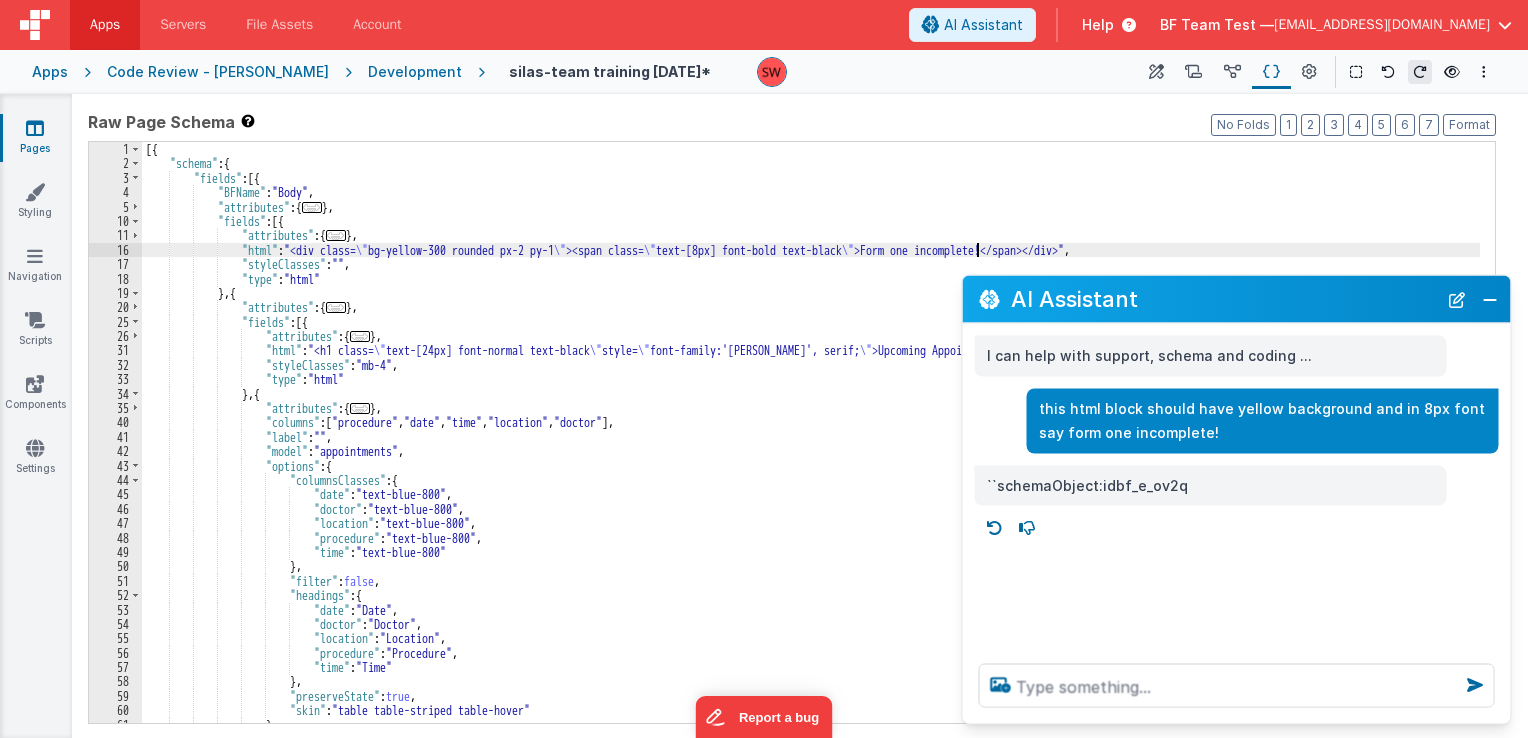 click on "[{      "schema" :  {           "fields" :  [{                "BFName" :  "Body" ,                "attributes" :  { ... } ,                "fields" :  [{                     "attributes" :  { ... } ,                     "html" :  "<div class= \" bg-yellow-300 rounded px-2 py-1 \" ><span class= \" text-[8px] font-bold text-black \" >Form one incomplete!</span></div>" ,                     "styleClasses" :  "" ,                     "type" :  "html"                } ,  {                     "attributes" :  { ... } ,                     "fields" :  [{                          "attributes" :  { ... } ,                          "html" :  "<h1 class= \" text-[24px] font-normal text-black \"  style= \" font-family:'Tiro Bangla', serif; \" >Upcoming Appointments</h1>" ,                          "styleClasses" :  "mb-4" ,                          "type" :  "html"                     } ,  {                          "attributes" :  { ... } ,                          "columns" :  [ "procedure" ,  "date" ,  "time" ,  ,  ]" at bounding box center (811, 447) 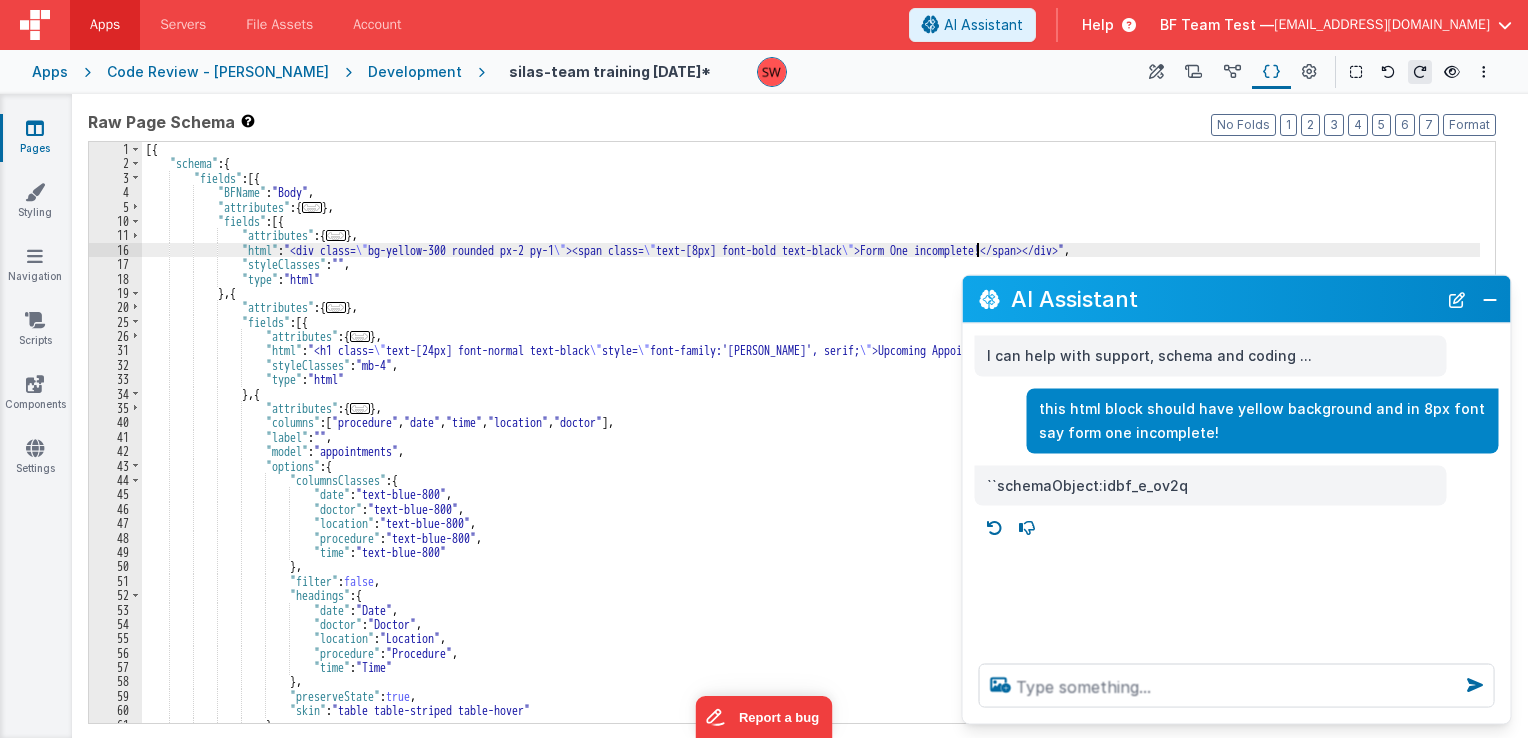 click on "[{      "schema" :  {           "fields" :  [{                "BFName" :  "Body" ,                "attributes" :  { ... } ,                "fields" :  [{                     "attributes" :  { ... } ,                     "html" :  "<div class= \" bg-yellow-300 rounded px-2 py-1 \" ><span class= \" text-[8px] font-bold text-black \" >Form One incomplete!</span></div>" ,                     "styleClasses" :  "" ,                     "type" :  "html"                } ,  {                     "attributes" :  { ... } ,                     "fields" :  [{                          "attributes" :  { ... } ,                          "html" :  "<h1 class= \" text-[24px] font-normal text-black \"  style= \" font-family:'Tiro Bangla', serif; \" >Upcoming Appointments</h1>" ,                          "styleClasses" :  "mb-4" ,                          "type" :  "html"                     } ,  {                          "attributes" :  { ... } ,                          "columns" :  [ "procedure" ,  "date" ,  "time" ,  ,  ]" at bounding box center (811, 447) 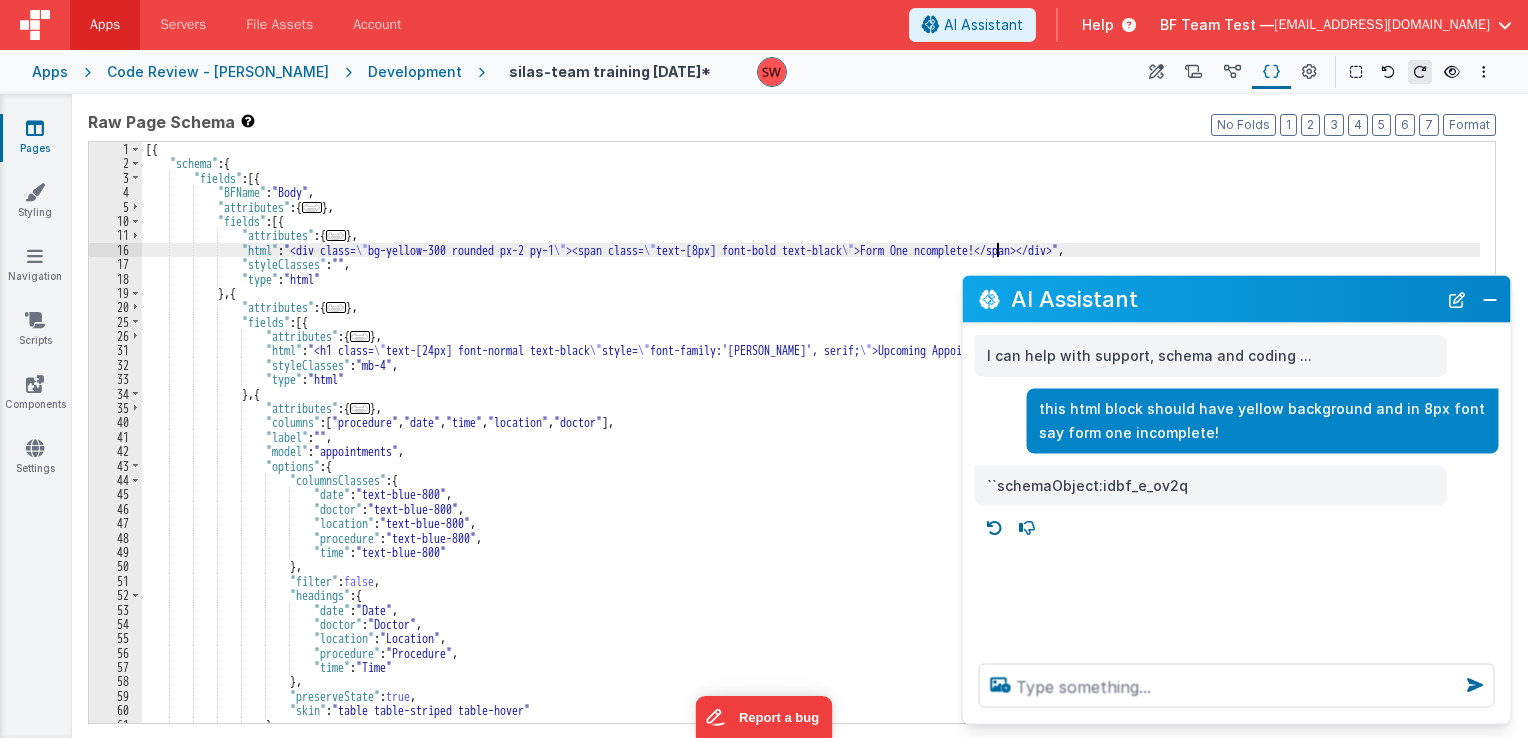 type 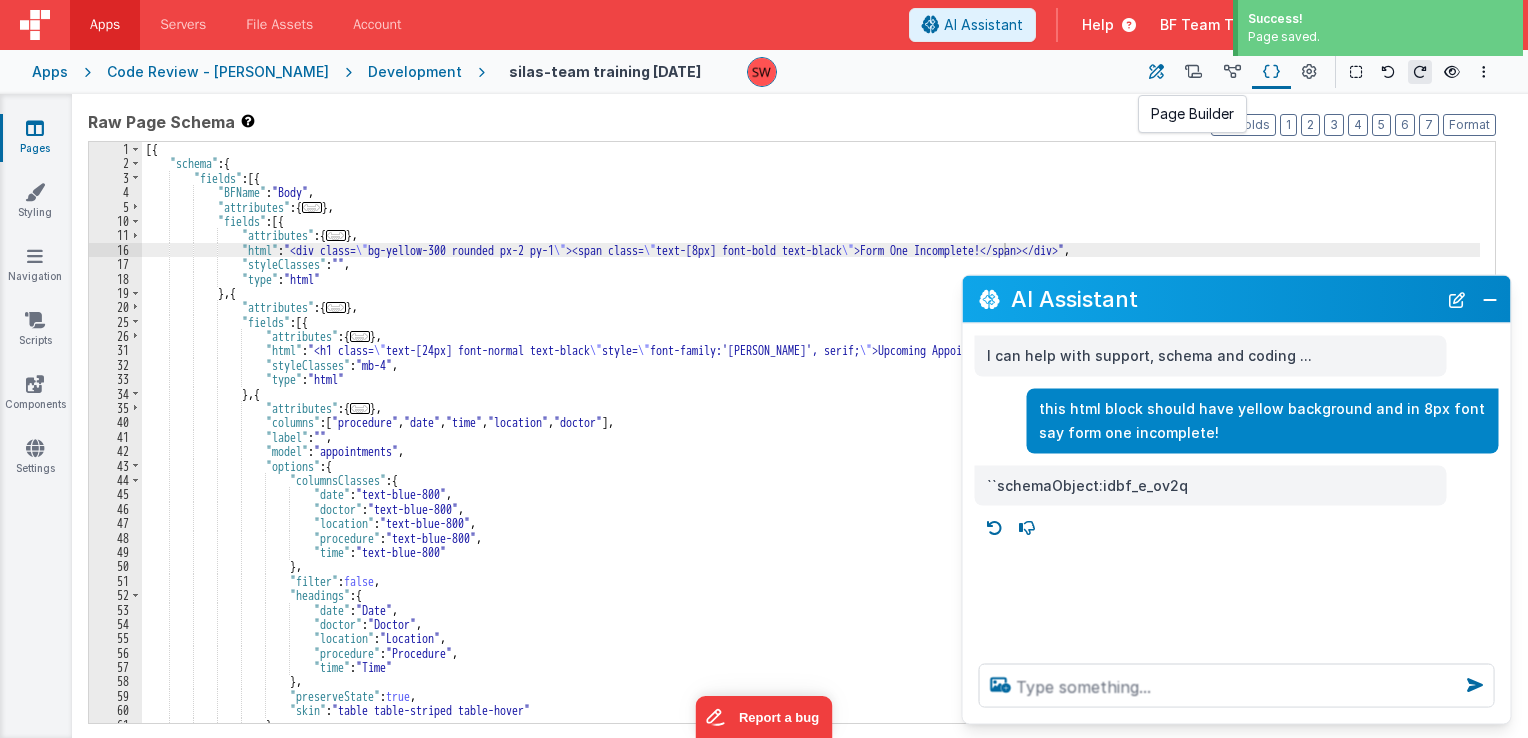 click at bounding box center [1156, 72] 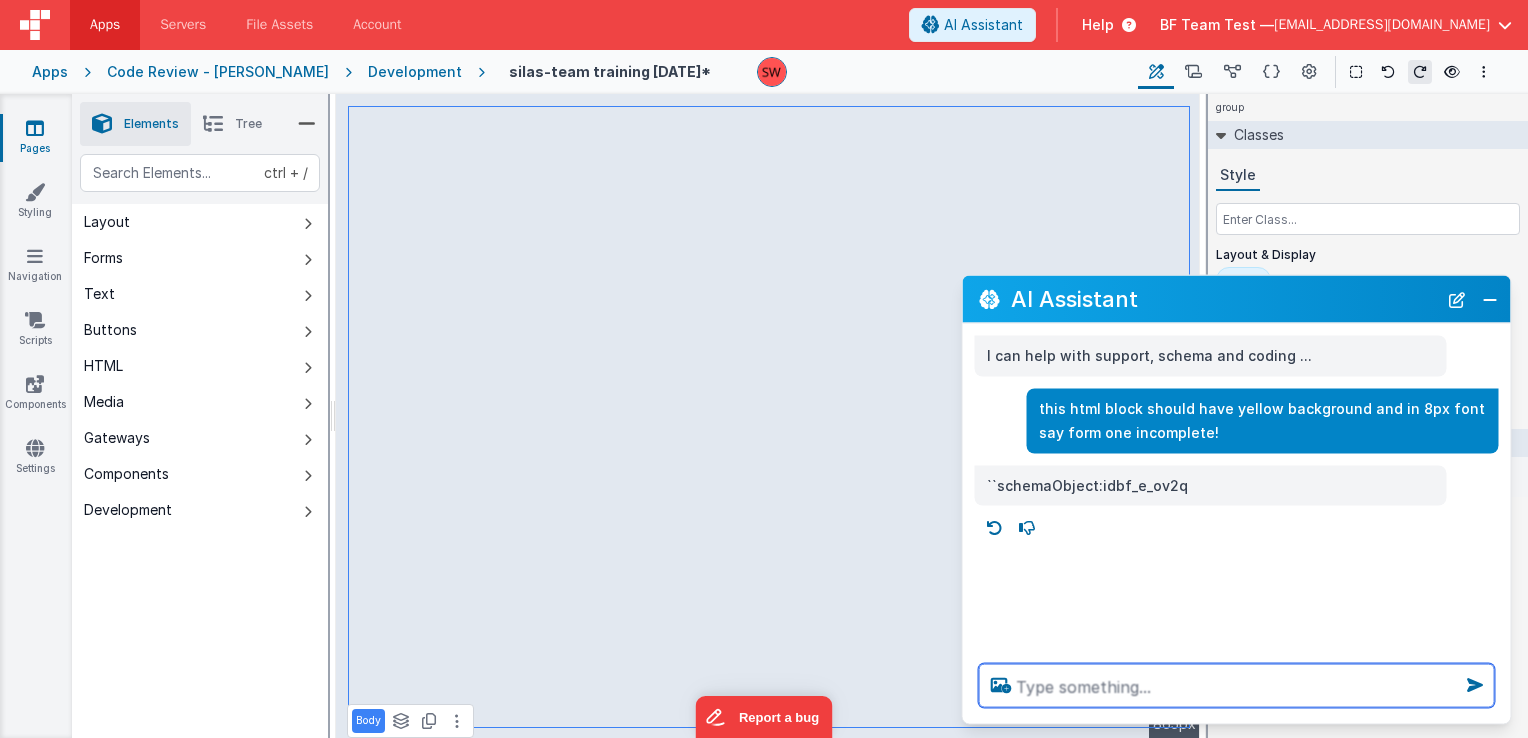 click at bounding box center (1237, 686) 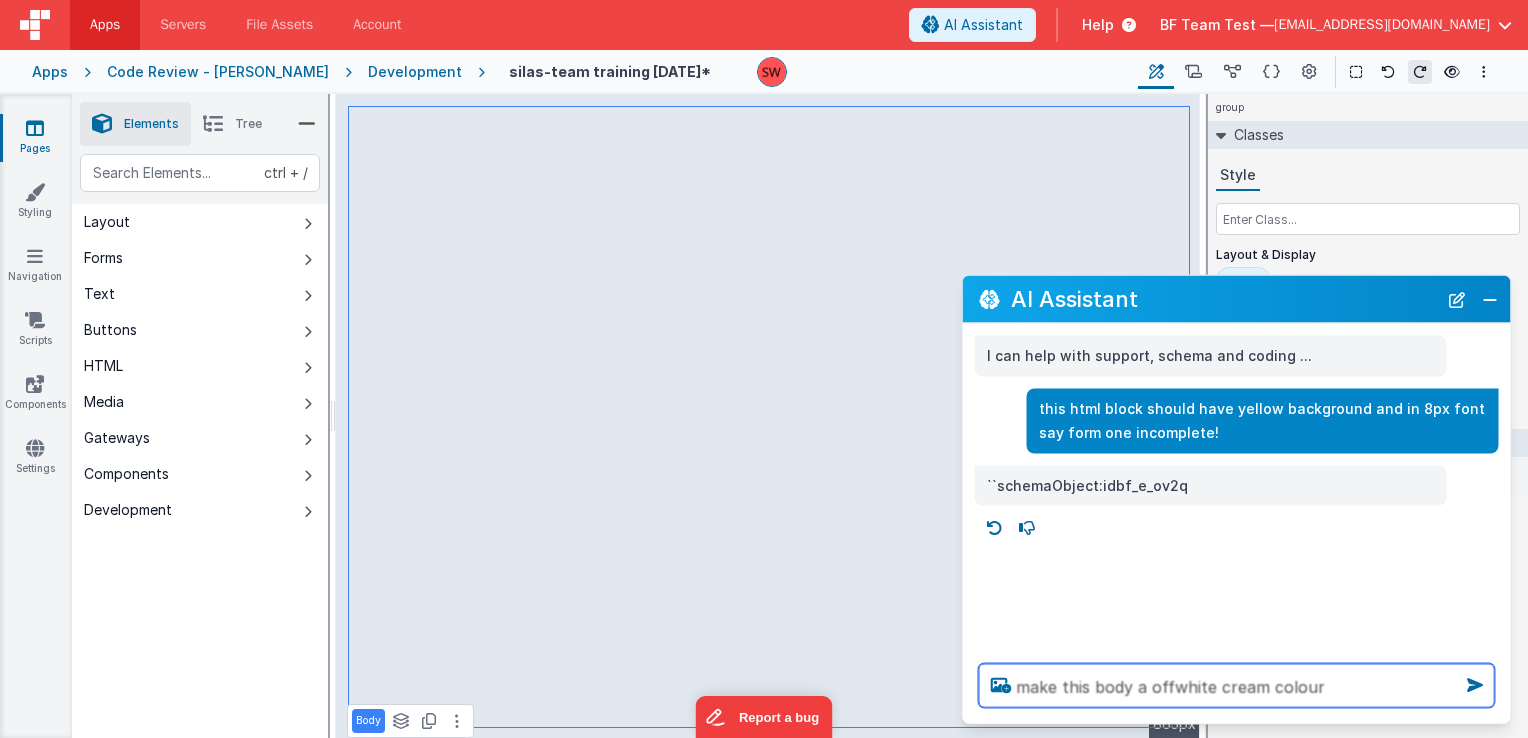 type on "make this body a offwhite cream colour" 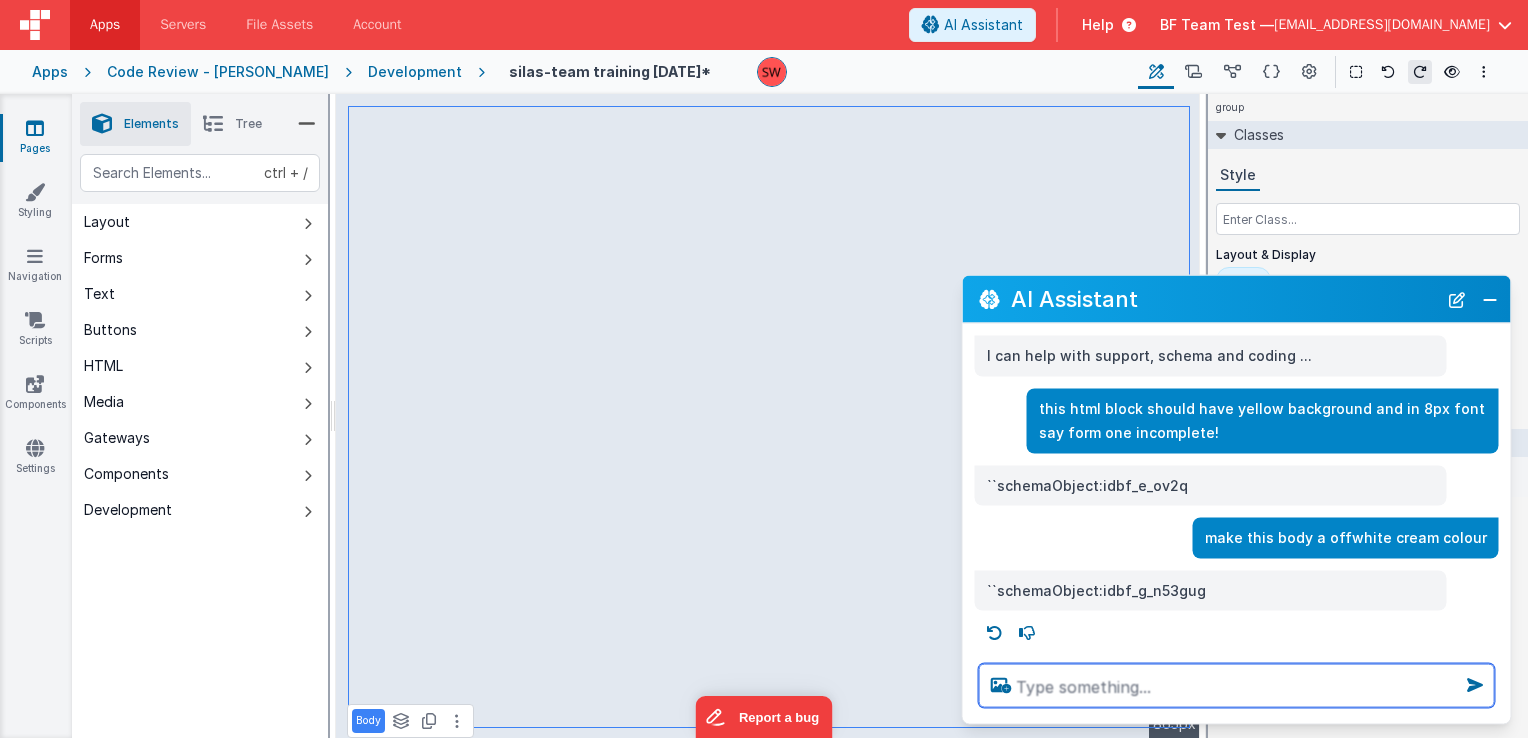 click at bounding box center [1237, 686] 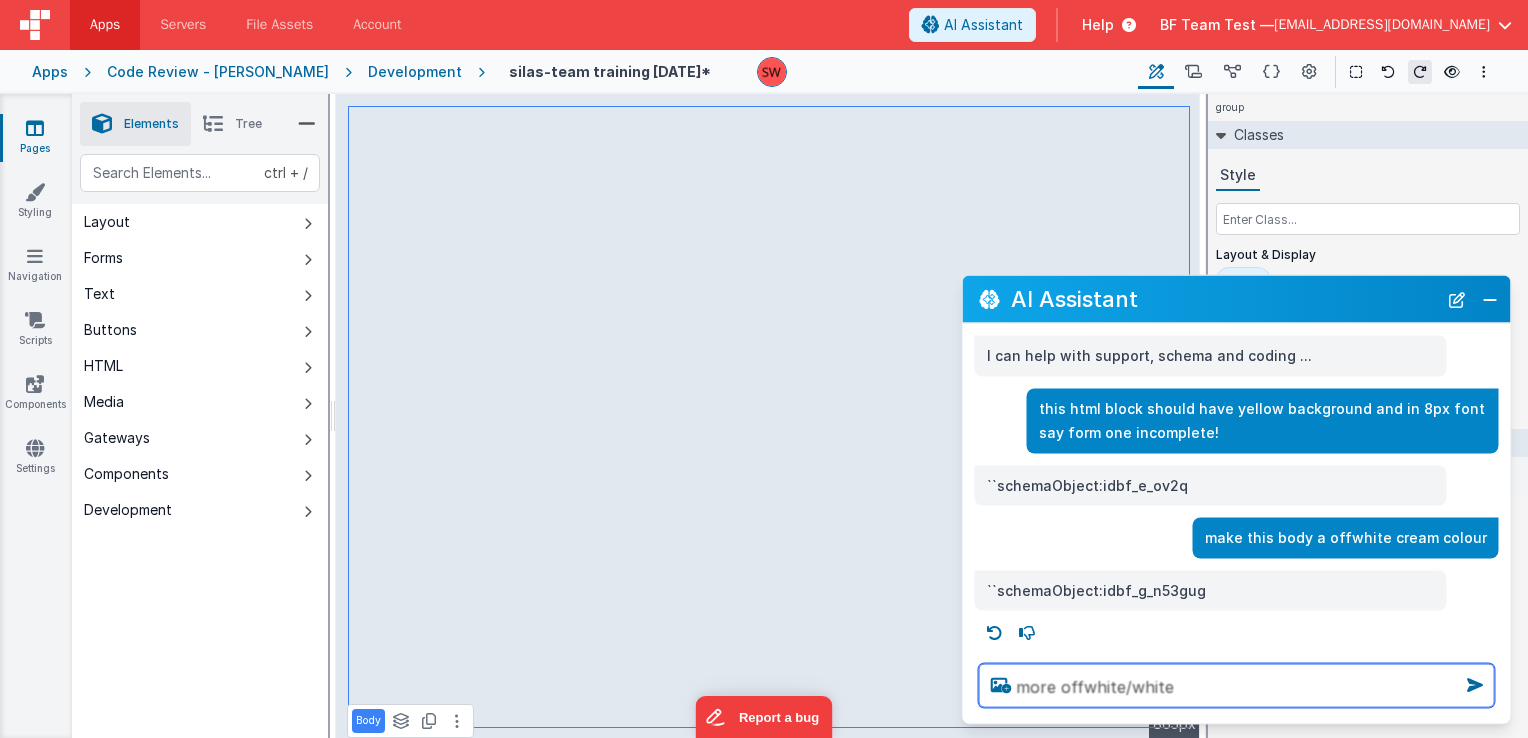 type on "more offwhite/white" 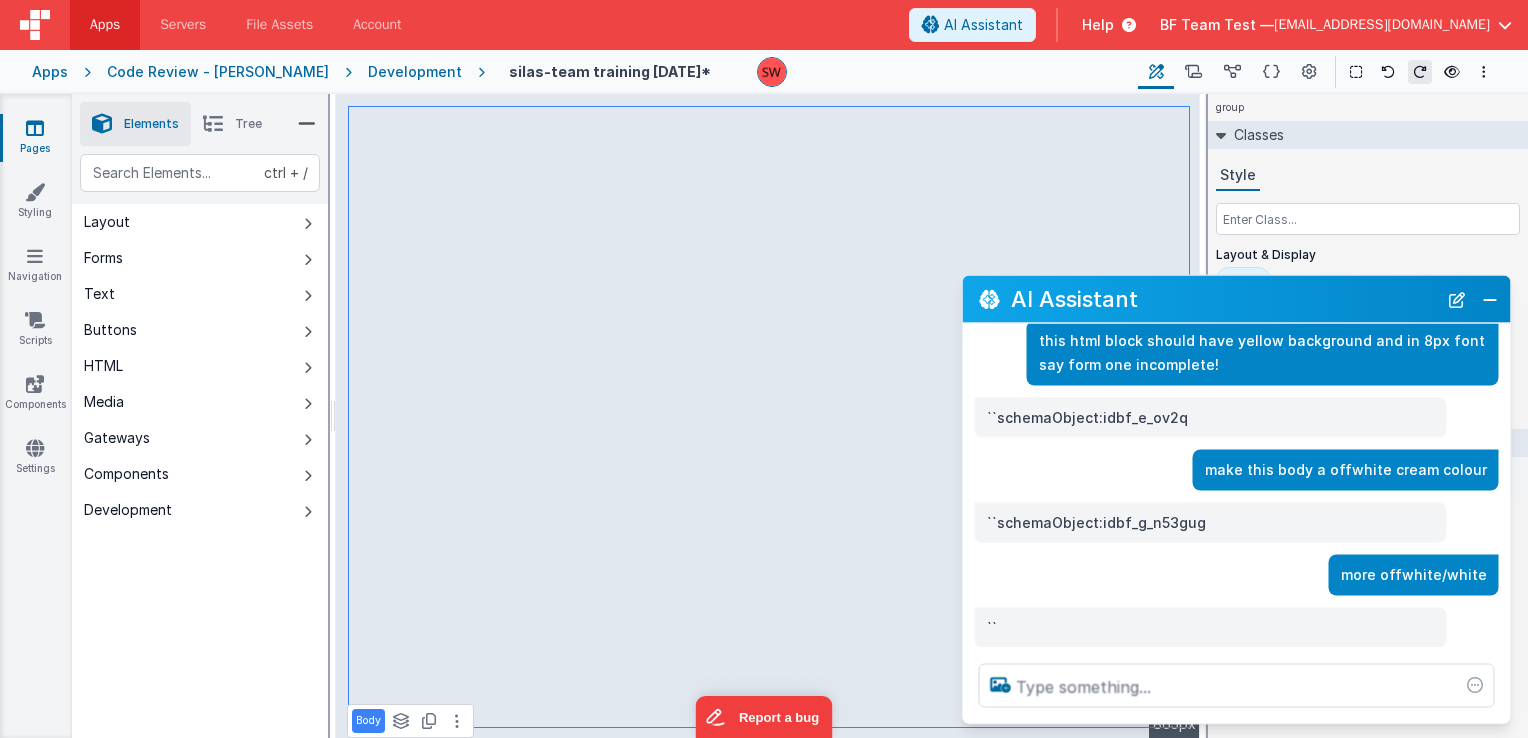 scroll, scrollTop: 67, scrollLeft: 0, axis: vertical 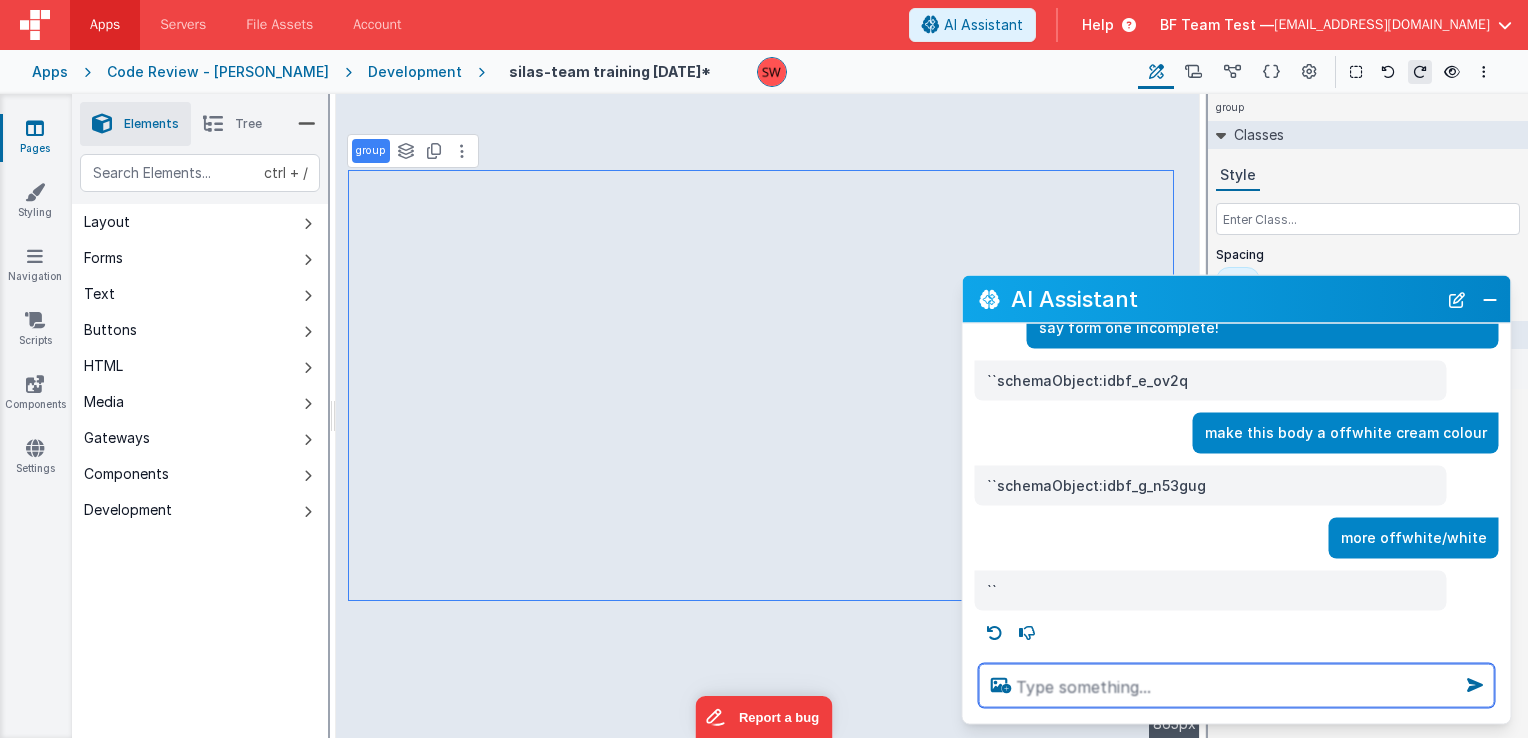 click at bounding box center (1237, 686) 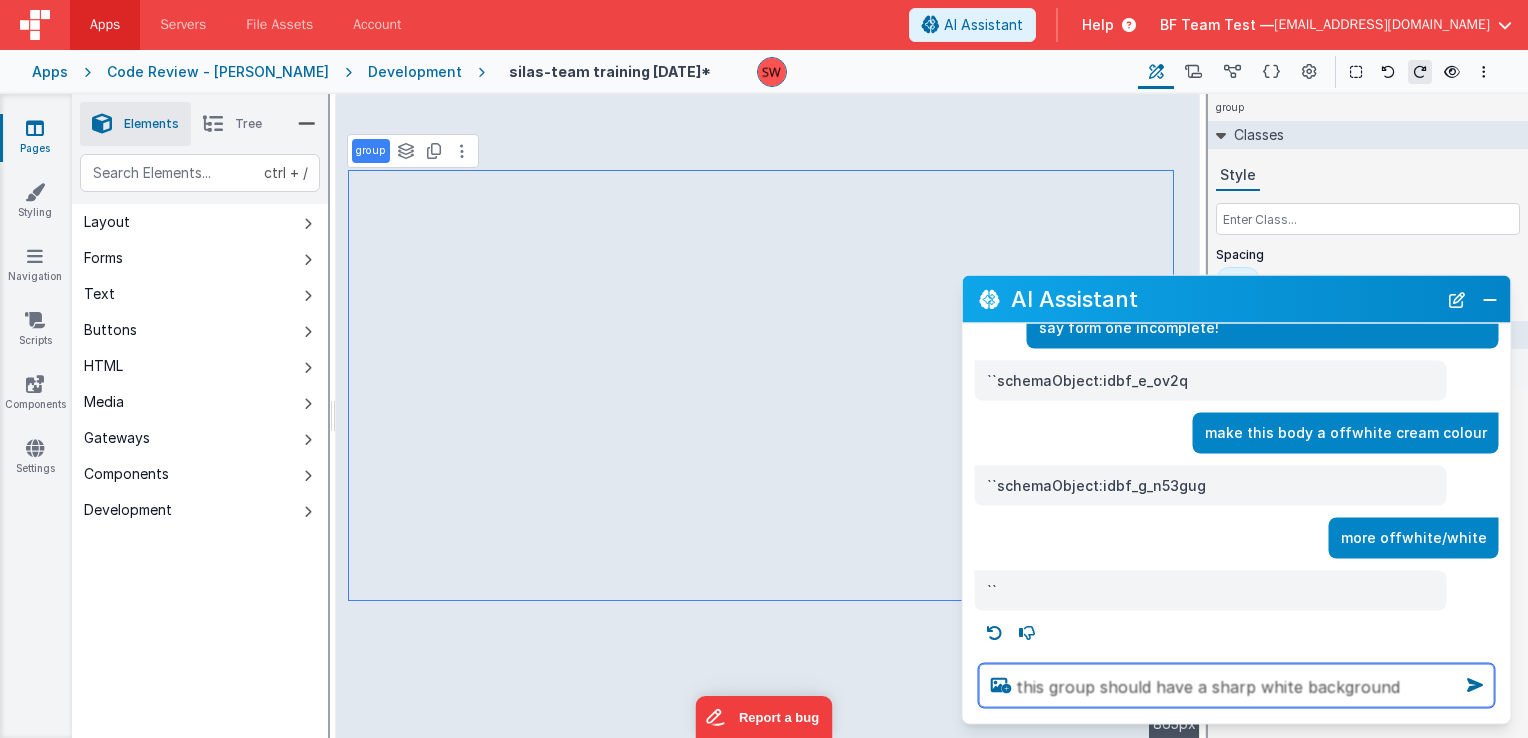 type on "this group should have a sharp white background" 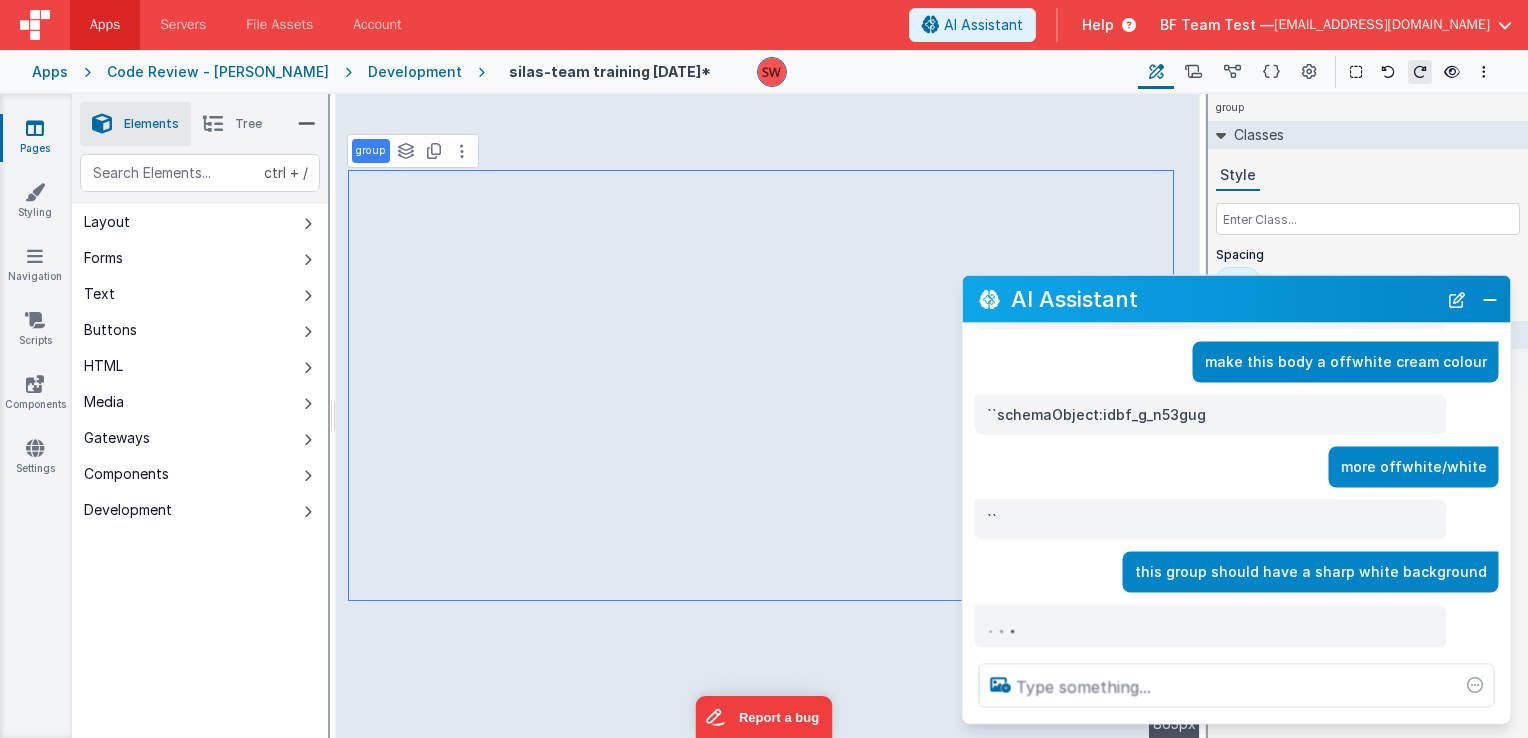 scroll, scrollTop: 172, scrollLeft: 0, axis: vertical 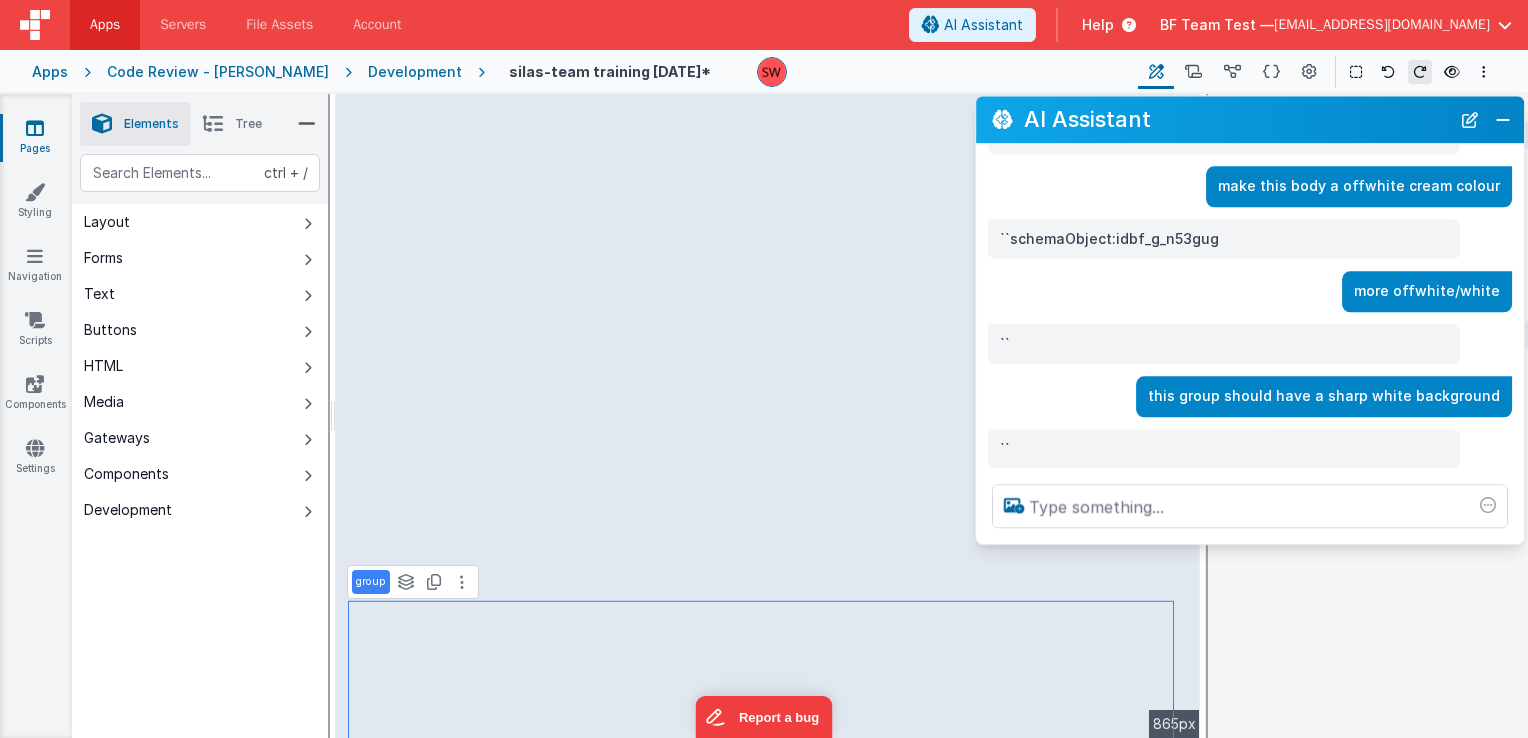 drag, startPoint x: 1141, startPoint y: 296, endPoint x: 1158, endPoint y: 119, distance: 177.81451 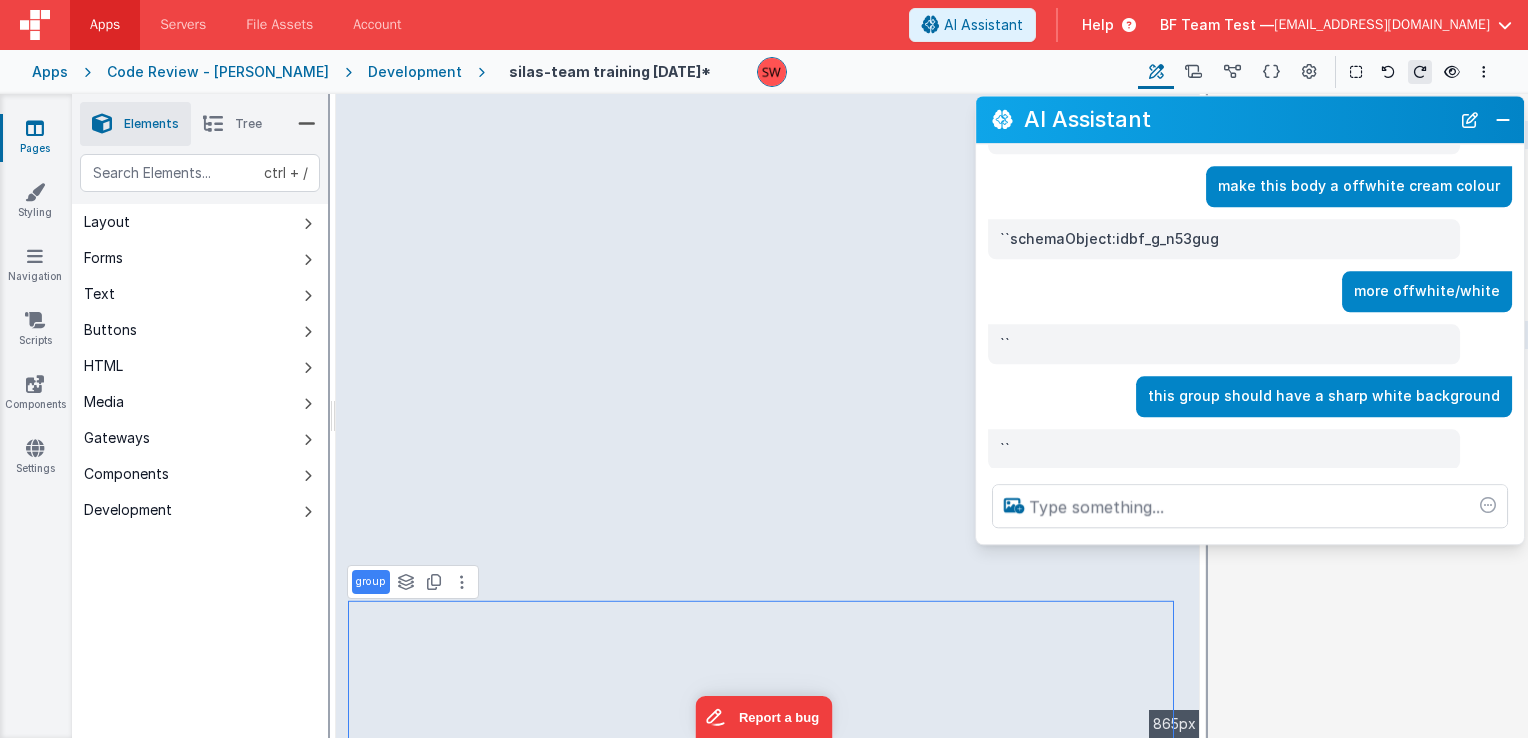 click on "AI Assistant" at bounding box center (1237, 120) 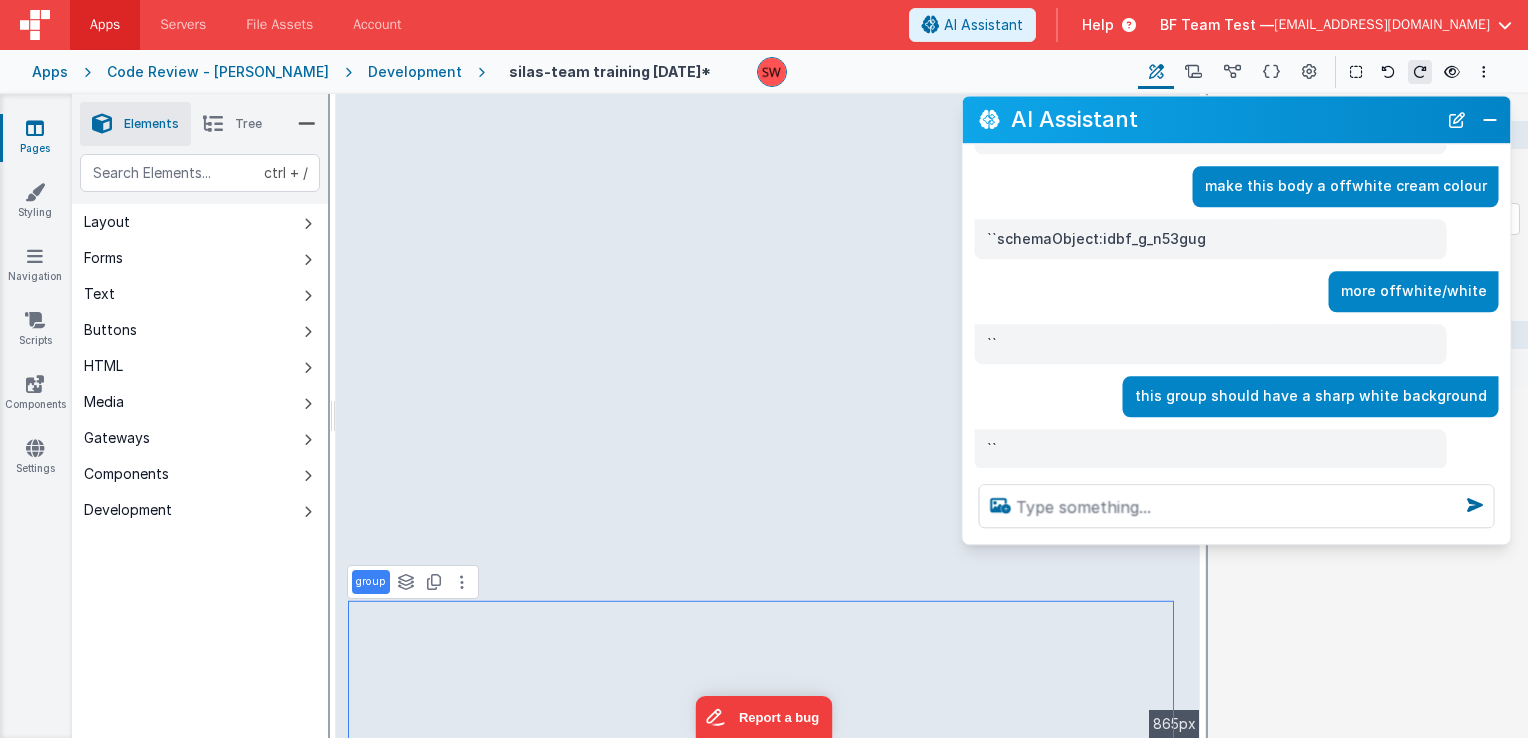 scroll, scrollTop: 210, scrollLeft: 0, axis: vertical 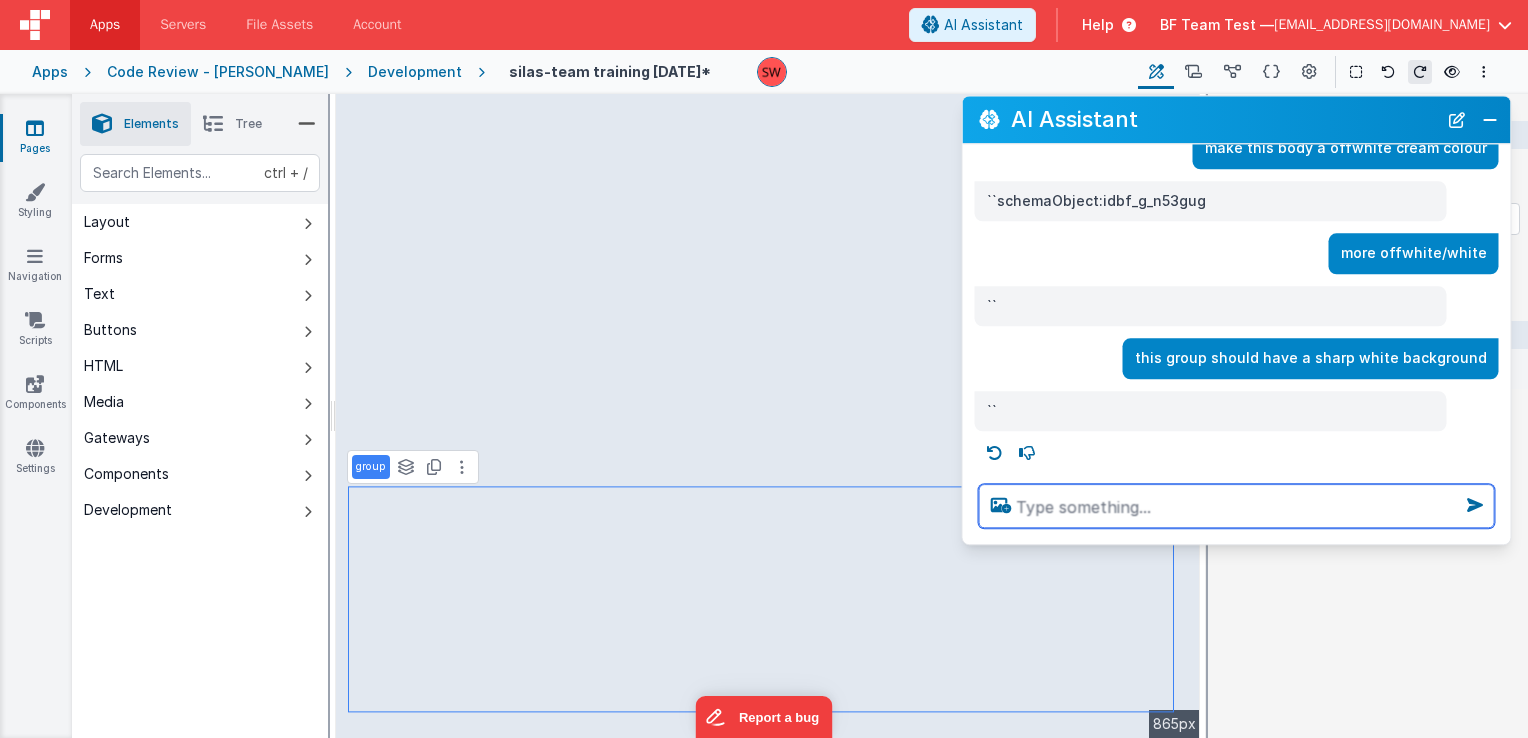 click at bounding box center [1237, 506] 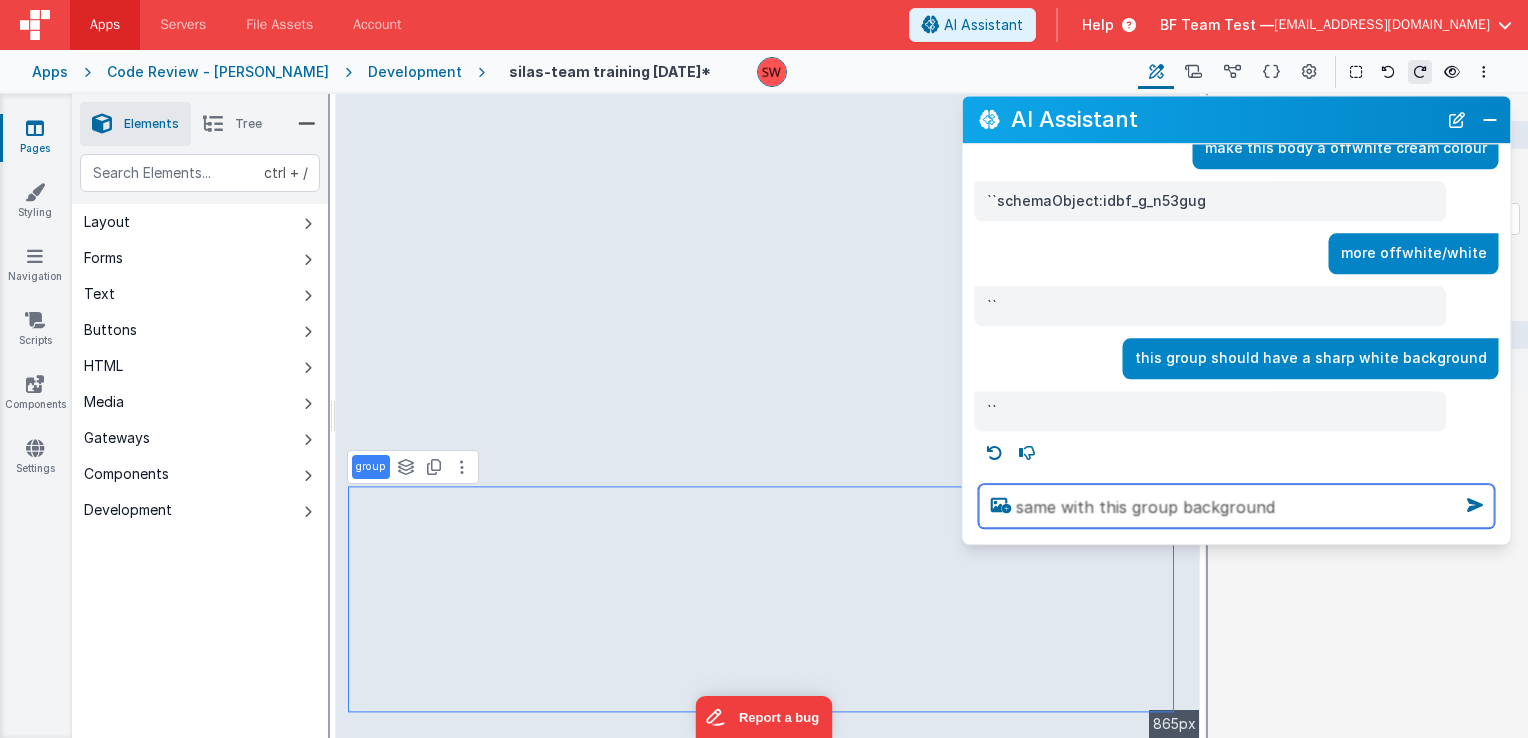 type on "same with this group background" 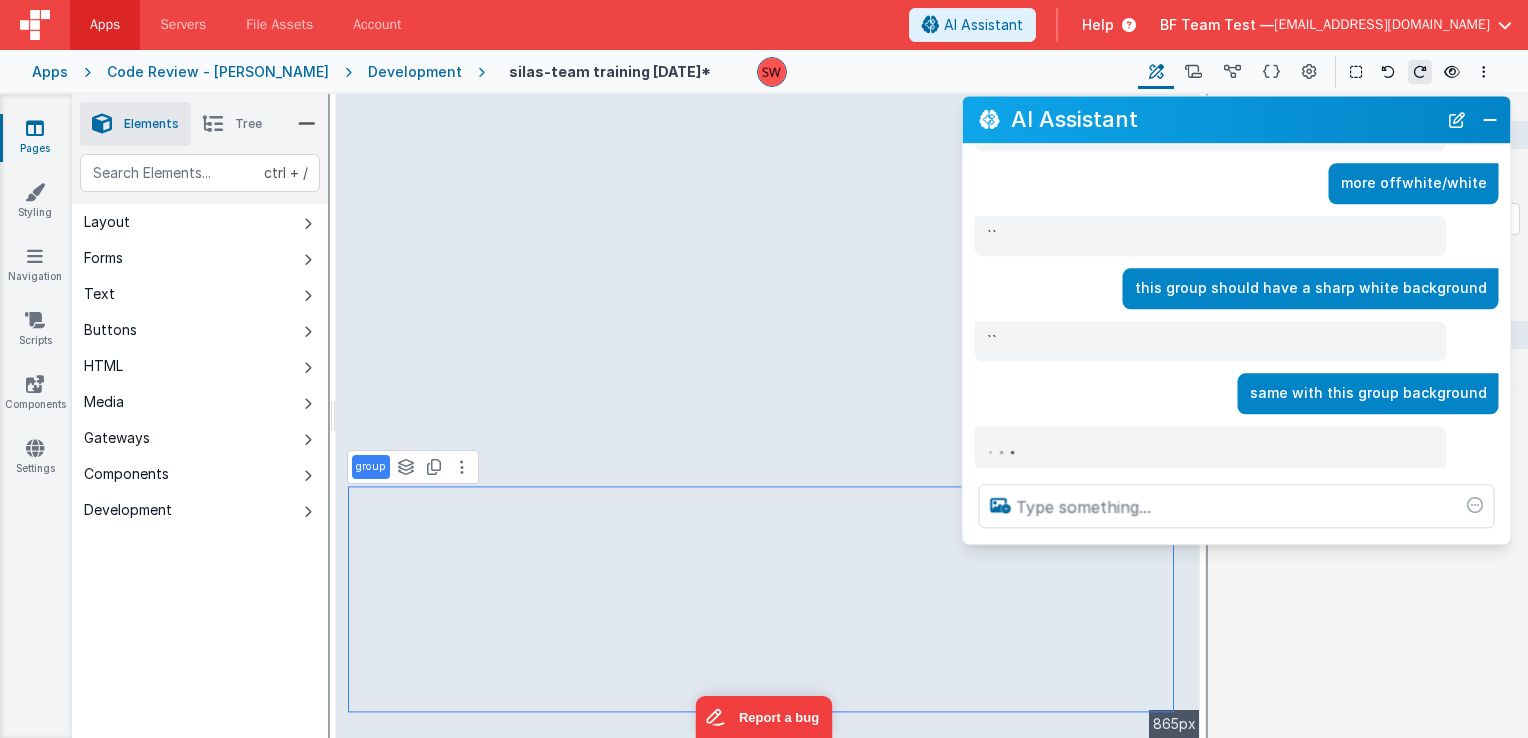 scroll, scrollTop: 277, scrollLeft: 0, axis: vertical 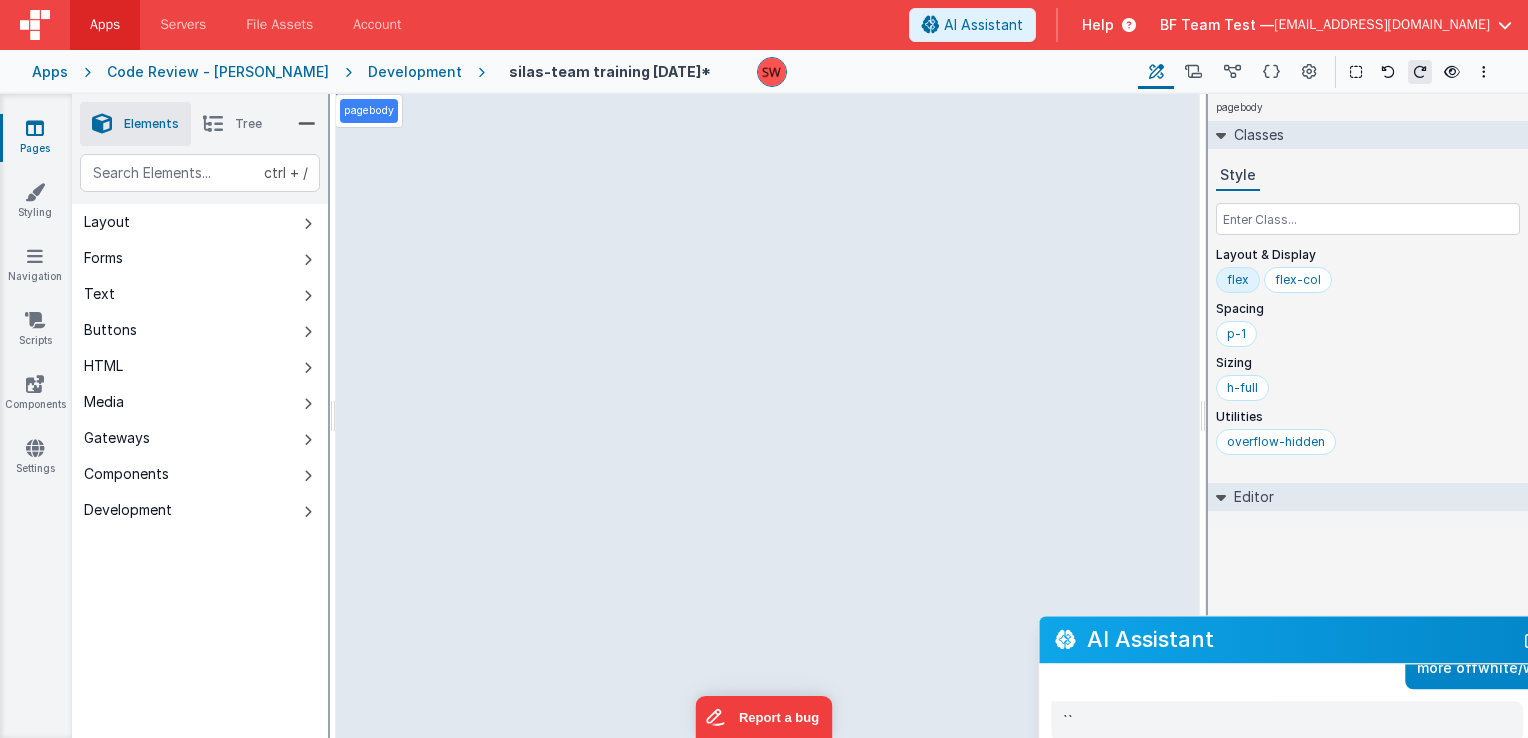 drag, startPoint x: 1348, startPoint y: 118, endPoint x: 1424, endPoint y: 638, distance: 525.5245 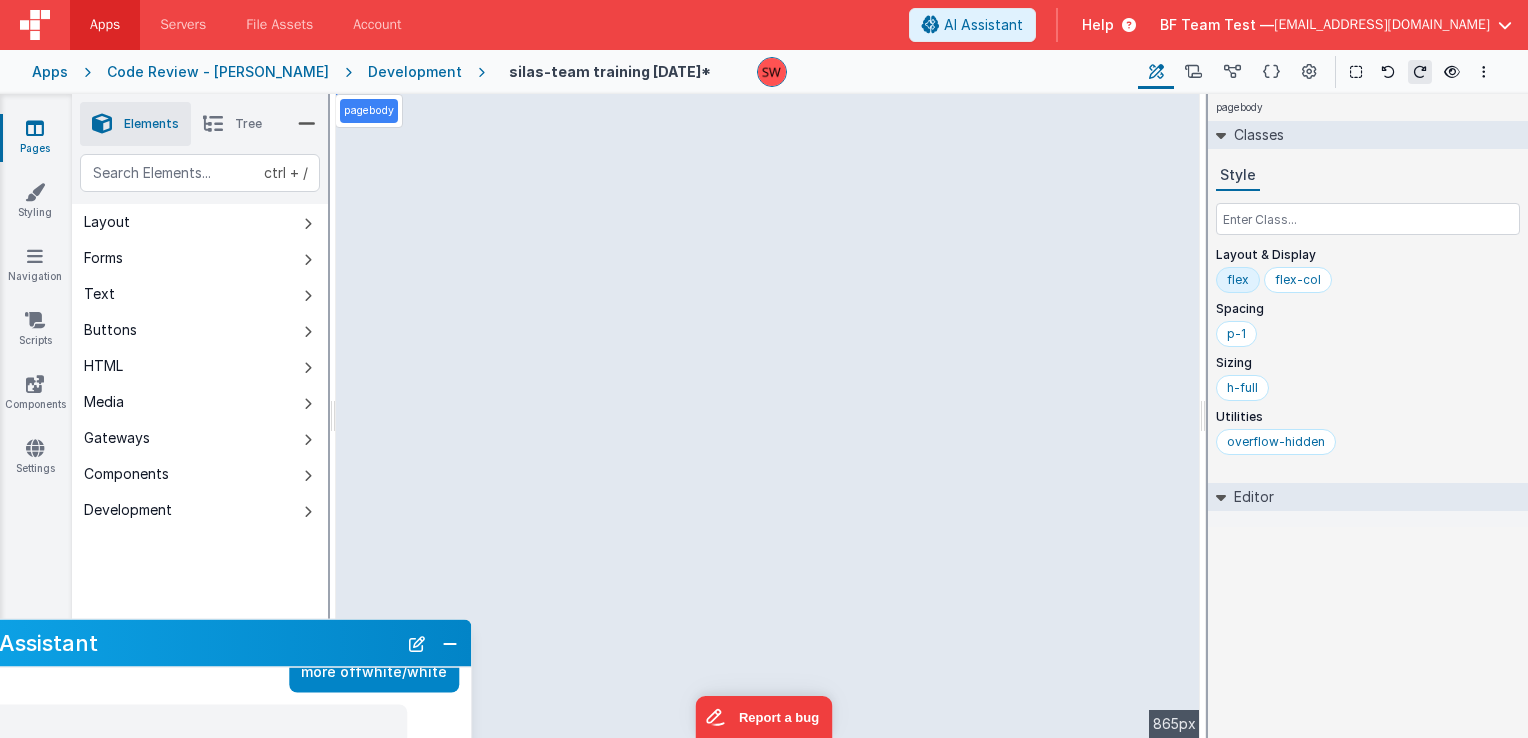 drag, startPoint x: 1132, startPoint y: 302, endPoint x: 92, endPoint y: 646, distance: 1095.4159 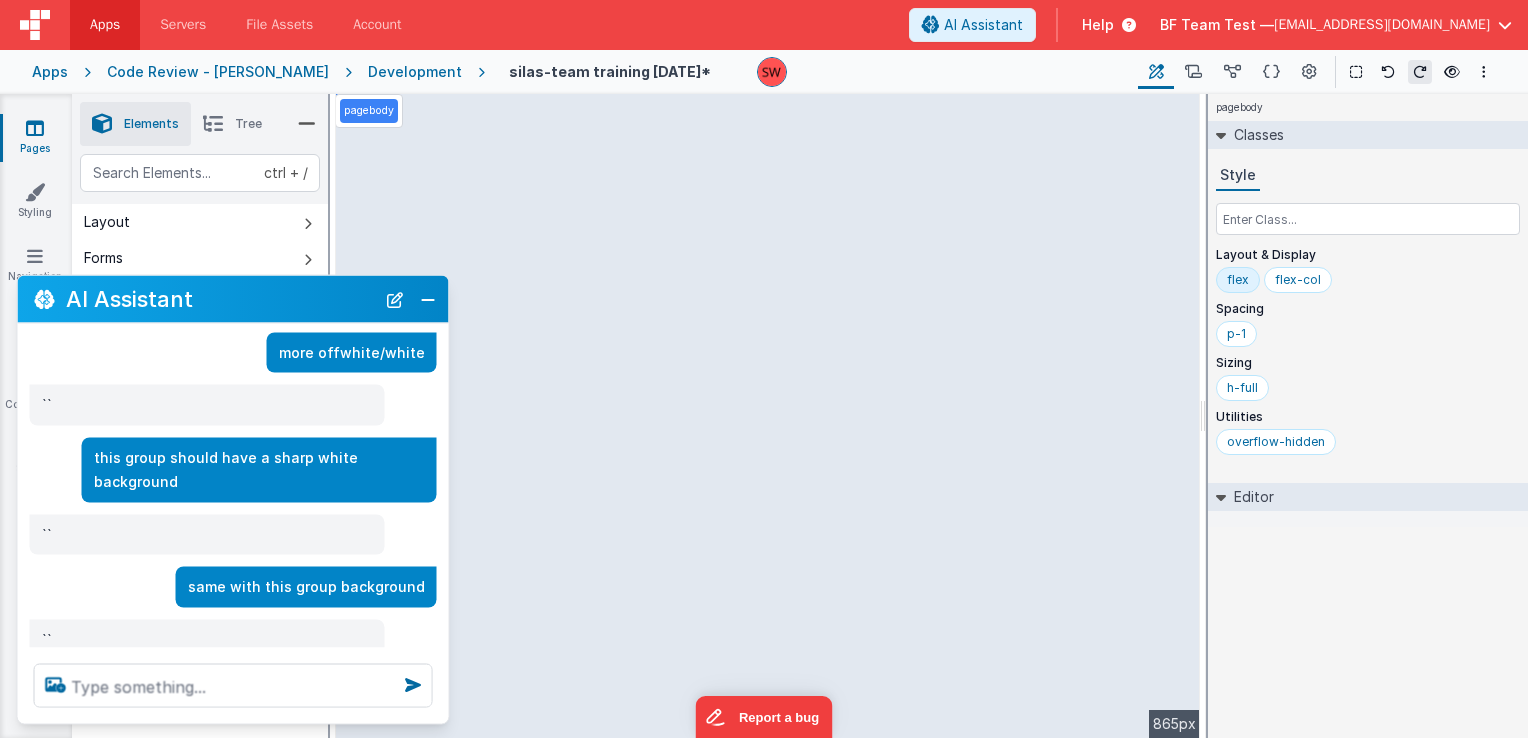 scroll, scrollTop: 388, scrollLeft: 0, axis: vertical 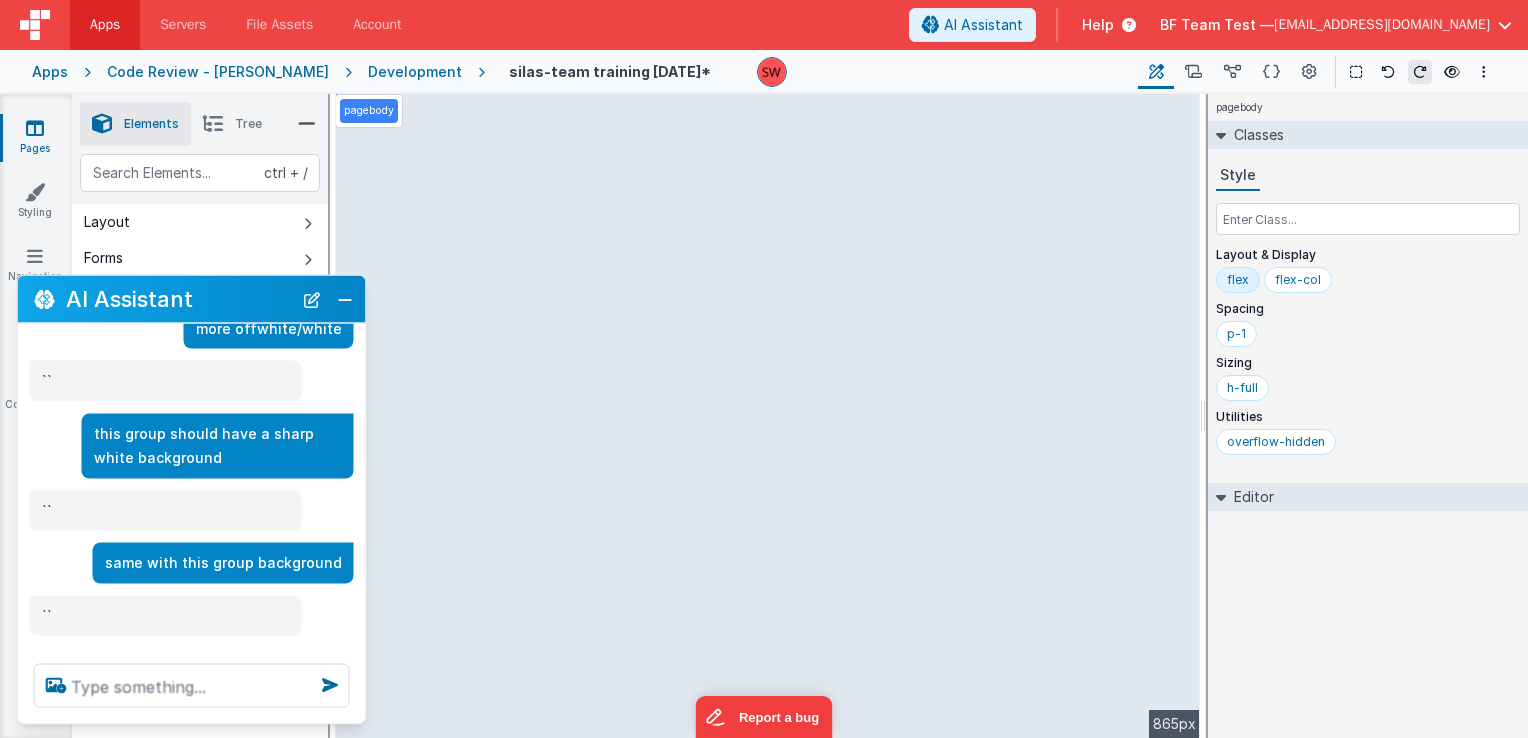 drag, startPoint x: 561, startPoint y: 384, endPoint x: 239, endPoint y: 375, distance: 322.12576 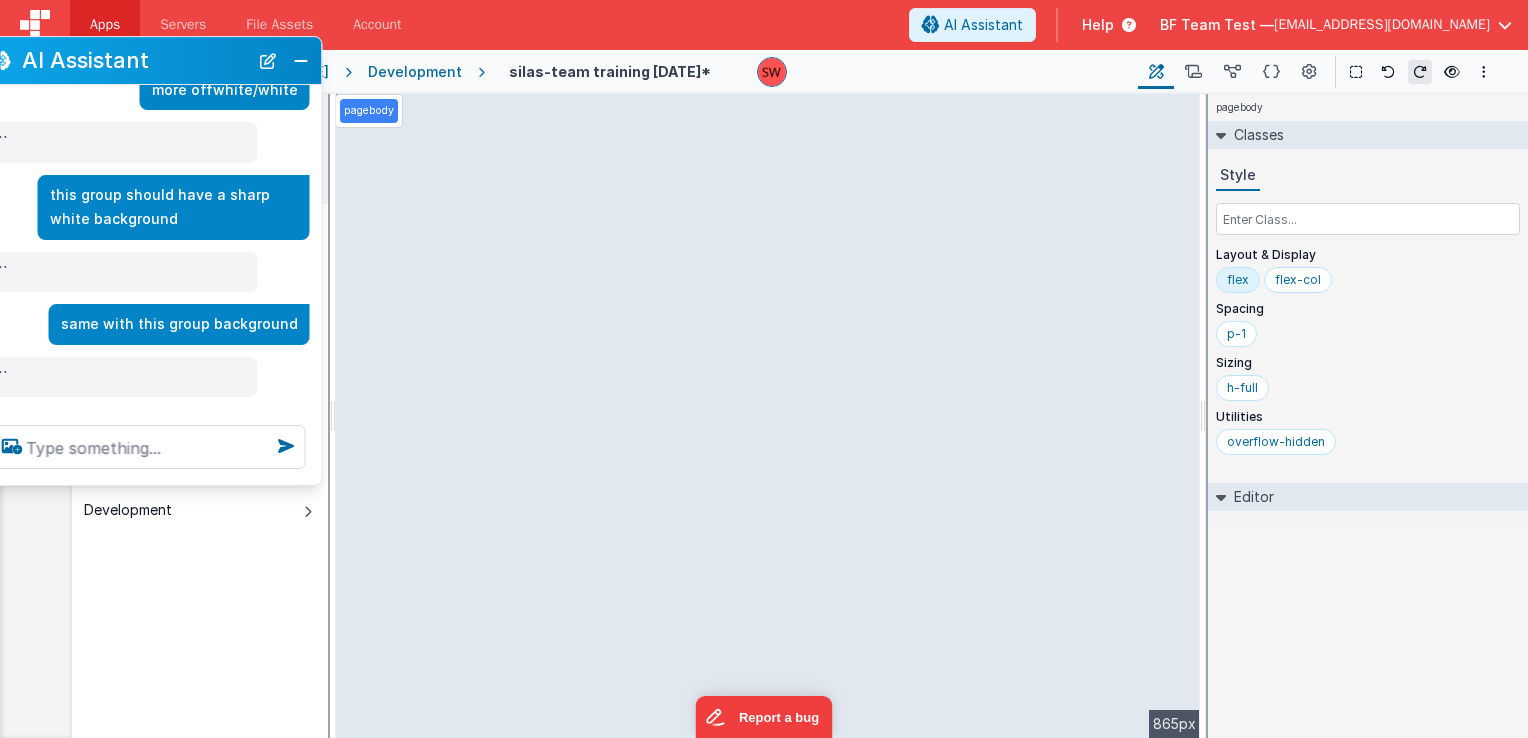 drag, startPoint x: 205, startPoint y: 295, endPoint x: 163, endPoint y: 61, distance: 237.73935 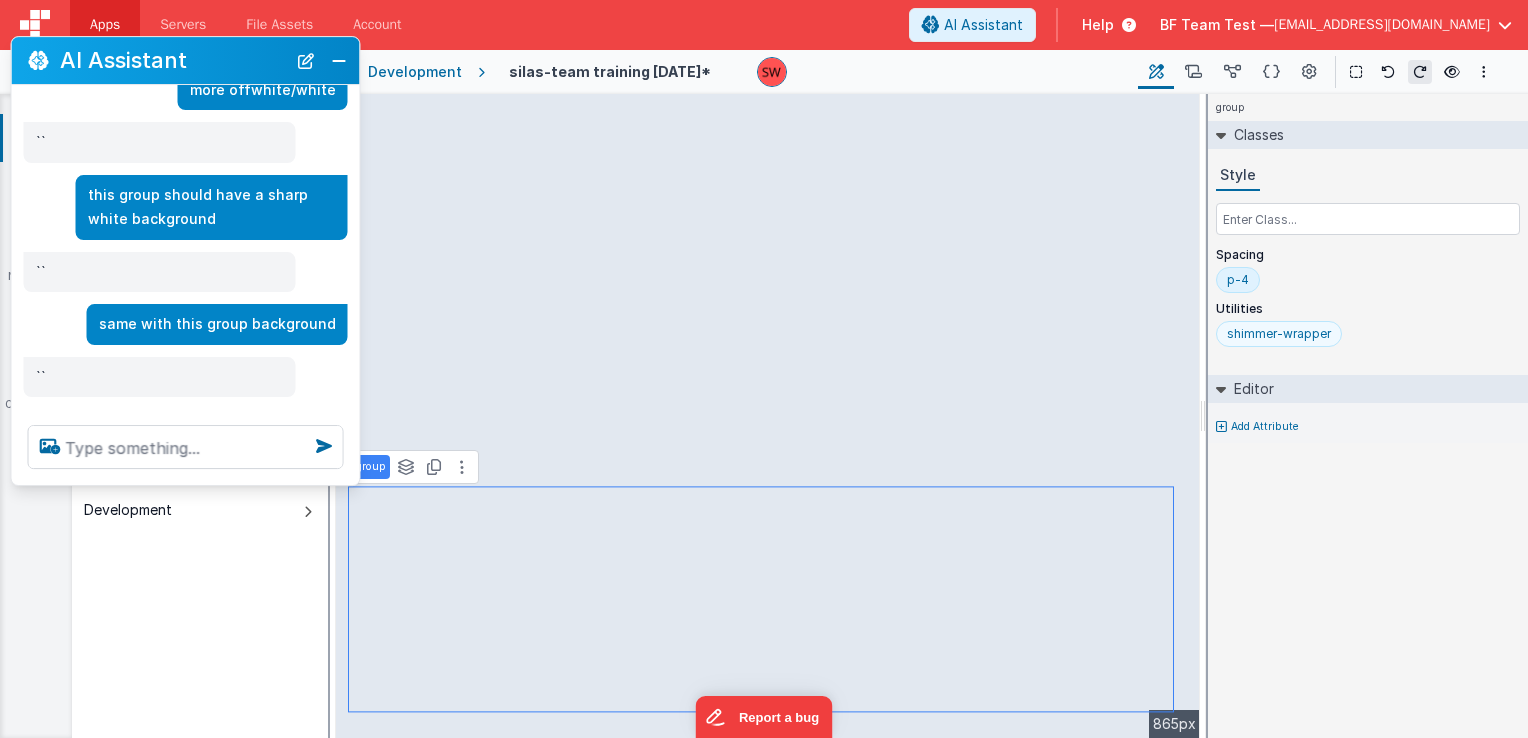 click on "shimmer-wrapper" at bounding box center (1279, 334) 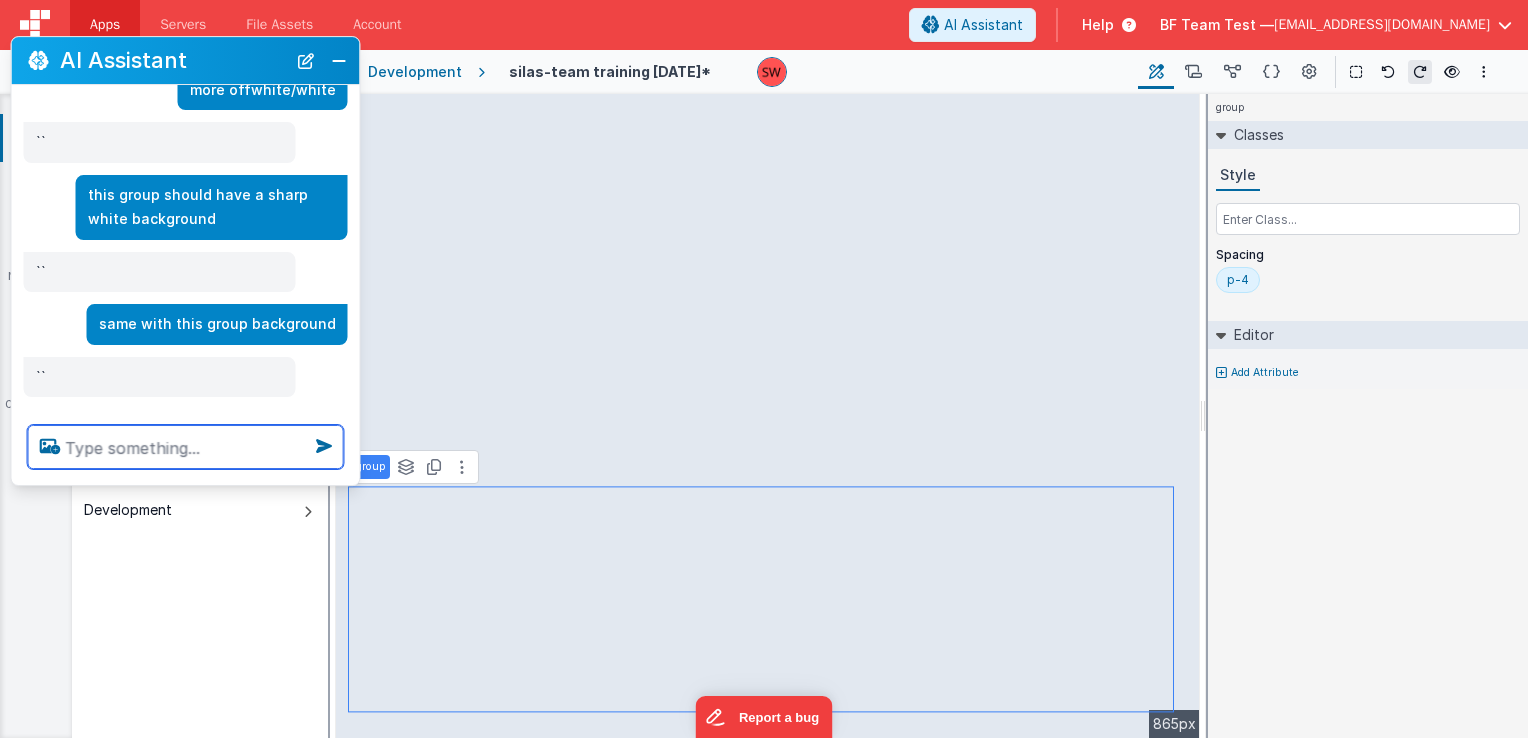 click at bounding box center (186, 447) 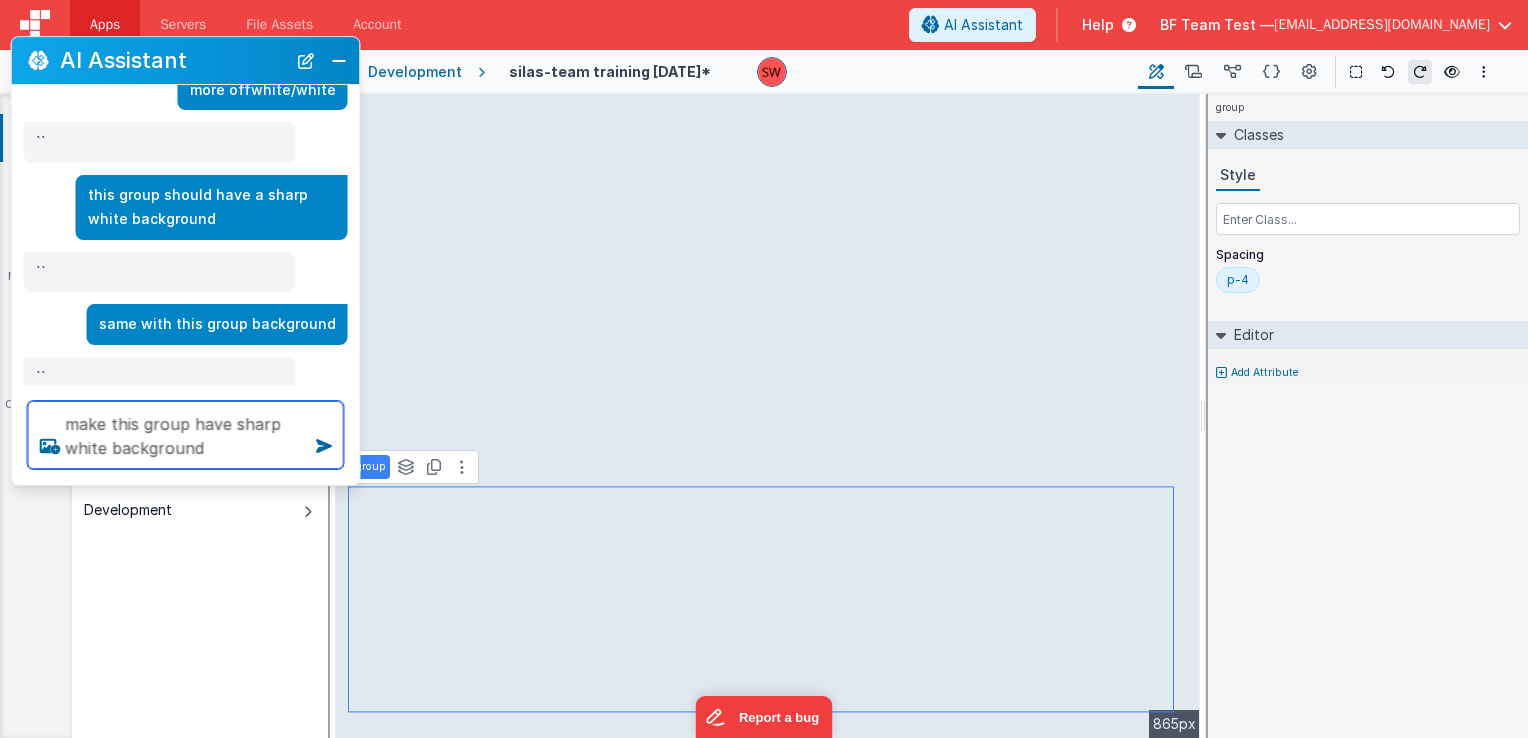 type on "make this group have sharp white background" 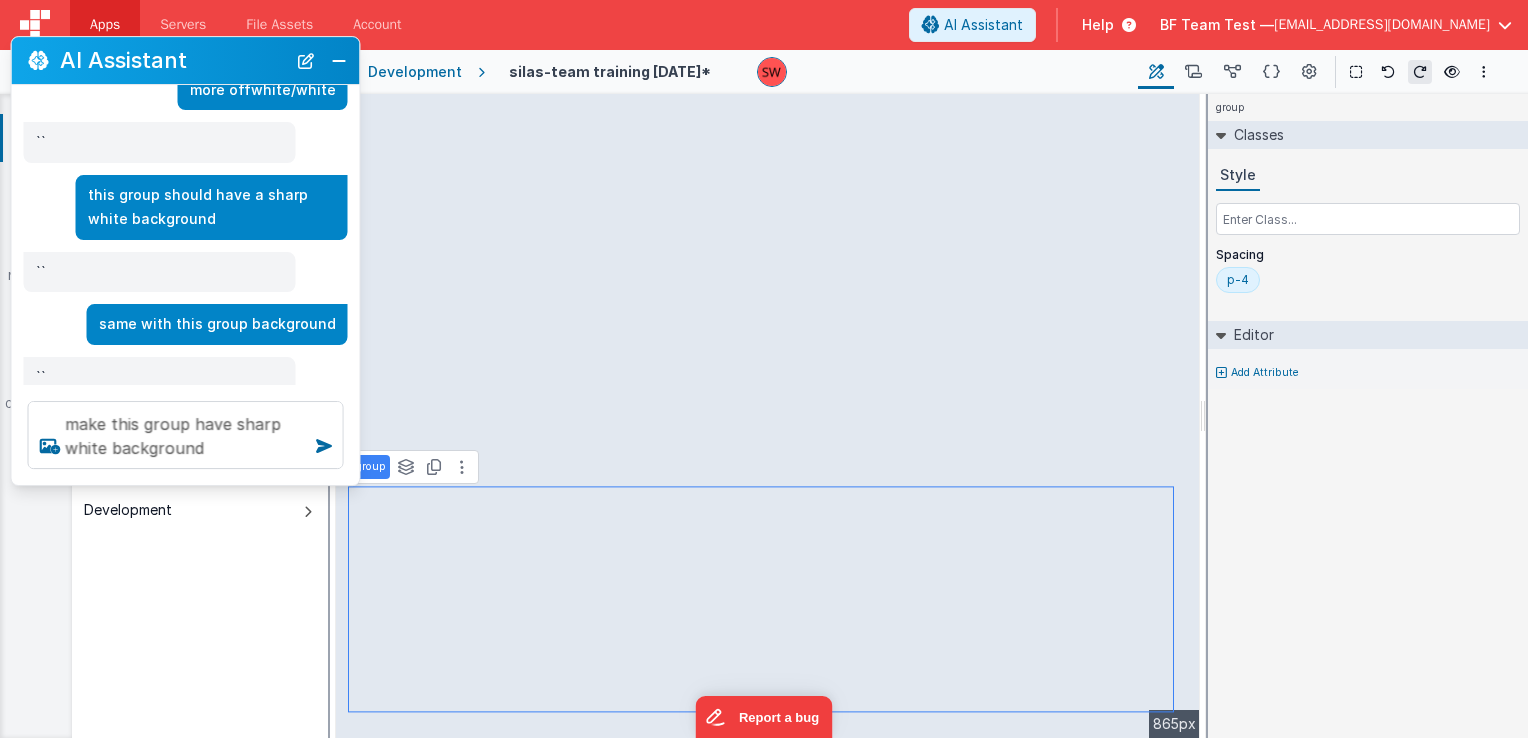 type 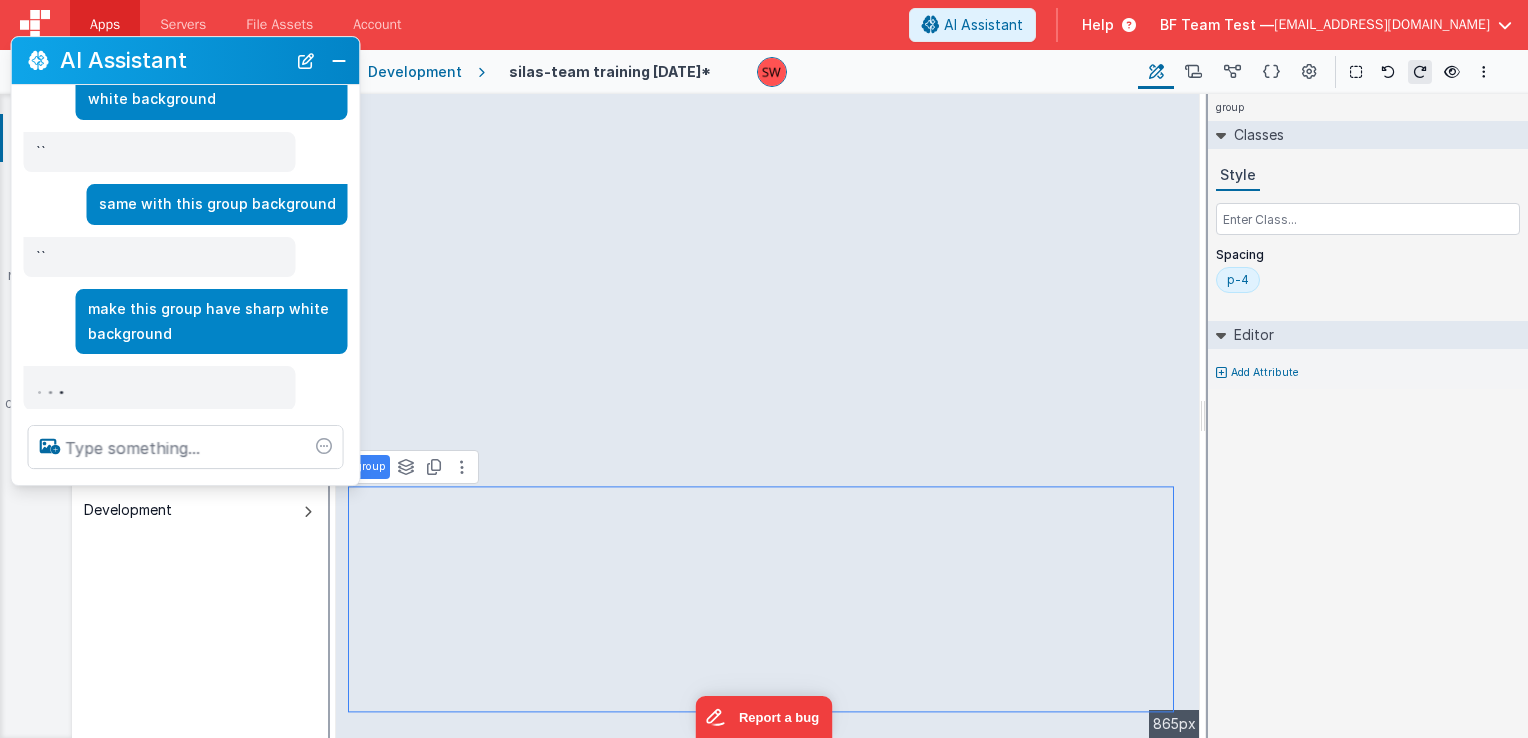 scroll, scrollTop: 504, scrollLeft: 0, axis: vertical 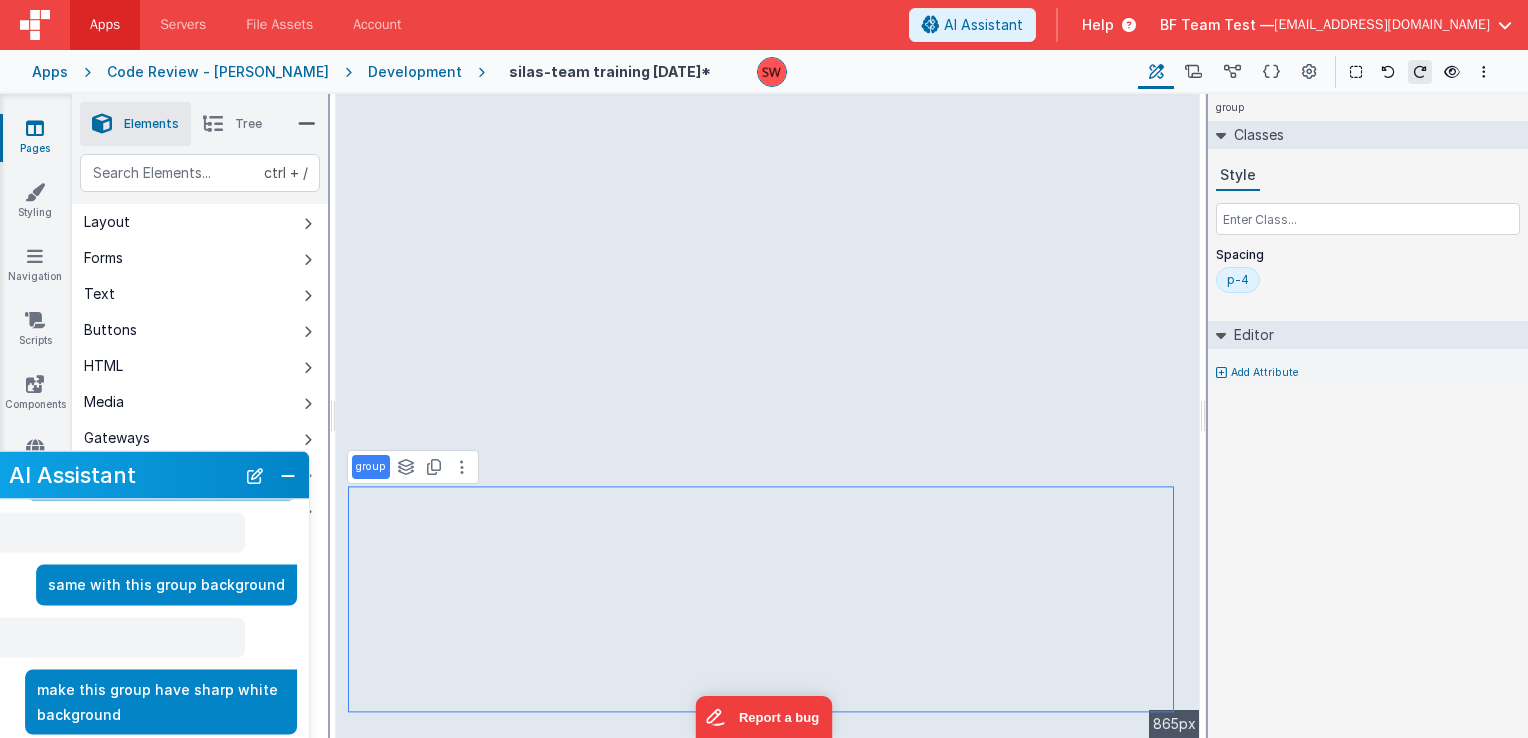 drag, startPoint x: 150, startPoint y: 69, endPoint x: 100, endPoint y: 483, distance: 417.0084 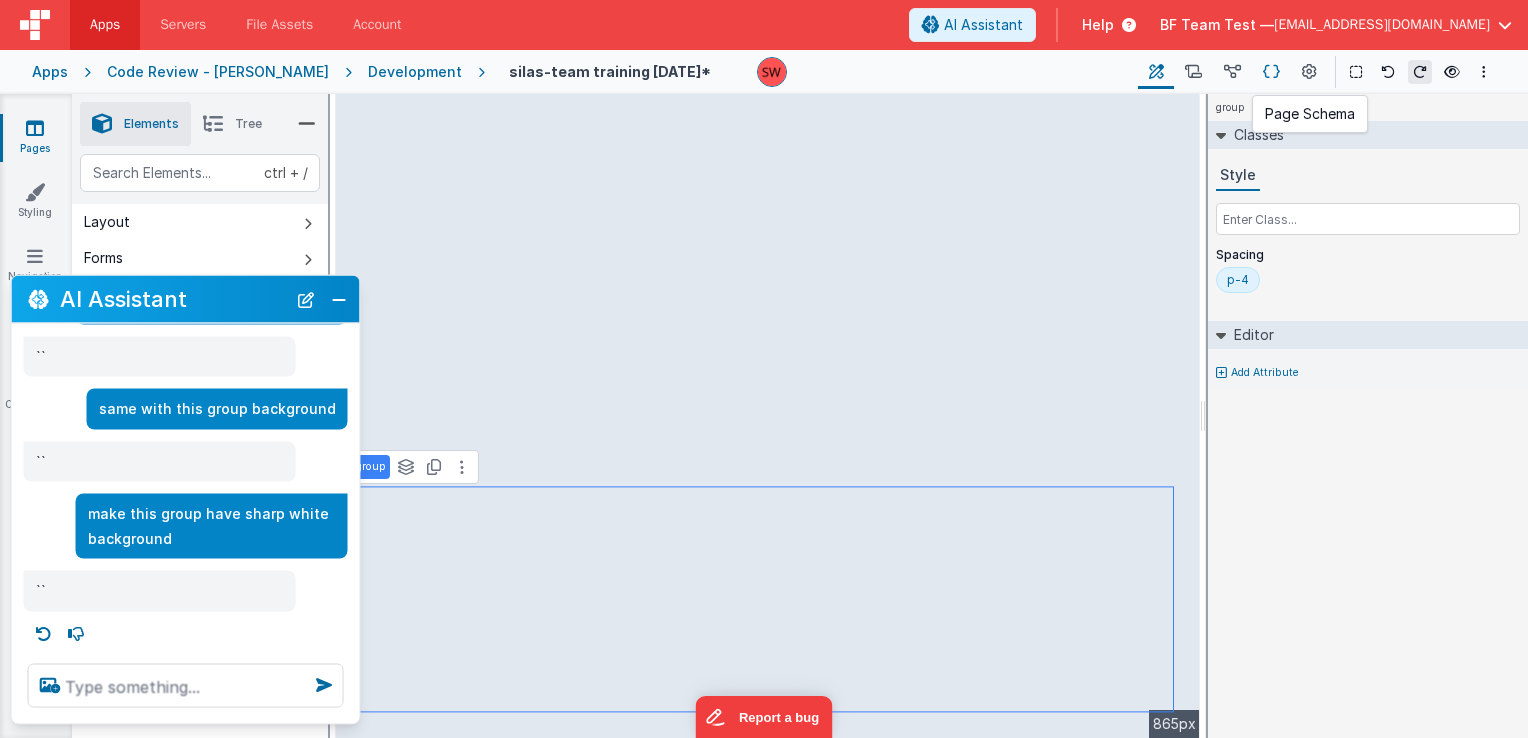 click at bounding box center [1271, 72] 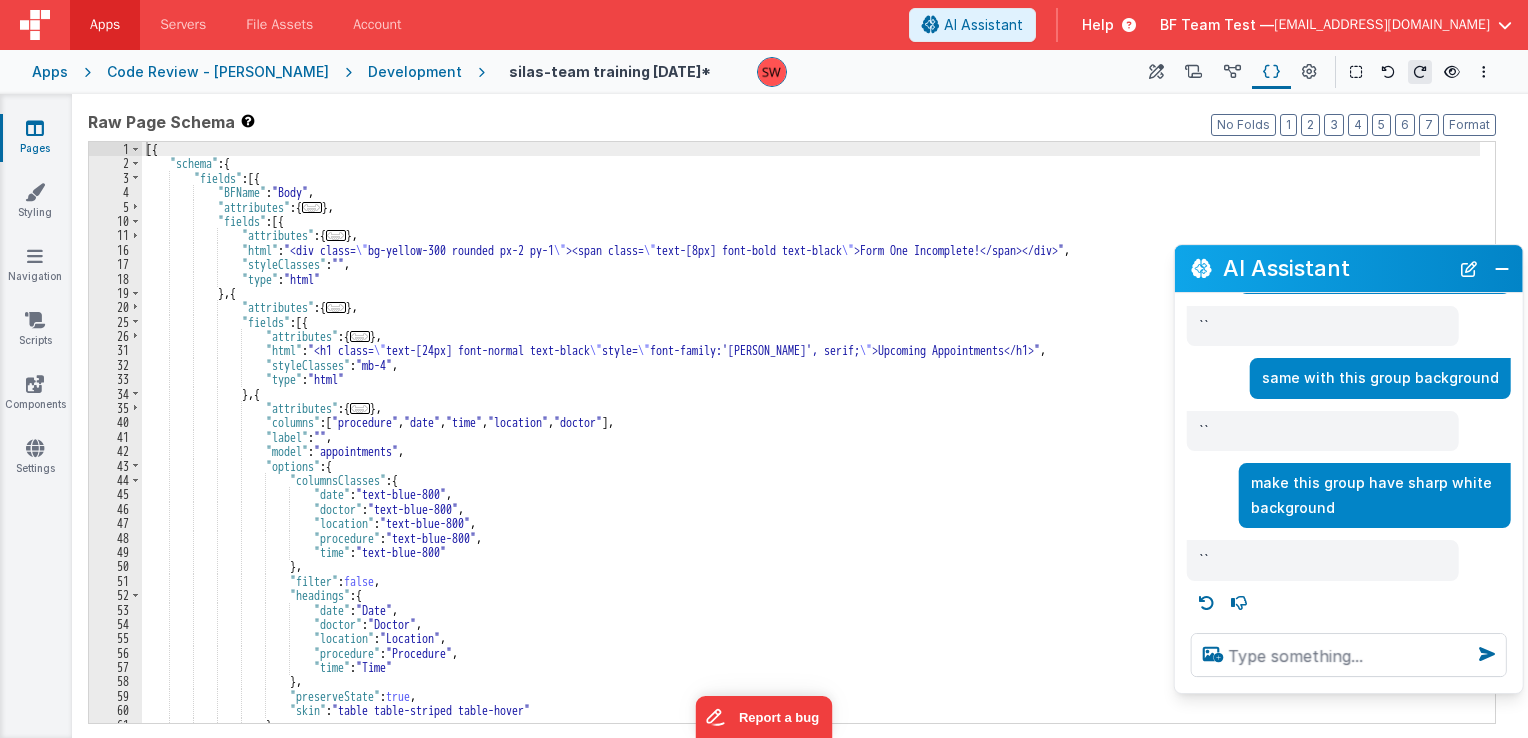 drag, startPoint x: 257, startPoint y: 306, endPoint x: 1420, endPoint y: 276, distance: 1163.3868 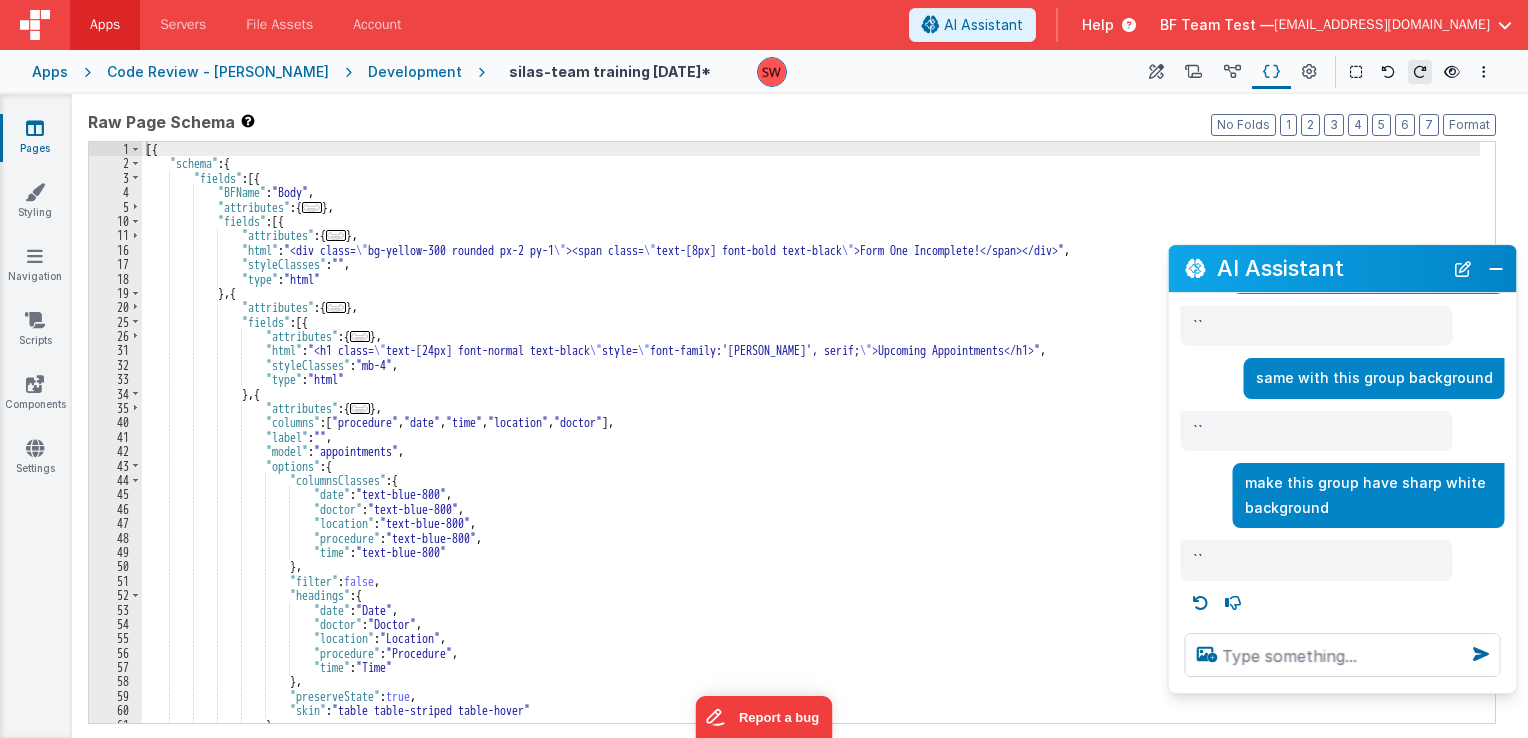 scroll, scrollTop: 120, scrollLeft: 0, axis: vertical 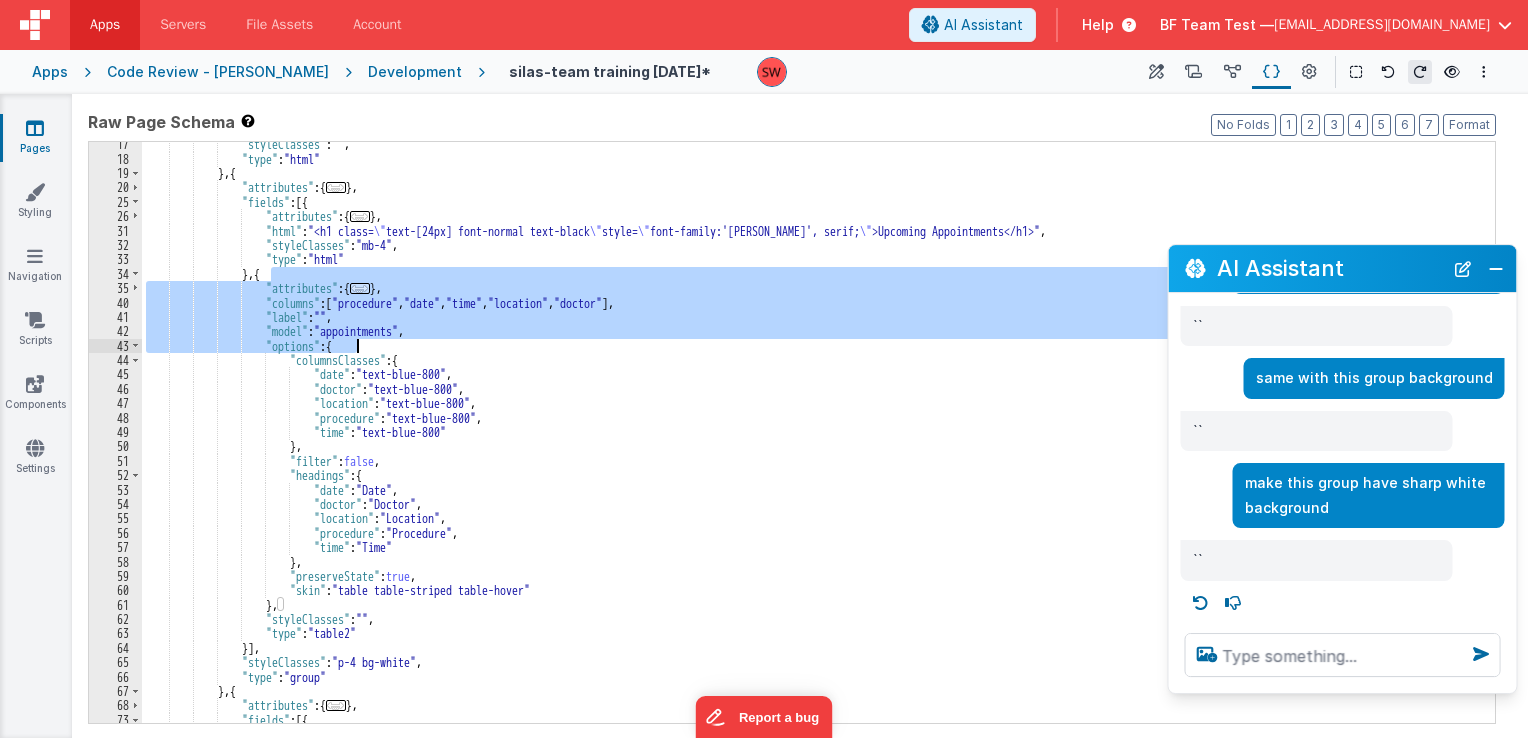 drag, startPoint x: 269, startPoint y: 272, endPoint x: 356, endPoint y: 341, distance: 111.040535 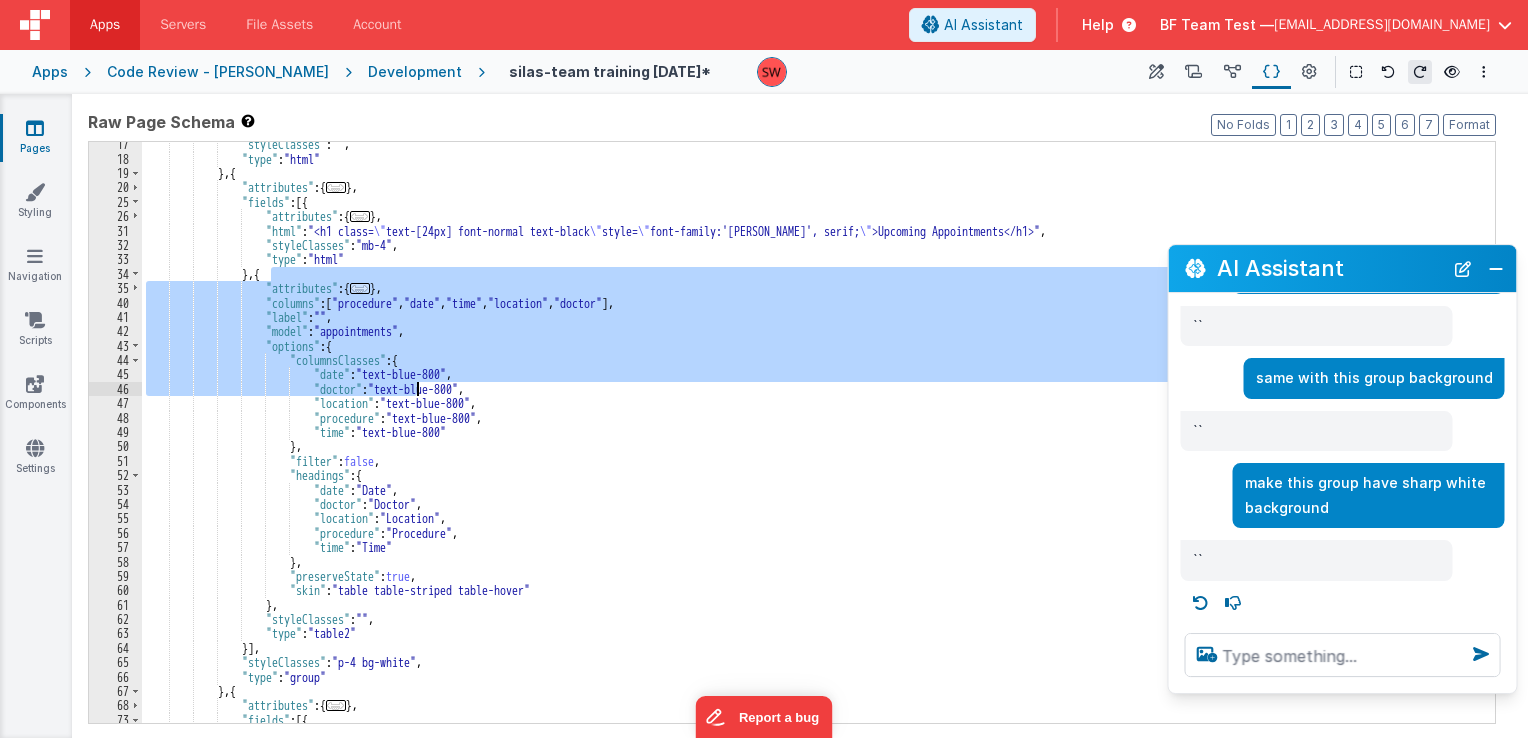 scroll, scrollTop: 180, scrollLeft: 0, axis: vertical 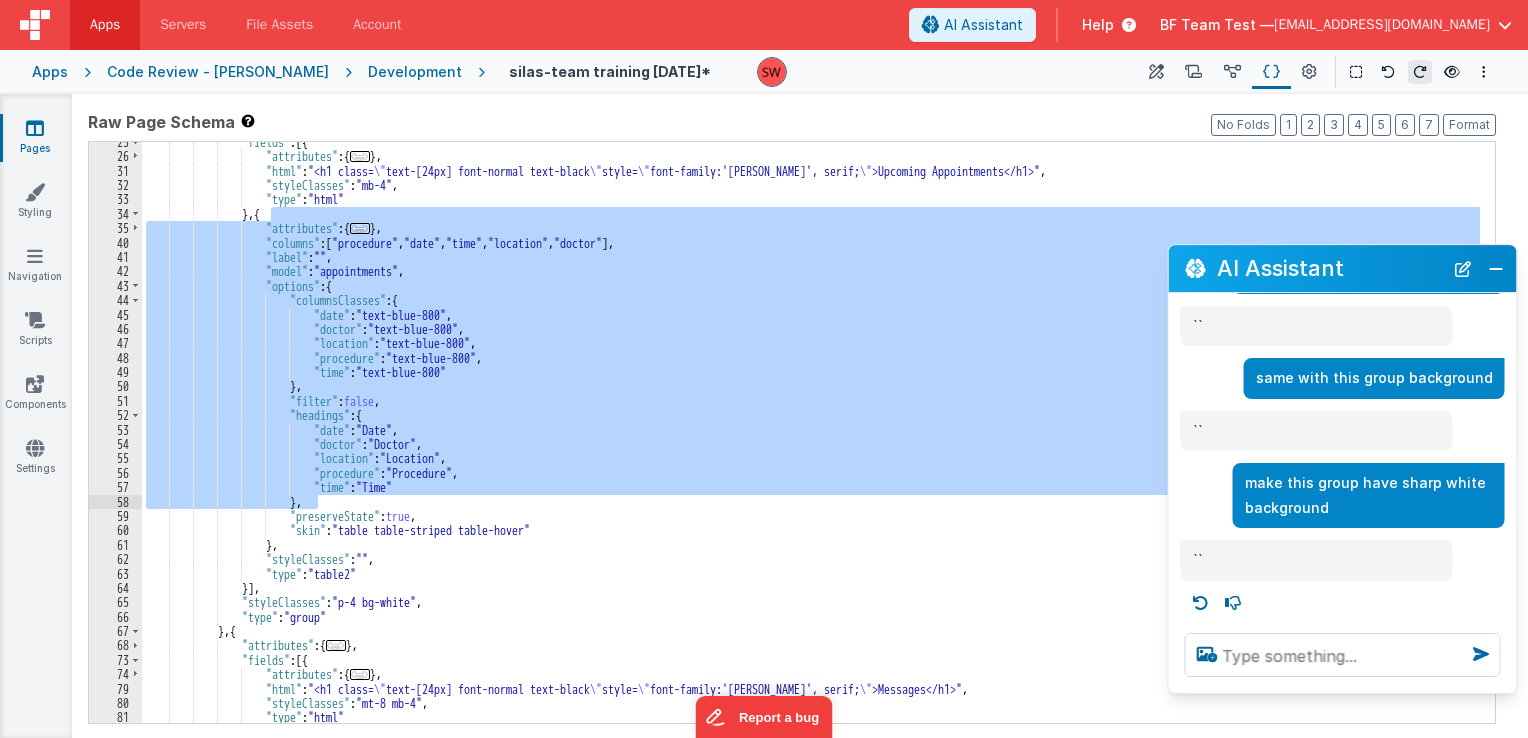 drag, startPoint x: 271, startPoint y: 270, endPoint x: 340, endPoint y: 508, distance: 247.80032 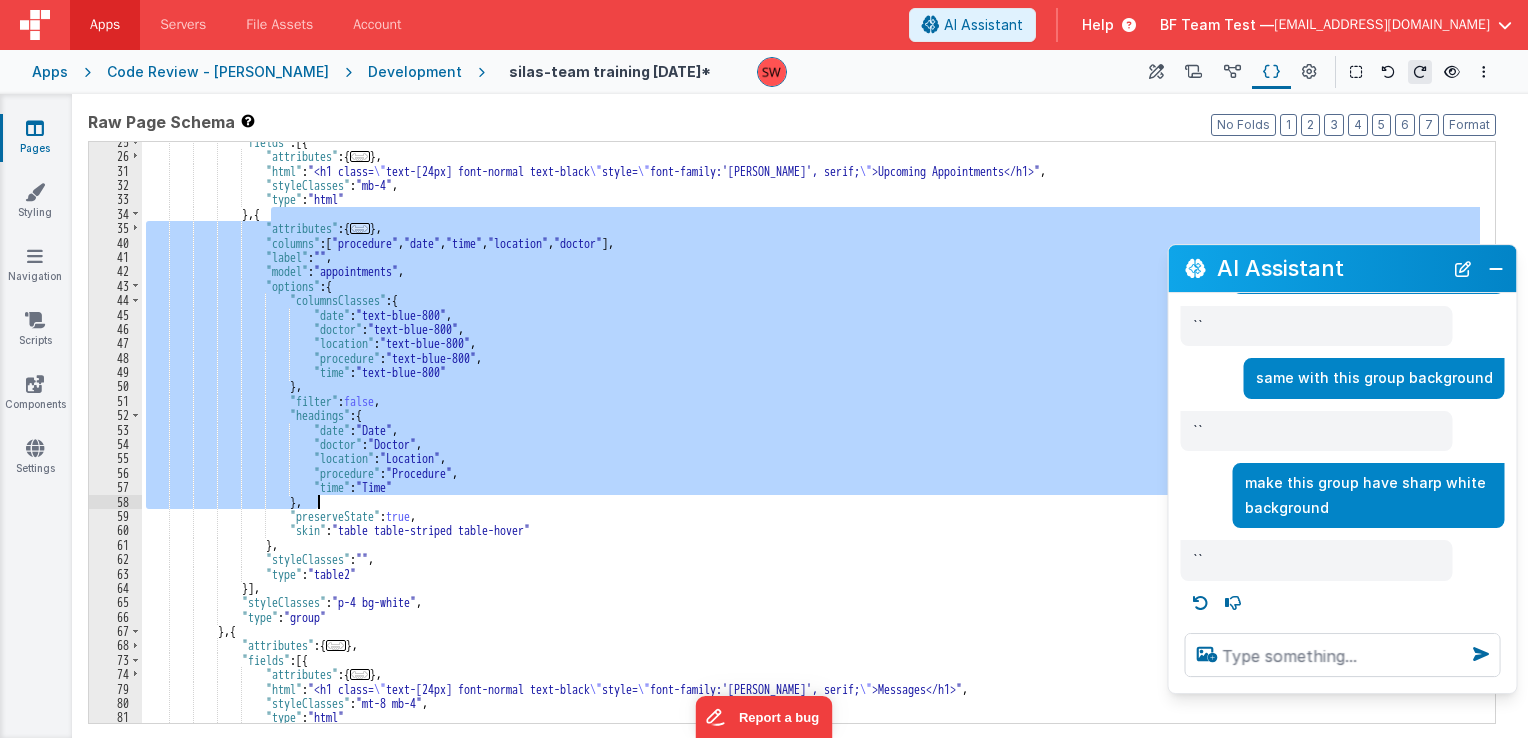 click on ""fields" :  [{                          "attributes" :  { ... } ,                          "html" :  "<h1 class= \" text-[24px] font-normal text-black \"  style= \" font-family:'Tiro Bangla', serif; \" >Upcoming Appointments</h1>" ,                          "styleClasses" :  "mb-4" ,                          "type" :  "html"                     } ,  {                          "attributes" :  { ... } ,                          "columns" :  [ "procedure" ,  "date" ,  "time" ,  "location" ,  "doctor" ] ,                          "label" :  "" ,                          "model" :  "appointments" ,                          "options" :  {                               "columnsClasses" :  {                                    "date" :  "text-blue-800" ,                                    "doctor" :  "text-blue-800" ,                                    "location" :  "text-blue-800" ,                                    "procedure" :  "text-blue-800" ,                                    "time" :  } ," at bounding box center (811, 440) 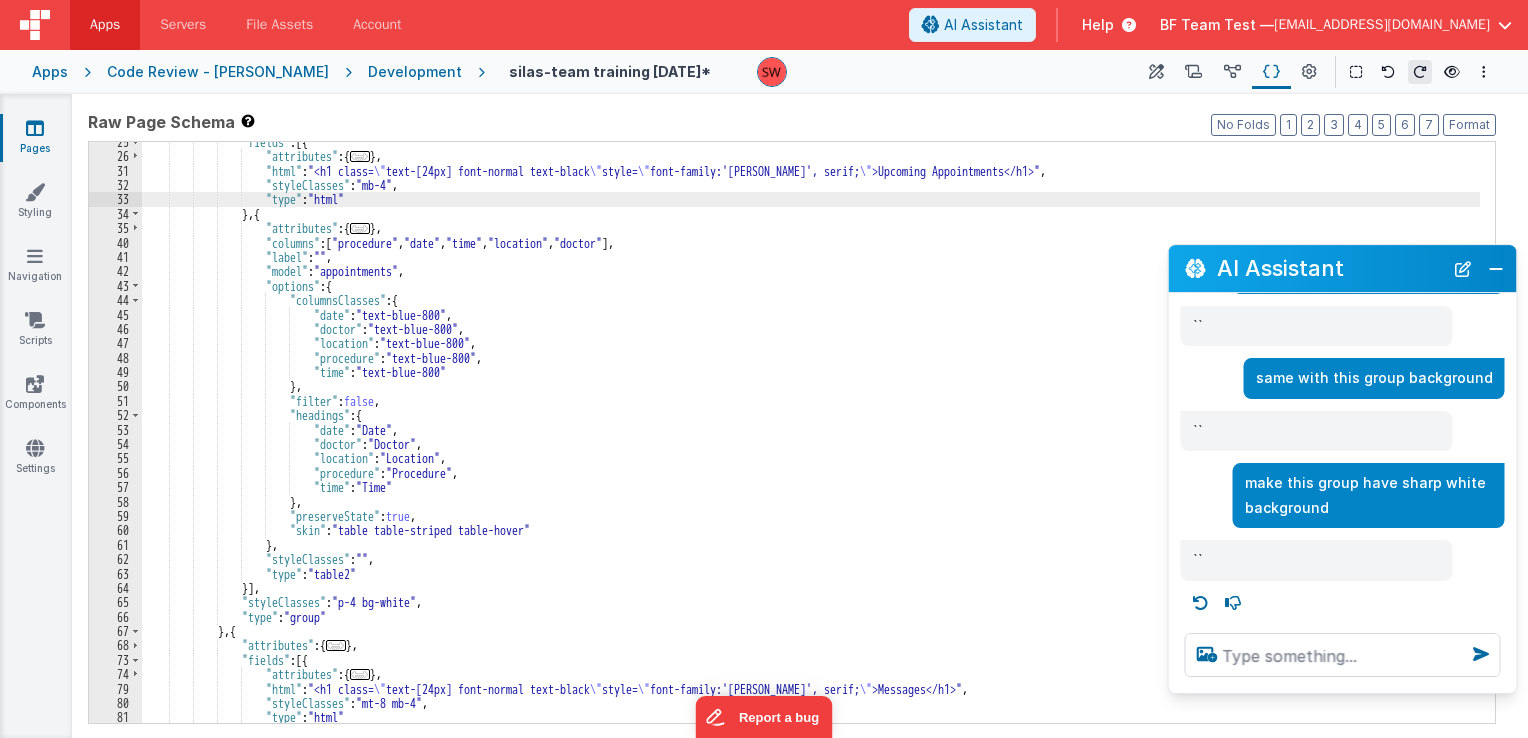 click on ""fields" :  [{                          "attributes" :  { ... } ,                          "html" :  "<h1 class= \" text-[24px] font-normal text-black \"  style= \" font-family:'Tiro Bangla', serif; \" >Upcoming Appointments</h1>" ,                          "styleClasses" :  "mb-4" ,                          "type" :  "html"                     } ,  {                          "attributes" :  { ... } ,                          "columns" :  [ "procedure" ,  "date" ,  "time" ,  "location" ,  "doctor" ] ,                          "label" :  "" ,                          "model" :  "appointments" ,                          "options" :  {                               "columnsClasses" :  {                                    "date" :  "text-blue-800" ,                                    "doctor" :  "text-blue-800" ,                                    "location" :  "text-blue-800" ,                                    "procedure" :  "text-blue-800" ,                                    "time" :  } ," at bounding box center (811, 440) 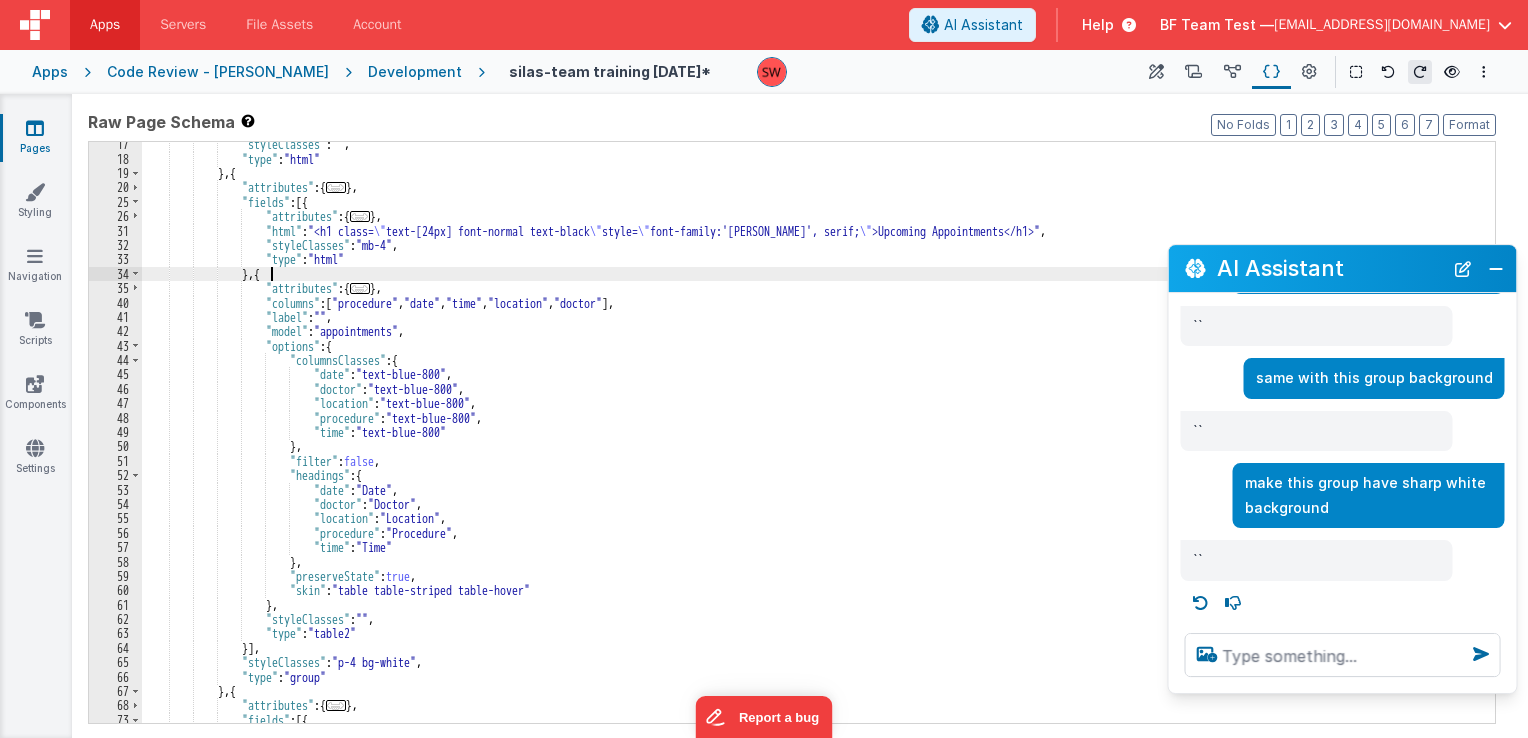 scroll, scrollTop: 120, scrollLeft: 0, axis: vertical 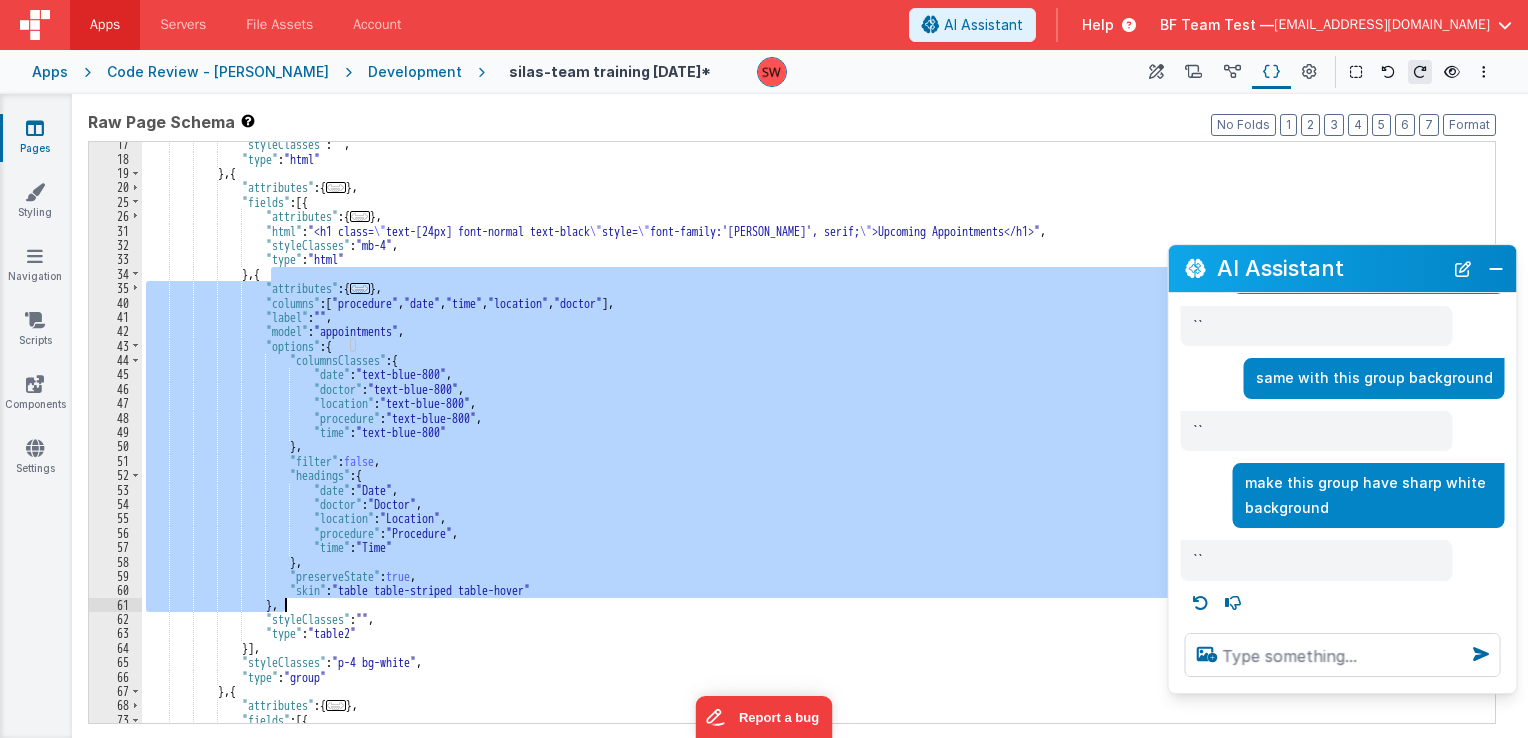 drag, startPoint x: 270, startPoint y: 278, endPoint x: 284, endPoint y: 604, distance: 326.30048 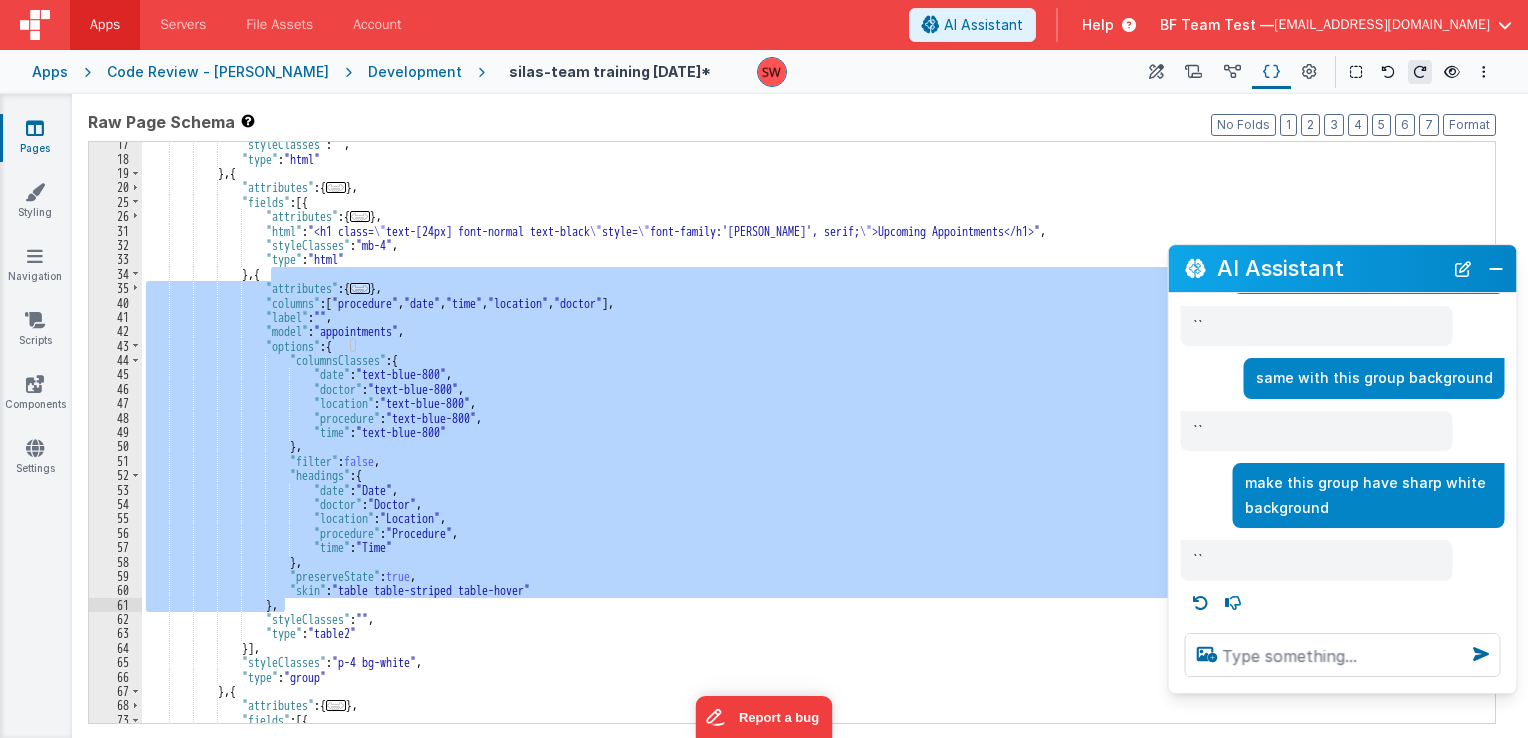 scroll, scrollTop: 0, scrollLeft: 0, axis: both 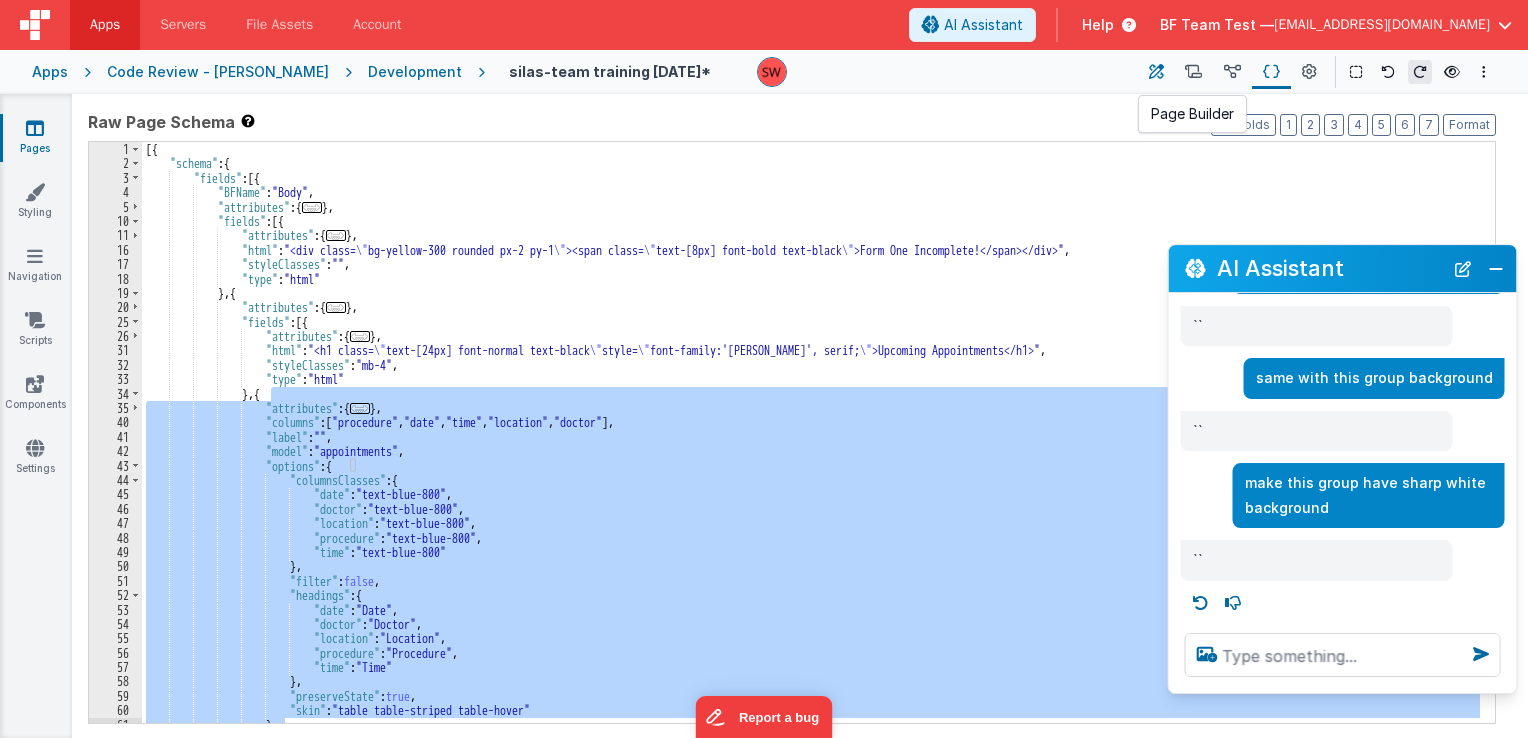 click at bounding box center [1156, 72] 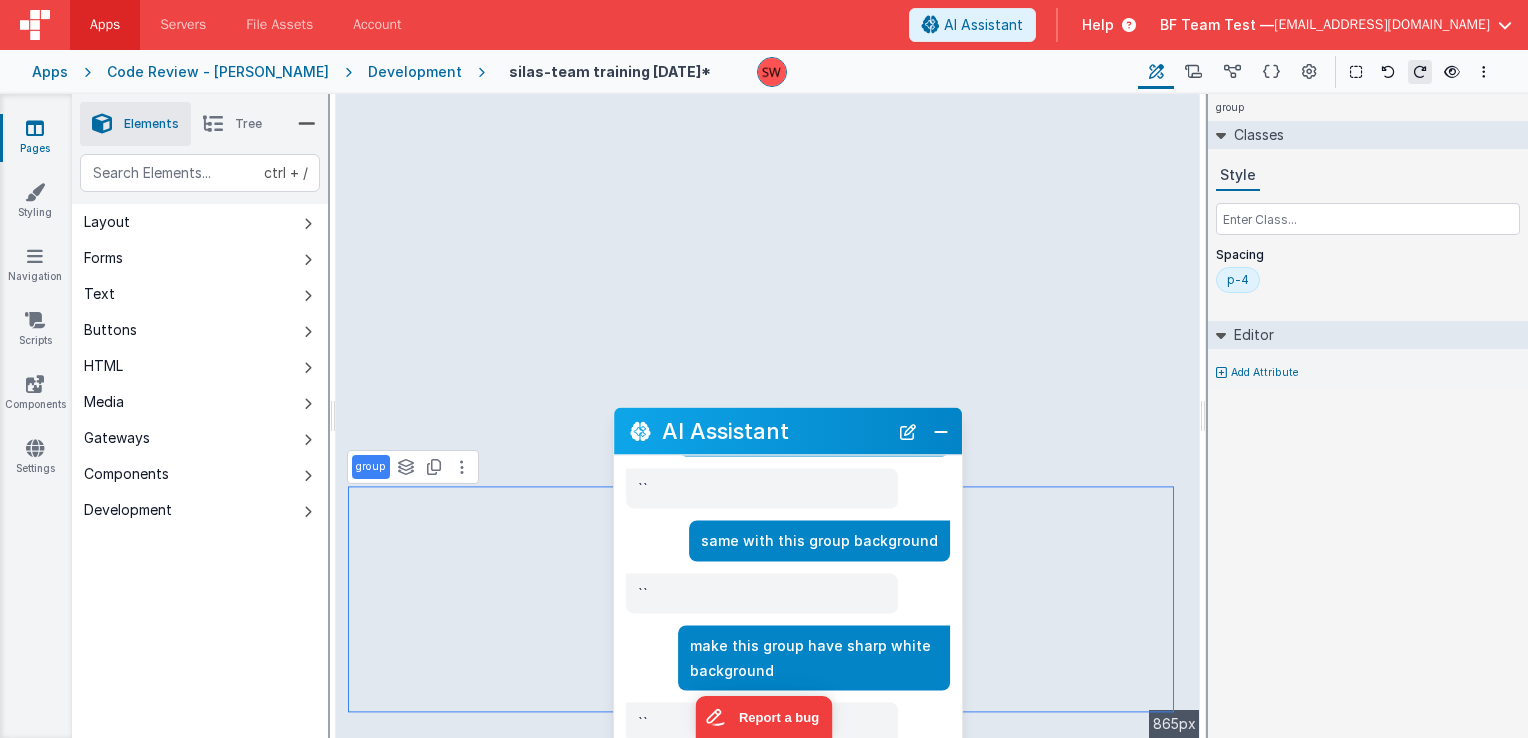 drag, startPoint x: 1356, startPoint y: 265, endPoint x: 802, endPoint y: 427, distance: 577.20013 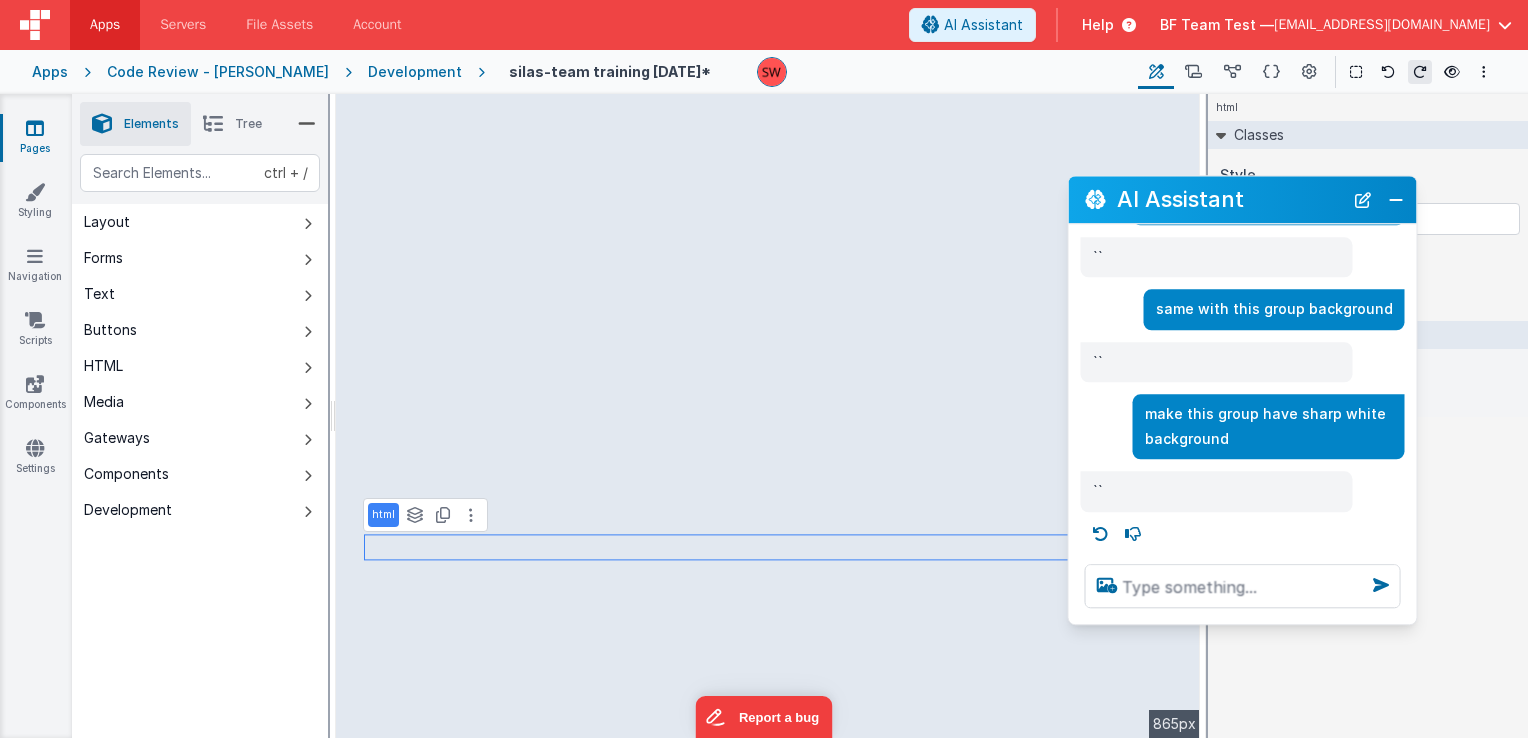 drag, startPoint x: 759, startPoint y: 296, endPoint x: 1213, endPoint y: 194, distance: 465.3171 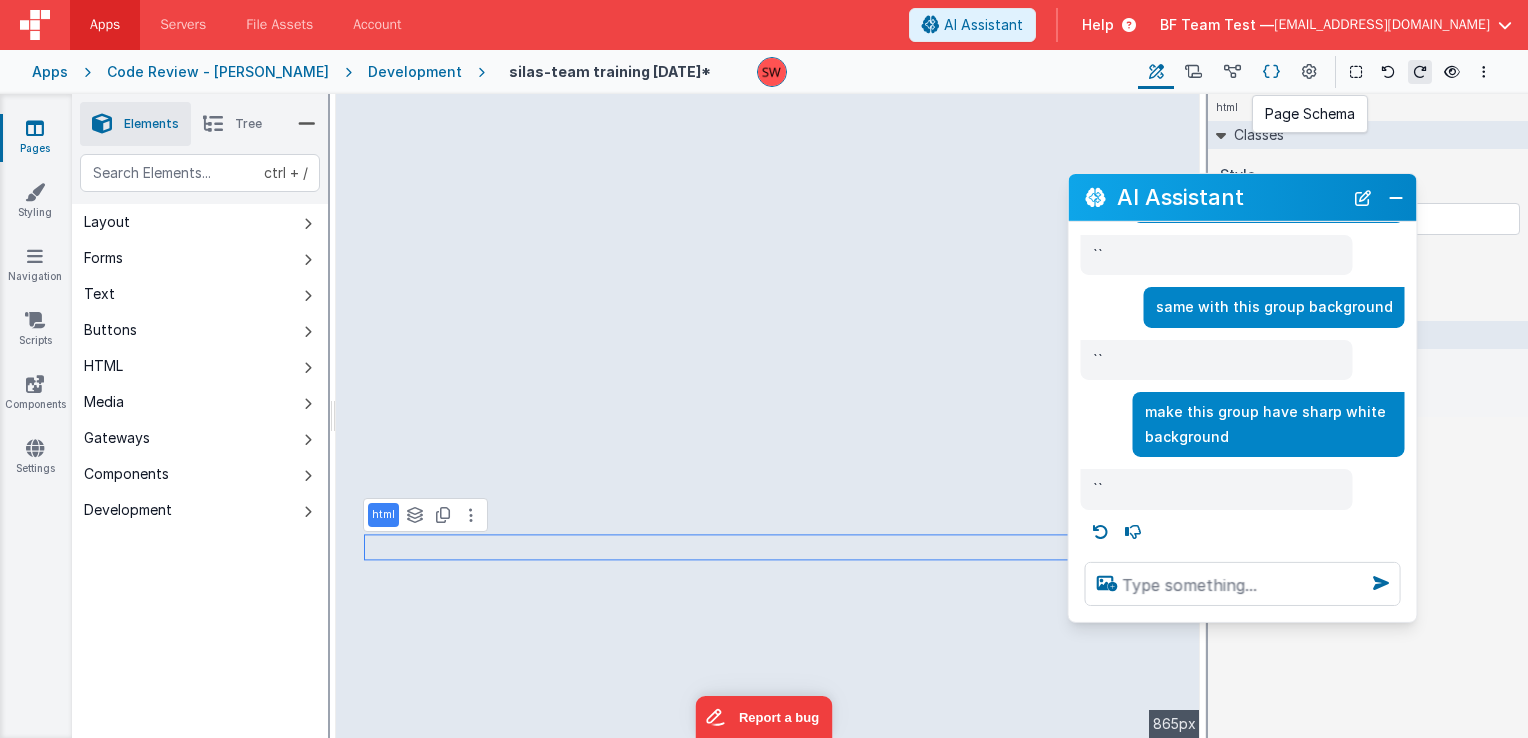 click at bounding box center [1271, 72] 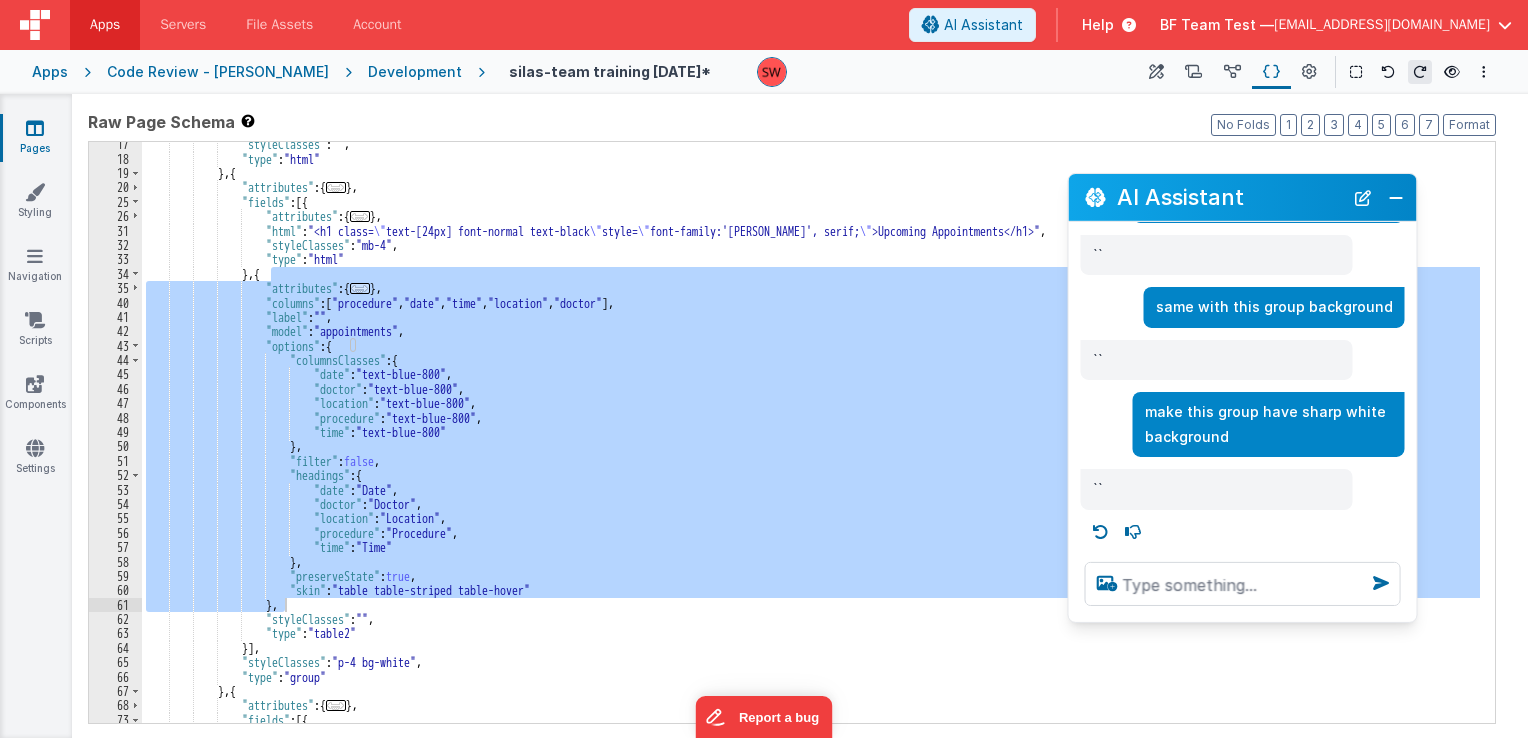 scroll, scrollTop: 180, scrollLeft: 0, axis: vertical 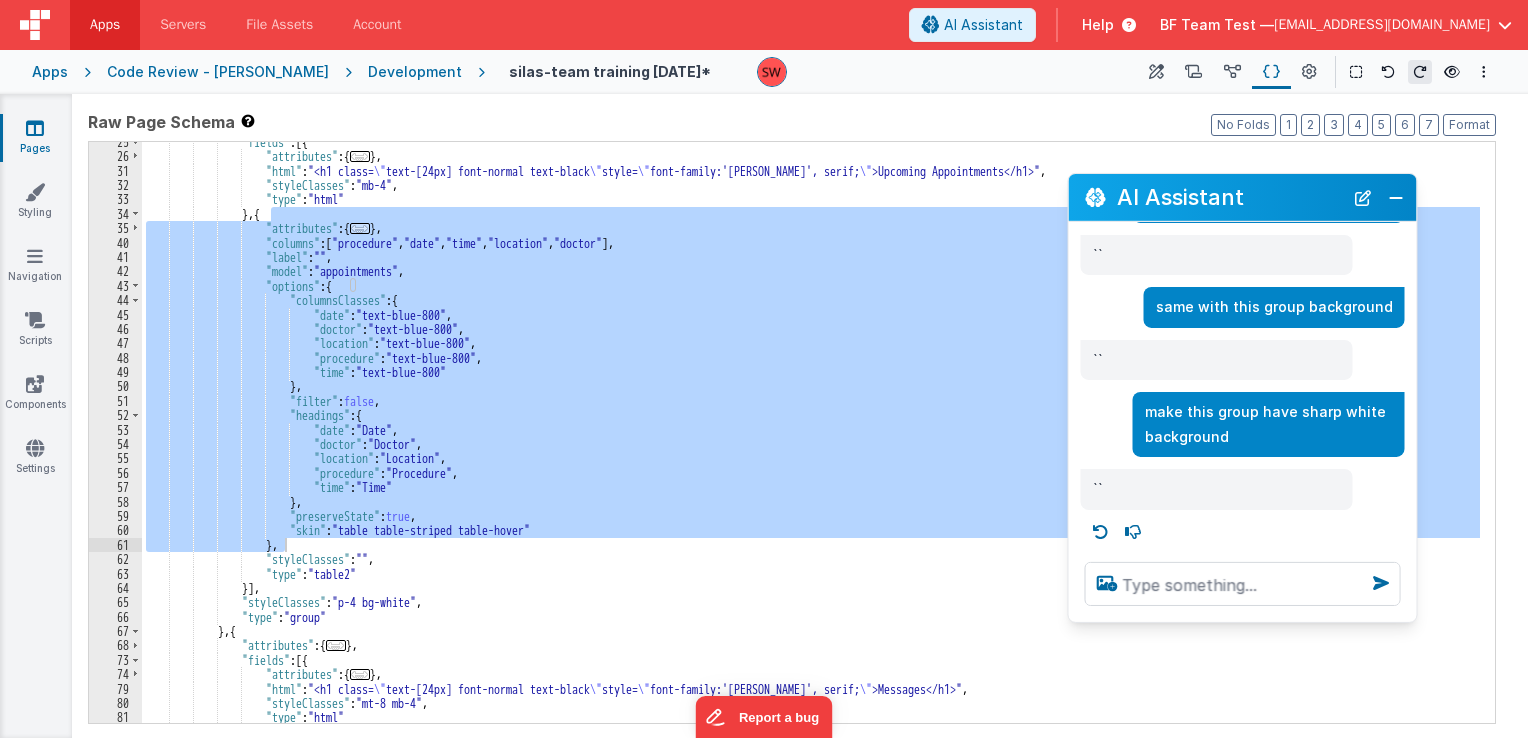 click on ""fields" :  [{                          "attributes" :  { ... } ,                          "html" :  "<h1 class= \" text-[24px] font-normal text-black \"  style= \" font-family:'Tiro Bangla', serif; \" >Upcoming Appointments</h1>" ,                          "styleClasses" :  "mb-4" ,                          "type" :  "html"                     } ,  {                          "attributes" :  { ... } ,                          "columns" :  [ "procedure" ,  "date" ,  "time" ,  "location" ,  "doctor" ] ,                          "label" :  "" ,                          "model" :  "appointments" ,                          "options" :  {                               "columnsClasses" :  {                                    "date" :  "text-blue-800" ,                                    "doctor" :  "text-blue-800" ,                                    "location" :  "text-blue-800" ,                                    "procedure" :  "text-blue-800" ,                                    "time" :  } ," at bounding box center (811, 432) 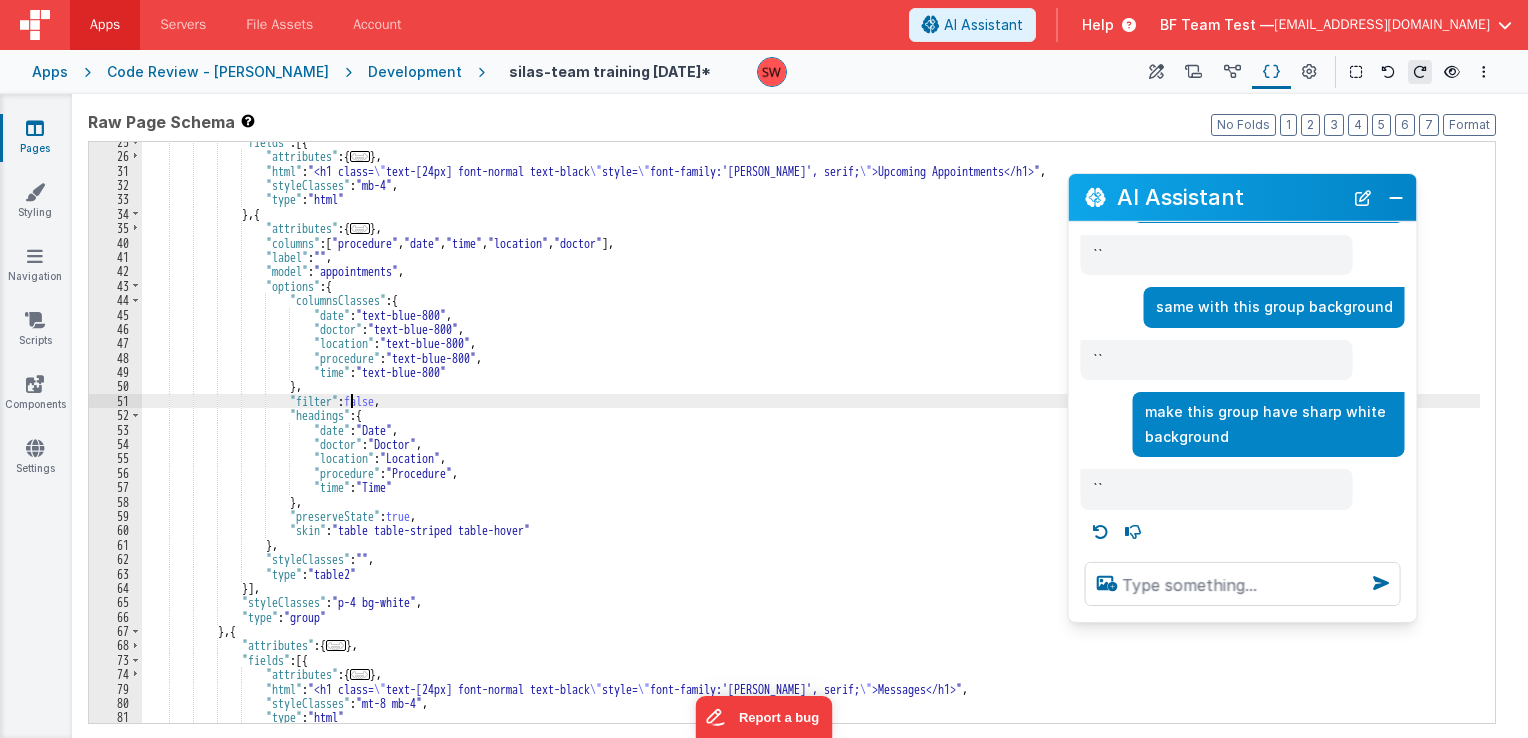 click on ""fields" :  [{                          "attributes" :  { ... } ,                          "html" :  "<h1 class= \" text-[24px] font-normal text-black \"  style= \" font-family:'Tiro Bangla', serif; \" >Upcoming Appointments</h1>" ,                          "styleClasses" :  "mb-4" ,                          "type" :  "html"                     } ,  {                          "attributes" :  { ... } ,                          "columns" :  [ "procedure" ,  "date" ,  "time" ,  "location" ,  "doctor" ] ,                          "label" :  "" ,                          "model" :  "appointments" ,                          "options" :  {                               "columnsClasses" :  {                                    "date" :  "text-blue-800" ,                                    "doctor" :  "text-blue-800" ,                                    "location" :  "text-blue-800" ,                                    "procedure" :  "text-blue-800" ,                                    "time" :  } ," at bounding box center (811, 440) 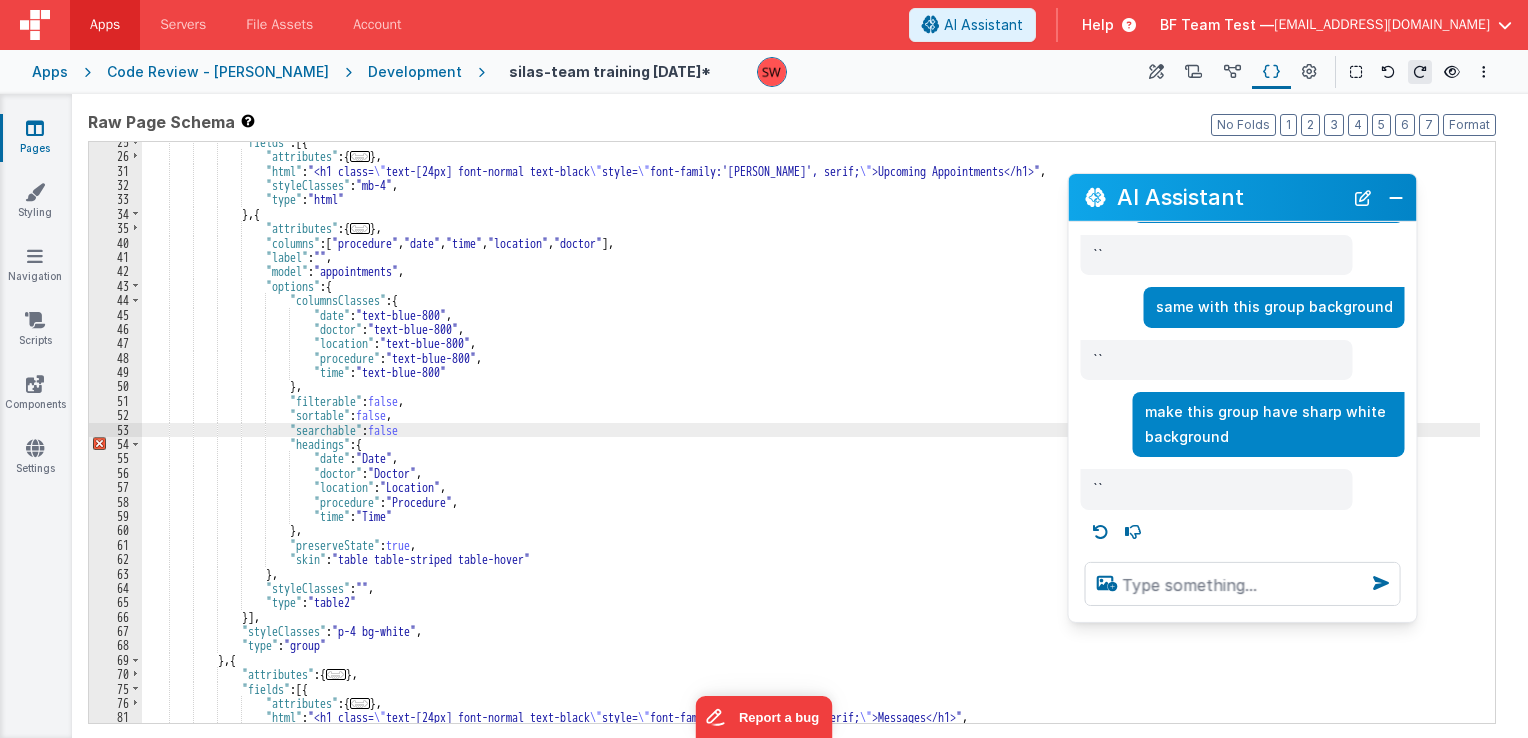 type 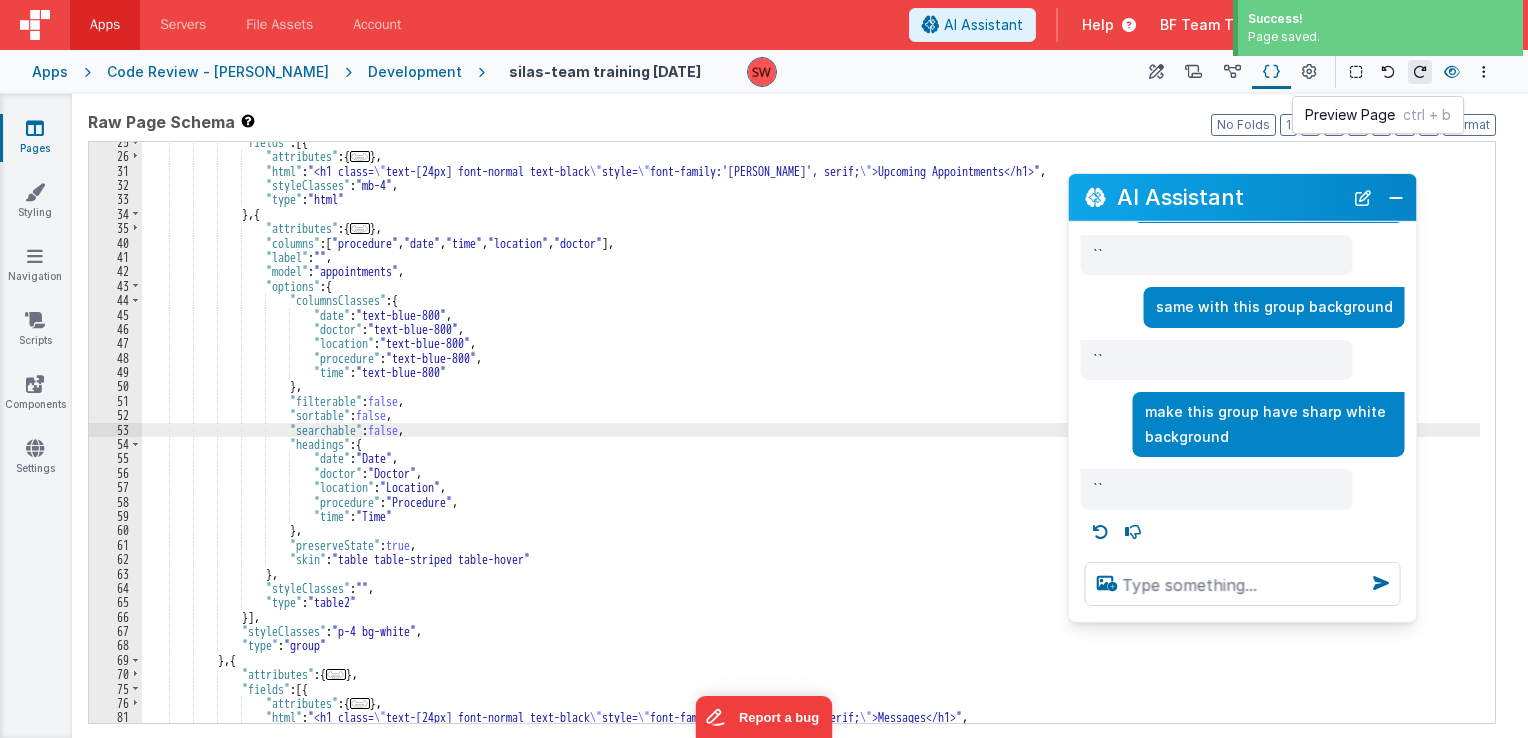 click at bounding box center [1452, 72] 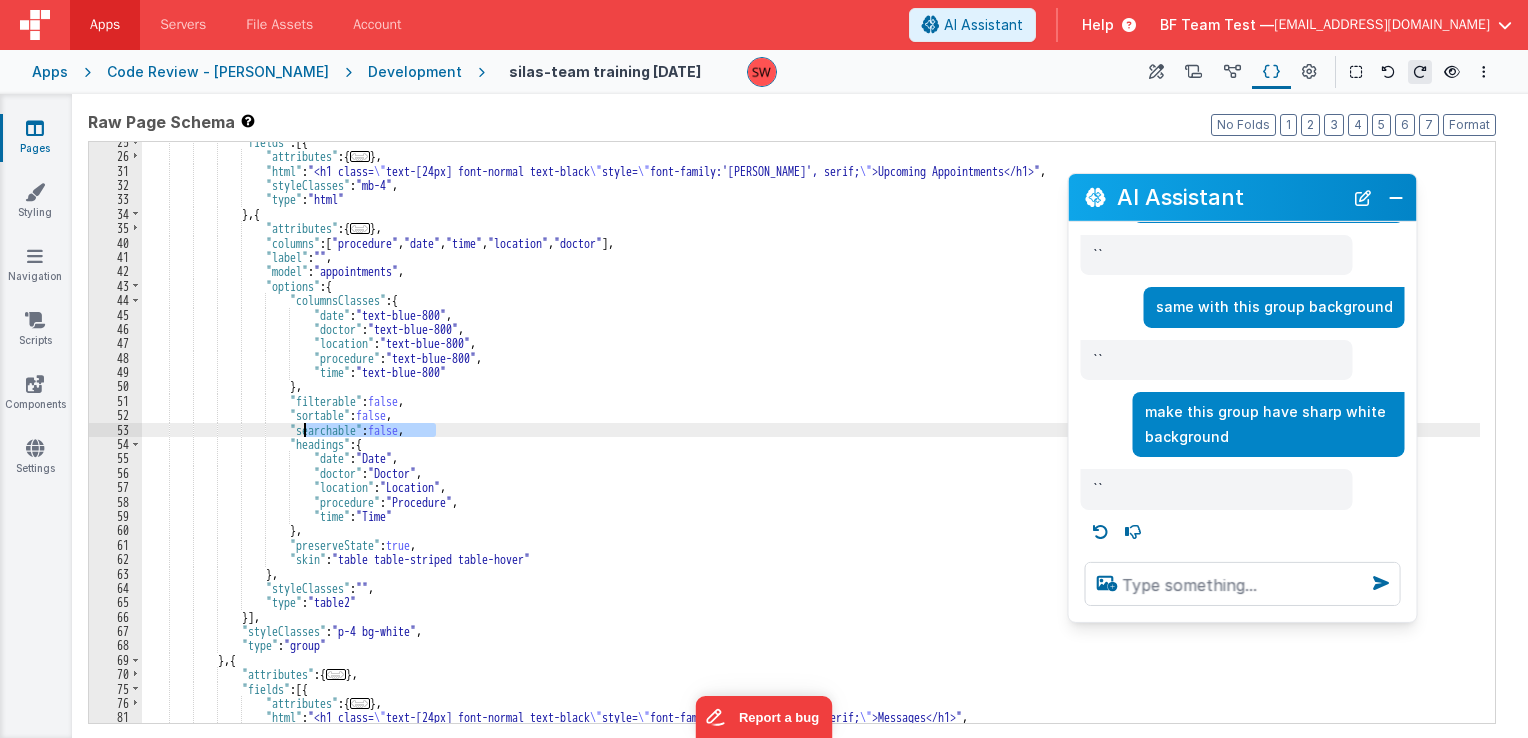 drag, startPoint x: 436, startPoint y: 427, endPoint x: 305, endPoint y: 434, distance: 131.18689 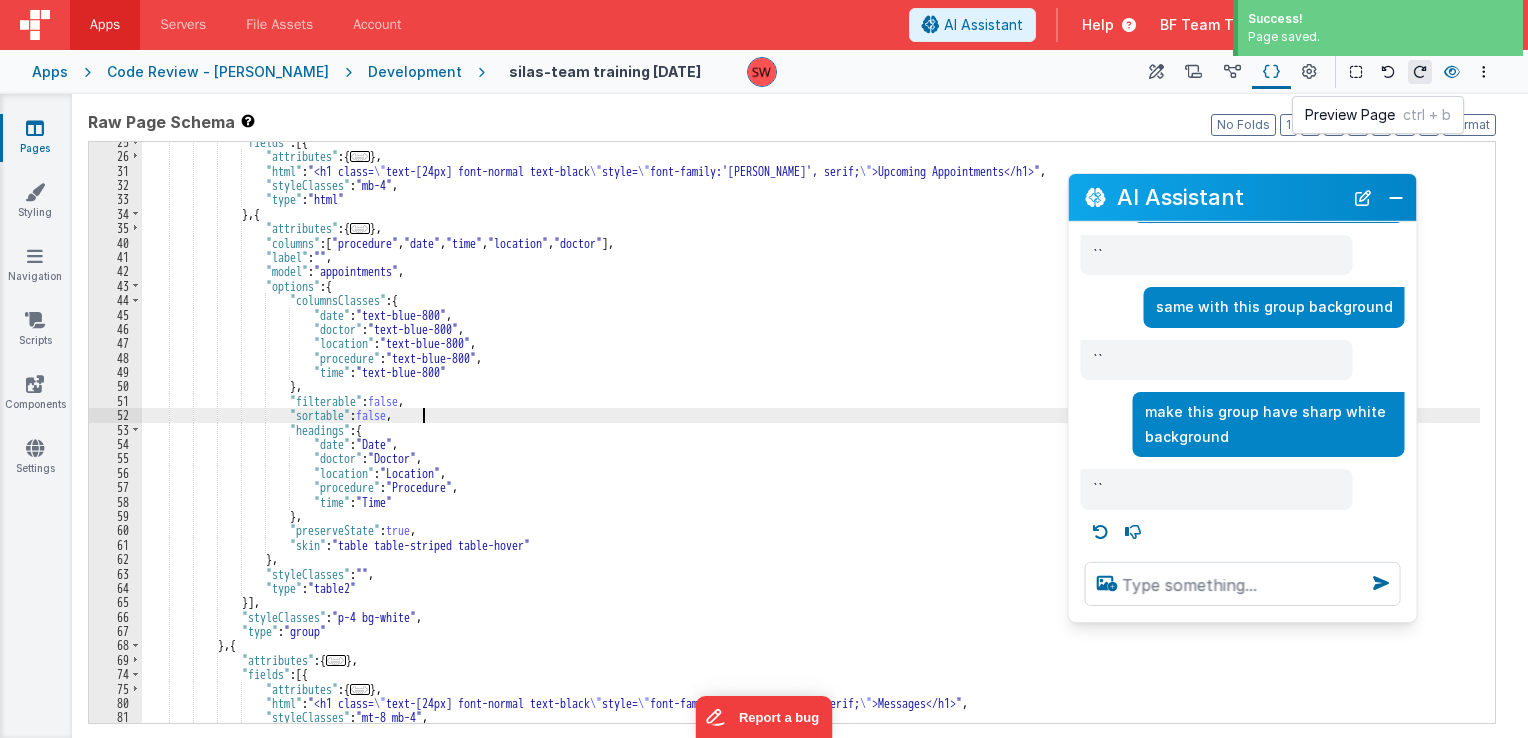 click at bounding box center [1452, 72] 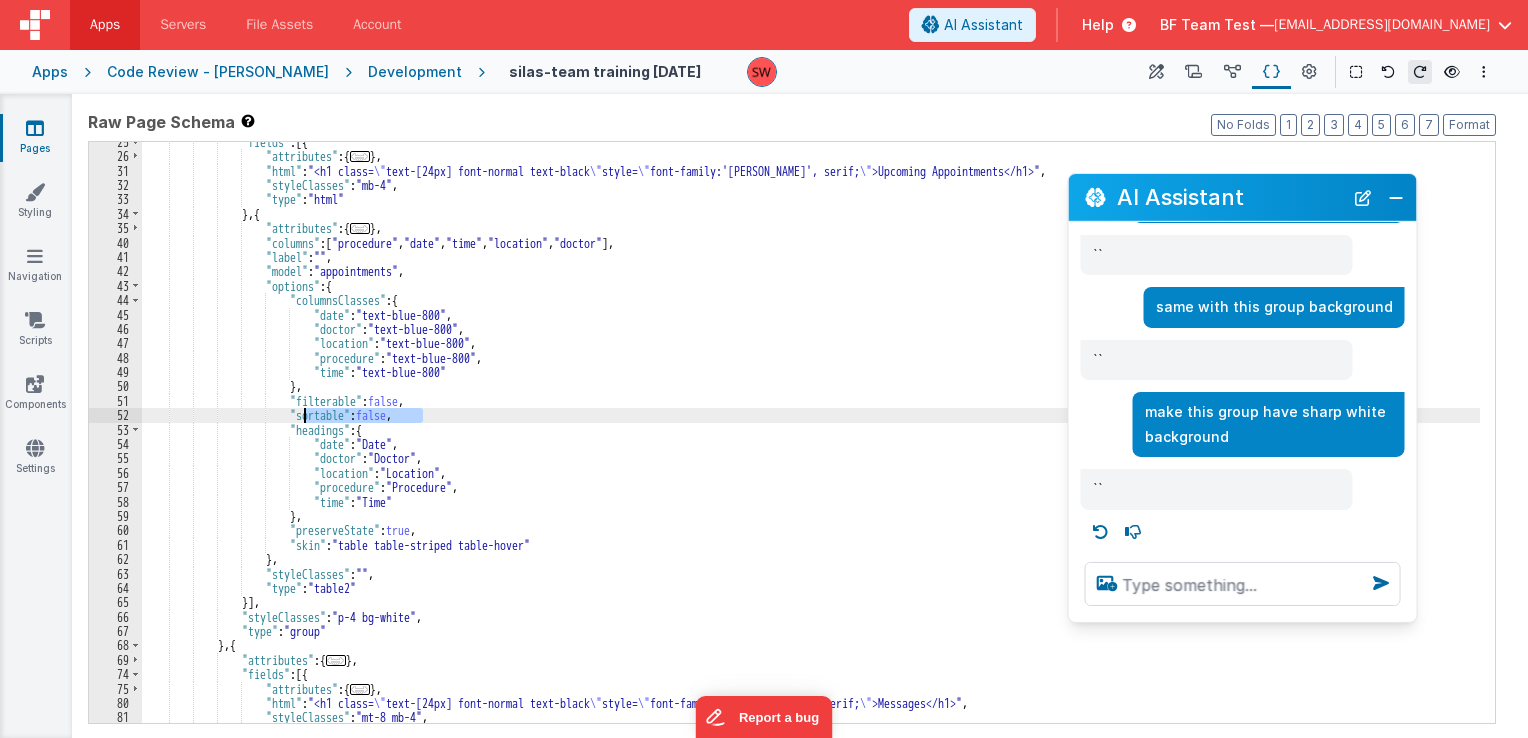 drag, startPoint x: 425, startPoint y: 419, endPoint x: 304, endPoint y: 420, distance: 121.004135 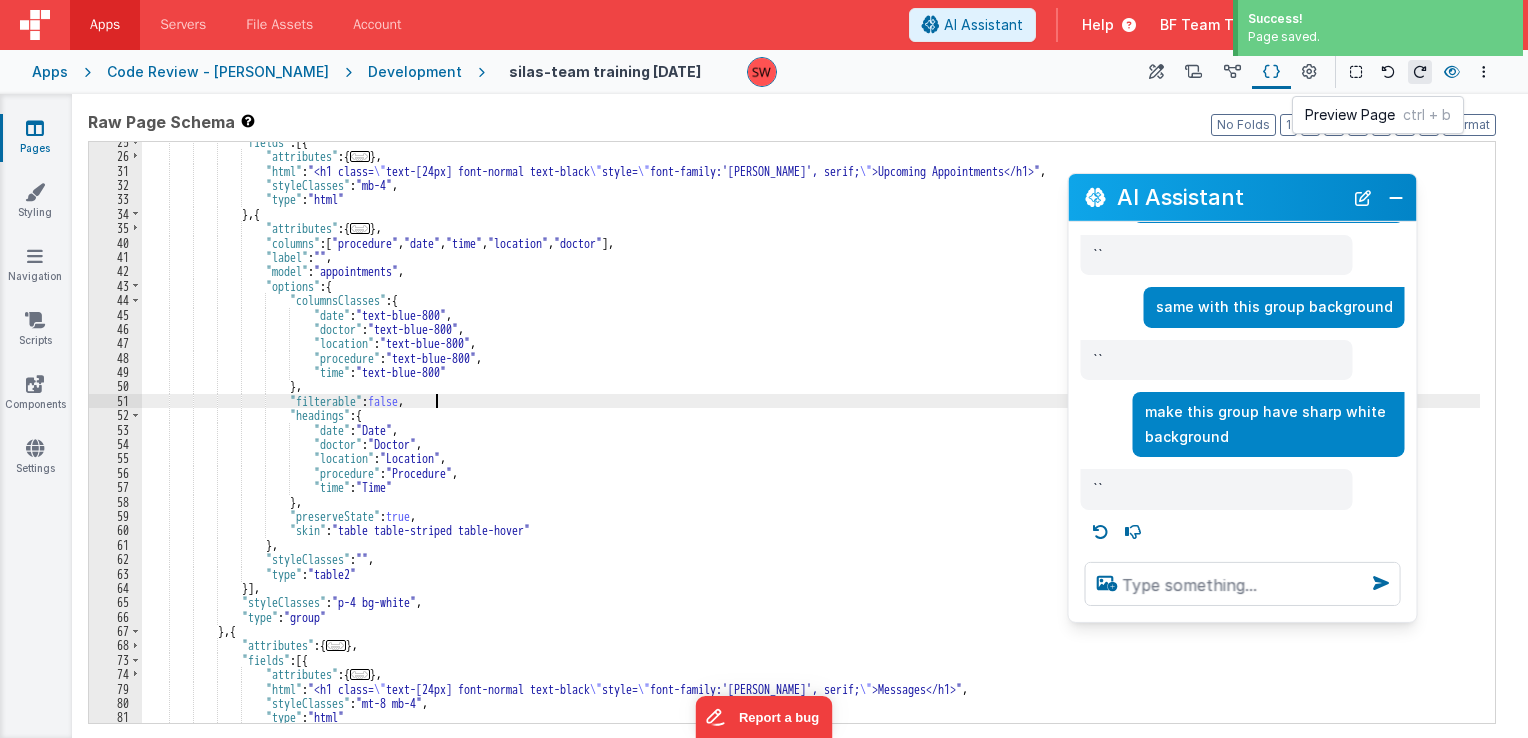 click at bounding box center (1452, 72) 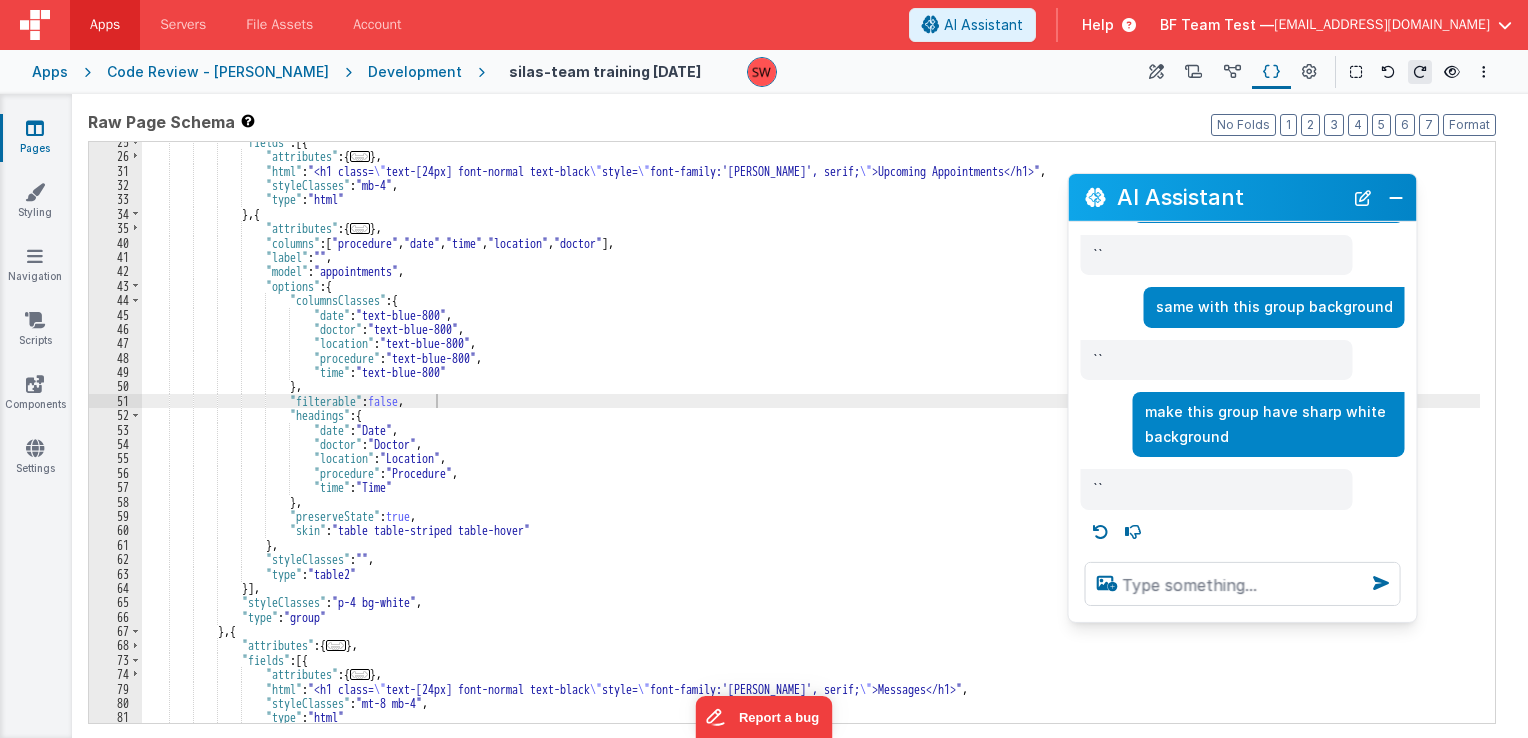 drag, startPoint x: 1163, startPoint y: 66, endPoint x: 1156, endPoint y: 101, distance: 35.69314 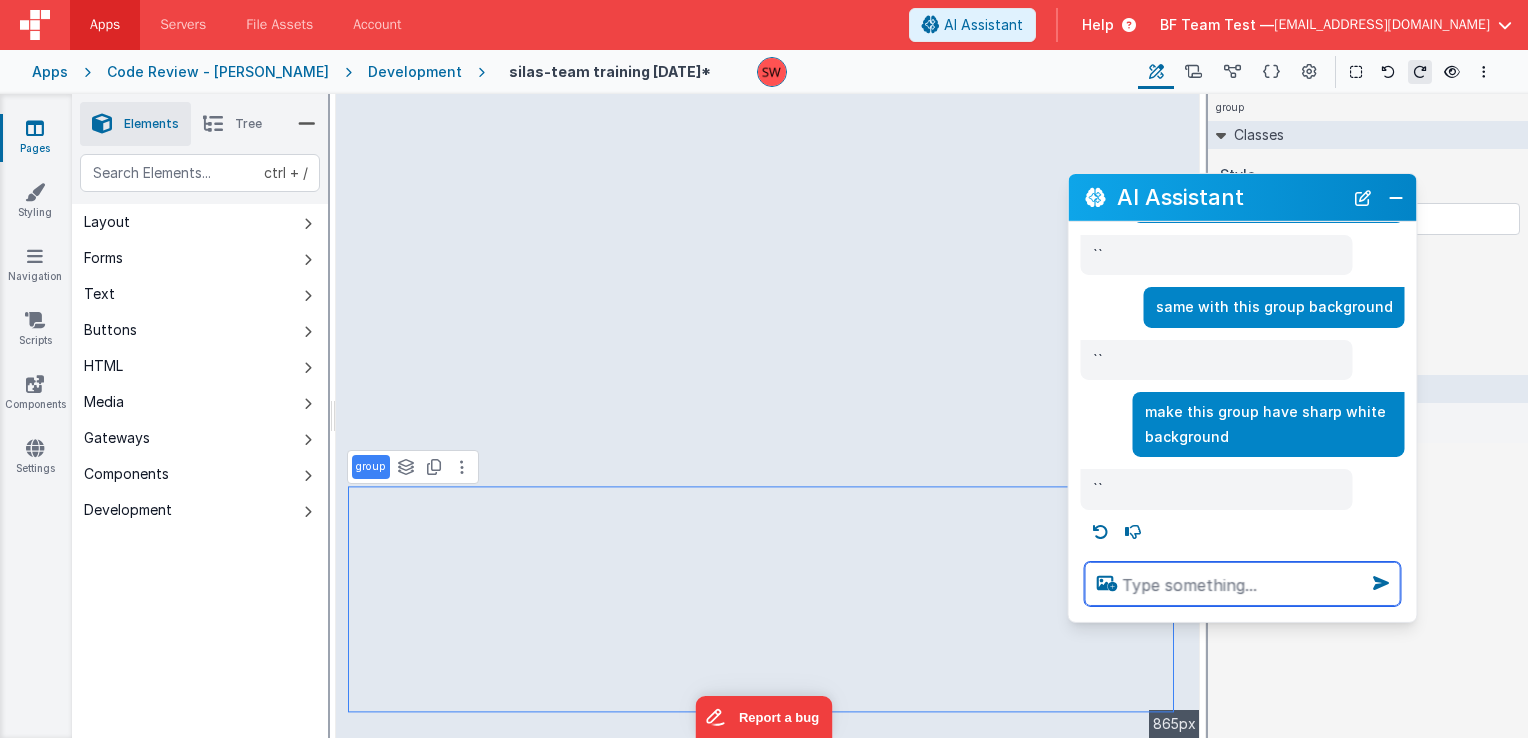 click at bounding box center (1243, 584) 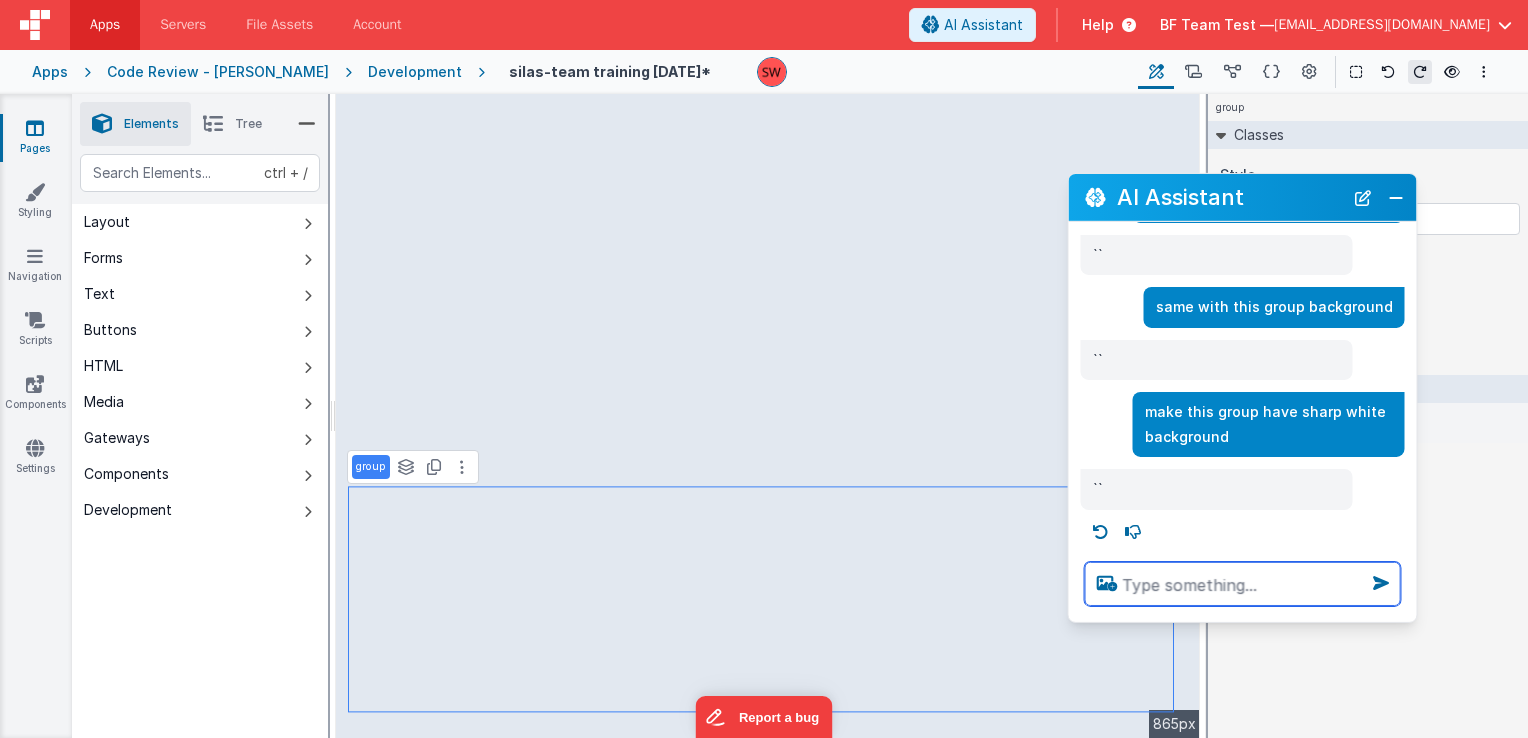 click at bounding box center [1243, 584] 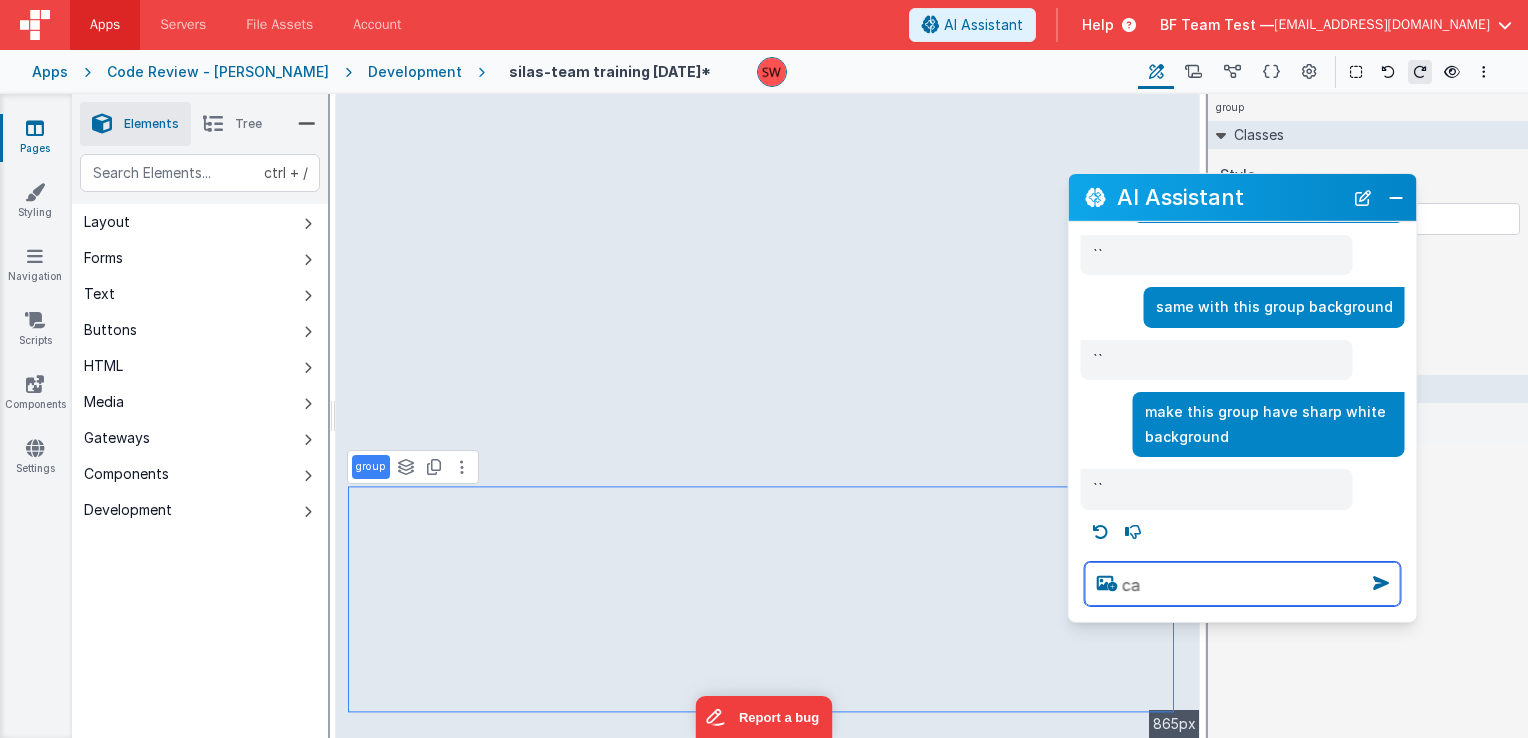 type on "c" 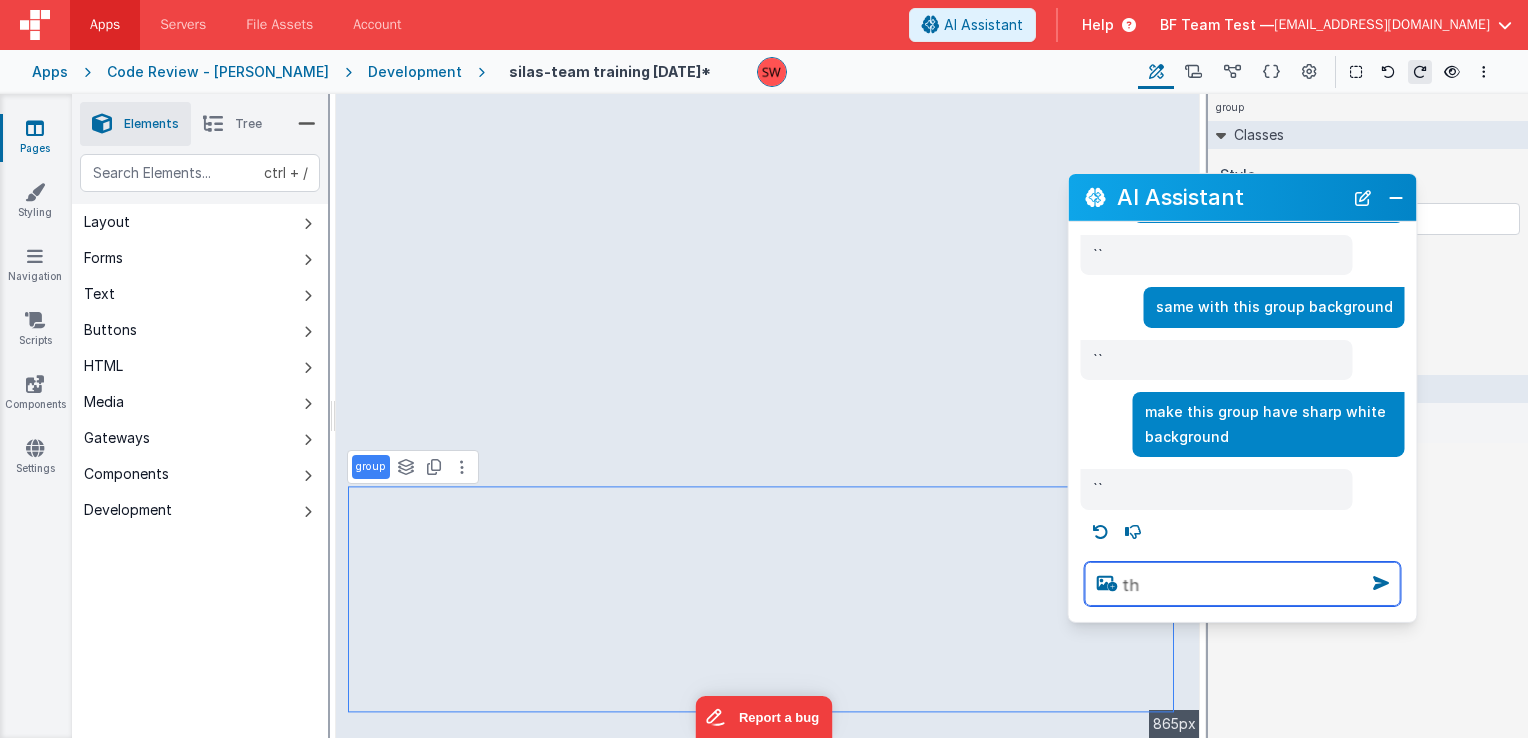type on "t" 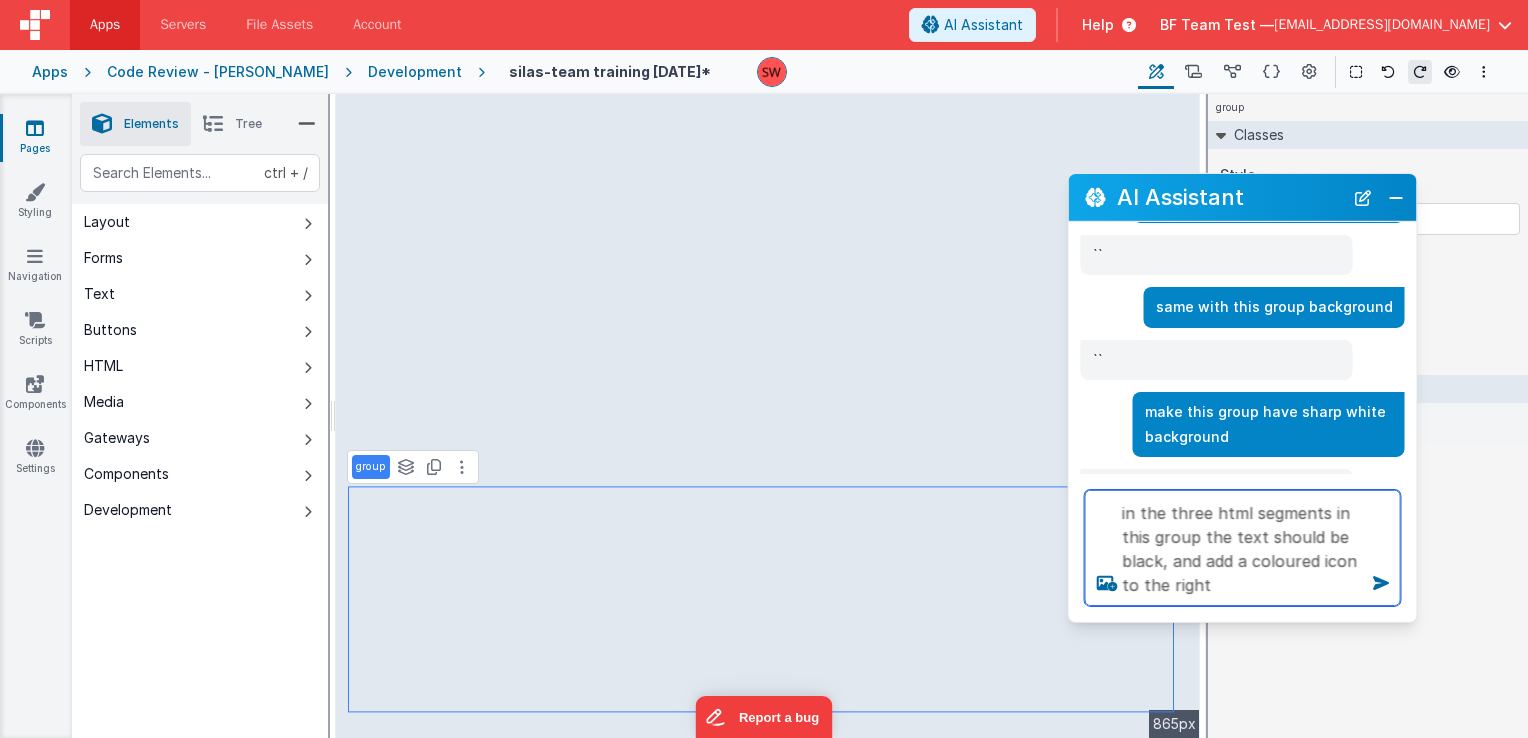 type on "in the three html segments in this group the text should be black, and add a coloured icon to the right" 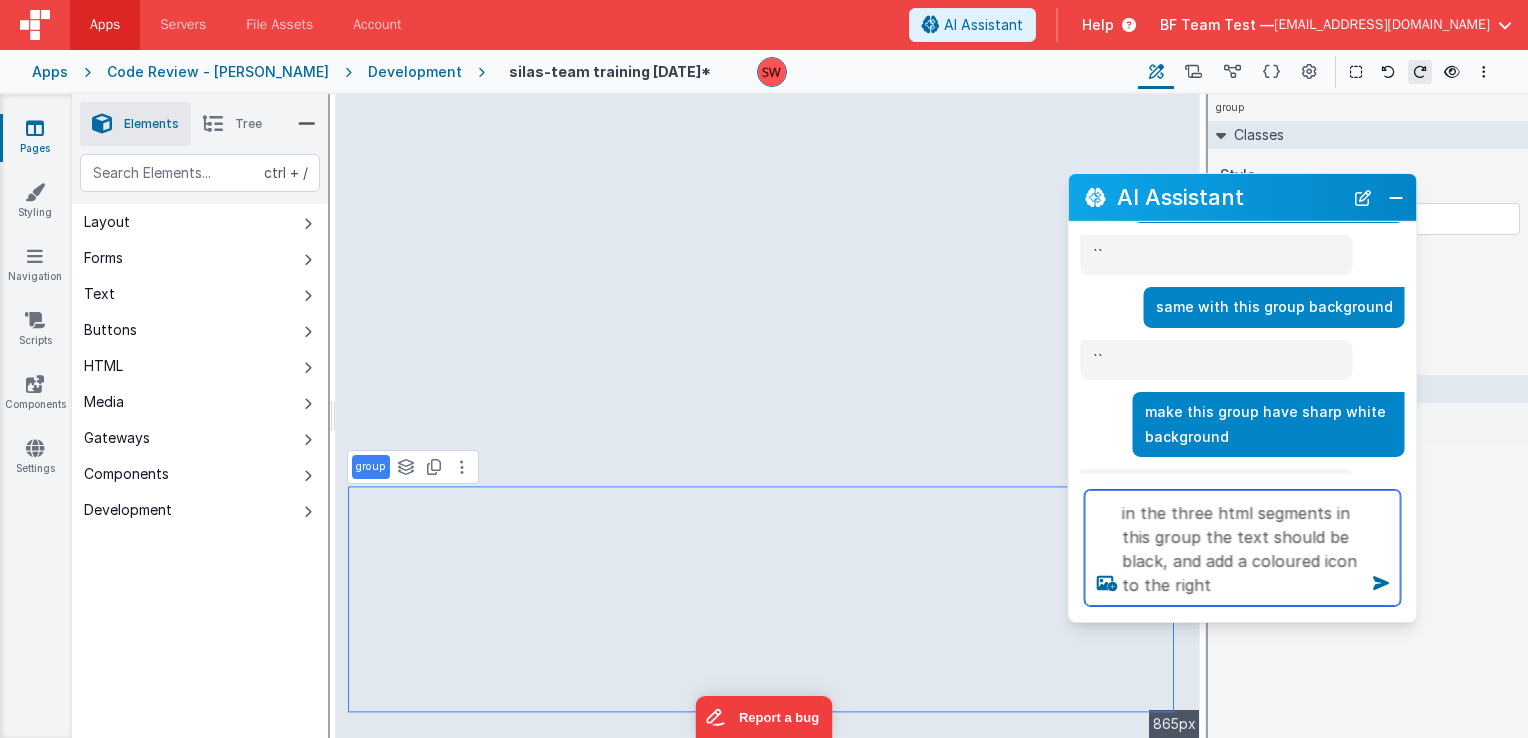 type 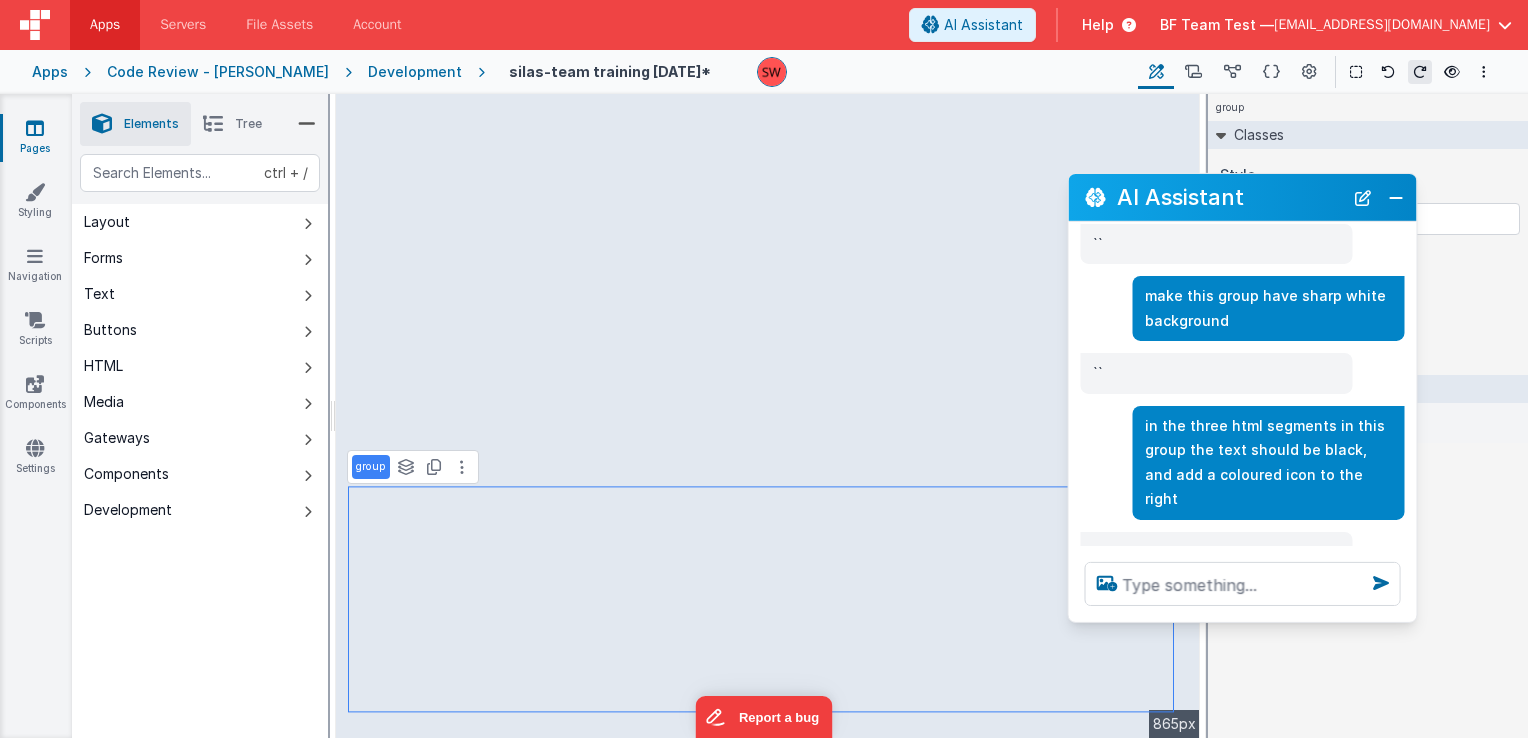 scroll, scrollTop: 696, scrollLeft: 0, axis: vertical 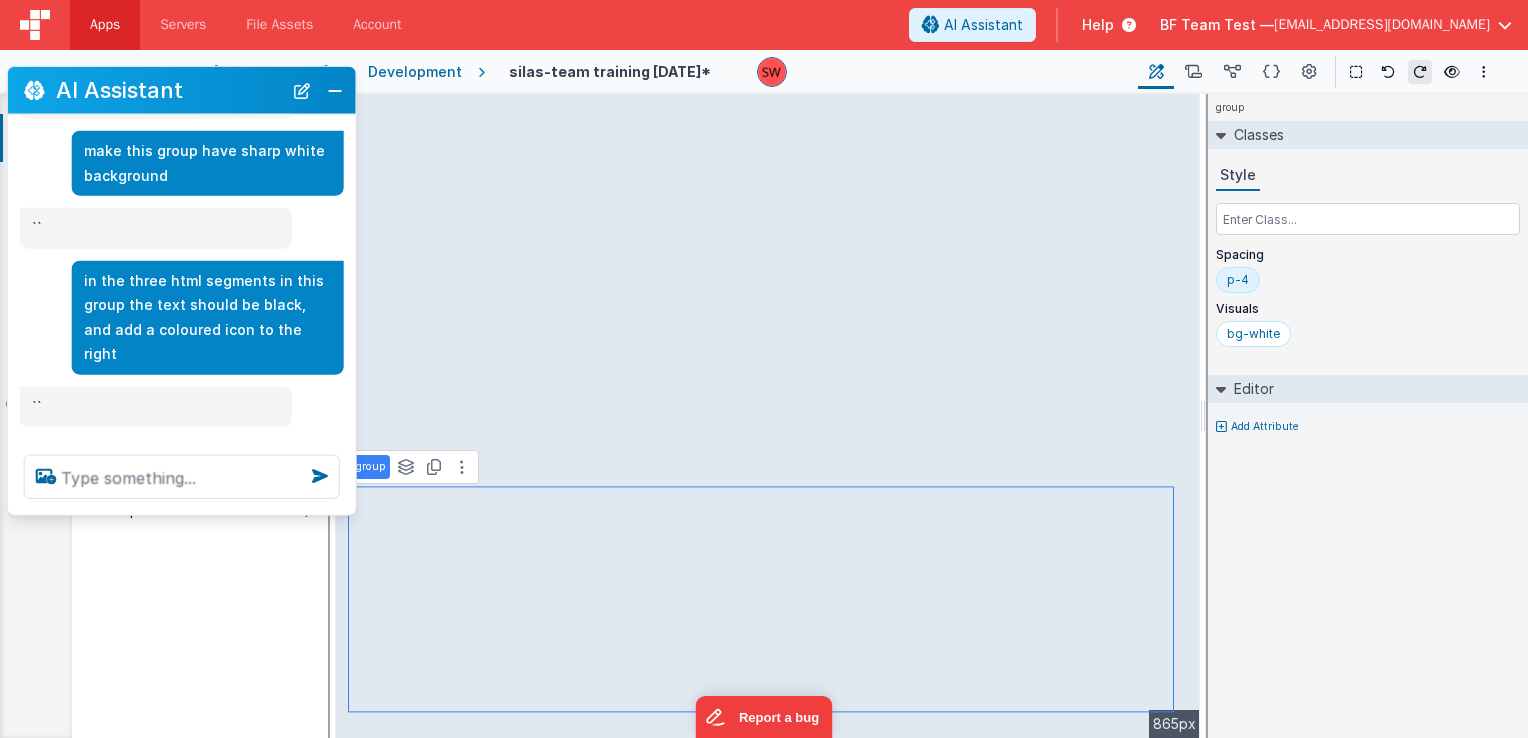 drag, startPoint x: 1211, startPoint y: 221, endPoint x: 150, endPoint y: 114, distance: 1066.3817 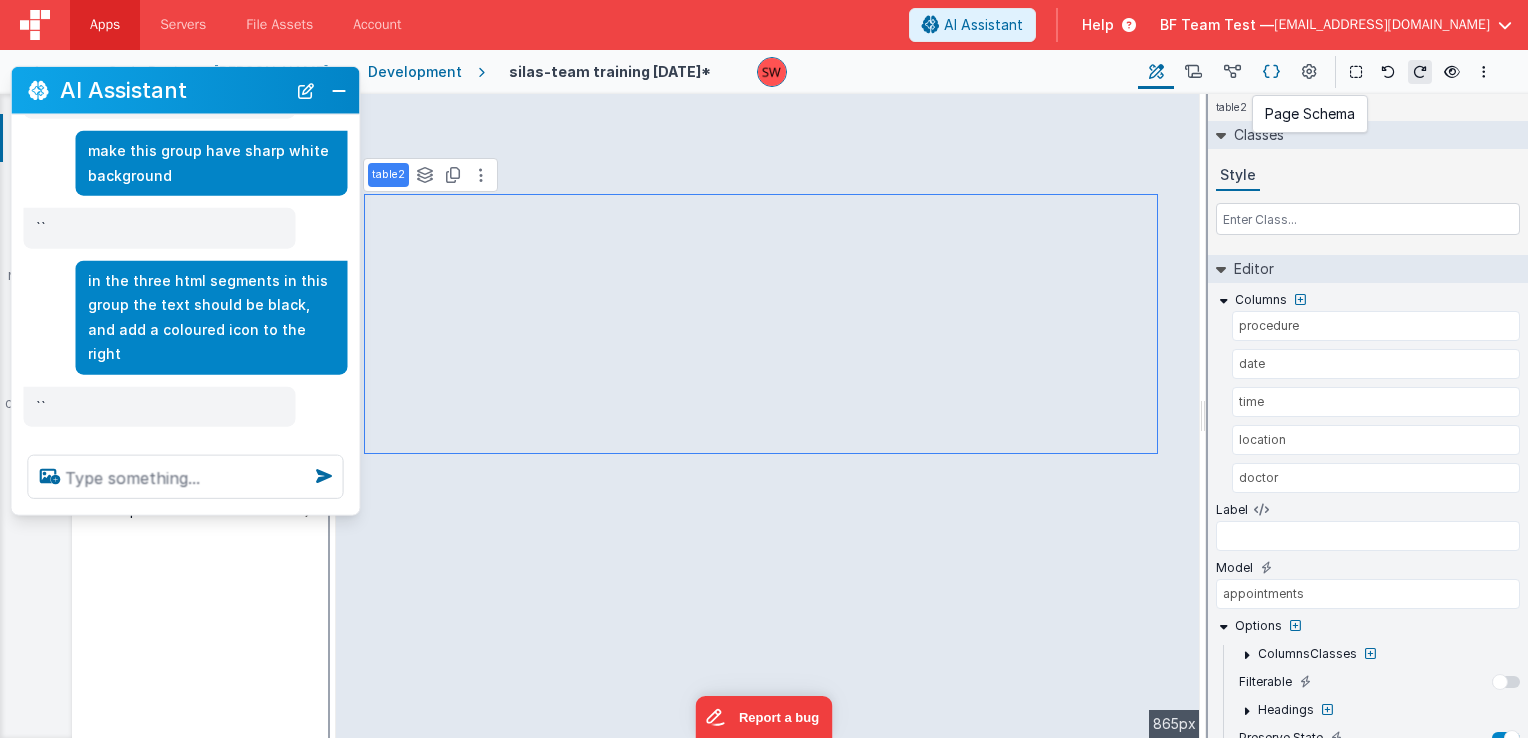 click at bounding box center [1271, 72] 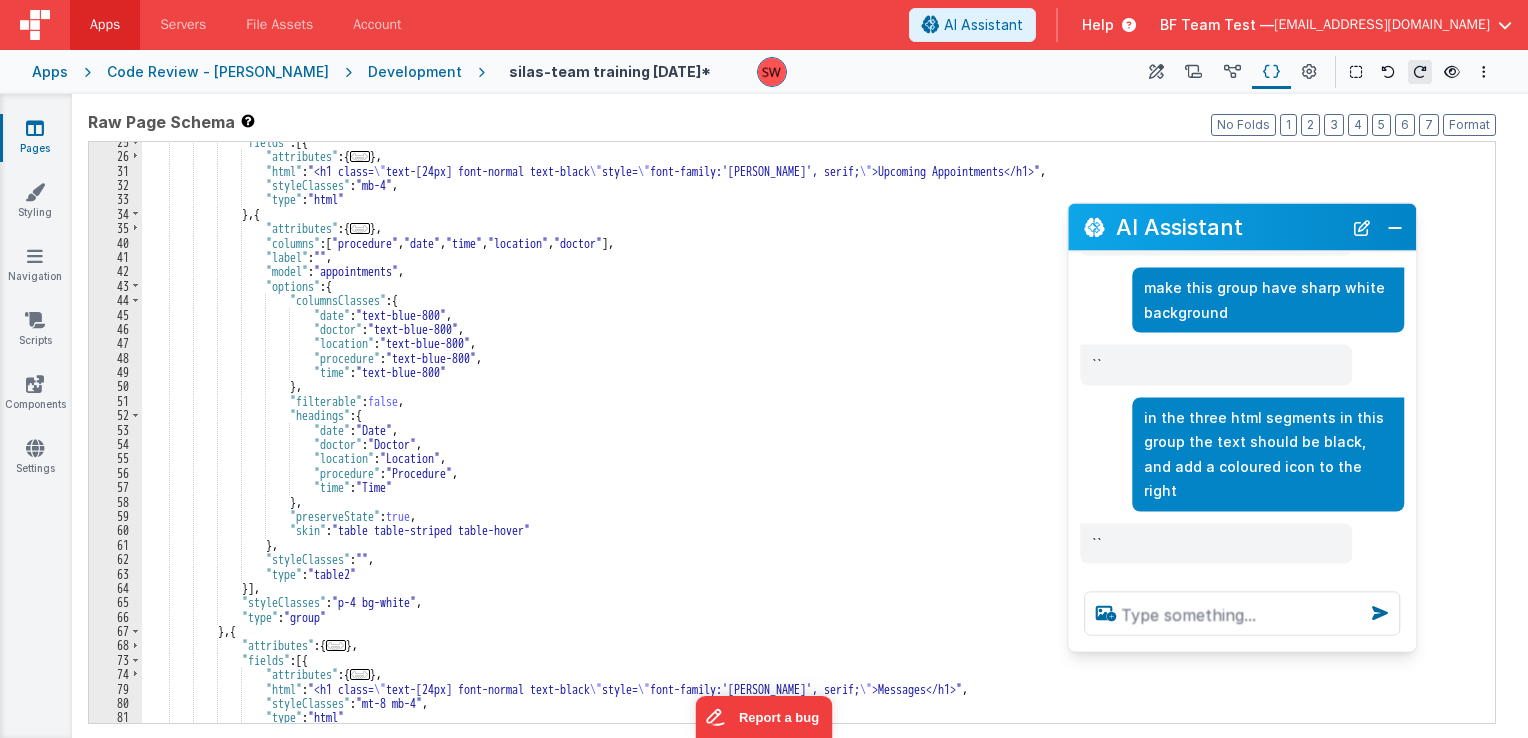 drag, startPoint x: 214, startPoint y: 94, endPoint x: 1276, endPoint y: 229, distance: 1070.5461 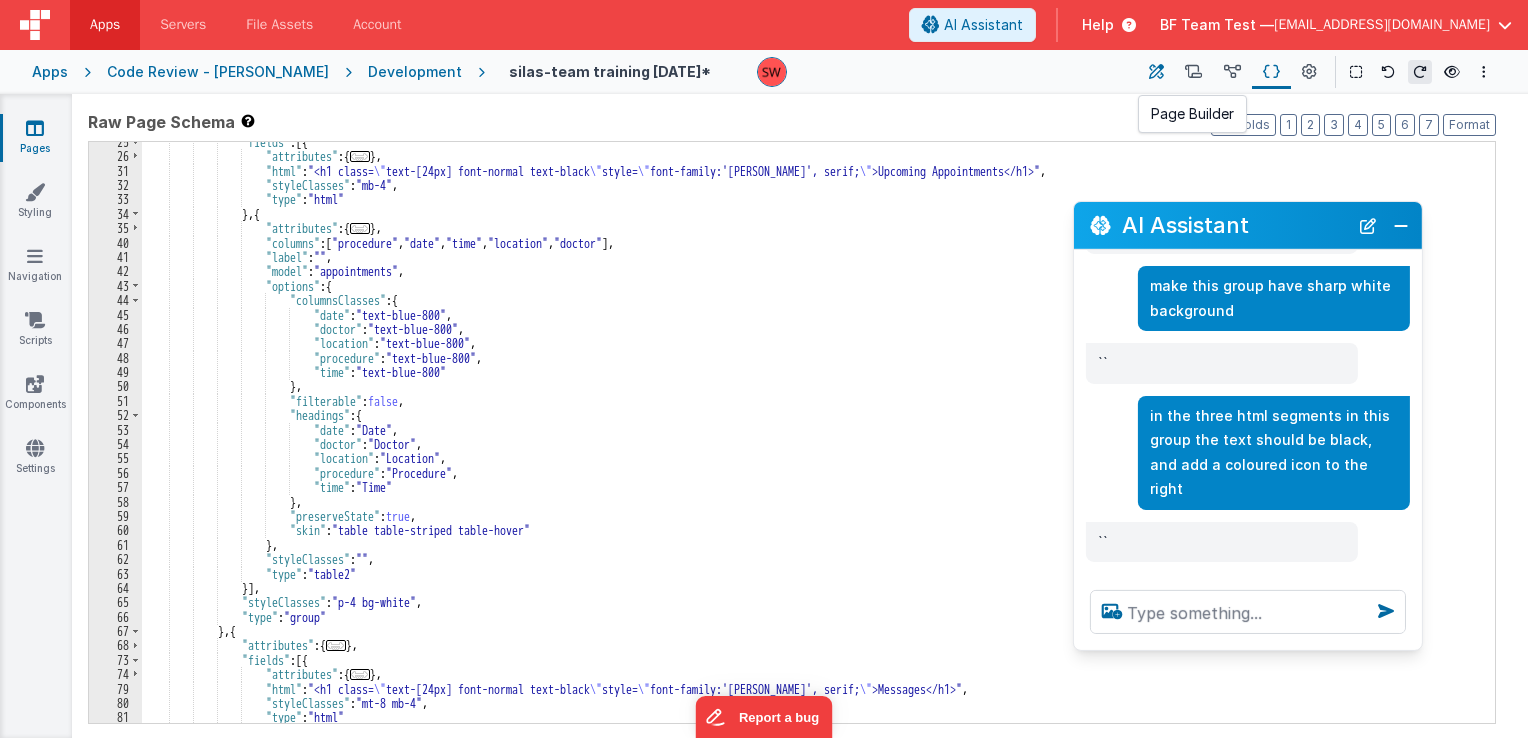 click at bounding box center (1156, 72) 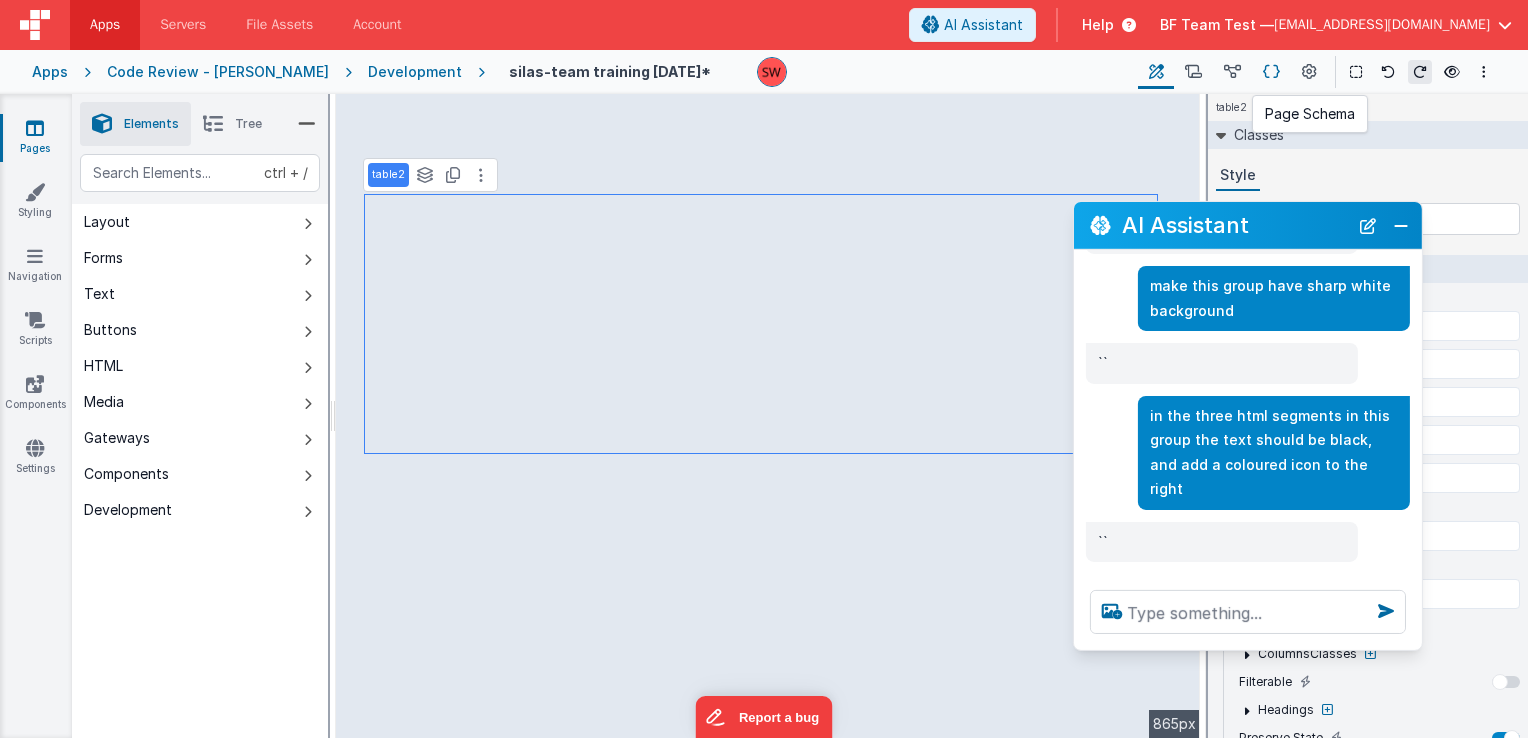 click at bounding box center (1271, 72) 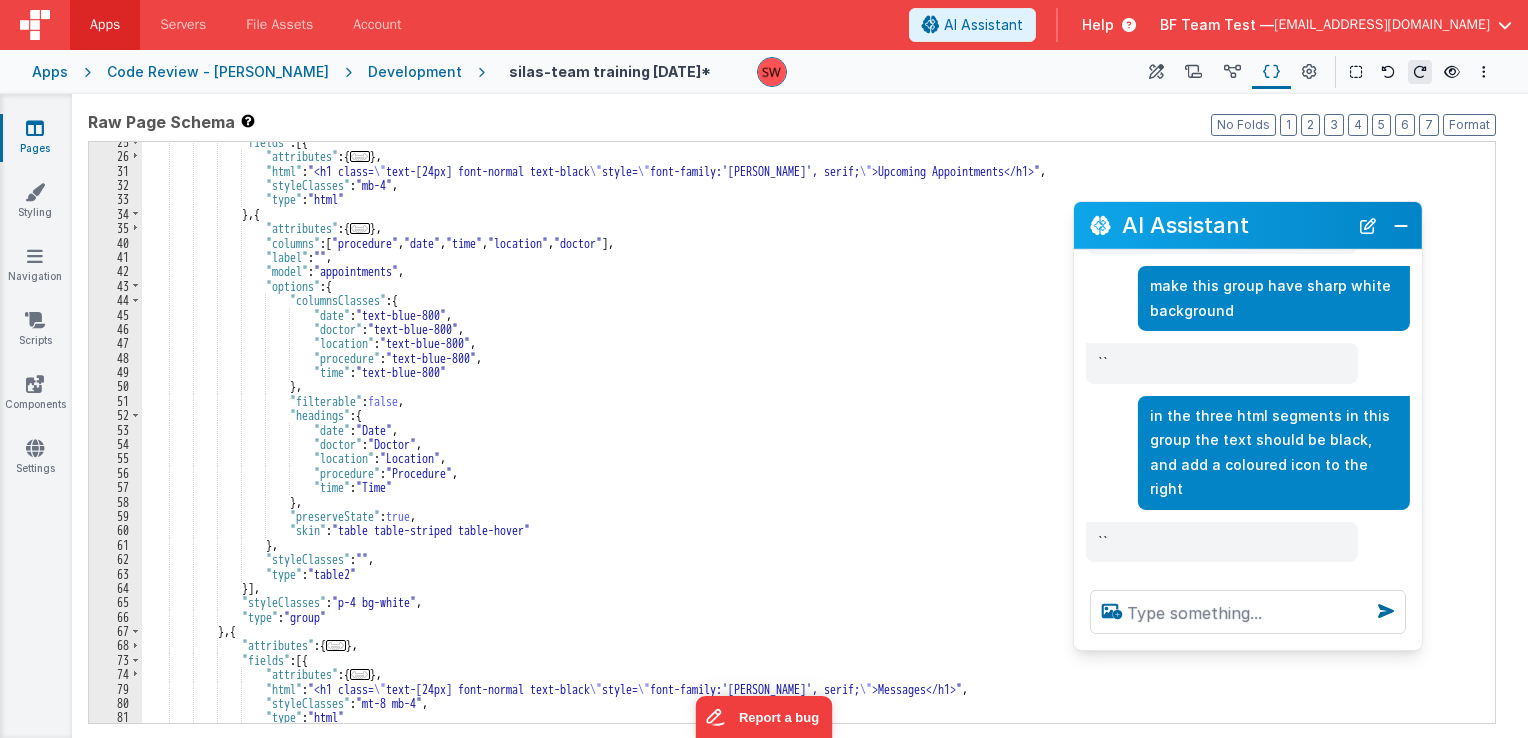 click on ""fields" :  [{                          "attributes" :  { ... } ,                          "html" :  "<h1 class= \" text-[24px] font-normal text-black \"  style= \" font-family:'Tiro Bangla', serif; \" >Upcoming Appointments</h1>" ,                          "styleClasses" :  "mb-4" ,                          "type" :  "html"                     } ,  {                          "attributes" :  { ... } ,                          "columns" :  [ "procedure" ,  "date" ,  "time" ,  "location" ,  "doctor" ] ,                          "label" :  "" ,                          "model" :  "appointments" ,                          "options" :  {                               "columnsClasses" :  {                                    "date" :  "text-blue-800" ,                                    "doctor" :  "text-blue-800" ,                                    "location" :  "text-blue-800" ,                                    "procedure" :  "text-blue-800" ,                                    "time" :  } ," at bounding box center [811, 440] 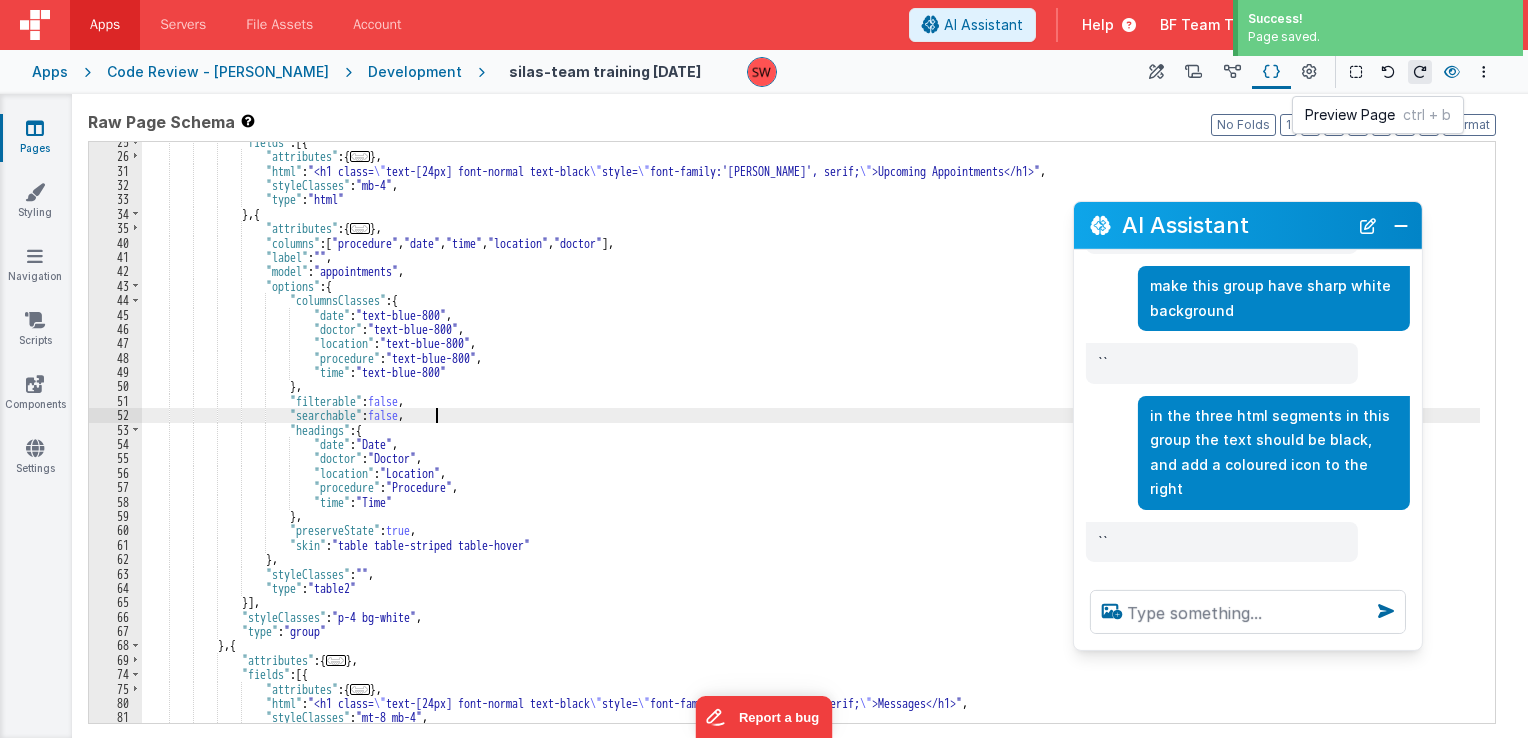 click at bounding box center [1452, 72] 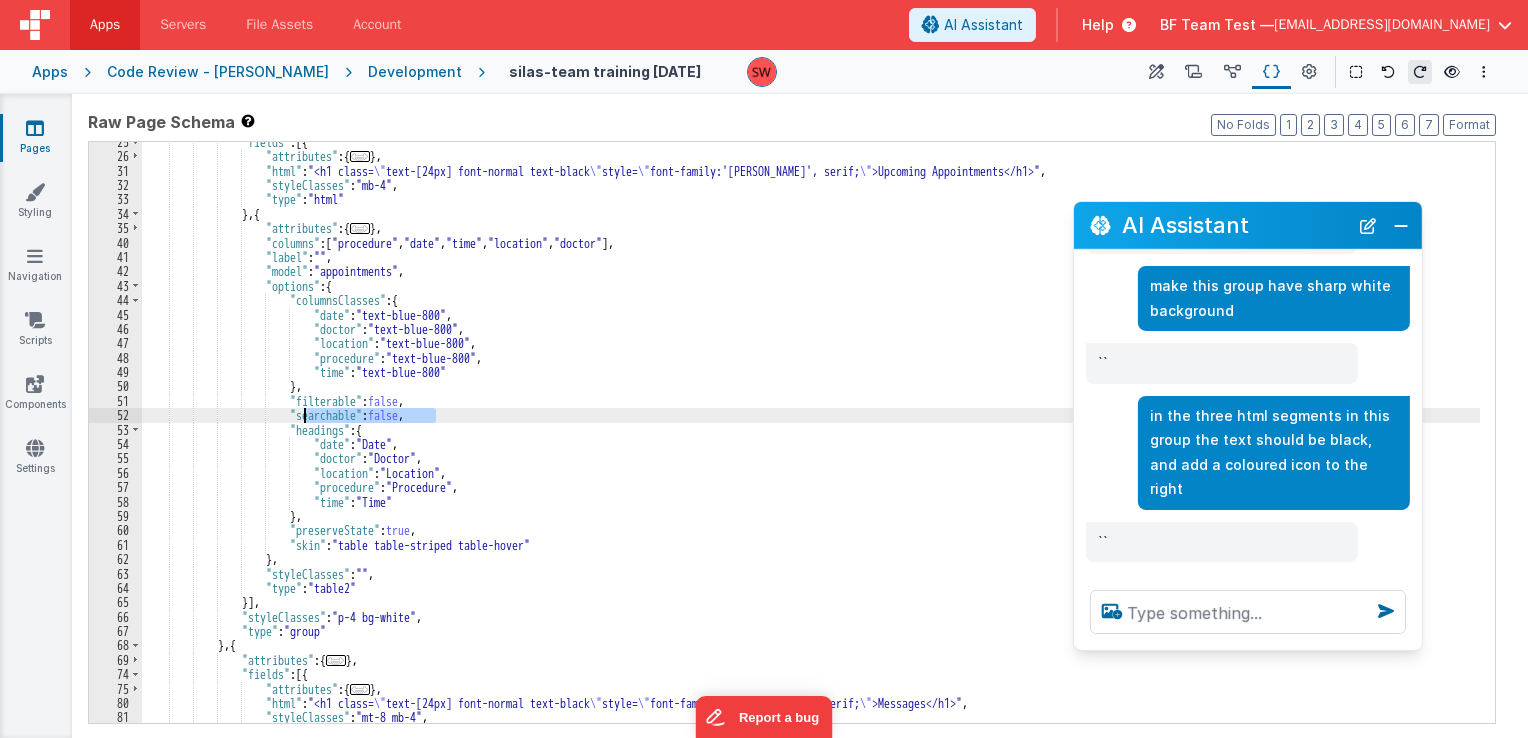 drag, startPoint x: 440, startPoint y: 418, endPoint x: 304, endPoint y: 417, distance: 136.00368 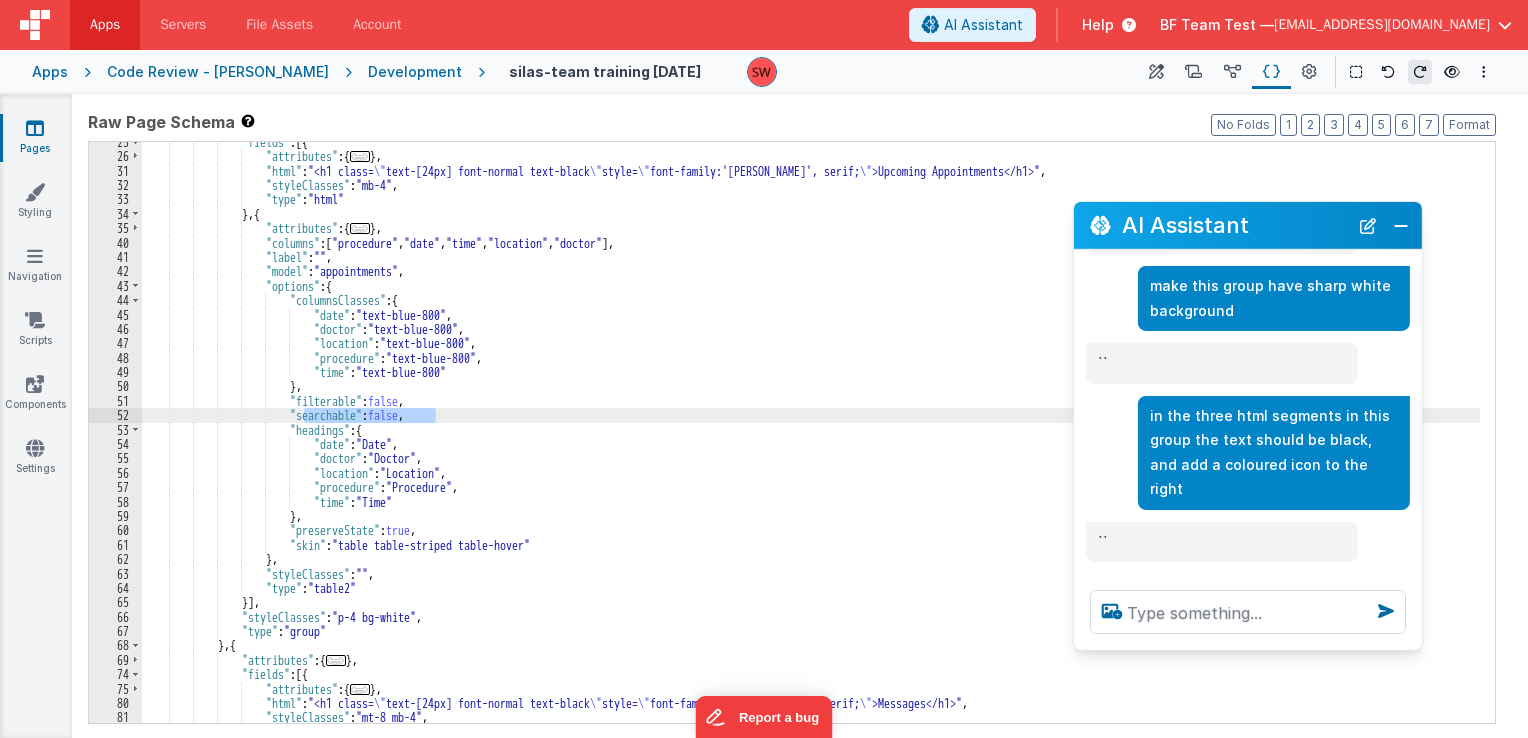 click on ""fields" :  [{                          "attributes" :  { ... } ,                          "html" :  "<h1 class= \" text-[24px] font-normal text-black \"  style= \" font-family:'Tiro Bangla', serif; \" >Upcoming Appointments</h1>" ,                          "styleClasses" :  "mb-4" ,                          "type" :  "html"                     } ,  {                          "attributes" :  { ... } ,                          "columns" :  [ "procedure" ,  "date" ,  "time" ,  "location" ,  "doctor" ] ,                          "label" :  "" ,                          "model" :  "appointments" ,                          "options" :  {                               "columnsClasses" :  {                                    "date" :  "text-blue-800" ,                                    "doctor" :  "text-blue-800" ,                                    "location" :  "text-blue-800" ,                                    "procedure" :  "text-blue-800" ,                                    "time" :  } ," at bounding box center [811, 432] 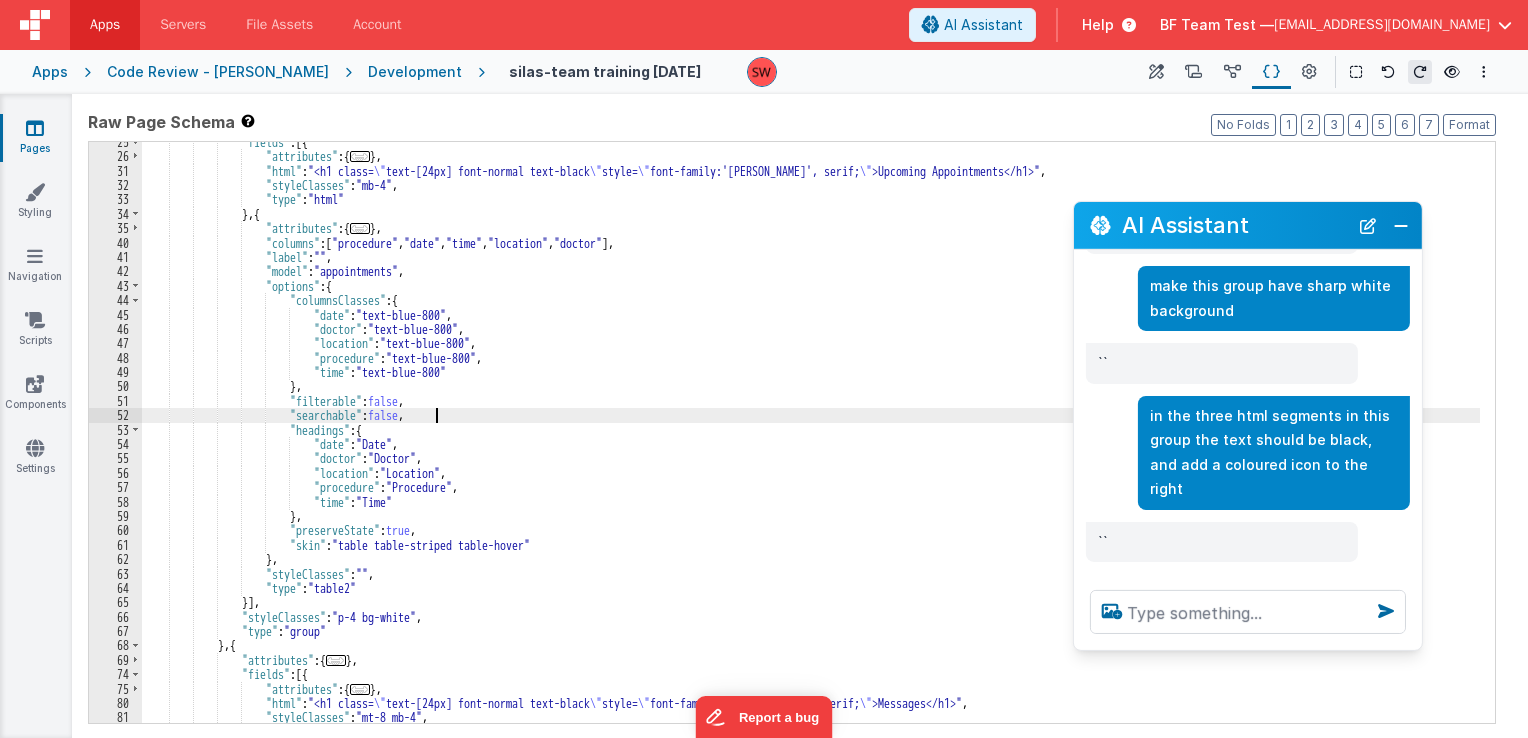 click on ""fields" :  [{                          "attributes" :  { ... } ,                          "html" :  "<h1 class= \" text-[24px] font-normal text-black \"  style= \" font-family:'Tiro Bangla', serif; \" >Upcoming Appointments</h1>" ,                          "styleClasses" :  "mb-4" ,                          "type" :  "html"                     } ,  {                          "attributes" :  { ... } ,                          "columns" :  [ "procedure" ,  "date" ,  "time" ,  "location" ,  "doctor" ] ,                          "label" :  "" ,                          "model" :  "appointments" ,                          "options" :  {                               "columnsClasses" :  {                                    "date" :  "text-blue-800" ,                                    "doctor" :  "text-blue-800" ,                                    "location" :  "text-blue-800" ,                                    "procedure" :  "text-blue-800" ,                                    "time" :  } ," at bounding box center [811, 440] 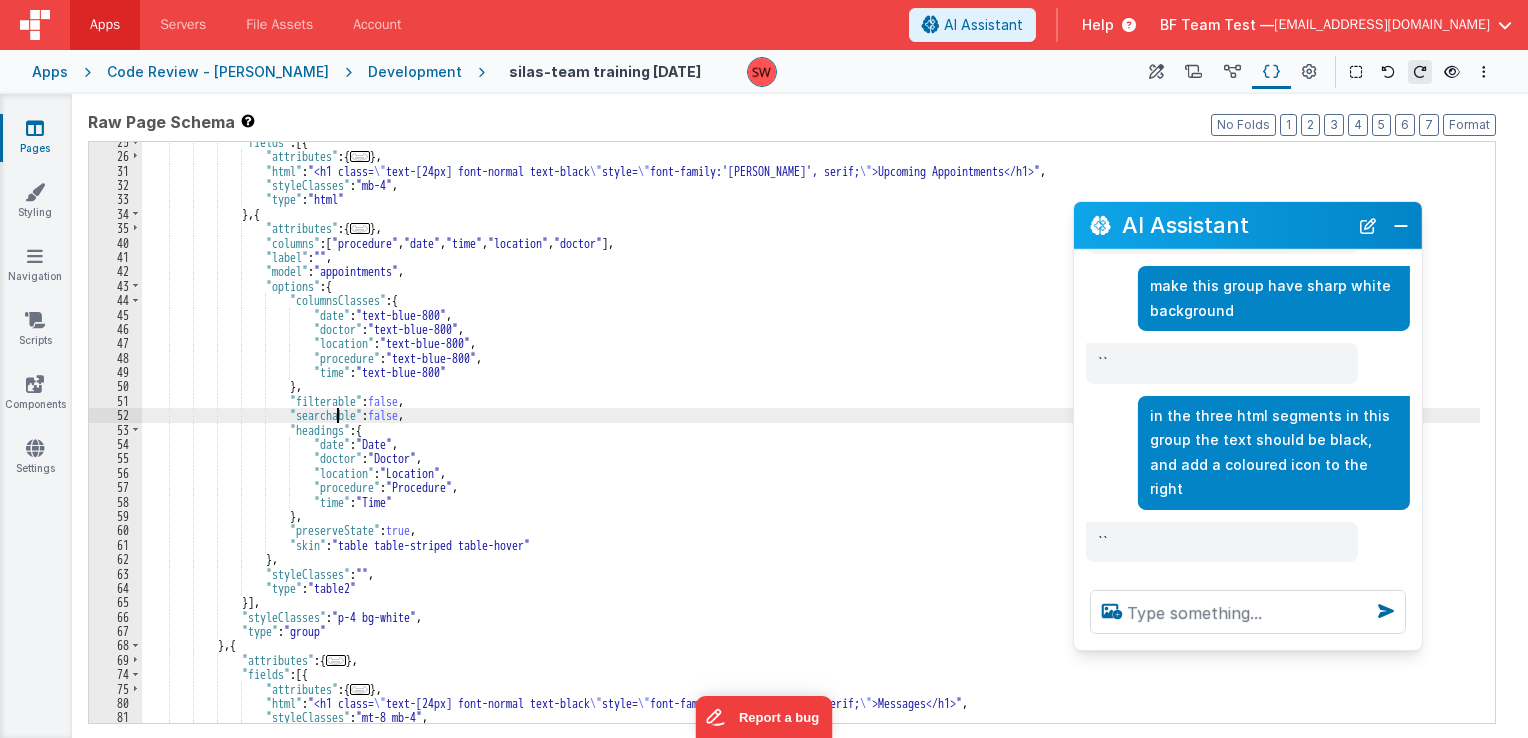 click on ""fields" :  [{                          "attributes" :  { ... } ,                          "html" :  "<h1 class= \" text-[24px] font-normal text-black \"  style= \" font-family:'Tiro Bangla', serif; \" >Upcoming Appointments</h1>" ,                          "styleClasses" :  "mb-4" ,                          "type" :  "html"                     } ,  {                          "attributes" :  { ... } ,                          "columns" :  [ "procedure" ,  "date" ,  "time" ,  "location" ,  "doctor" ] ,                          "label" :  "" ,                          "model" :  "appointments" ,                          "options" :  {                               "columnsClasses" :  {                                    "date" :  "text-blue-800" ,                                    "doctor" :  "text-blue-800" ,                                    "location" :  "text-blue-800" ,                                    "procedure" :  "text-blue-800" ,                                    "time" :  } ," at bounding box center (811, 440) 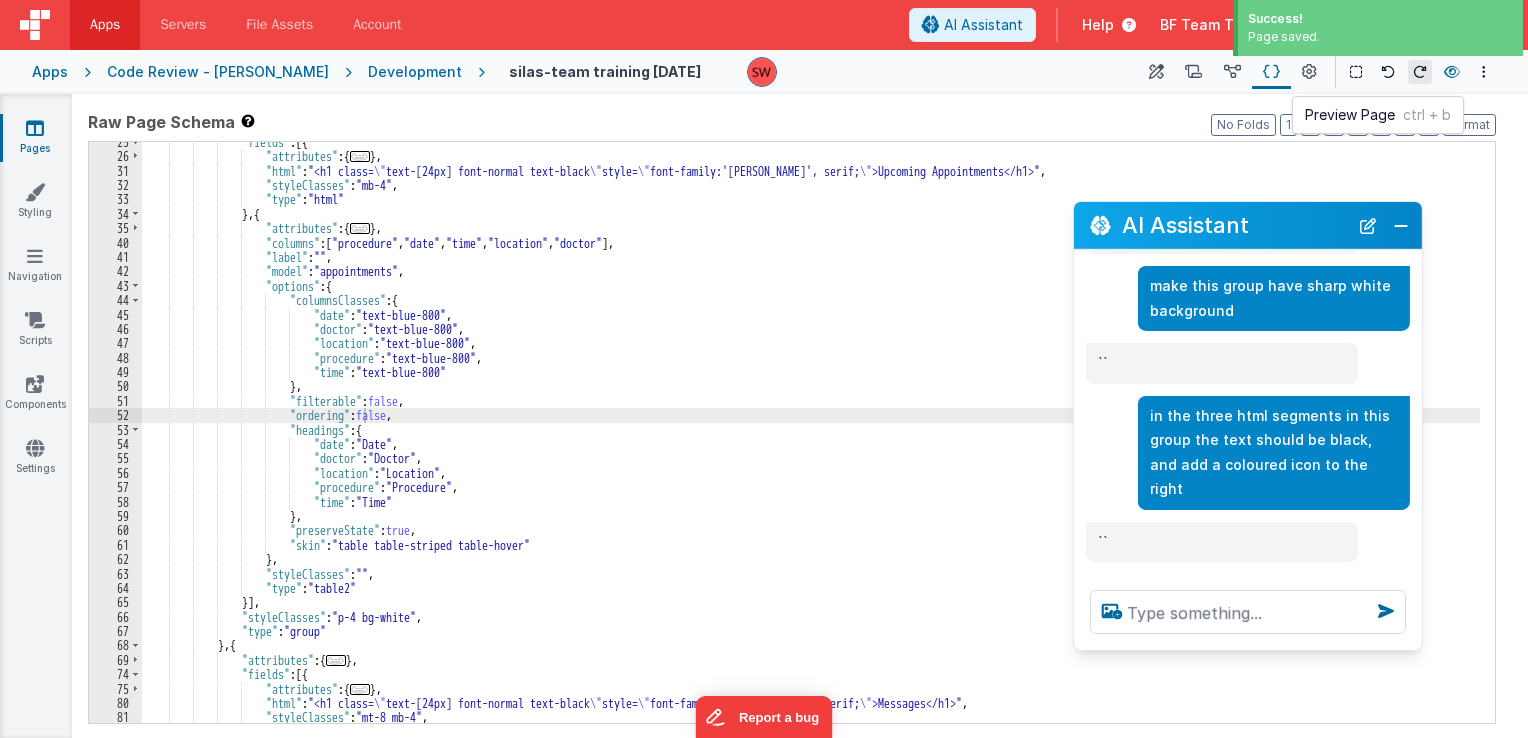 click at bounding box center [1452, 72] 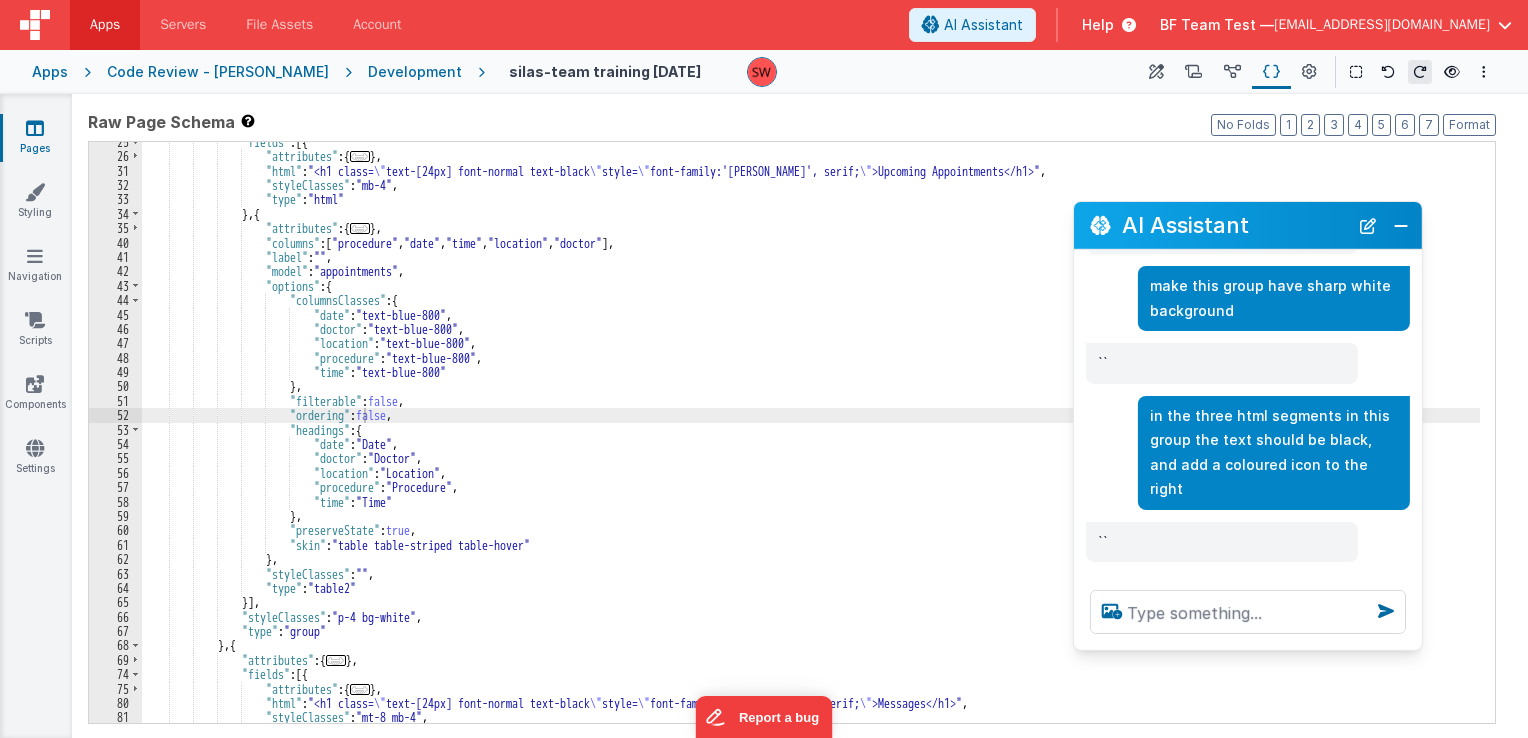 click on ""fields" :  [{                          "attributes" :  { ... } ,                          "html" :  "<h1 class= \" text-[24px] font-normal text-black \"  style= \" font-family:'Tiro Bangla', serif; \" >Upcoming Appointments</h1>" ,                          "styleClasses" :  "mb-4" ,                          "type" :  "html"                     } ,  {                          "attributes" :  { ... } ,                          "columns" :  [ "procedure" ,  "date" ,  "time" ,  "location" ,  "doctor" ] ,                          "label" :  "" ,                          "model" :  "appointments" ,                          "options" :  {                               "columnsClasses" :  {                                    "date" :  "text-blue-800" ,                                    "doctor" :  "text-blue-800" ,                                    "location" :  "text-blue-800" ,                                    "procedure" :  "text-blue-800" ,                                    "time" :  } ," at bounding box center (811, 440) 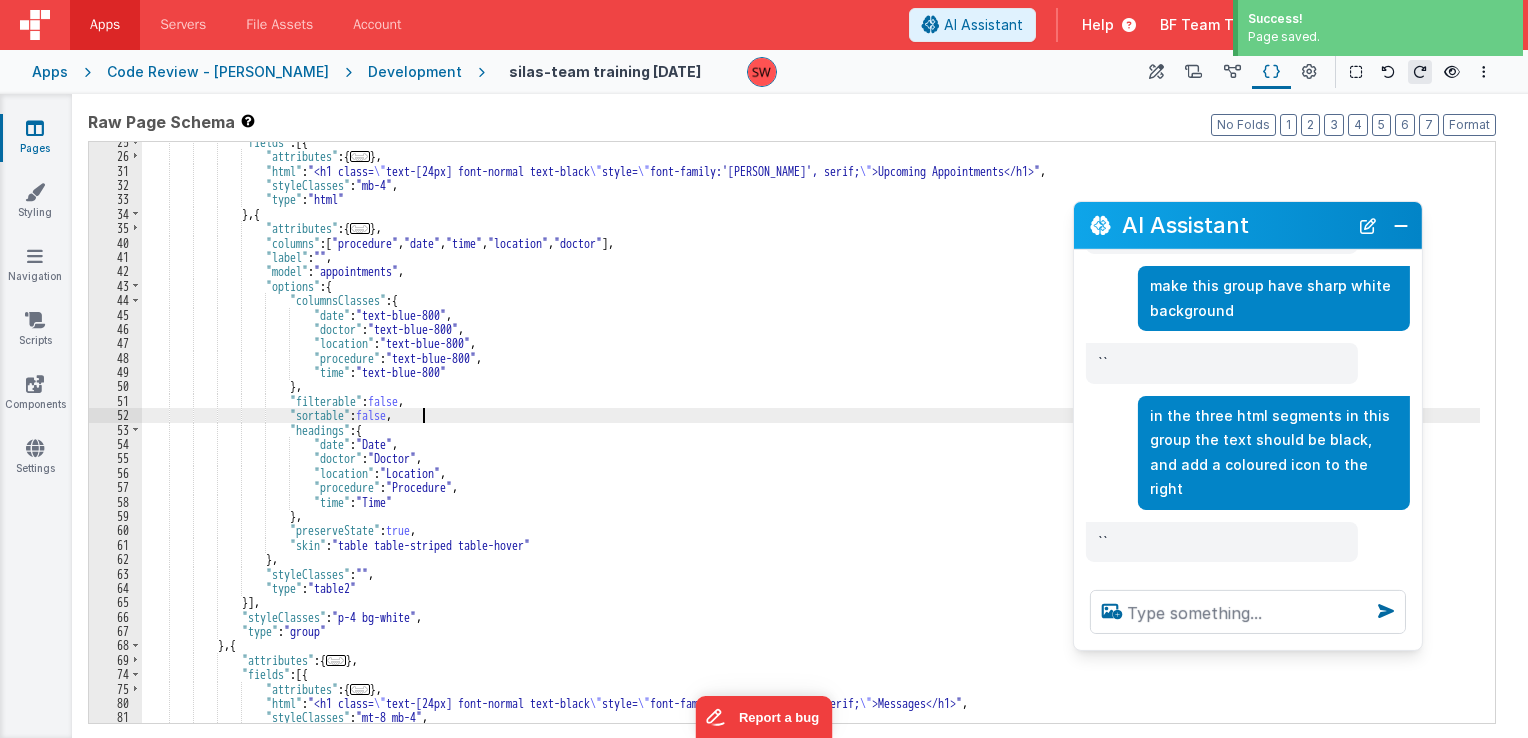click on ""fields" :  [{                          "attributes" :  { ... } ,                          "html" :  "<h1 class= \" text-[24px] font-normal text-black \"  style= \" font-family:'Tiro Bangla', serif; \" >Upcoming Appointments</h1>" ,                          "styleClasses" :  "mb-4" ,                          "type" :  "html"                     } ,  {                          "attributes" :  { ... } ,                          "columns" :  [ "procedure" ,  "date" ,  "time" ,  "location" ,  "doctor" ] ,                          "label" :  "" ,                          "model" :  "appointments" ,                          "options" :  {                               "columnsClasses" :  {                                    "date" :  "text-blue-800" ,                                    "doctor" :  "text-blue-800" ,                                    "location" :  "text-blue-800" ,                                    "procedure" :  "text-blue-800" ,                                    "time" :  } ," at bounding box center (811, 440) 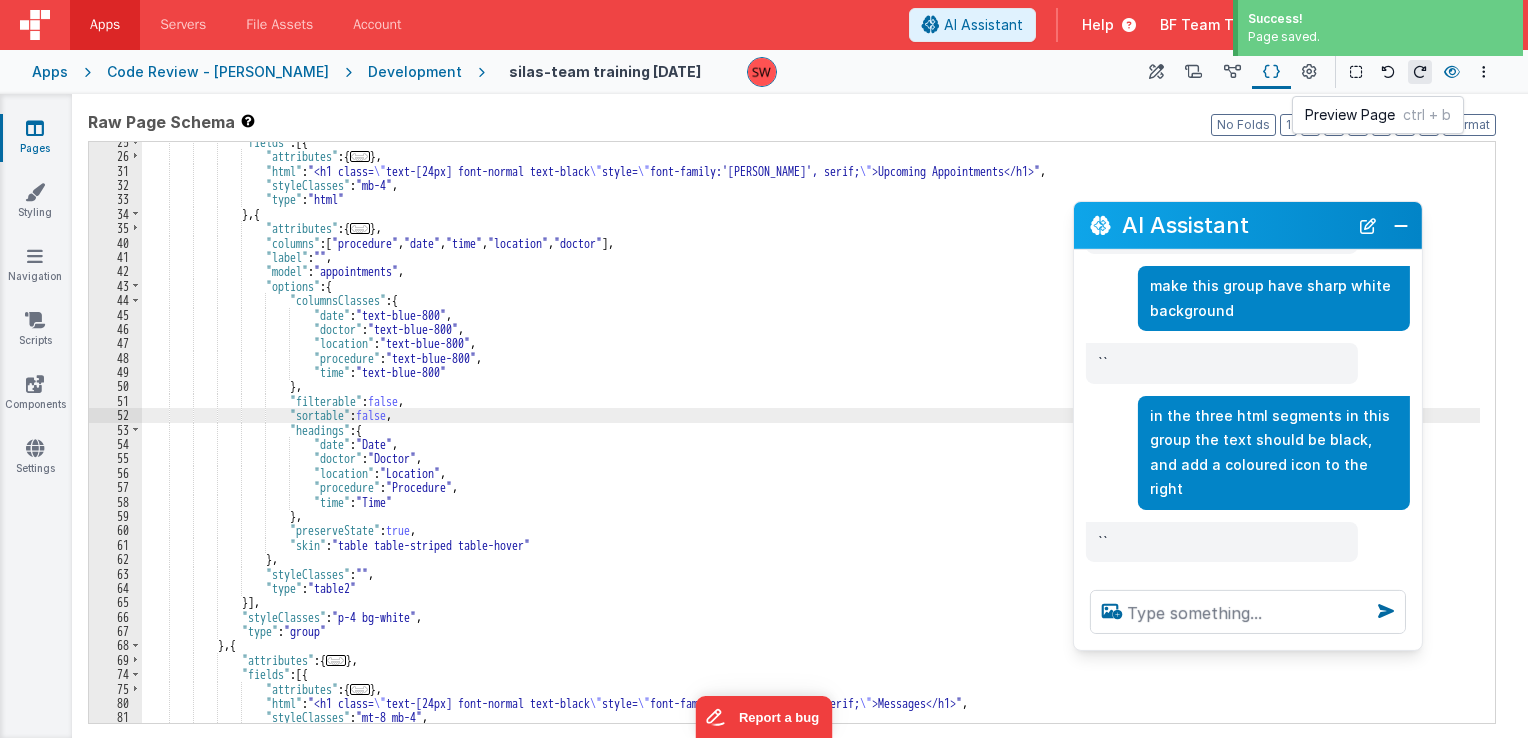 click at bounding box center [1452, 72] 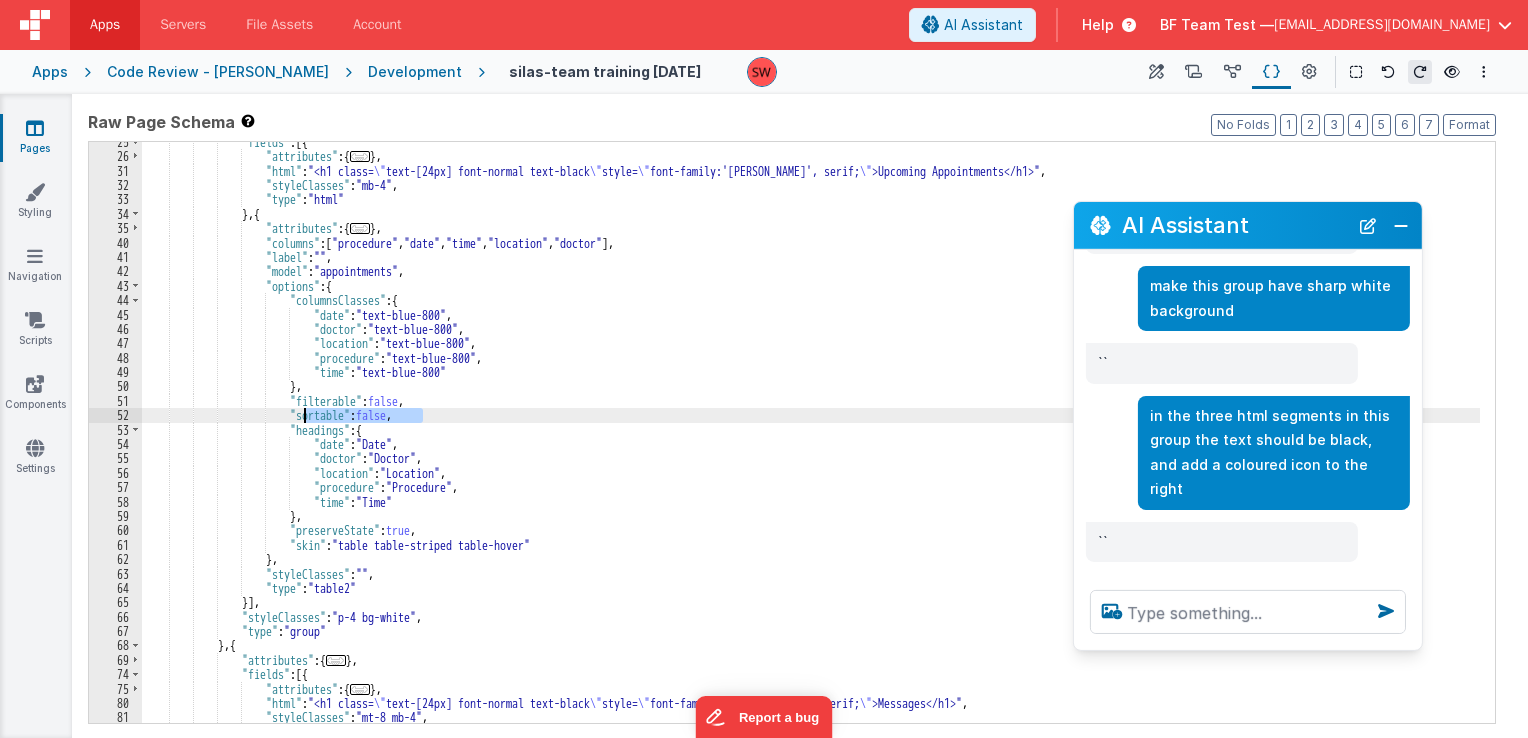 drag, startPoint x: 422, startPoint y: 411, endPoint x: 305, endPoint y: 410, distance: 117.00427 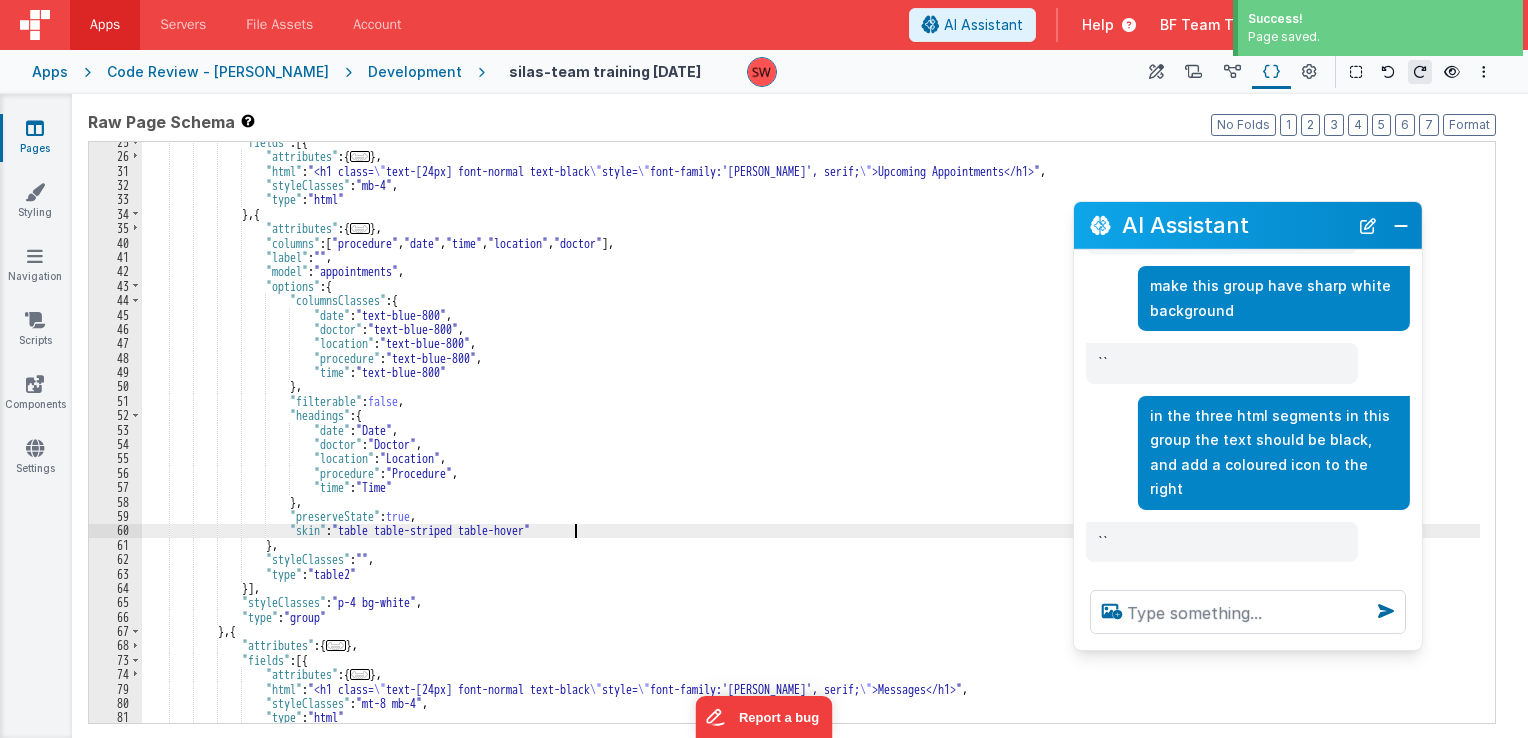 click on ""fields" :  [{                          "attributes" :  { ... } ,                          "html" :  "<h1 class= \" text-[24px] font-normal text-black \"  style= \" font-family:'Tiro Bangla', serif; \" >Upcoming Appointments</h1>" ,                          "styleClasses" :  "mb-4" ,                          "type" :  "html"                     } ,  {                          "attributes" :  { ... } ,                          "columns" :  [ "procedure" ,  "date" ,  "time" ,  "location" ,  "doctor" ] ,                          "label" :  "" ,                          "model" :  "appointments" ,                          "options" :  {                               "columnsClasses" :  {                                    "date" :  "text-blue-800" ,                                    "doctor" :  "text-blue-800" ,                                    "location" :  "text-blue-800" ,                                    "procedure" :  "text-blue-800" ,                                    "time" :  } ," at bounding box center (811, 440) 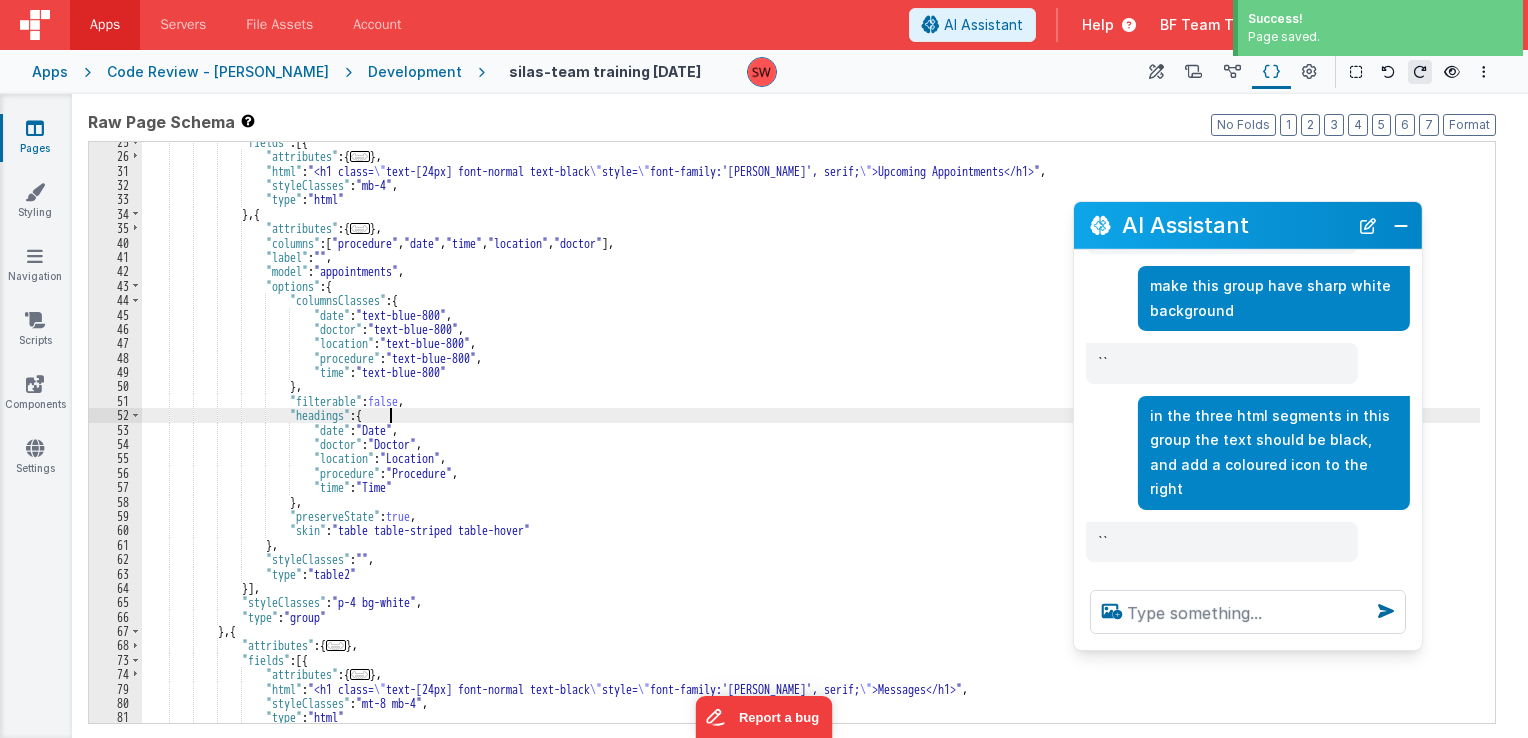 click on ""fields" :  [{                          "attributes" :  { ... } ,                          "html" :  "<h1 class= \" text-[24px] font-normal text-black \"  style= \" font-family:'Tiro Bangla', serif; \" >Upcoming Appointments</h1>" ,                          "styleClasses" :  "mb-4" ,                          "type" :  "html"                     } ,  {                          "attributes" :  { ... } ,                          "columns" :  [ "procedure" ,  "date" ,  "time" ,  "location" ,  "doctor" ] ,                          "label" :  "" ,                          "model" :  "appointments" ,                          "options" :  {                               "columnsClasses" :  {                                    "date" :  "text-blue-800" ,                                    "doctor" :  "text-blue-800" ,                                    "location" :  "text-blue-800" ,                                    "procedure" :  "text-blue-800" ,                                    "time" :  } ," at bounding box center (811, 440) 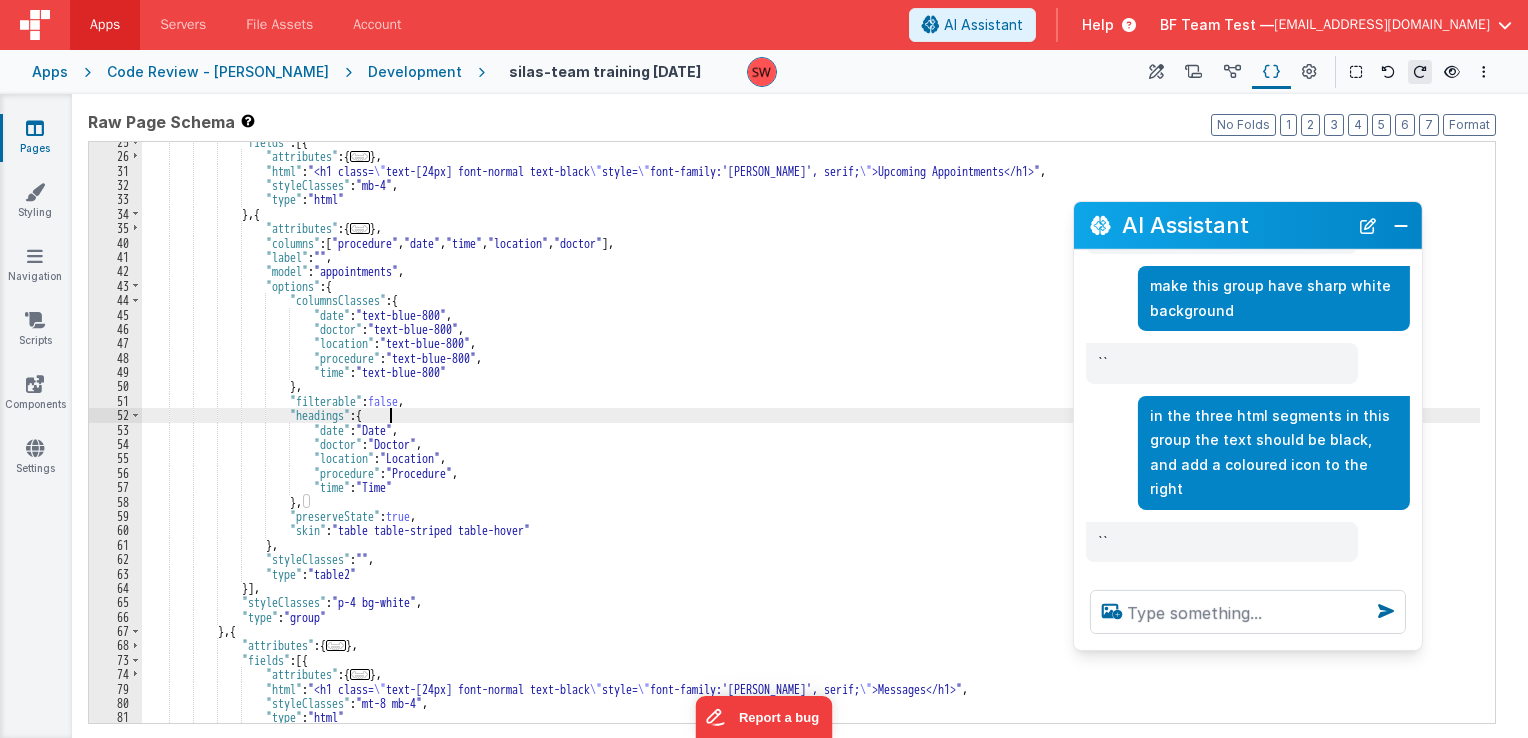 click on ""fields" :  [{                          "attributes" :  { ... } ,                          "html" :  "<h1 class= \" text-[24px] font-normal text-black \"  style= \" font-family:'Tiro Bangla', serif; \" >Upcoming Appointments</h1>" ,                          "styleClasses" :  "mb-4" ,                          "type" :  "html"                     } ,  {                          "attributes" :  { ... } ,                          "columns" :  [ "procedure" ,  "date" ,  "time" ,  "location" ,  "doctor" ] ,                          "label" :  "" ,                          "model" :  "appointments" ,                          "options" :  {                               "columnsClasses" :  {                                    "date" :  "text-blue-800" ,                                    "doctor" :  "text-blue-800" ,                                    "location" :  "text-blue-800" ,                                    "procedure" :  "text-blue-800" ,                                    "time" :  } ," at bounding box center [811, 440] 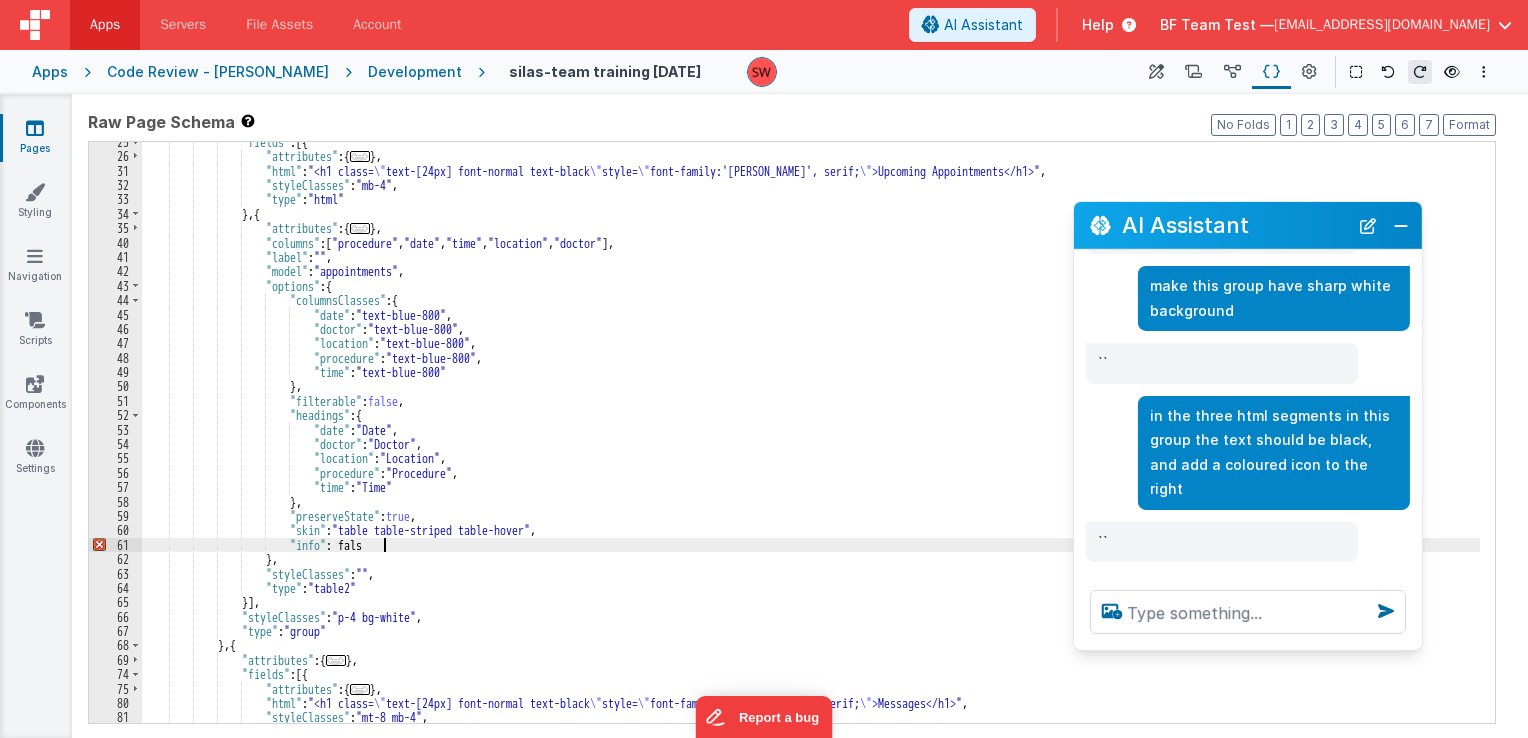 type 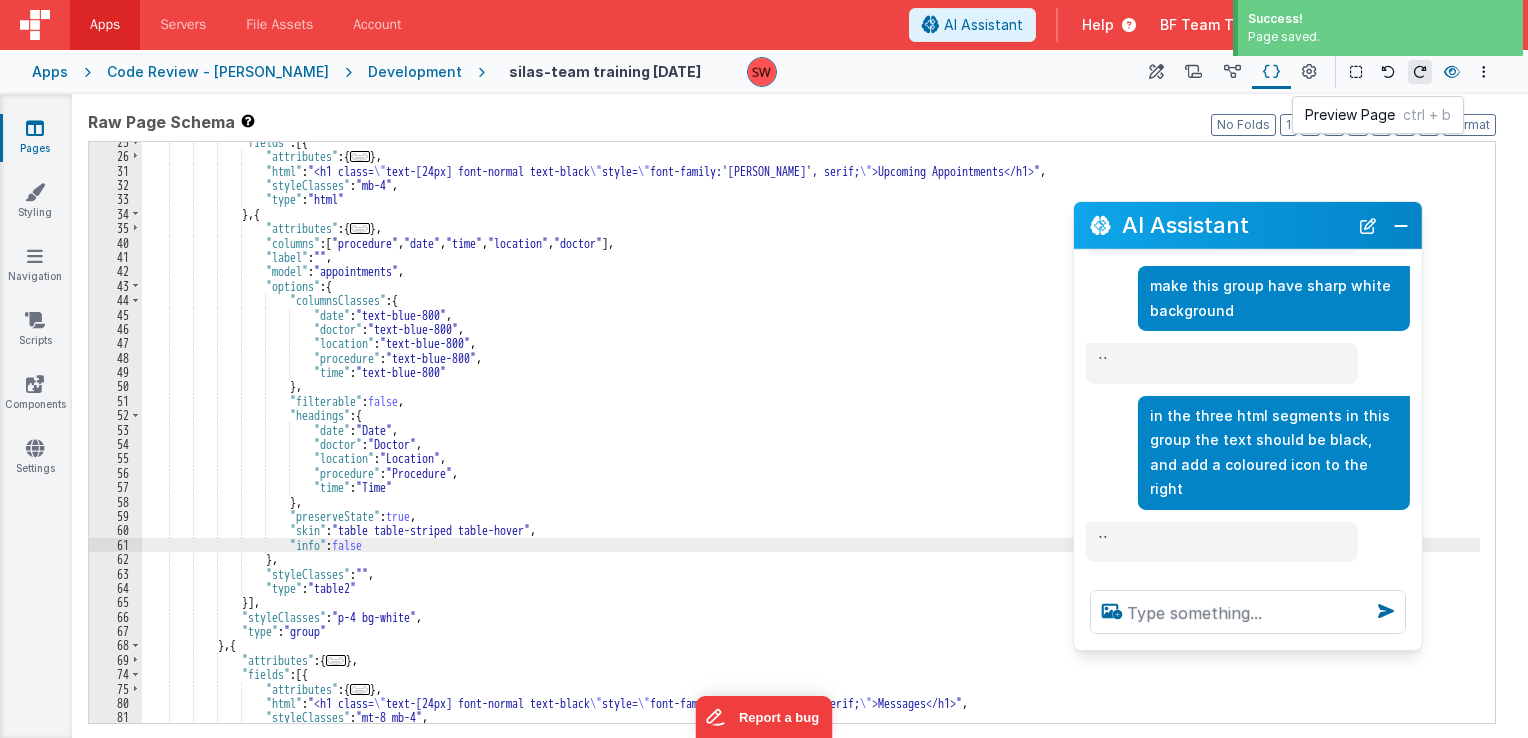 click at bounding box center [1452, 72] 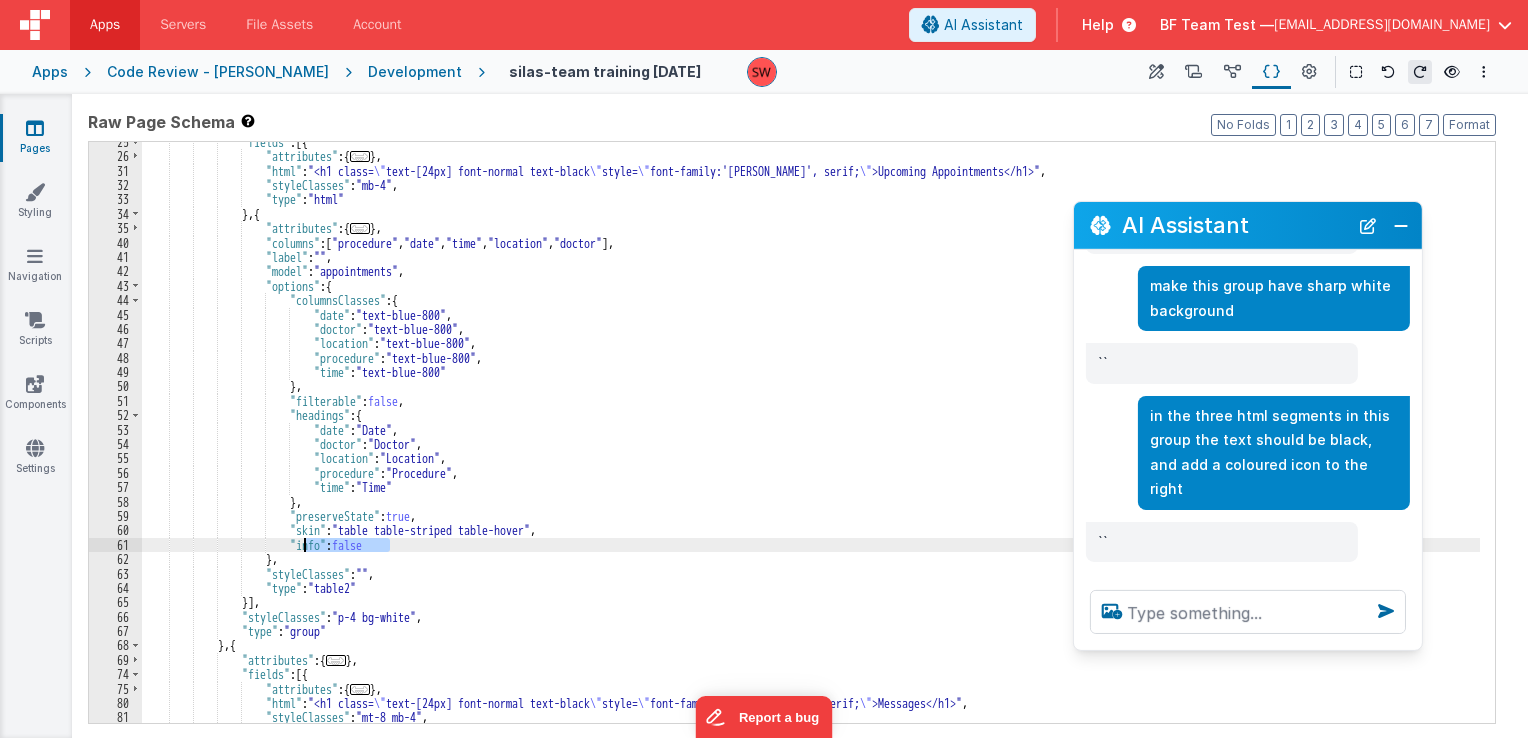 drag, startPoint x: 401, startPoint y: 550, endPoint x: 305, endPoint y: 542, distance: 96.332756 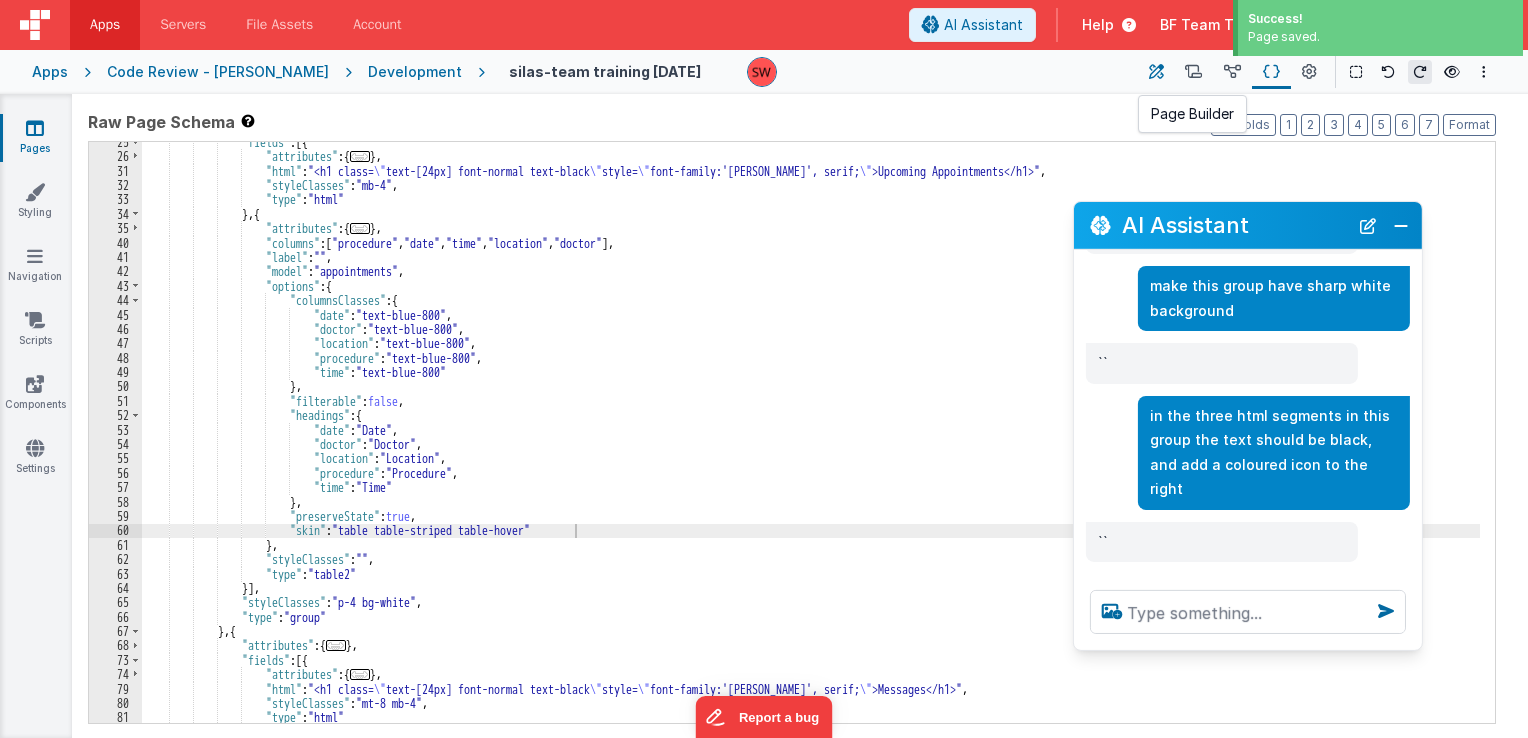 click at bounding box center (1156, 72) 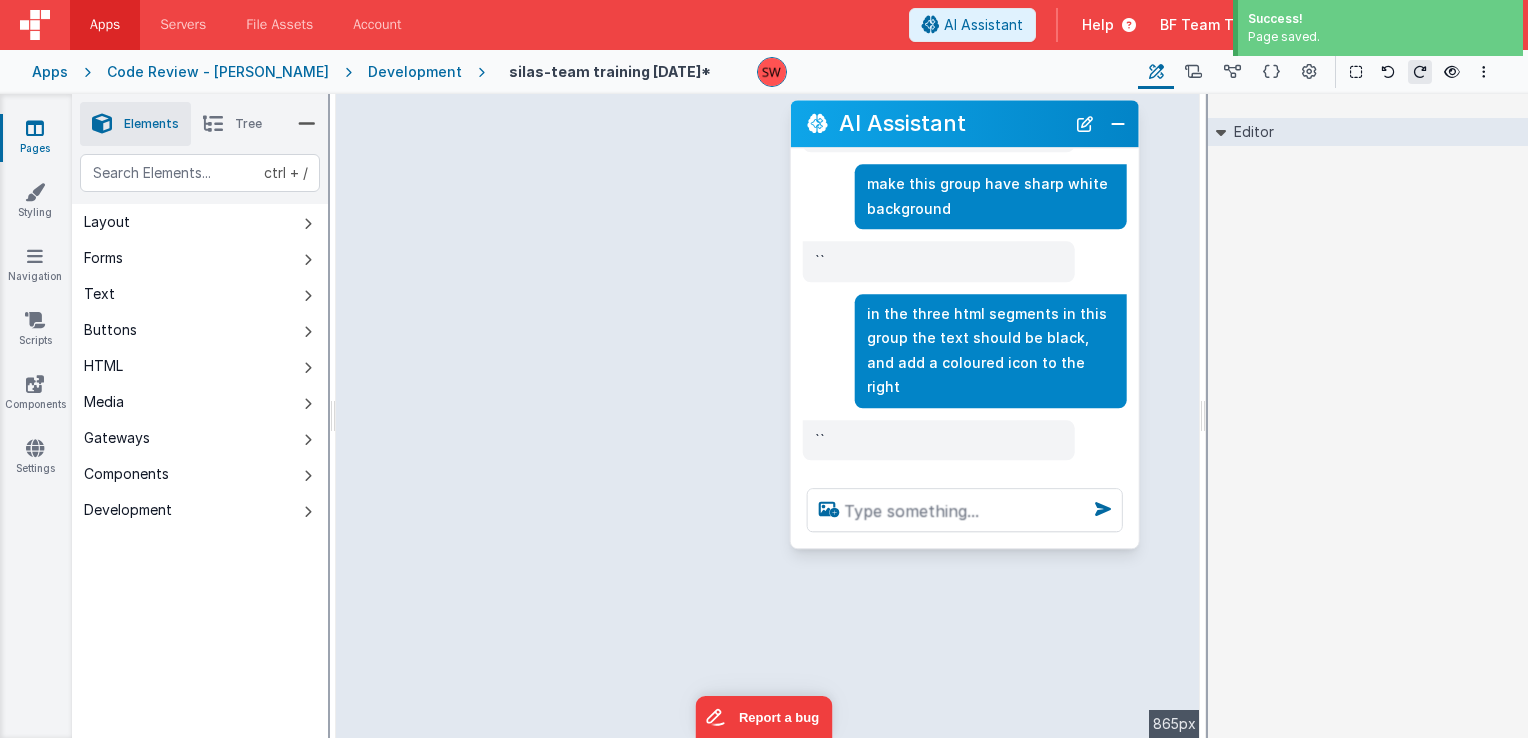 drag, startPoint x: 1198, startPoint y: 230, endPoint x: 459, endPoint y: 90, distance: 752.1443 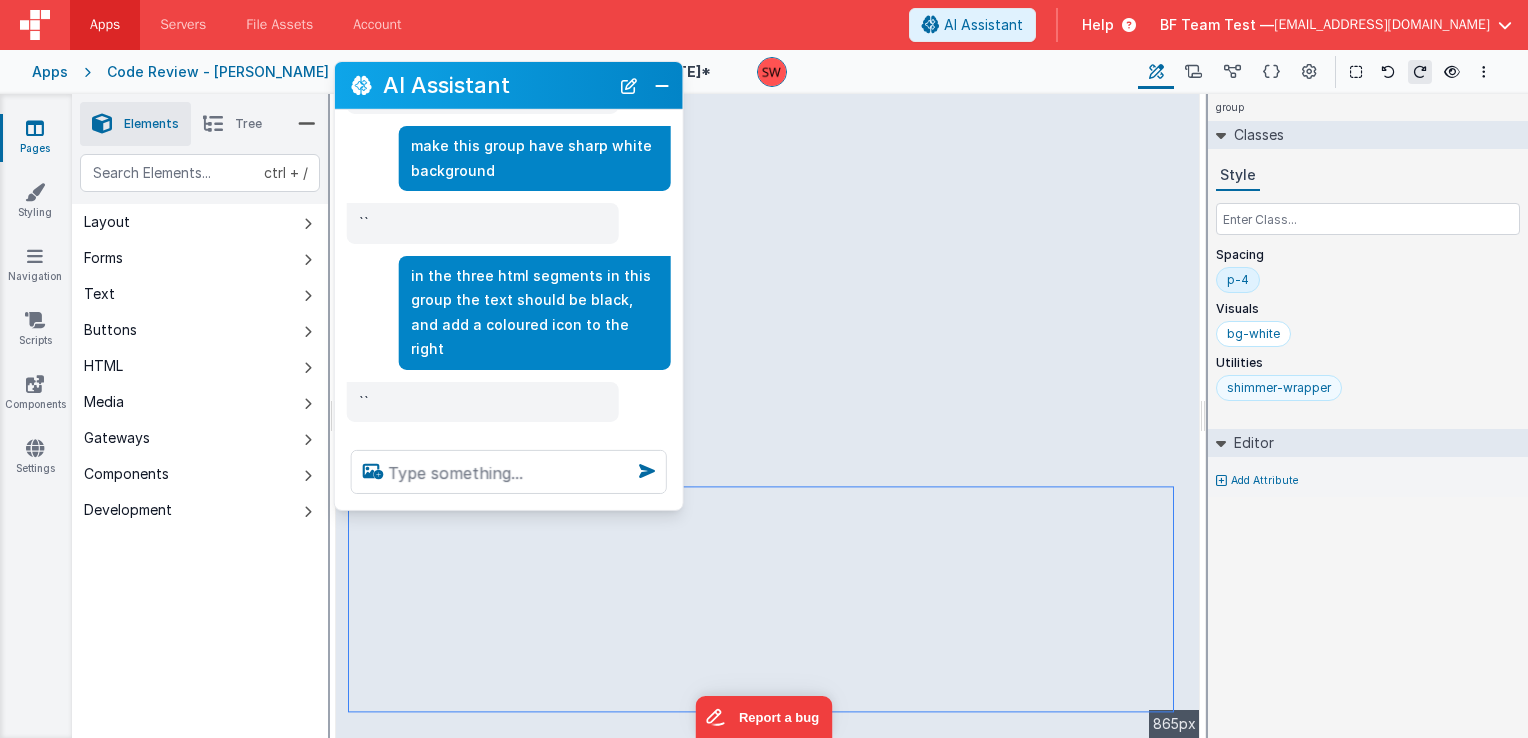 click on "shimmer-wrapper" at bounding box center (1279, 388) 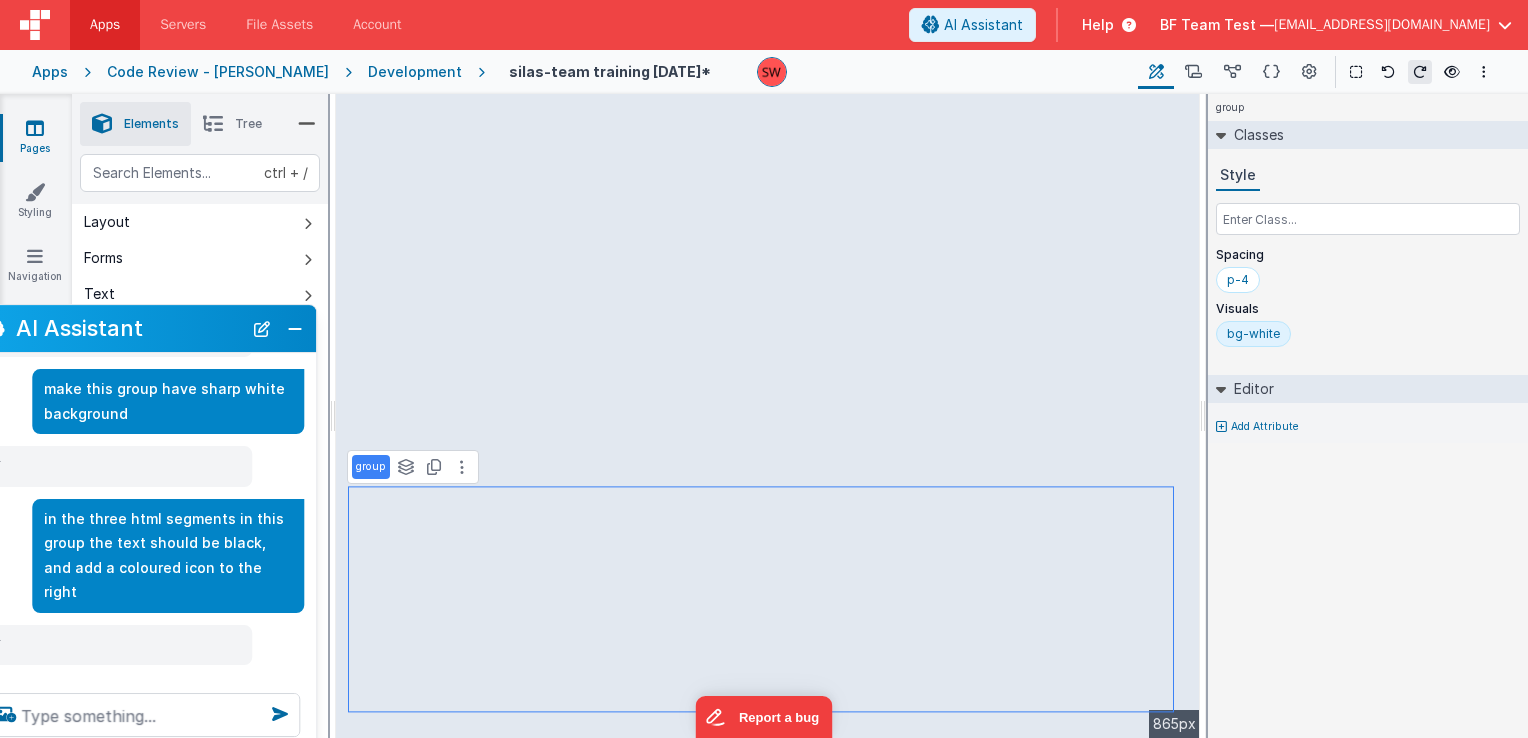 drag, startPoint x: 488, startPoint y: 88, endPoint x: 121, endPoint y: 331, distance: 440.1568 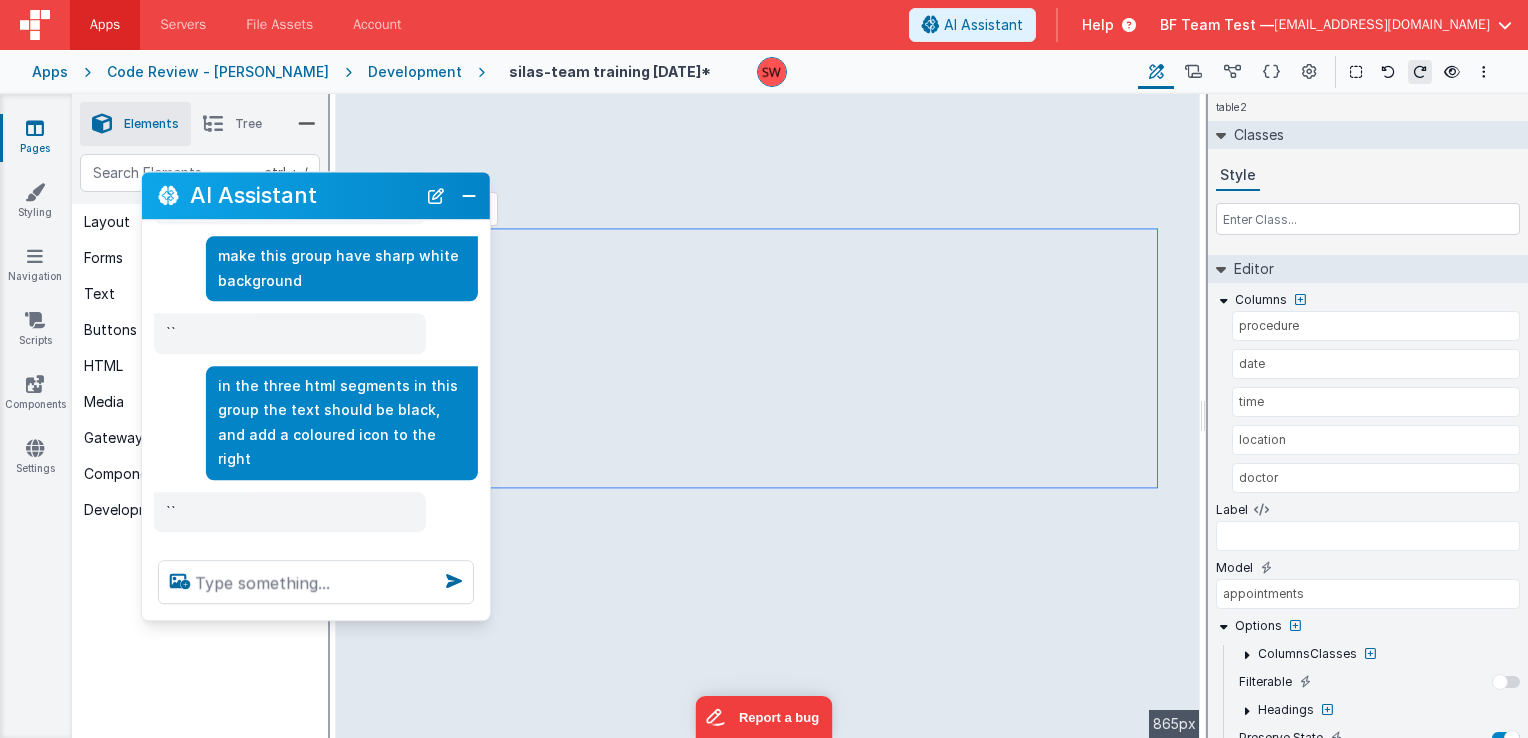 drag, startPoint x: 147, startPoint y: 294, endPoint x: 288, endPoint y: 218, distance: 160.17802 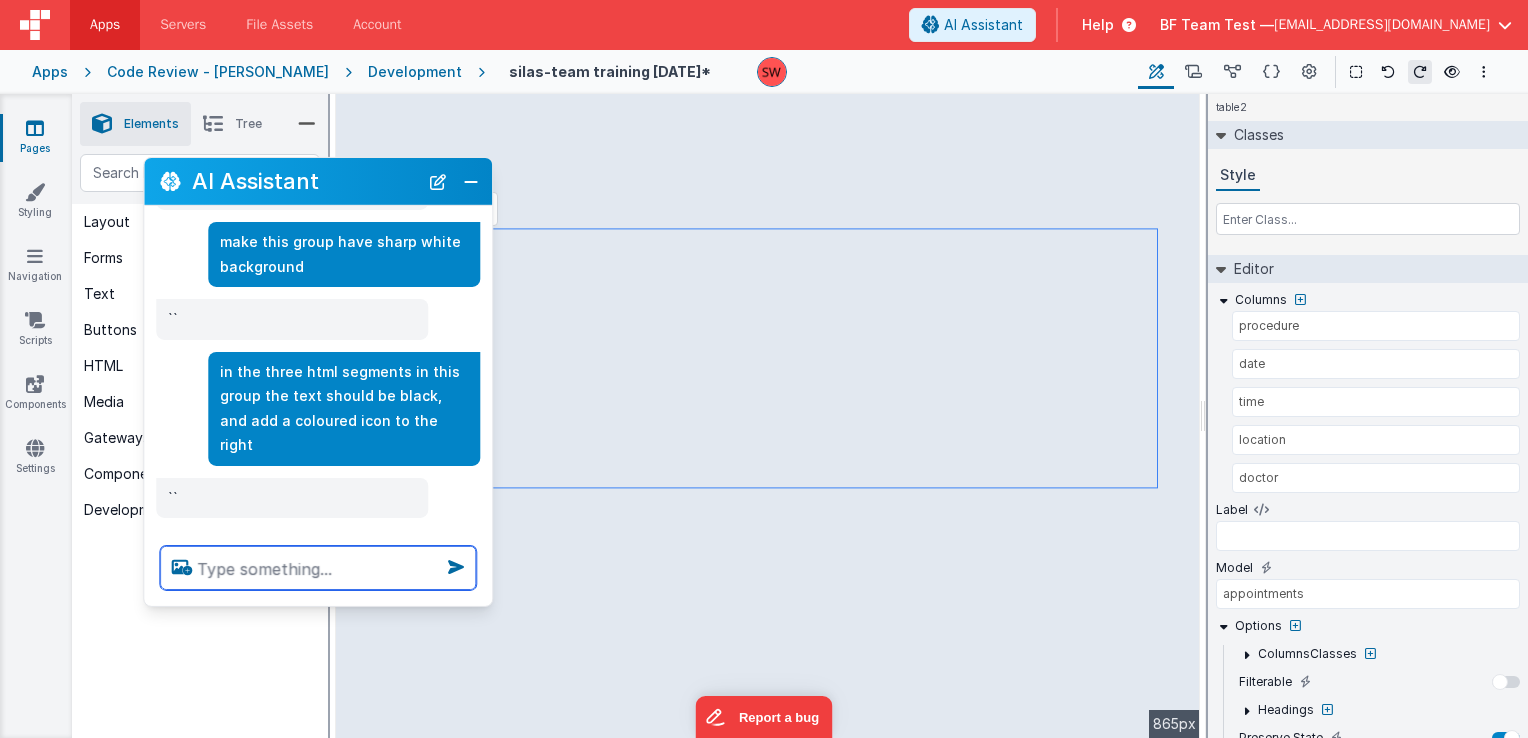 click at bounding box center (318, 568) 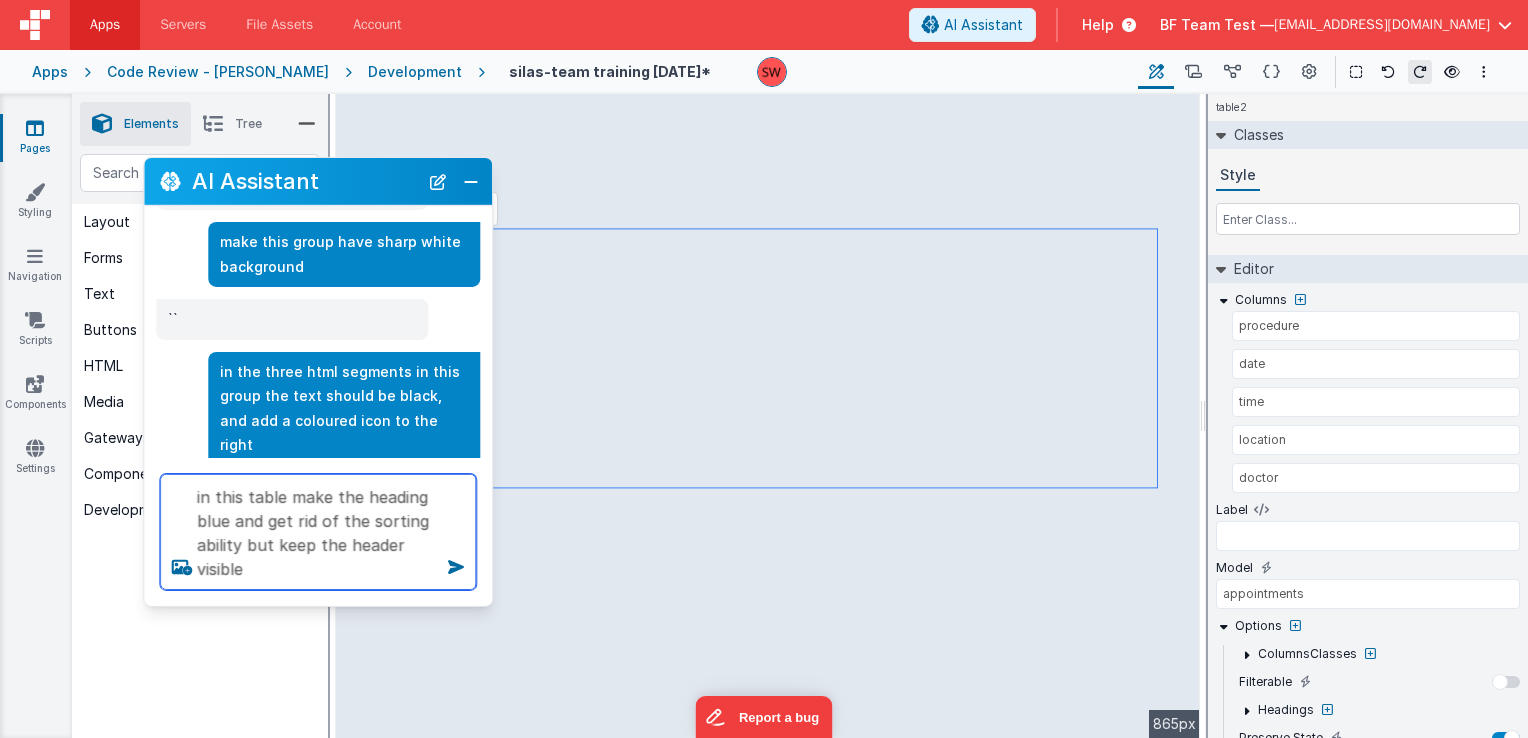 type on "in this table make the heading blue and get rid of the sorting ability but keep the header visible" 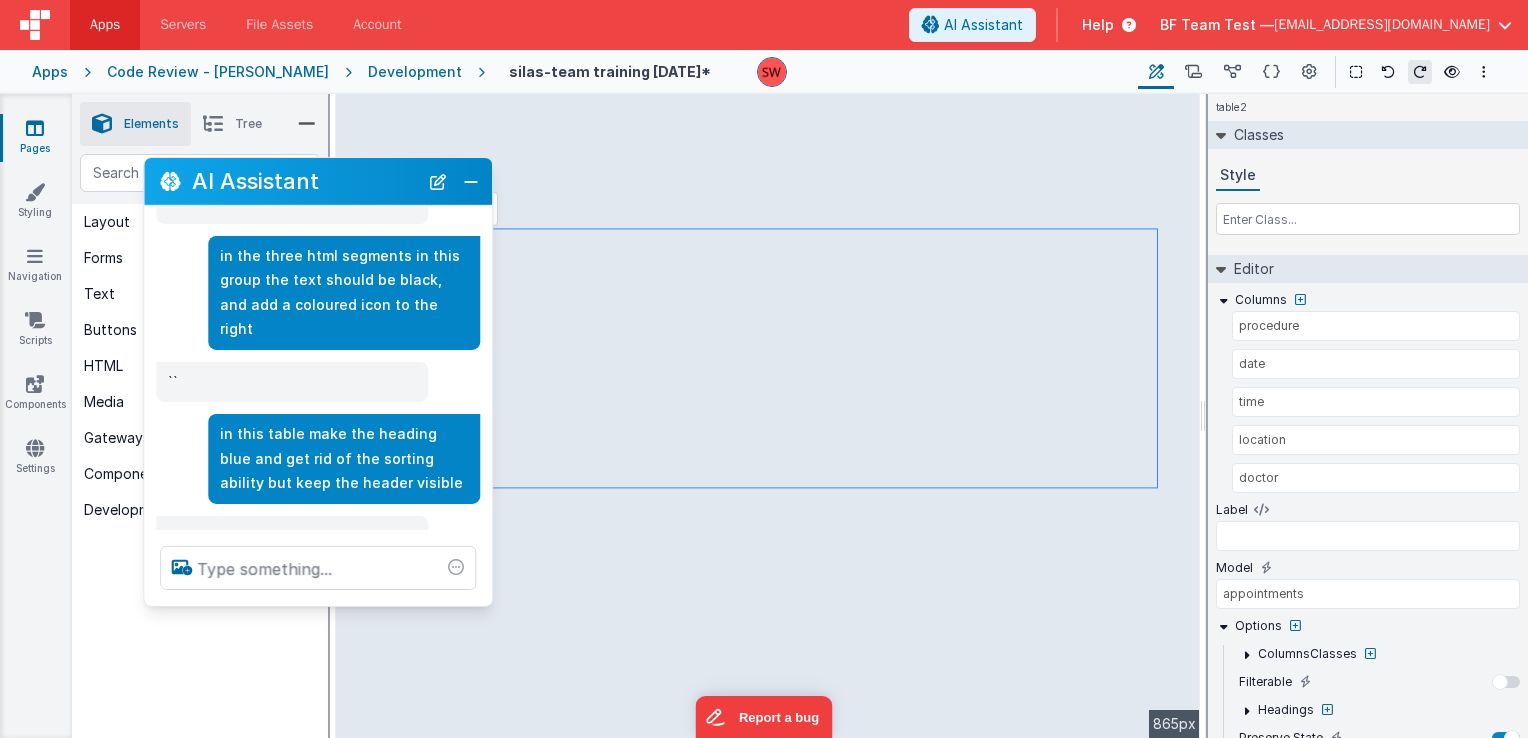 scroll, scrollTop: 850, scrollLeft: 0, axis: vertical 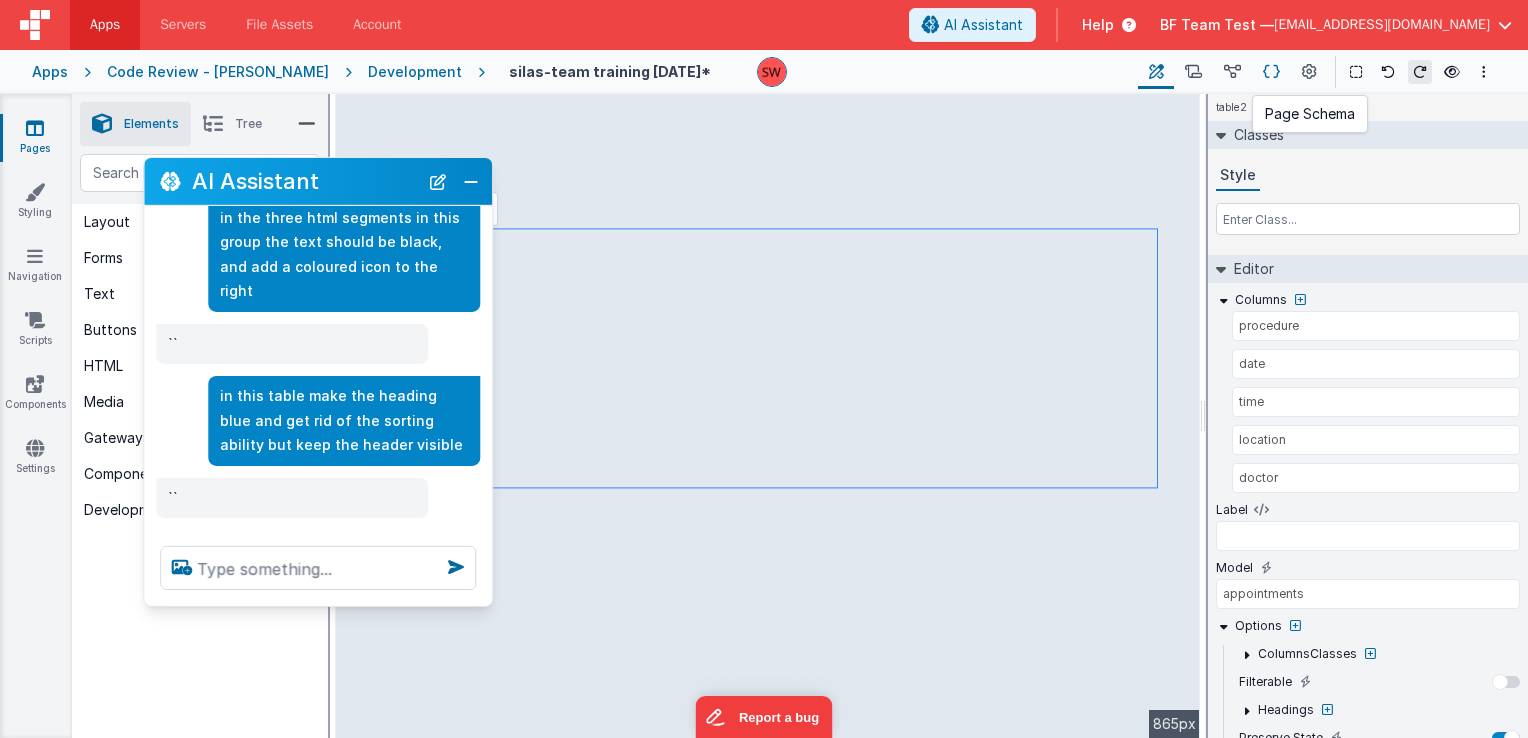 click at bounding box center [1271, 72] 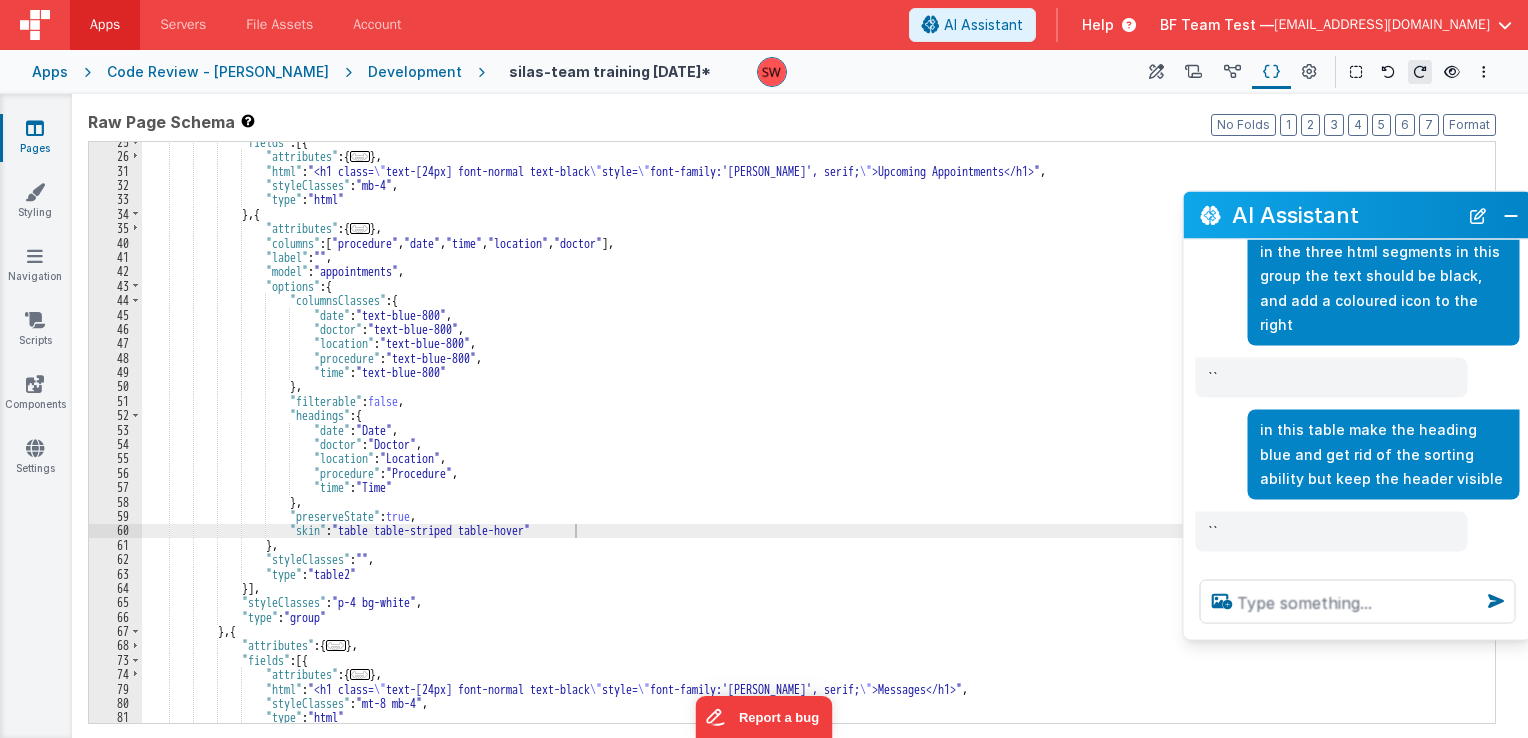 drag, startPoint x: 361, startPoint y: 181, endPoint x: 1400, endPoint y: 214, distance: 1039.5239 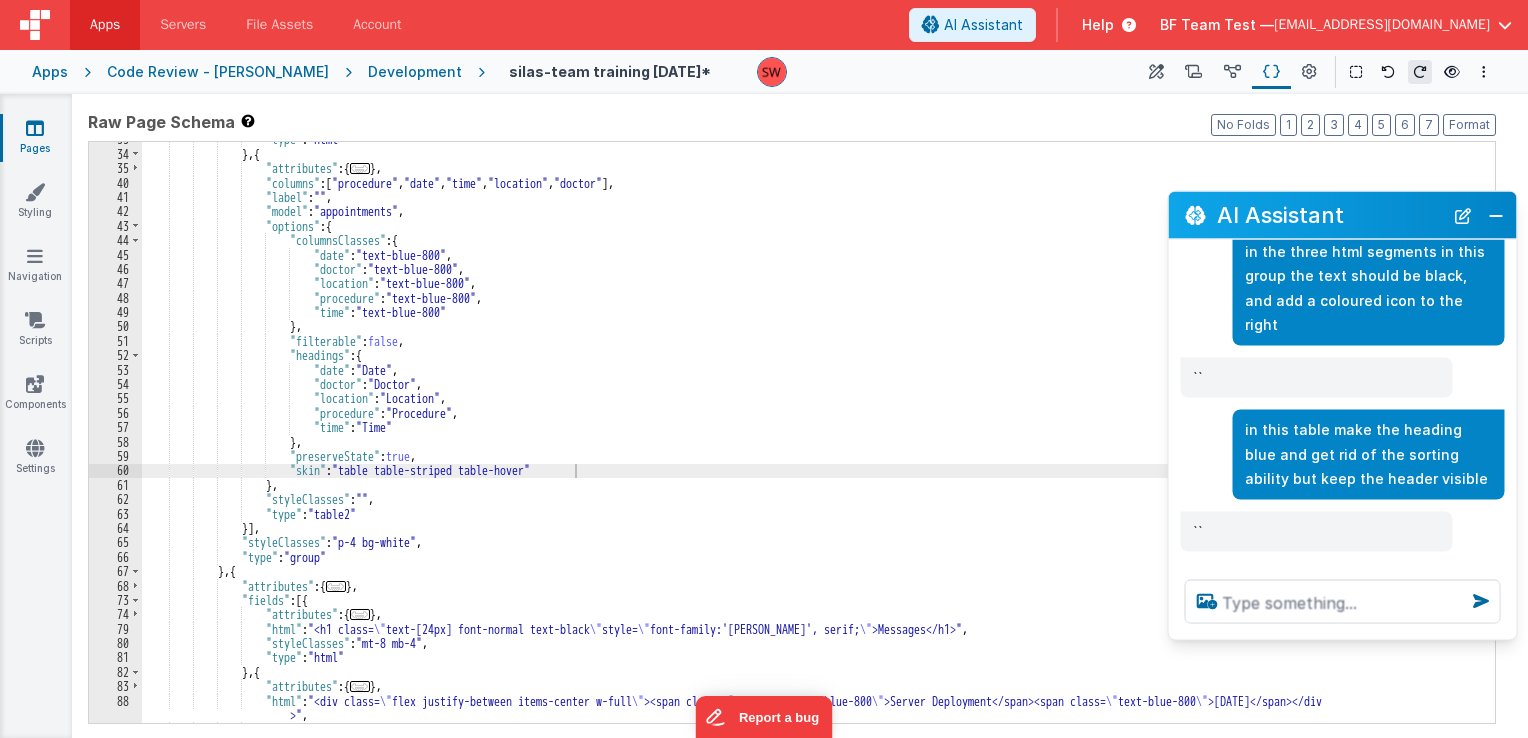 scroll, scrollTop: 240, scrollLeft: 0, axis: vertical 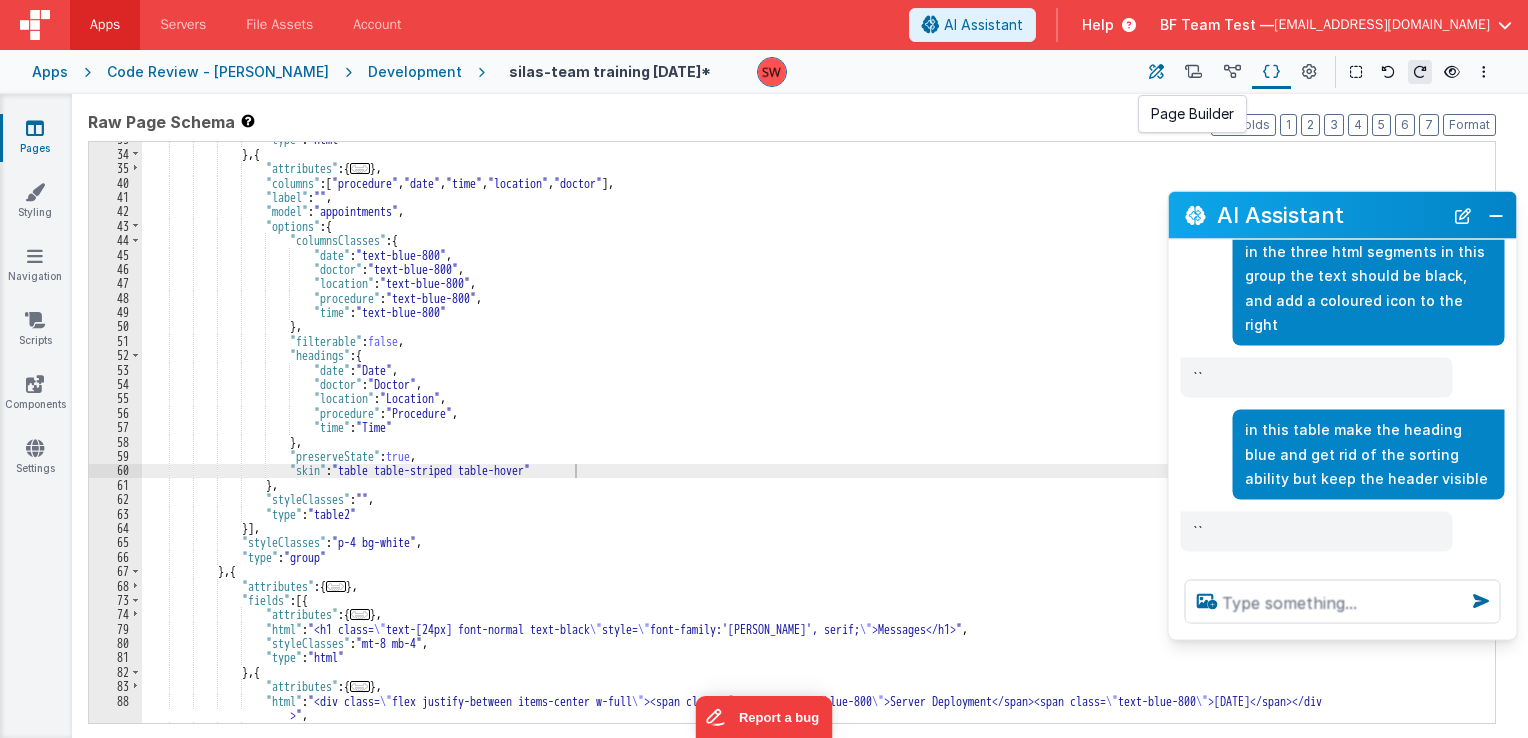 click at bounding box center [1156, 72] 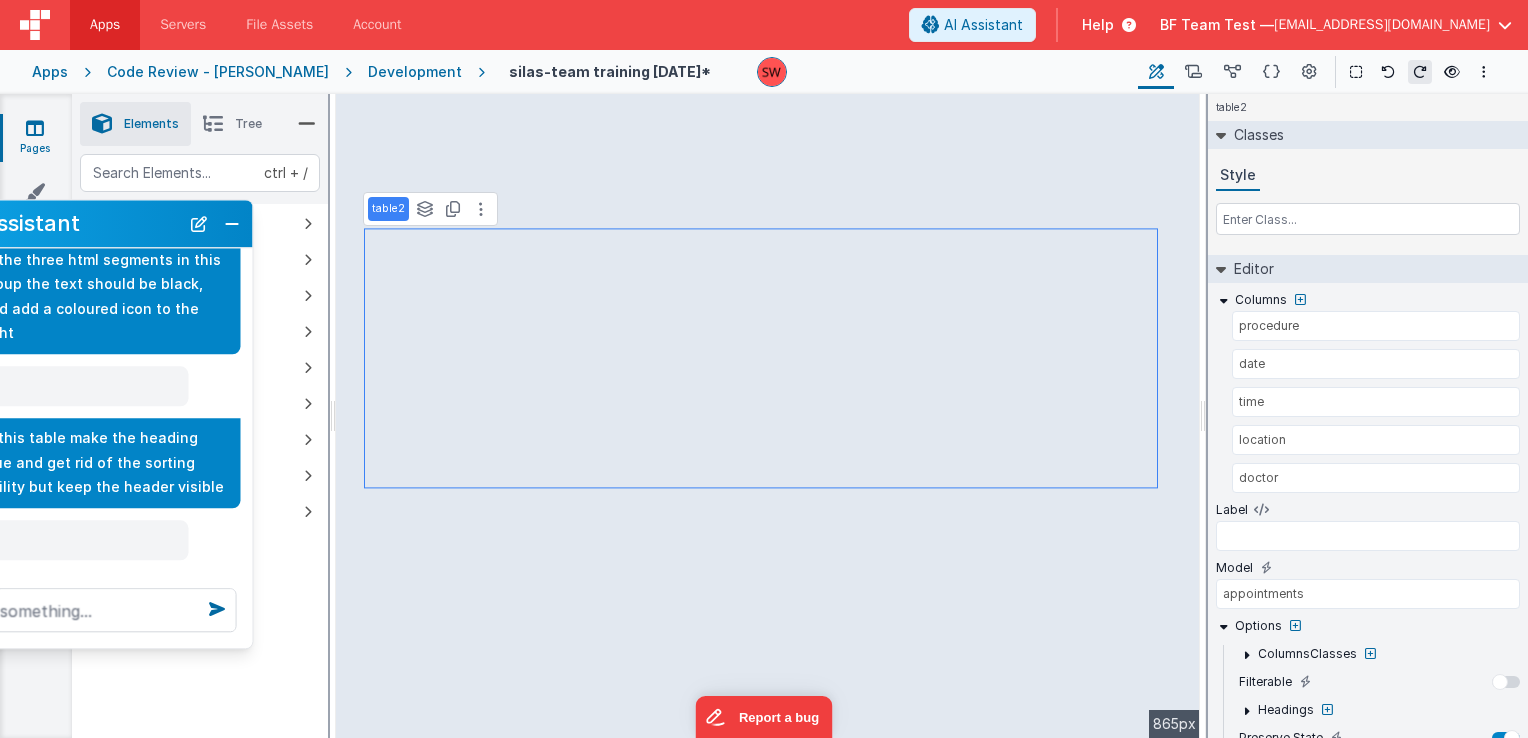 drag, startPoint x: 1284, startPoint y: 226, endPoint x: 20, endPoint y: 234, distance: 1264.0253 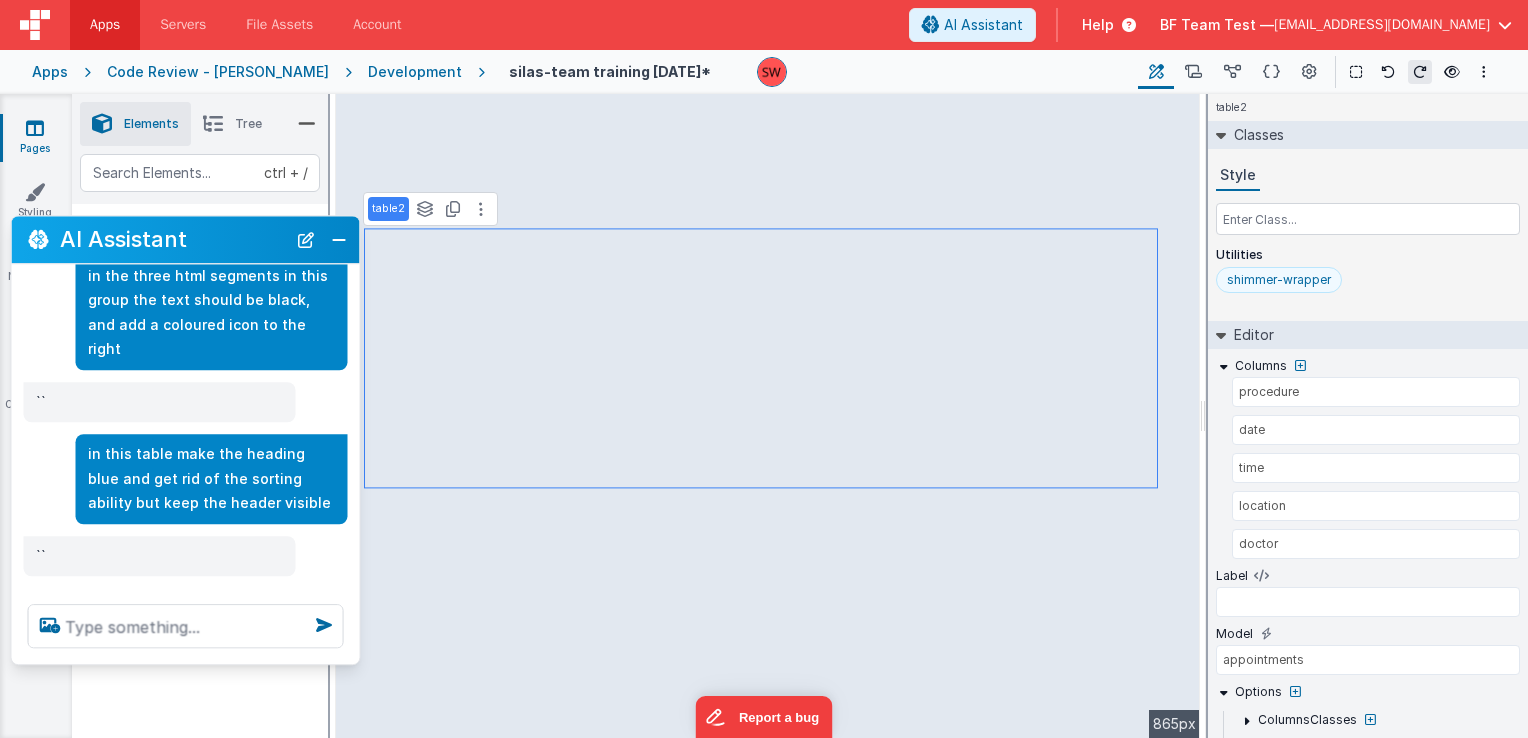 click on "shimmer-wrapper" at bounding box center [1279, 280] 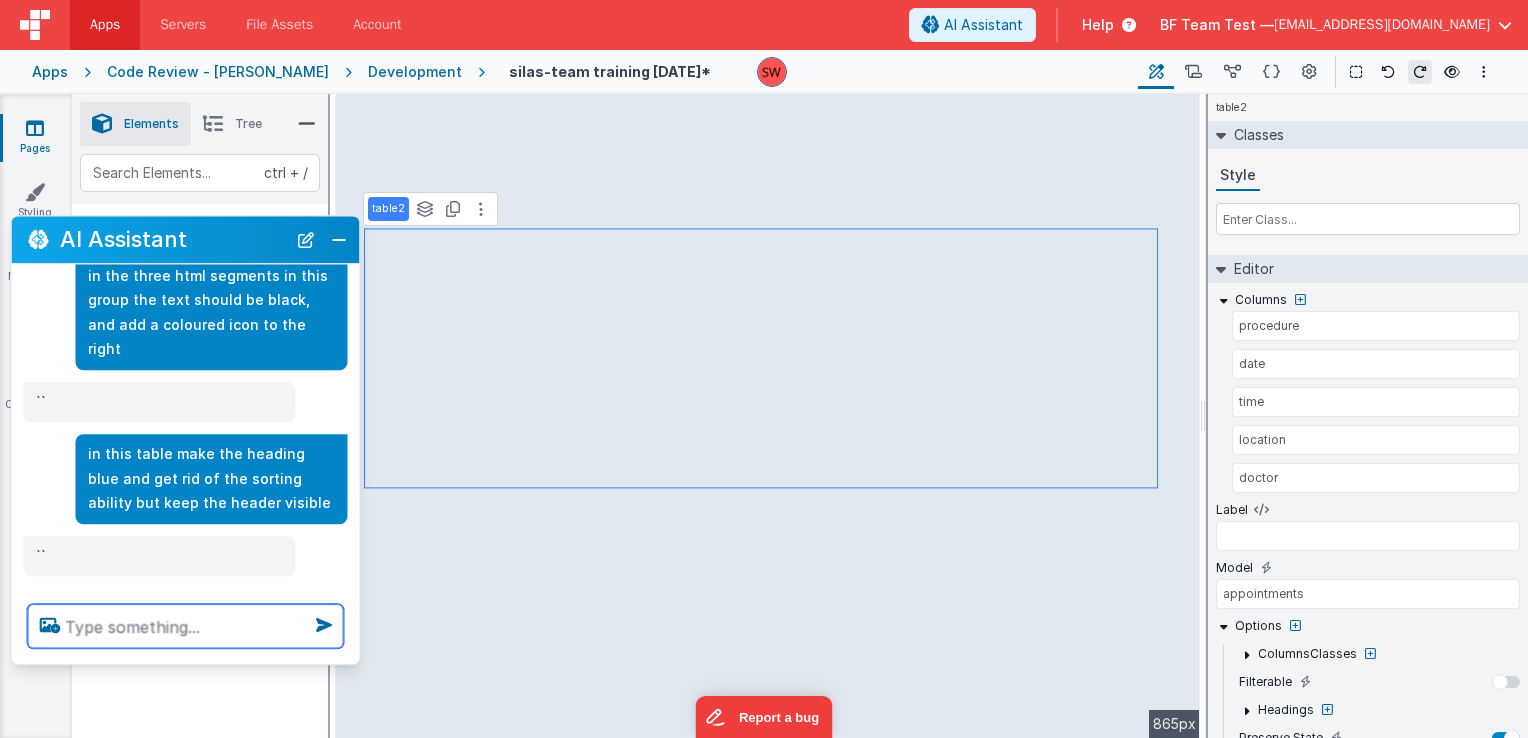 click at bounding box center (186, 626) 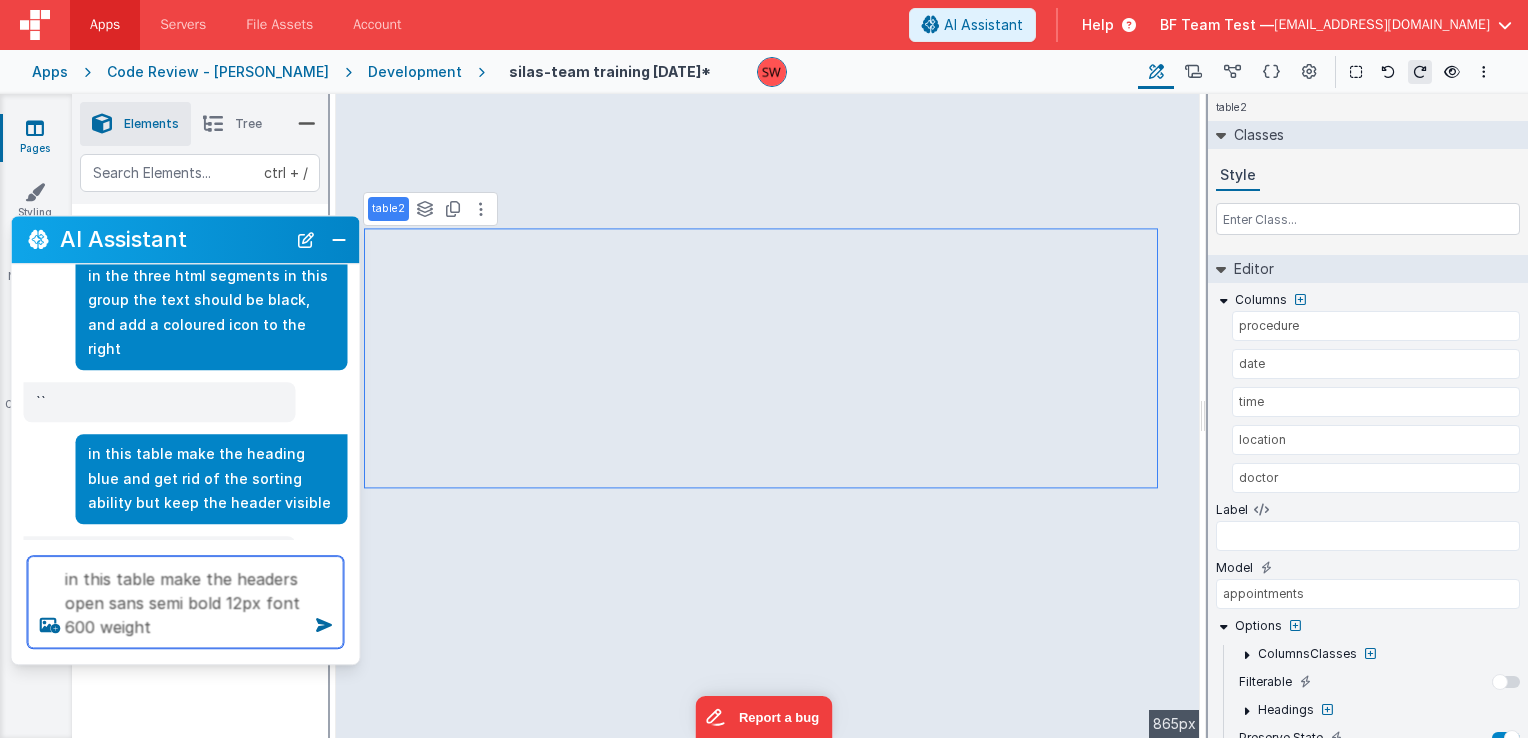 click on "in this table make the headers open sans semi bold 12px font 600 weight" at bounding box center [186, 602] 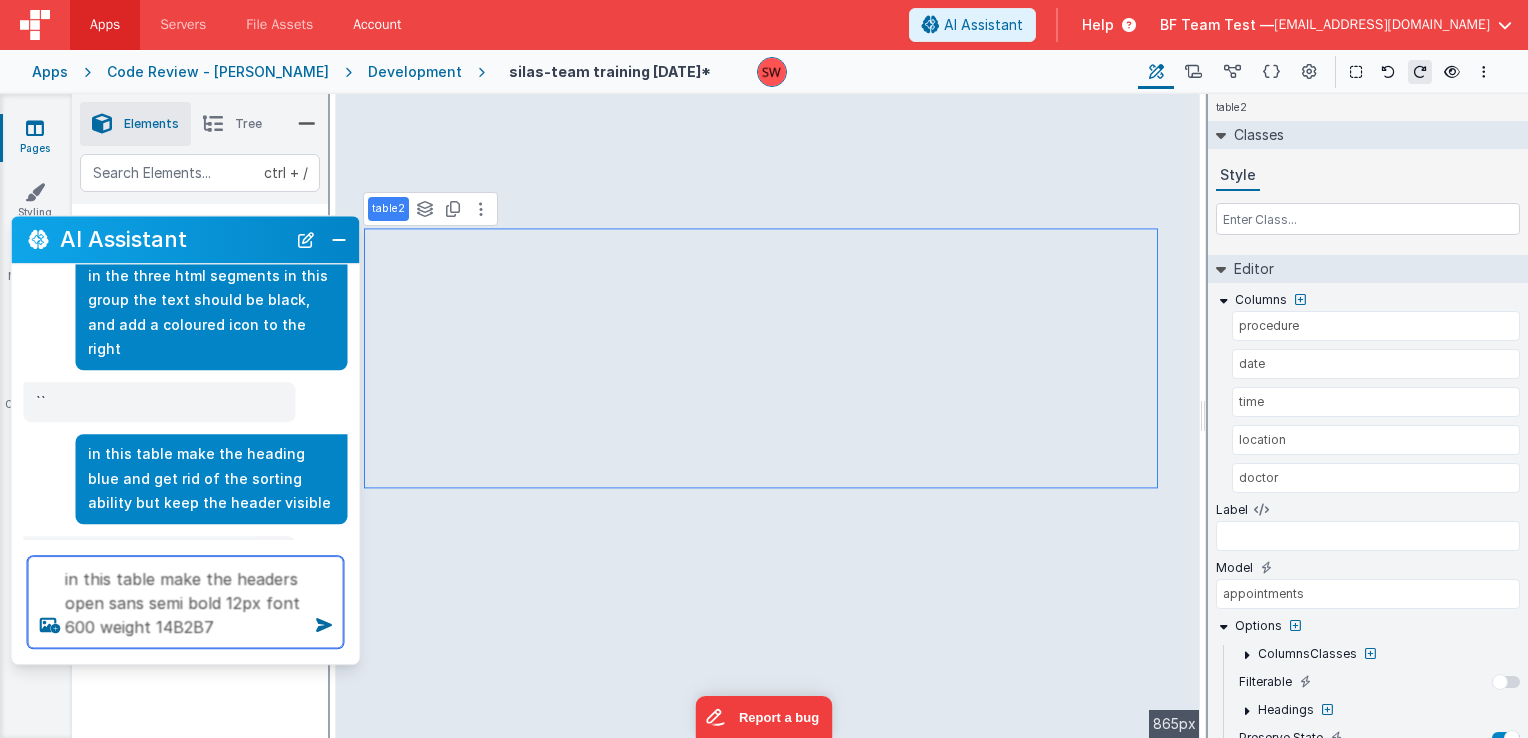type on "in this table make the headers open sans semi bold 12px font 600 weight 14B2B7" 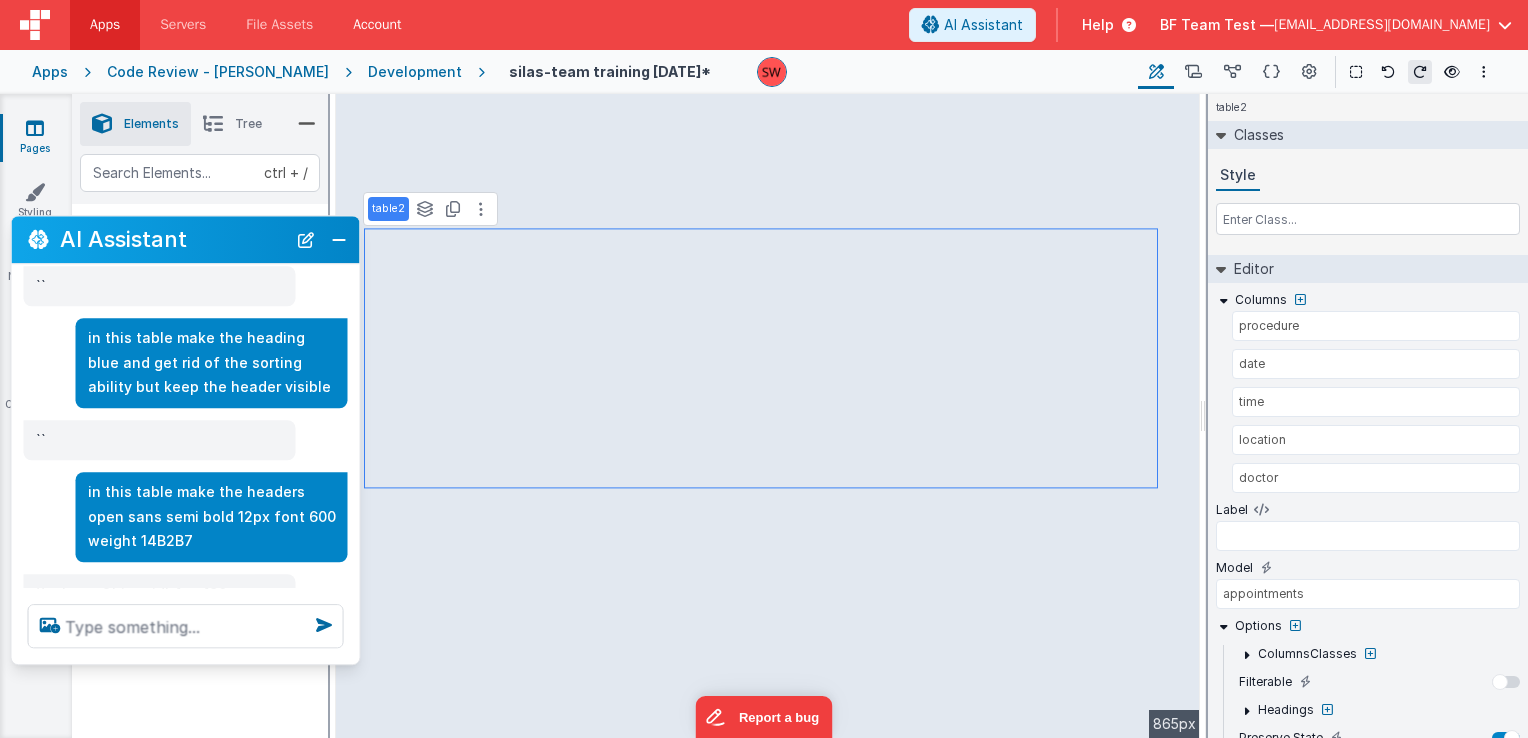 scroll, scrollTop: 1004, scrollLeft: 0, axis: vertical 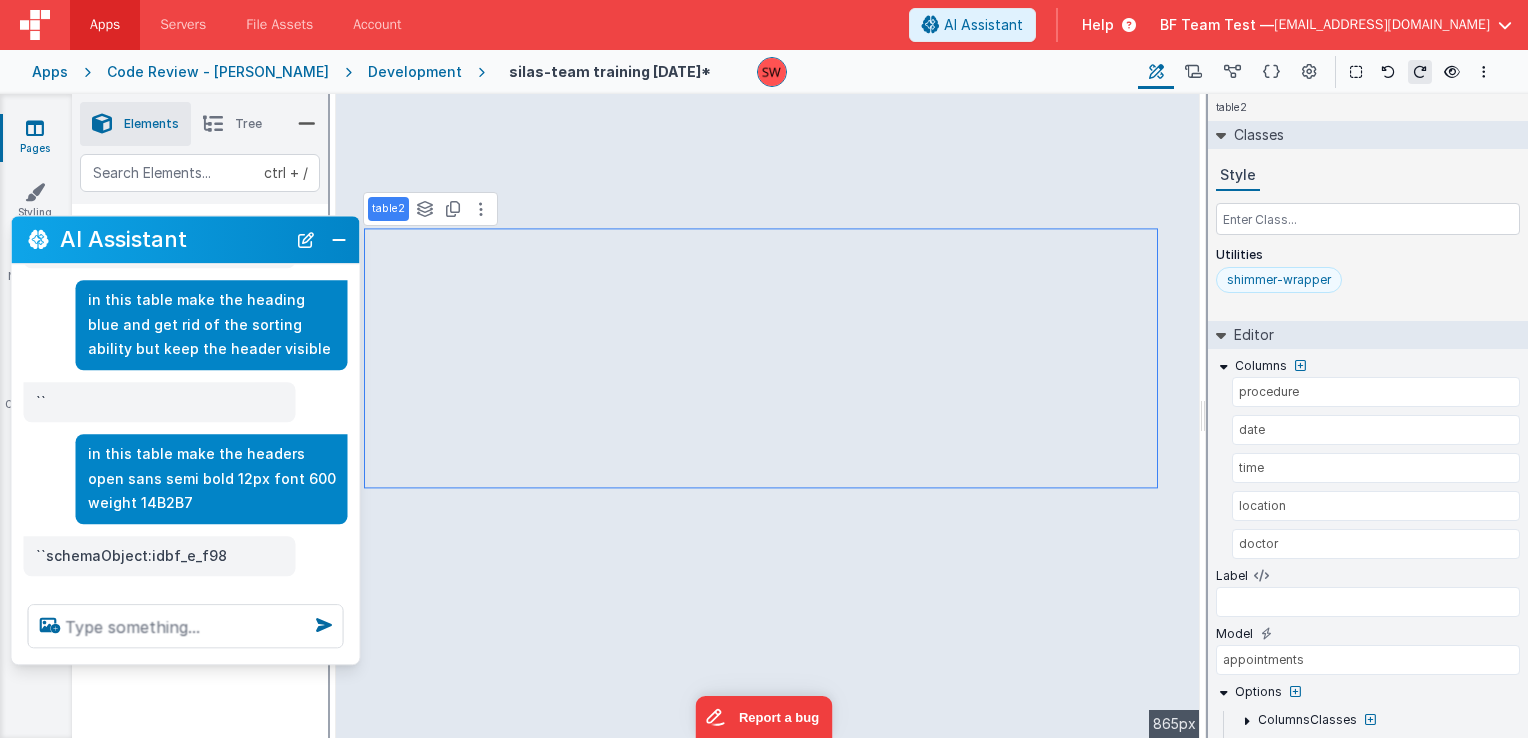 click on "shimmer-wrapper" at bounding box center [1279, 280] 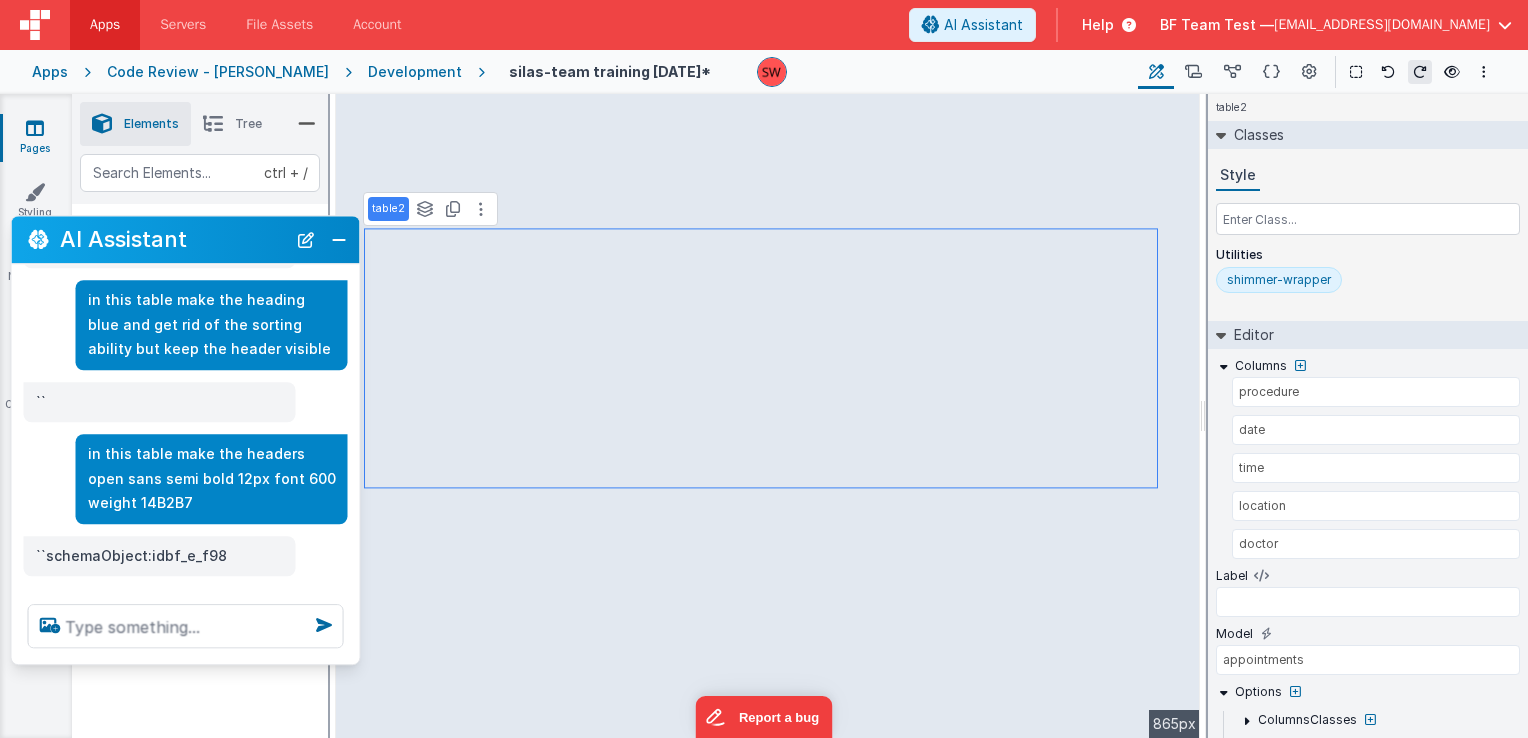 drag, startPoint x: 1274, startPoint y: 284, endPoint x: 1329, endPoint y: 274, distance: 55.9017 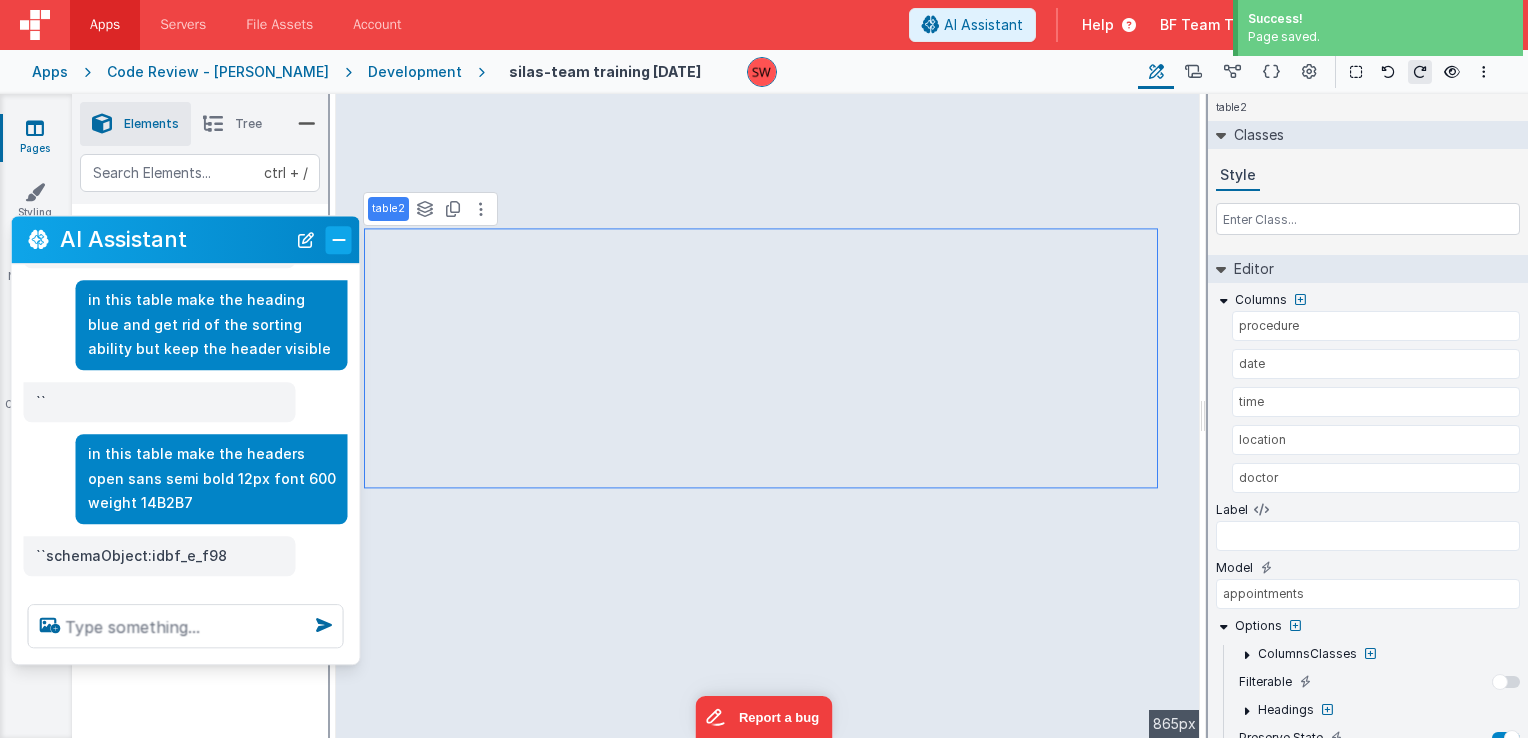 click at bounding box center (339, 240) 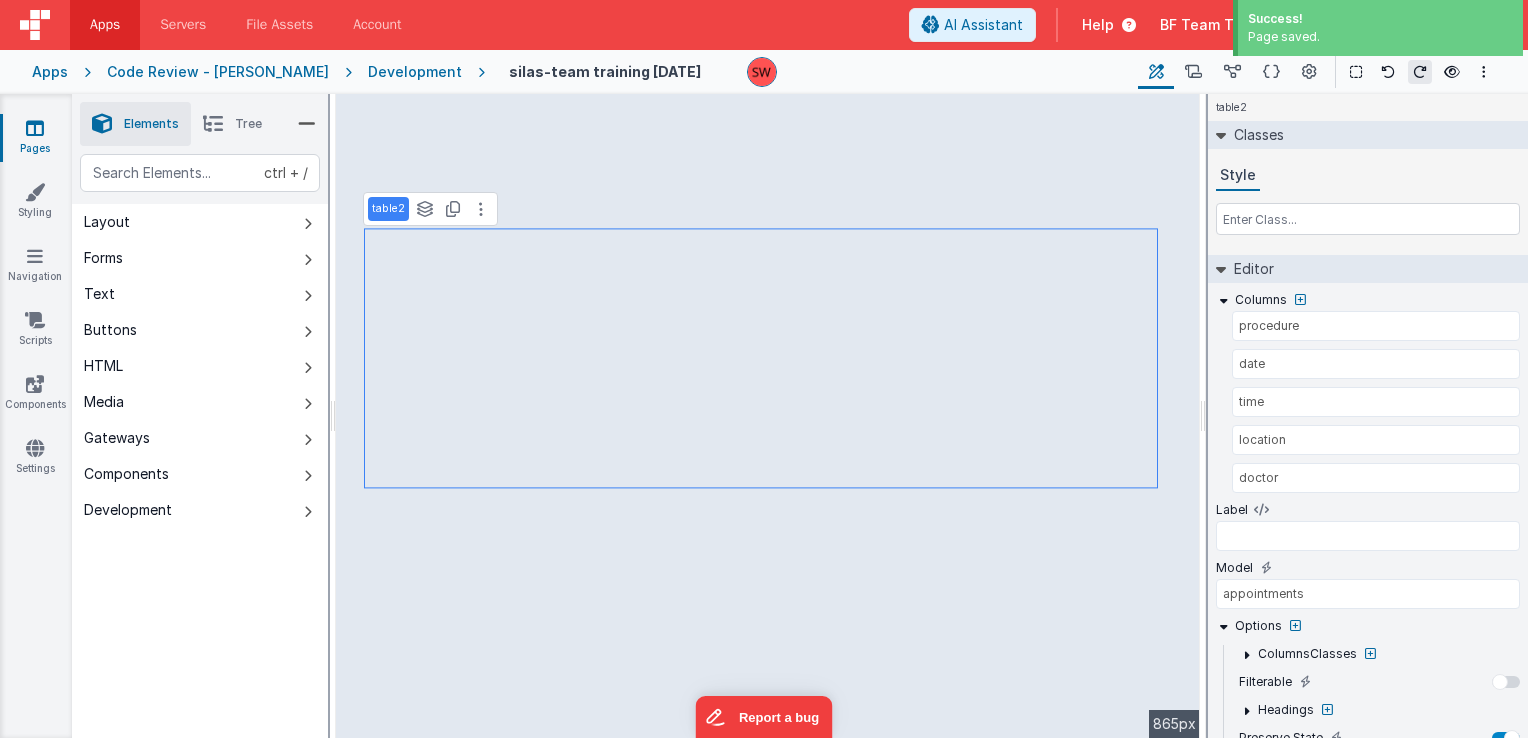 scroll, scrollTop: 1054, scrollLeft: 0, axis: vertical 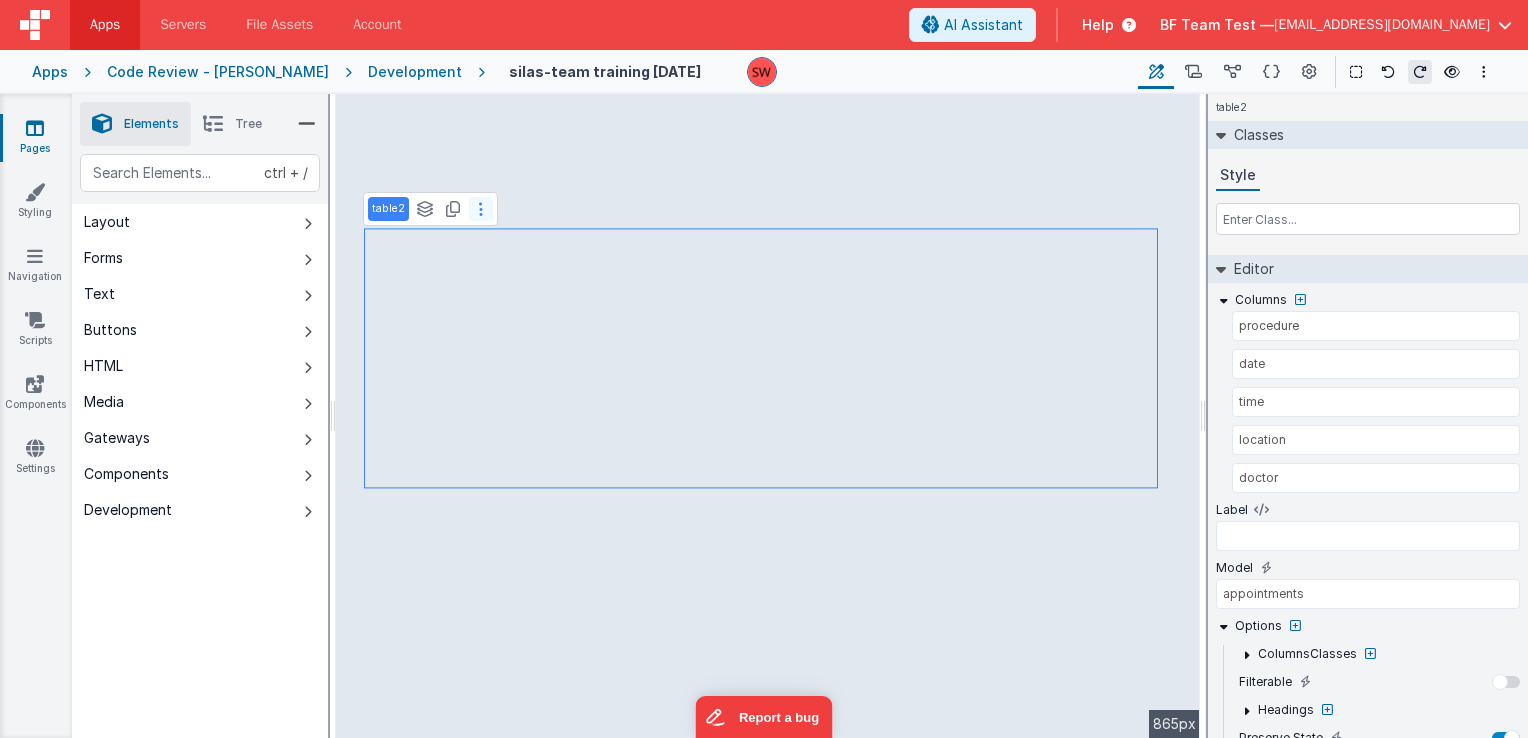 click at bounding box center [481, 209] 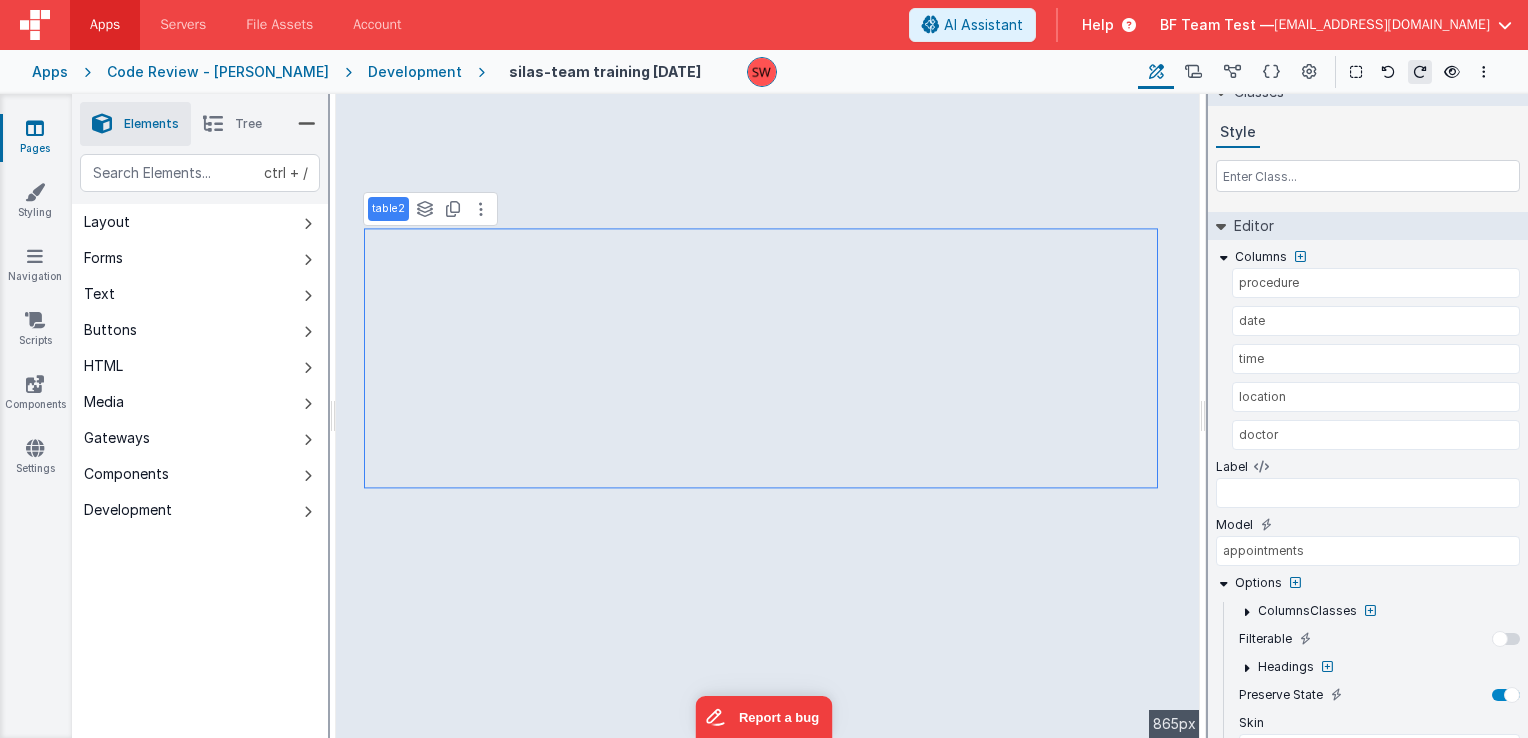 scroll, scrollTop: 120, scrollLeft: 0, axis: vertical 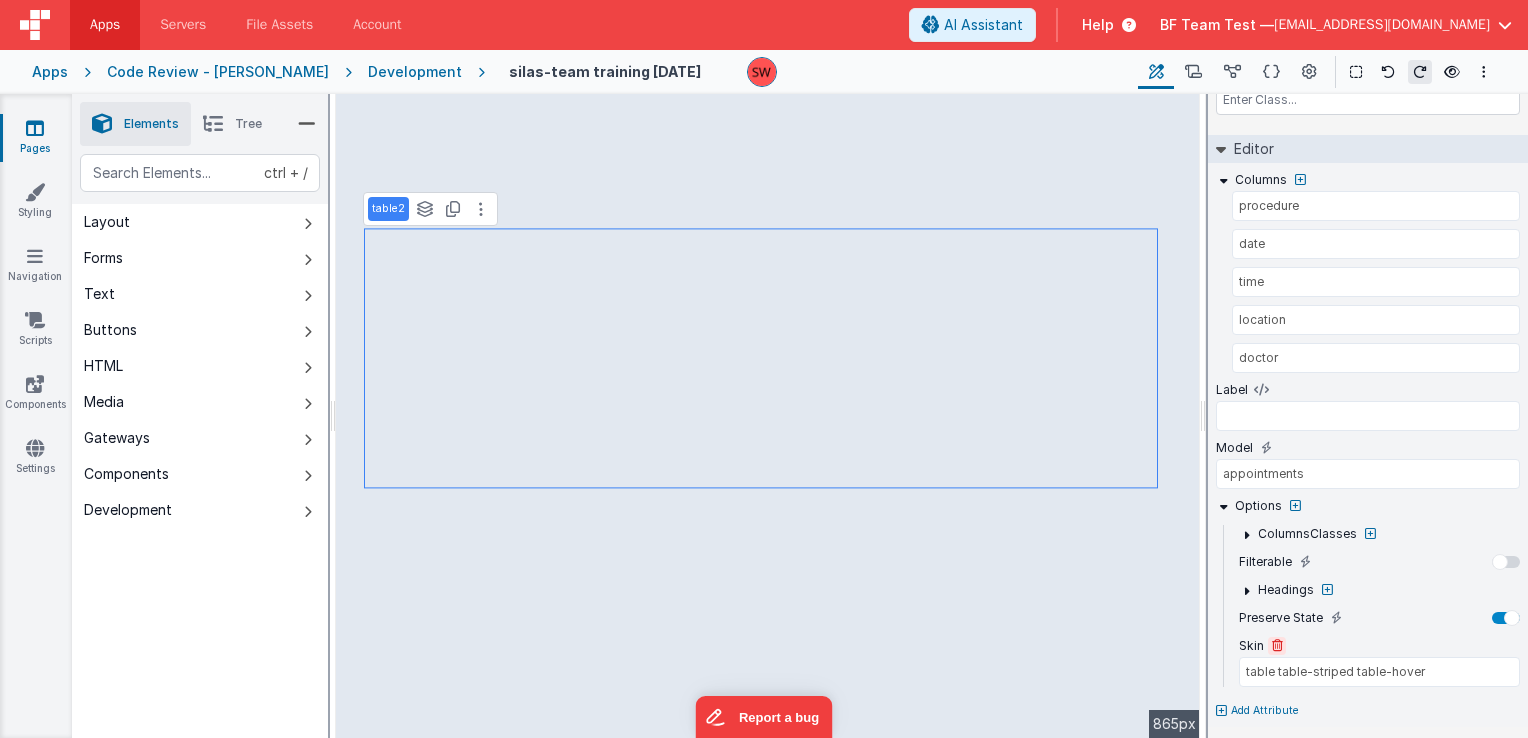 click at bounding box center [1277, 646] 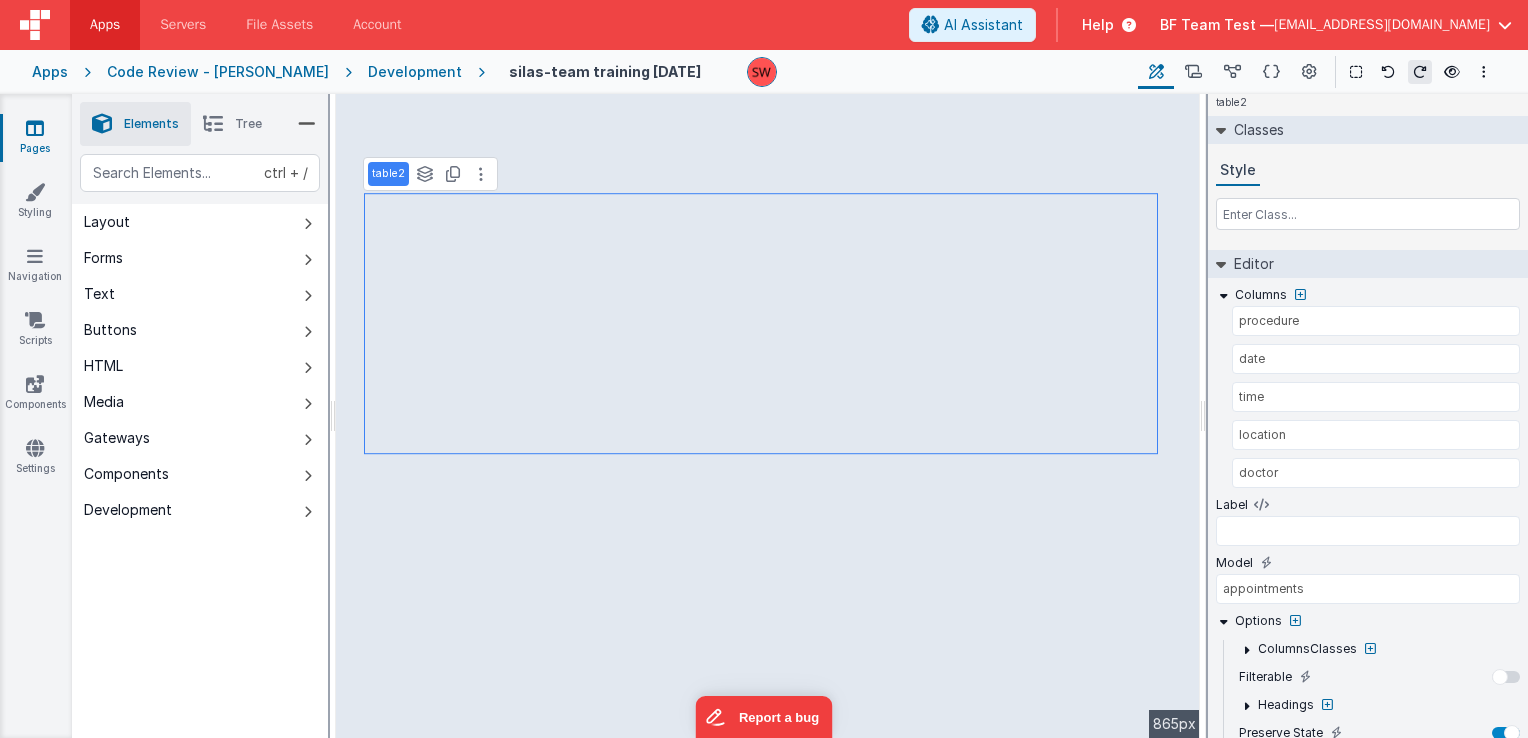 scroll, scrollTop: 0, scrollLeft: 0, axis: both 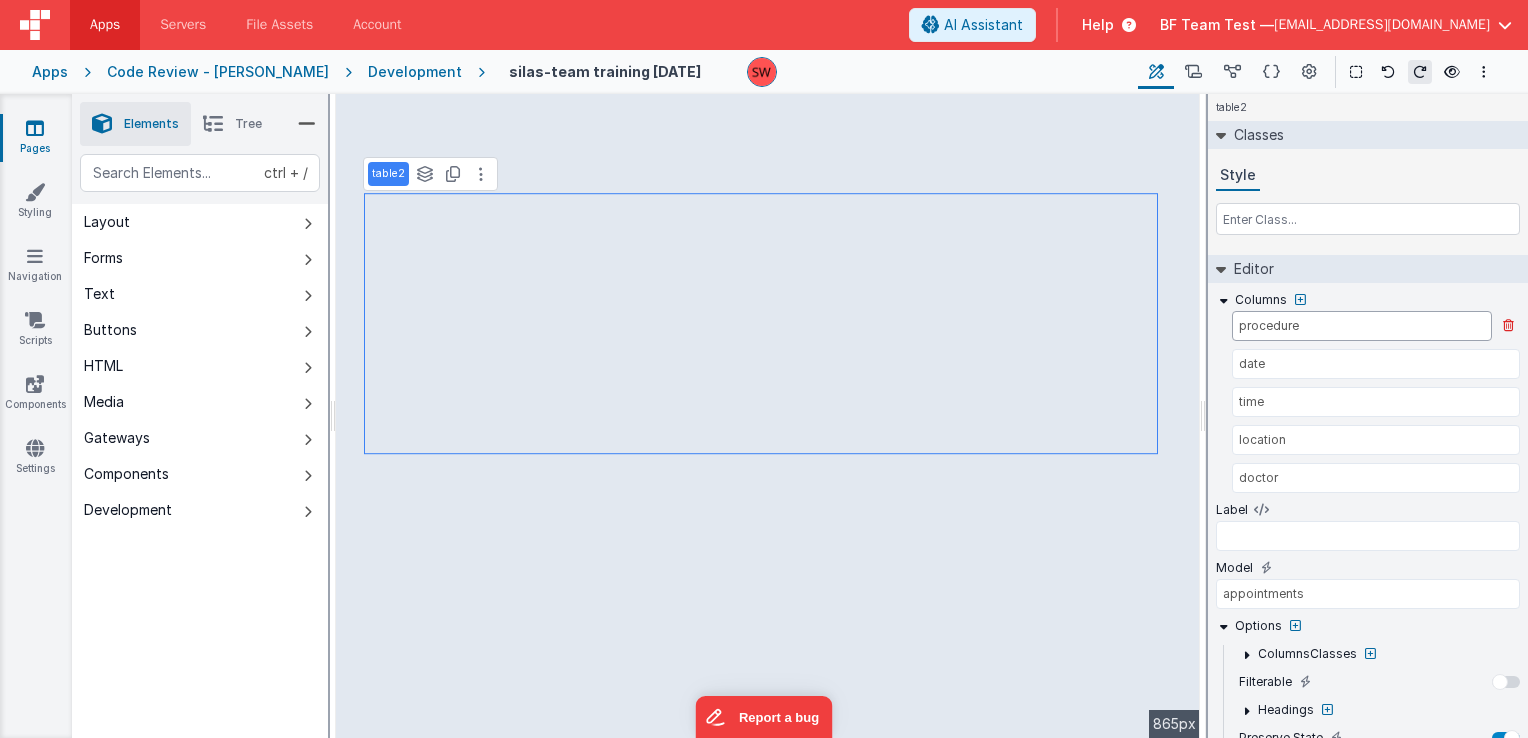 click on "procedure" at bounding box center (1362, 326) 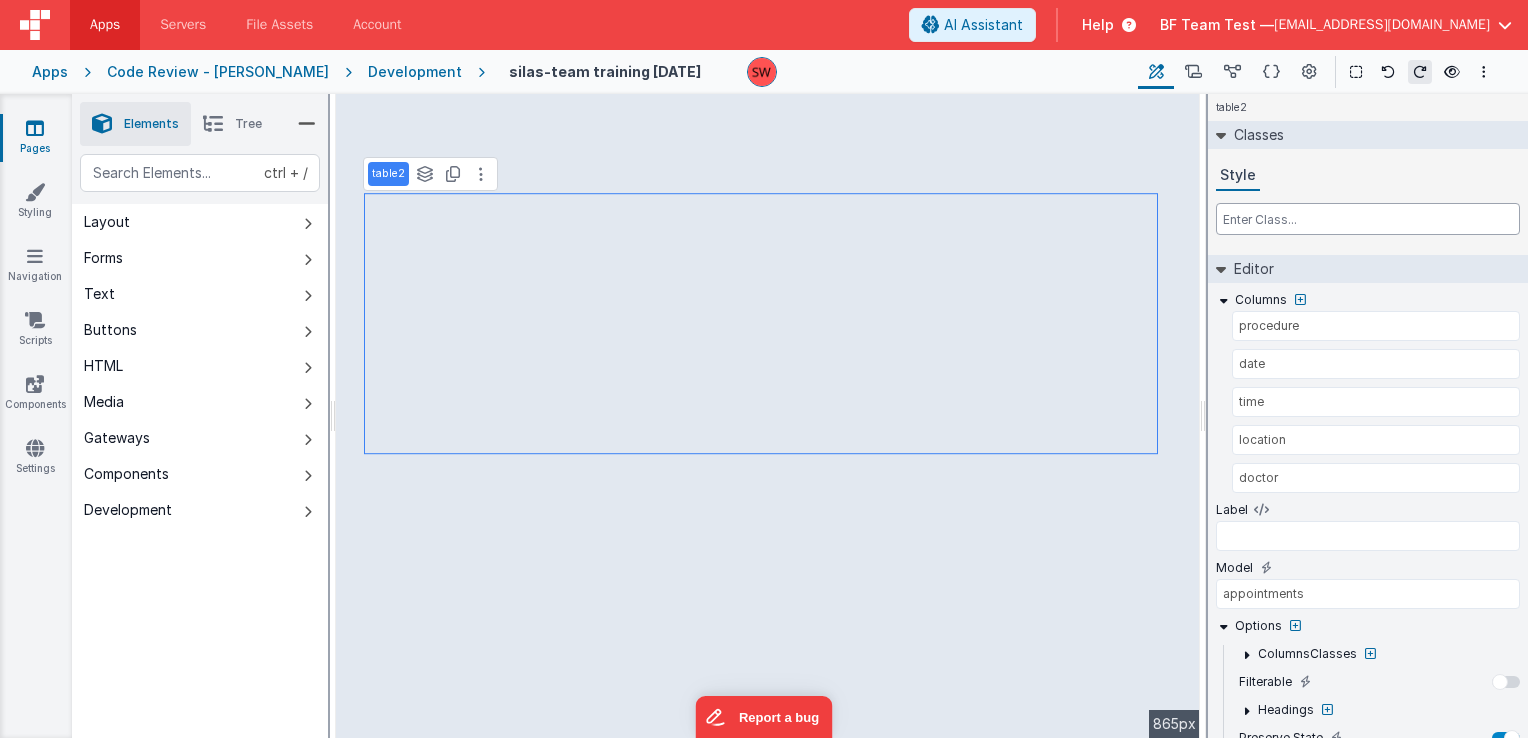click at bounding box center (1368, 219) 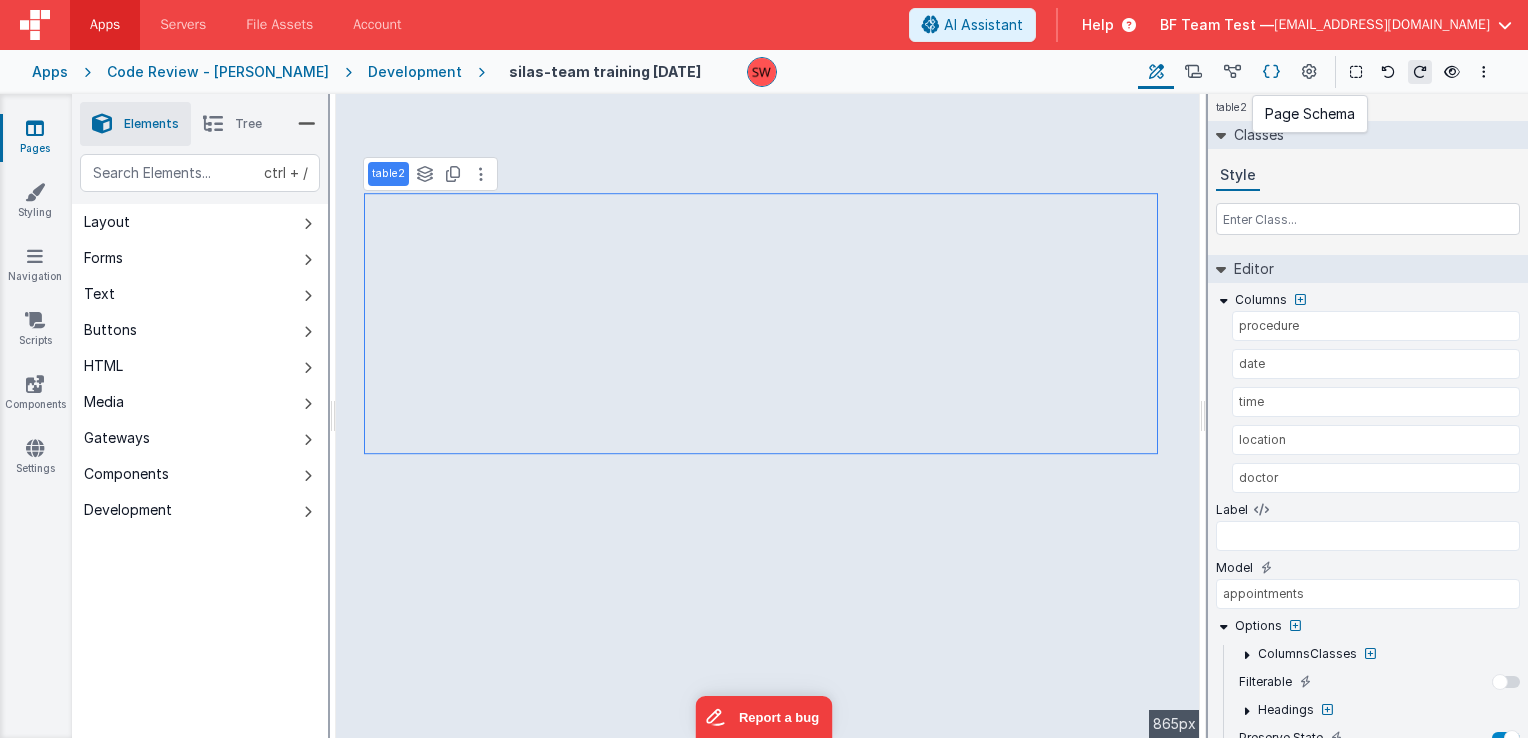 click at bounding box center [1271, 72] 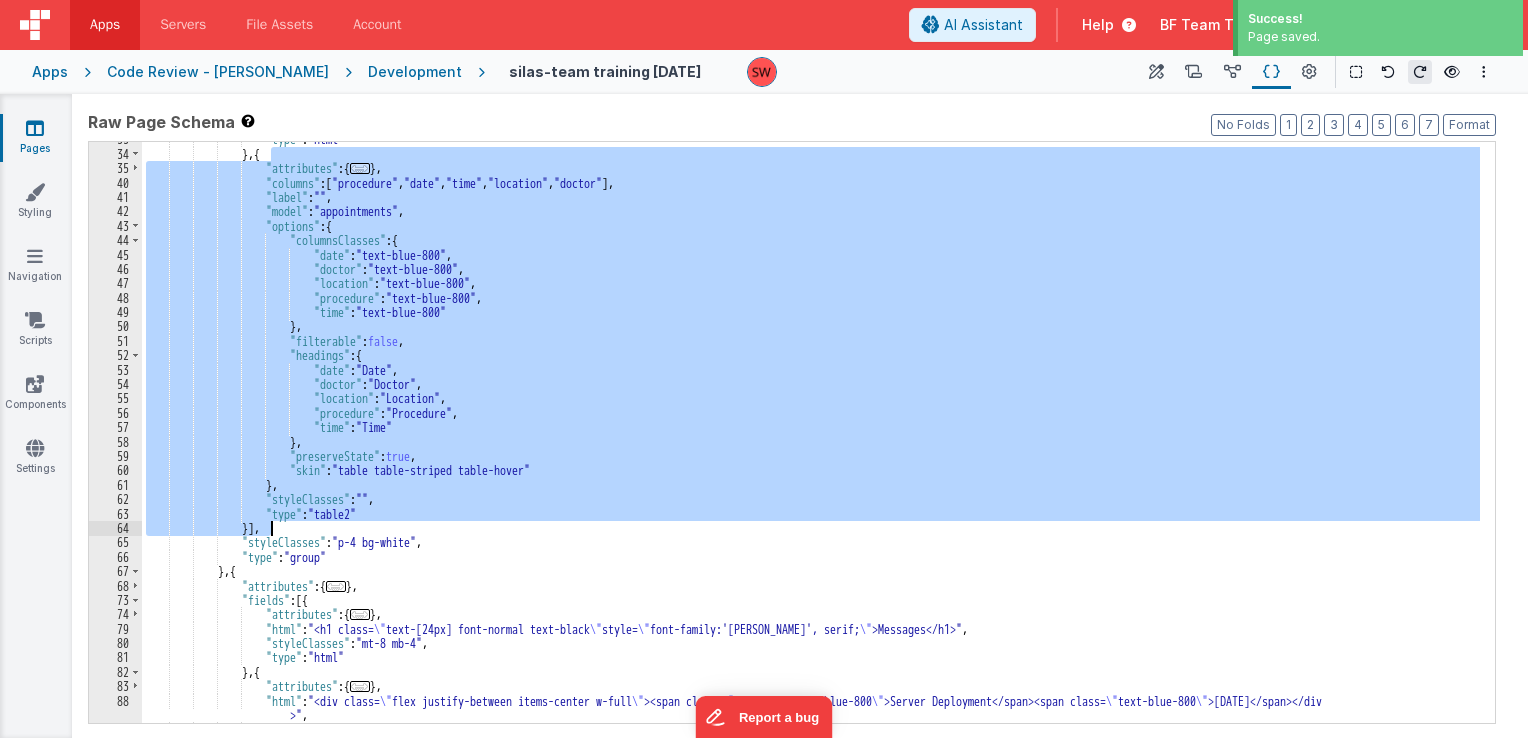 drag, startPoint x: 269, startPoint y: 157, endPoint x: 288, endPoint y: 501, distance: 344.52432 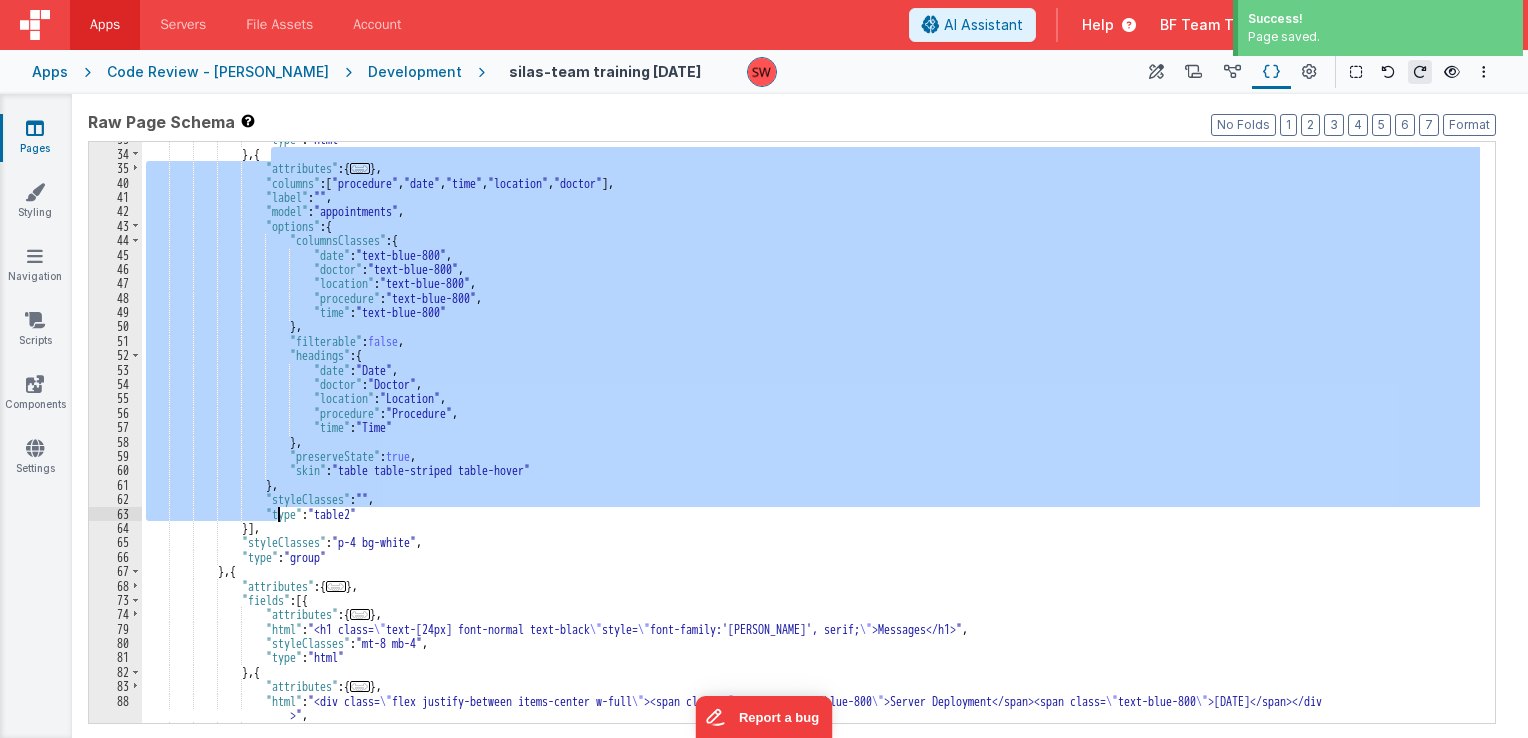 click on ""type" :  "html"                     } ,  {                          "attributes" :  { ... } ,                          "columns" :  [ "procedure" ,  "date" ,  "time" ,  "location" ,  "doctor" ] ,                          "label" :  "" ,                          "model" :  "appointments" ,                          "options" :  {                               "columnsClasses" :  {                                    "date" :  "text-blue-800" ,                                    "doctor" :  "text-blue-800" ,                                    "location" :  "text-blue-800" ,                                    "procedure" :  "text-blue-800" ,                                    "time" :  "text-blue-800"                               } ,                               "filterable" :  false ,                               "headings" :  {                                    "date" :  "Date" ,                                    "doctor" :  "Doctor" ,                                    "location"" at bounding box center (811, 432) 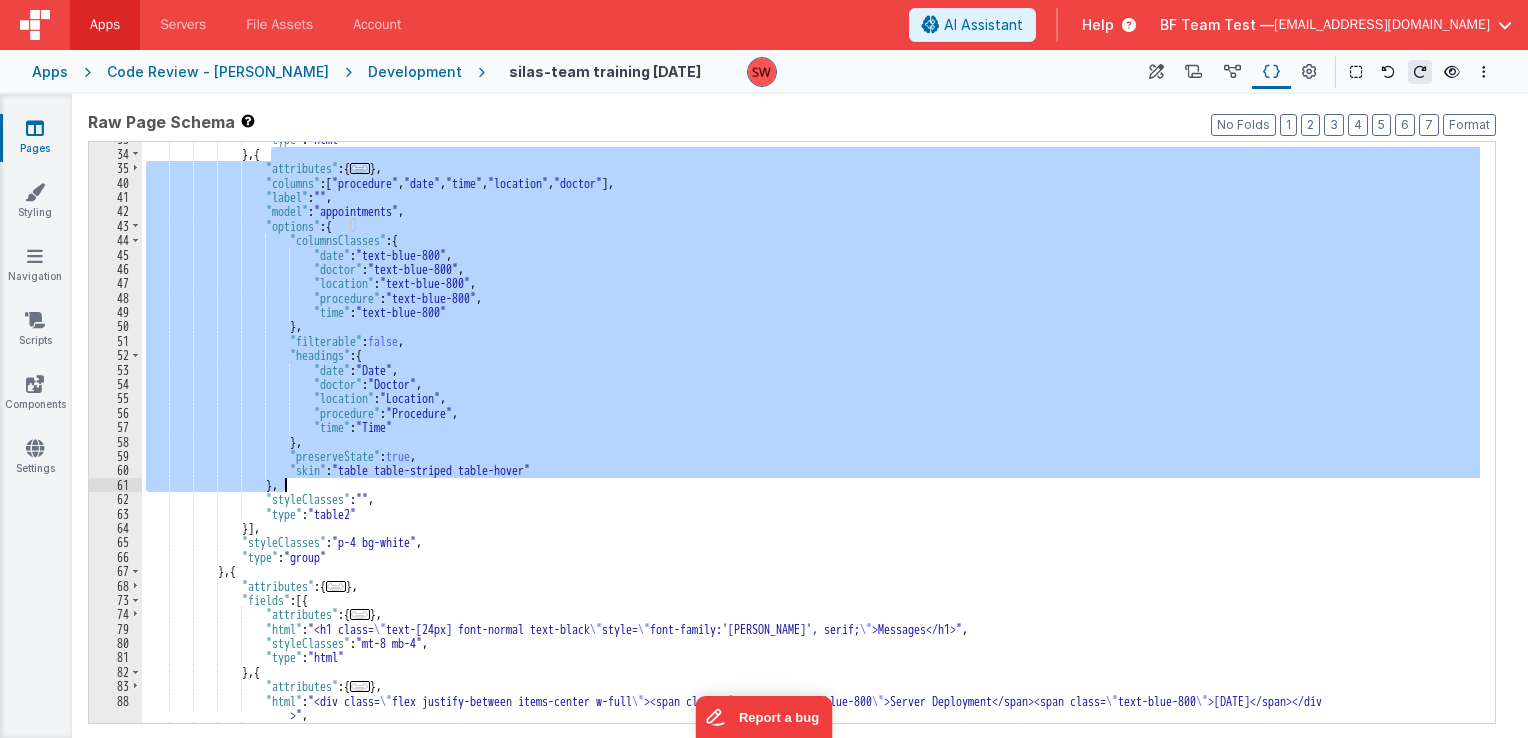 drag, startPoint x: 269, startPoint y: 158, endPoint x: 286, endPoint y: 491, distance: 333.43365 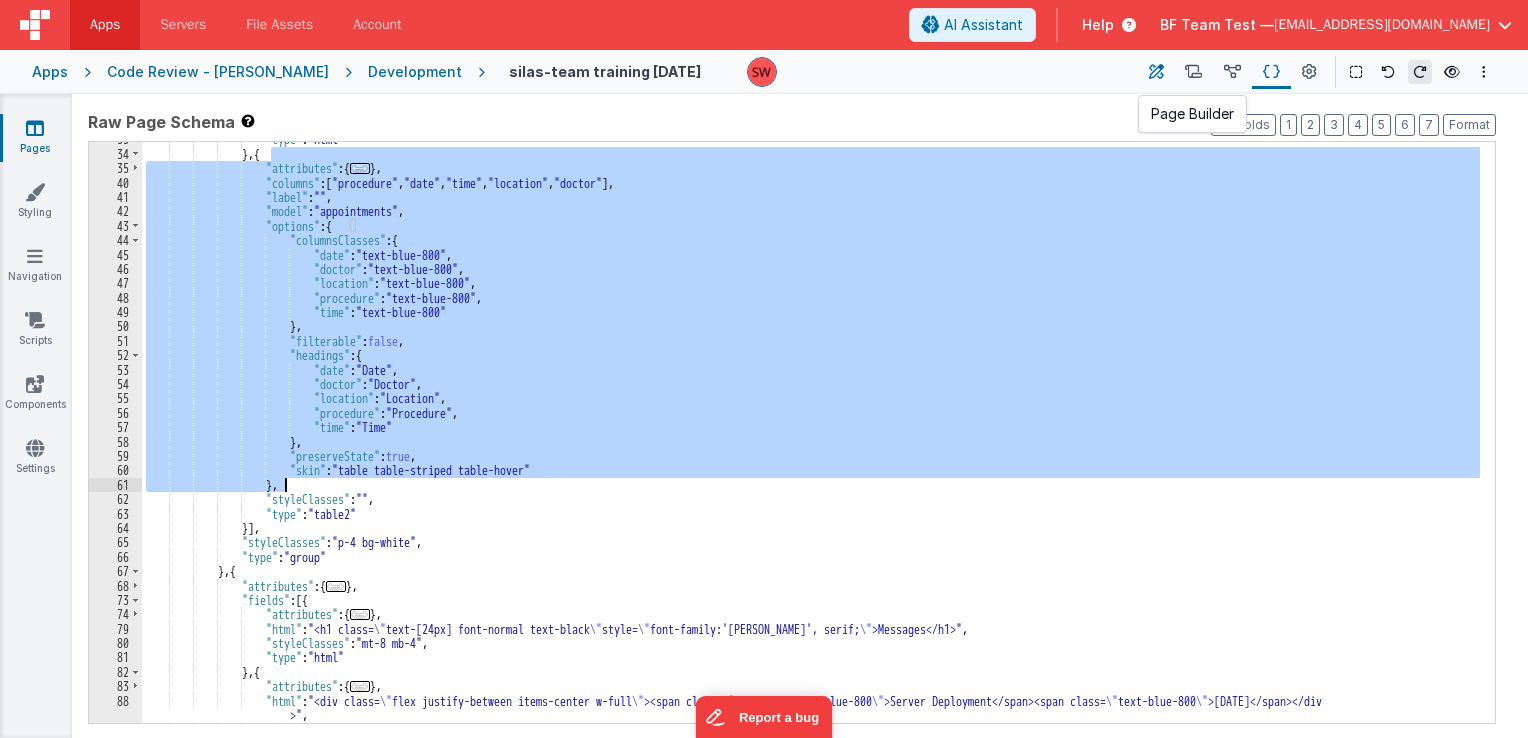 click at bounding box center (1156, 72) 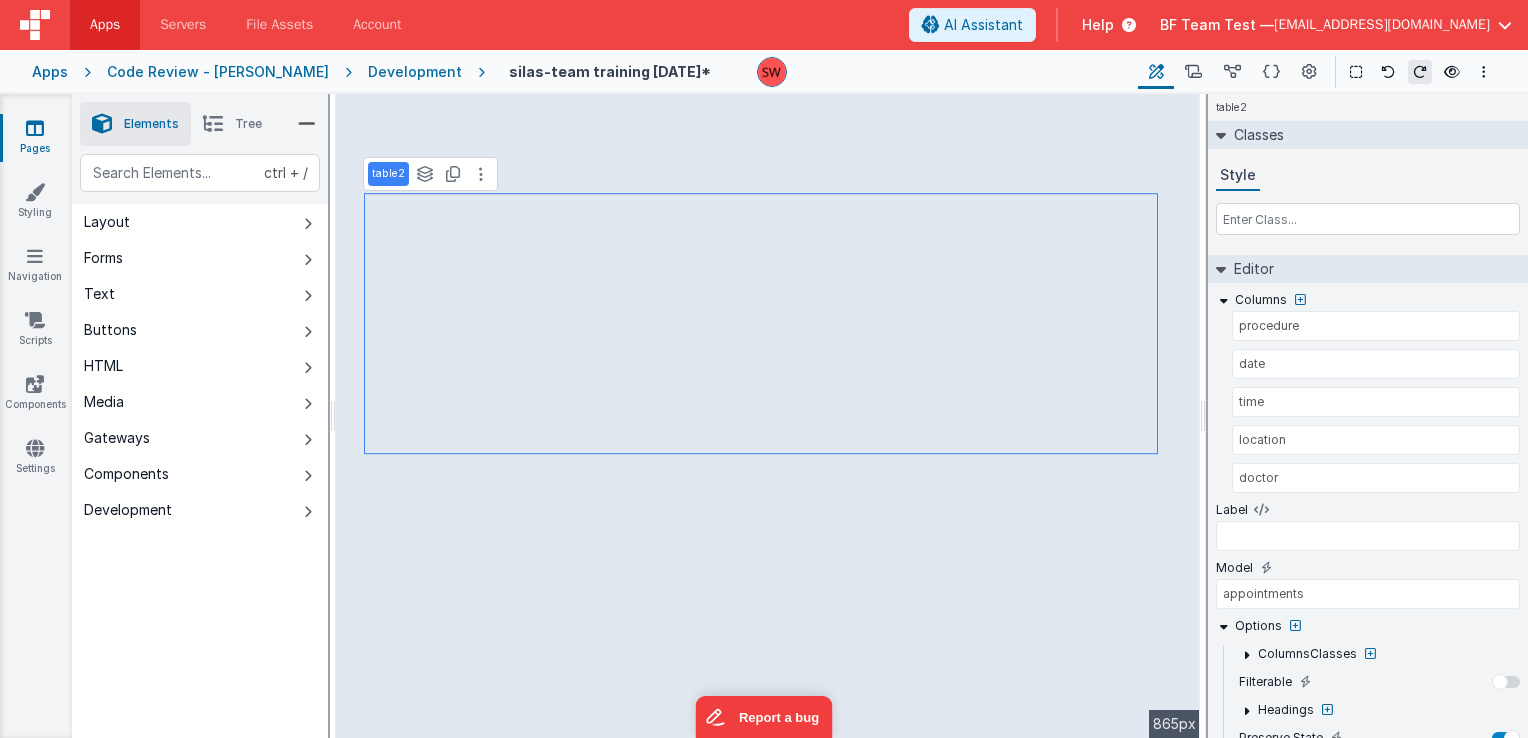 type 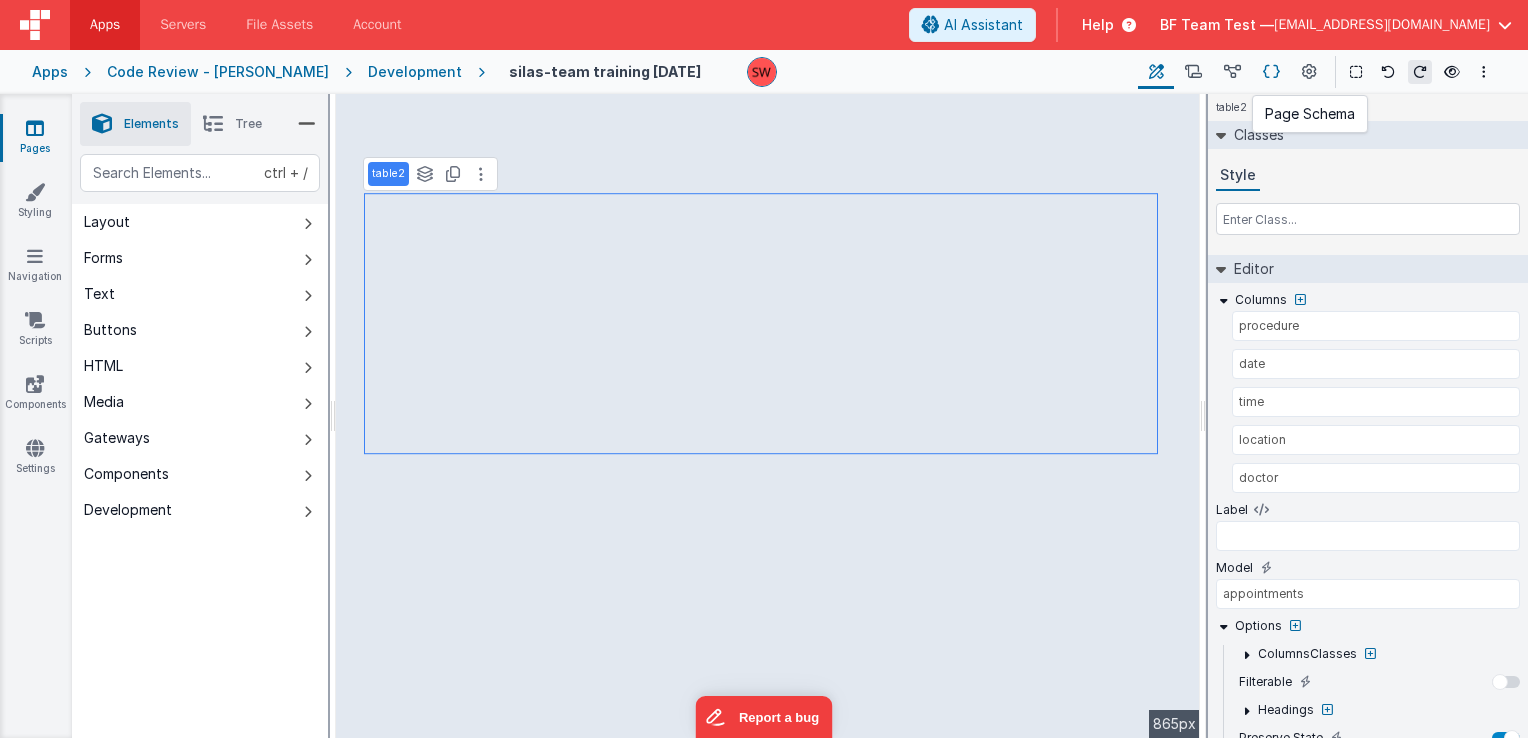 click at bounding box center (1271, 72) 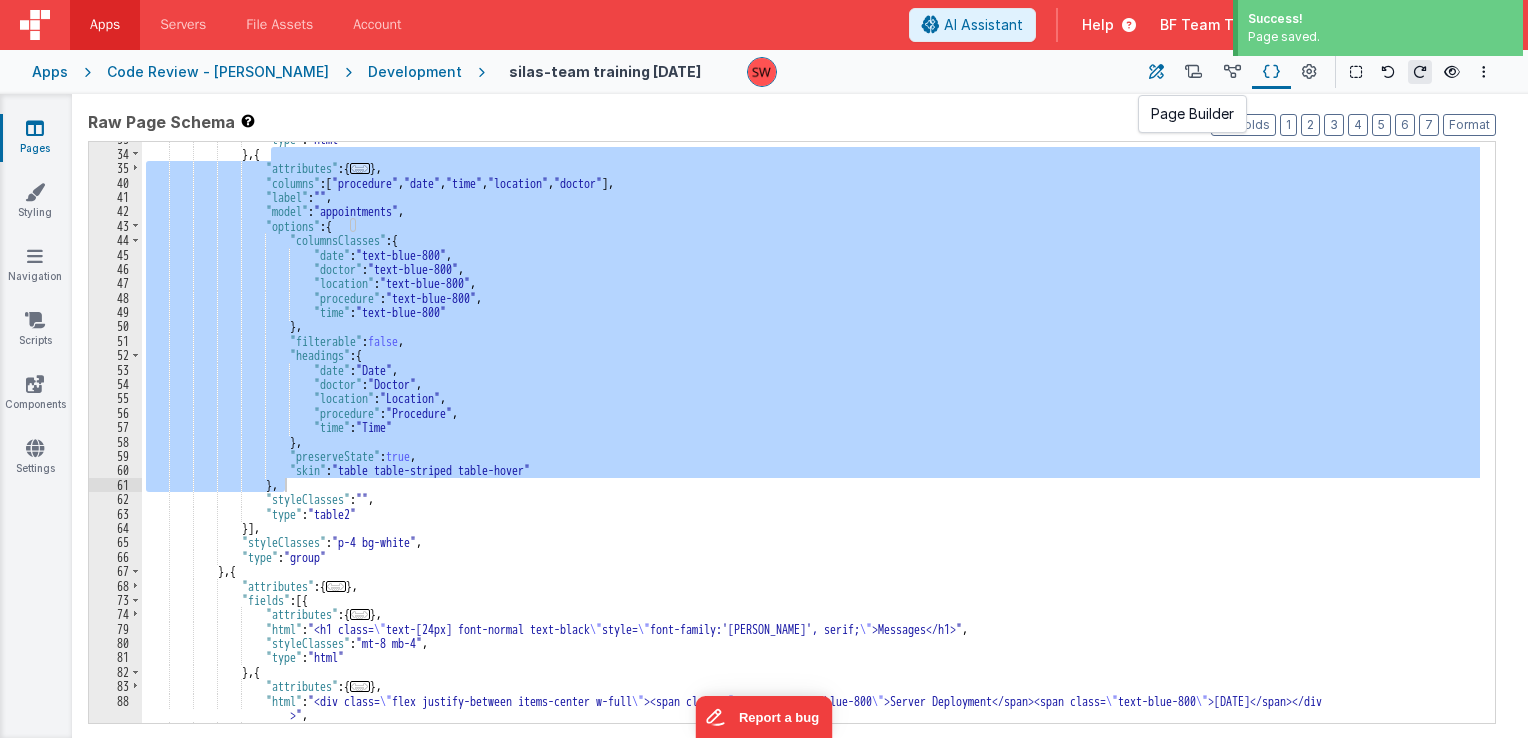 click at bounding box center (1156, 72) 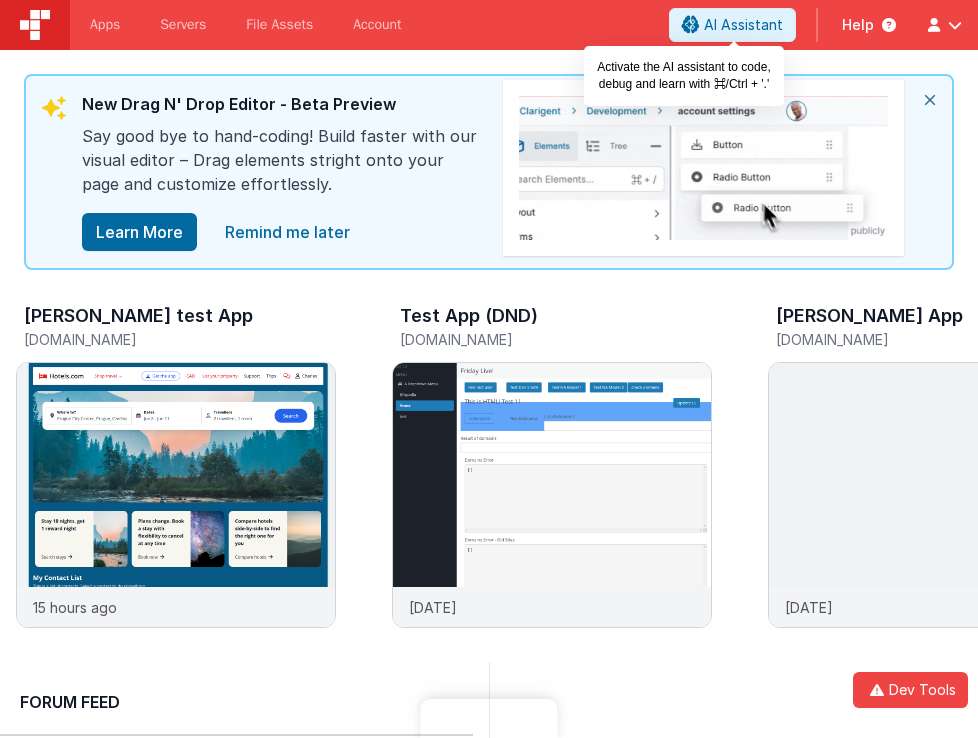 scroll, scrollTop: 0, scrollLeft: 0, axis: both 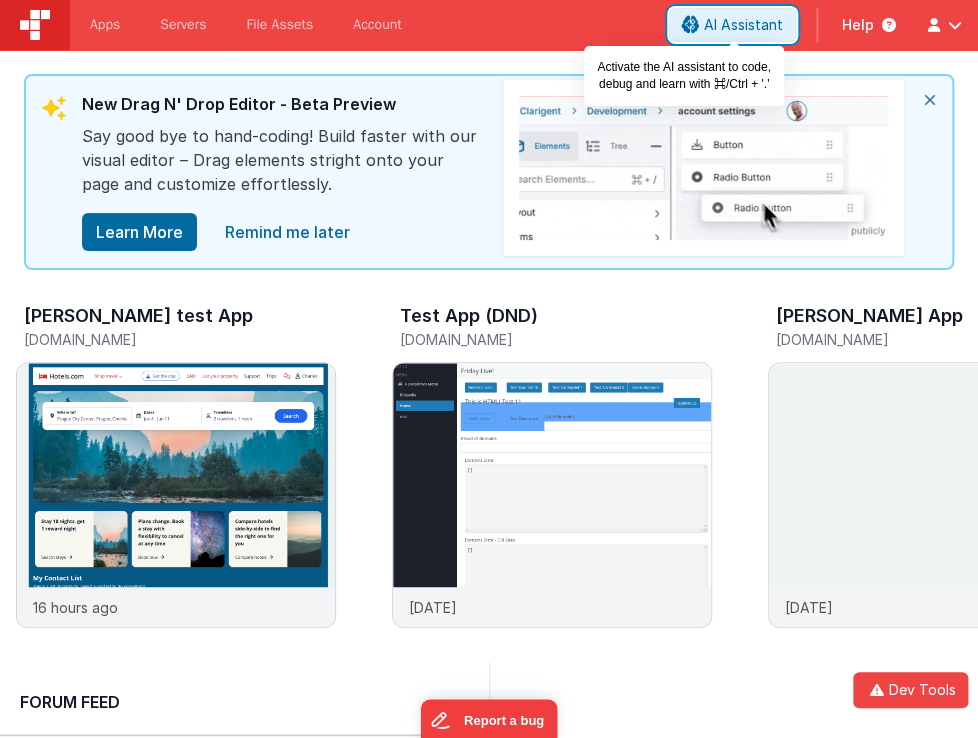 click on "AI Assistant" at bounding box center [743, 25] 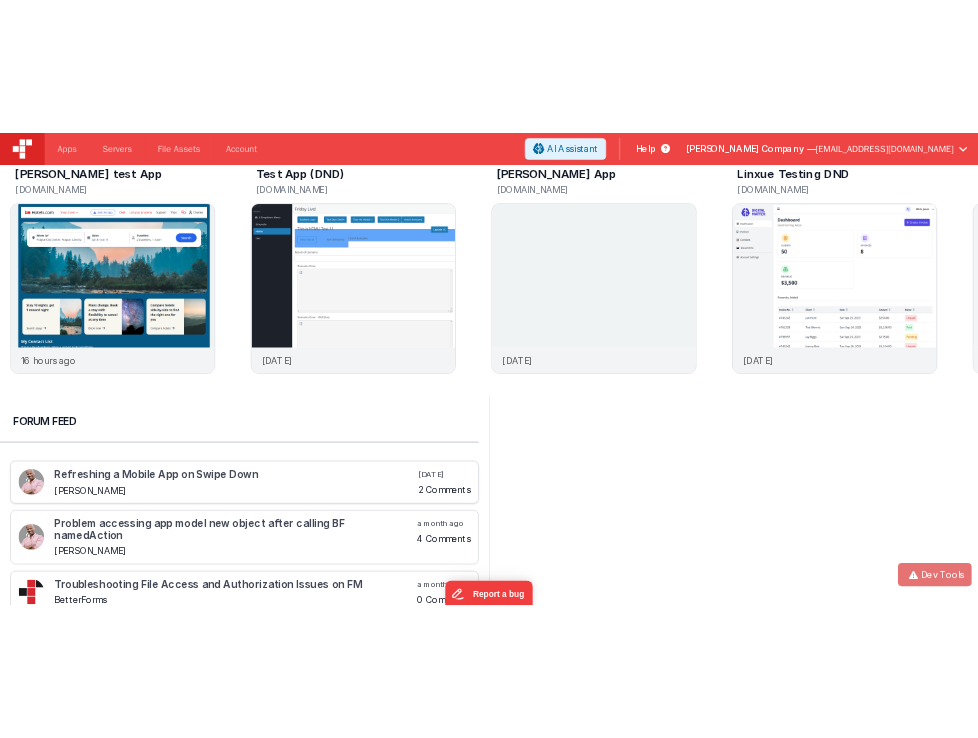 scroll, scrollTop: 200, scrollLeft: 0, axis: vertical 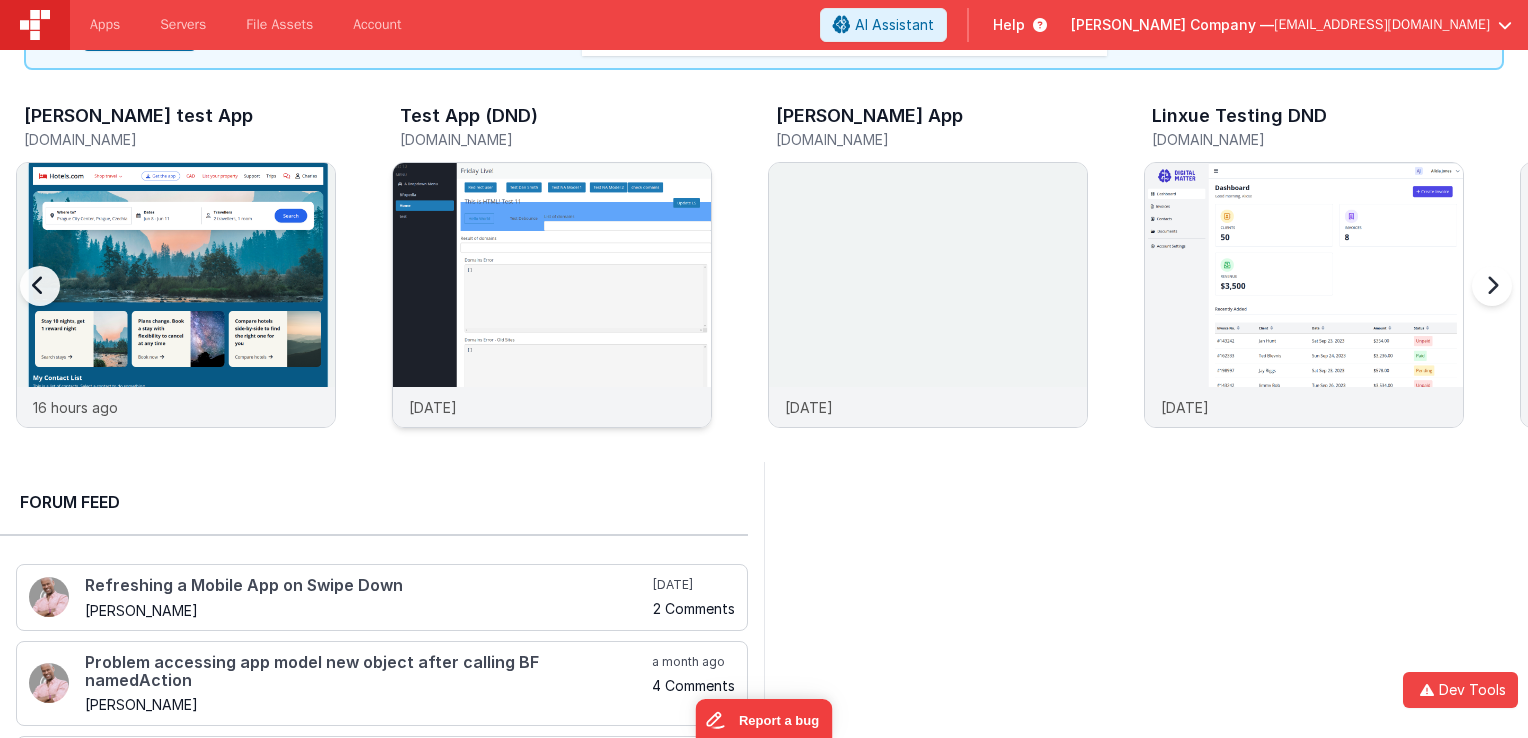 click at bounding box center (552, 322) 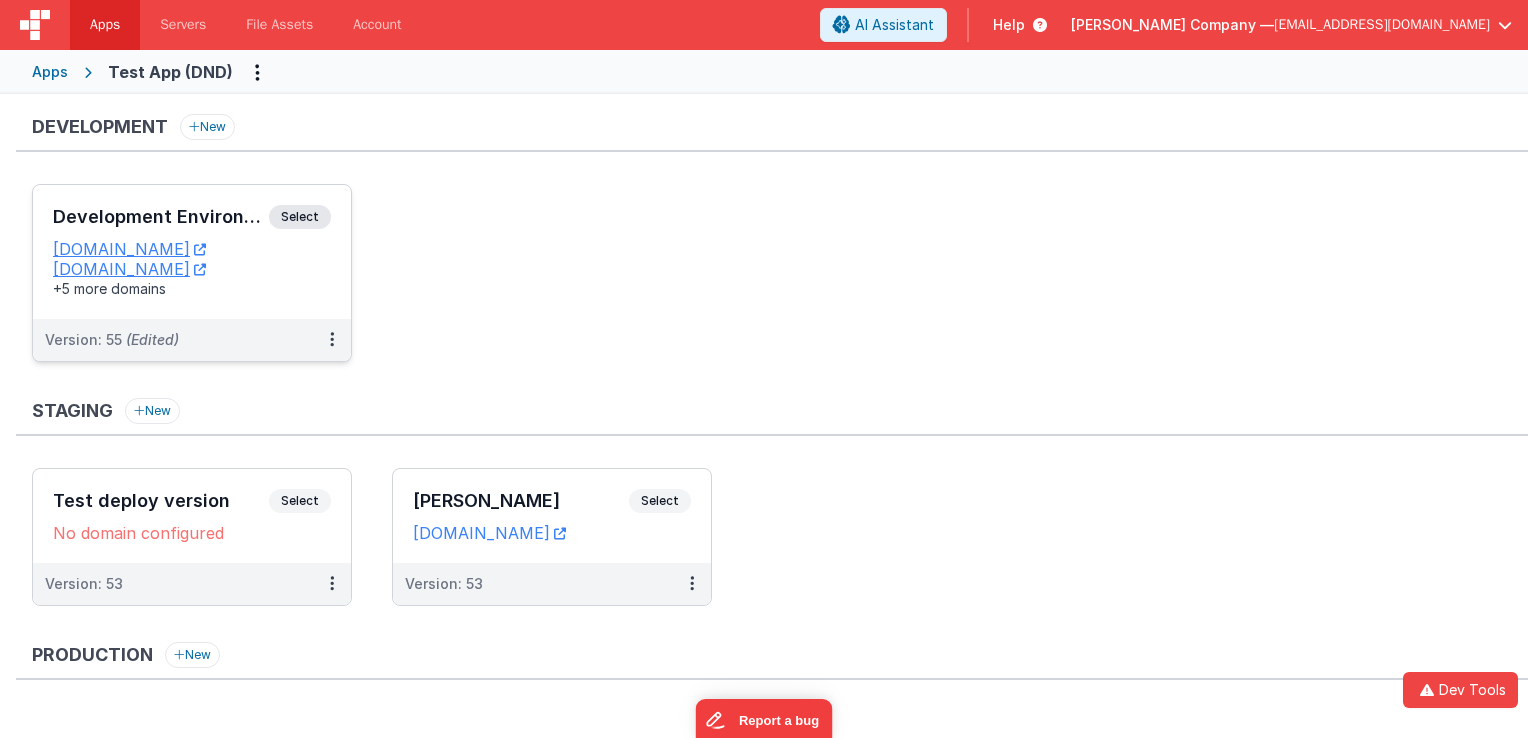 click on "Select" at bounding box center (300, 217) 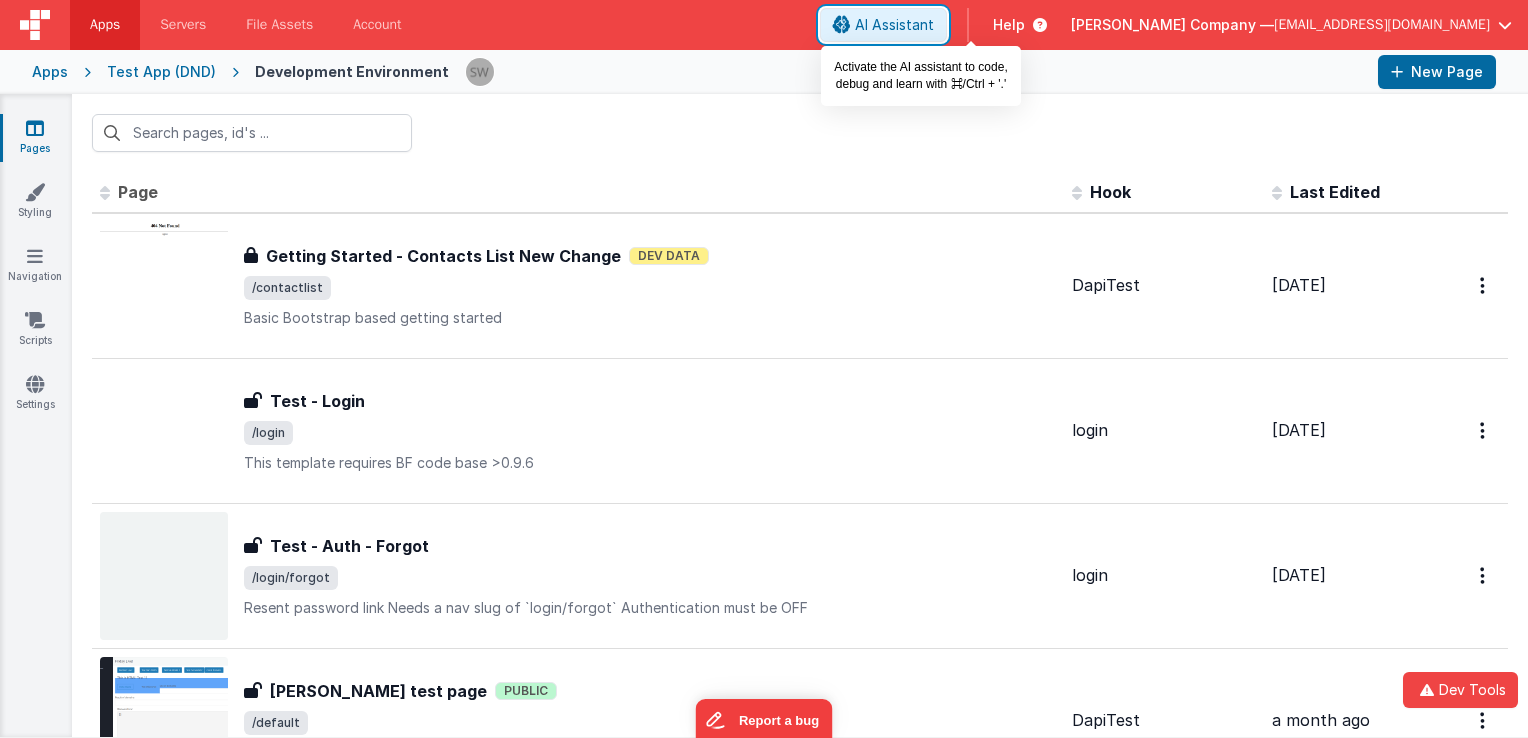 click on "AI Assistant" at bounding box center (894, 25) 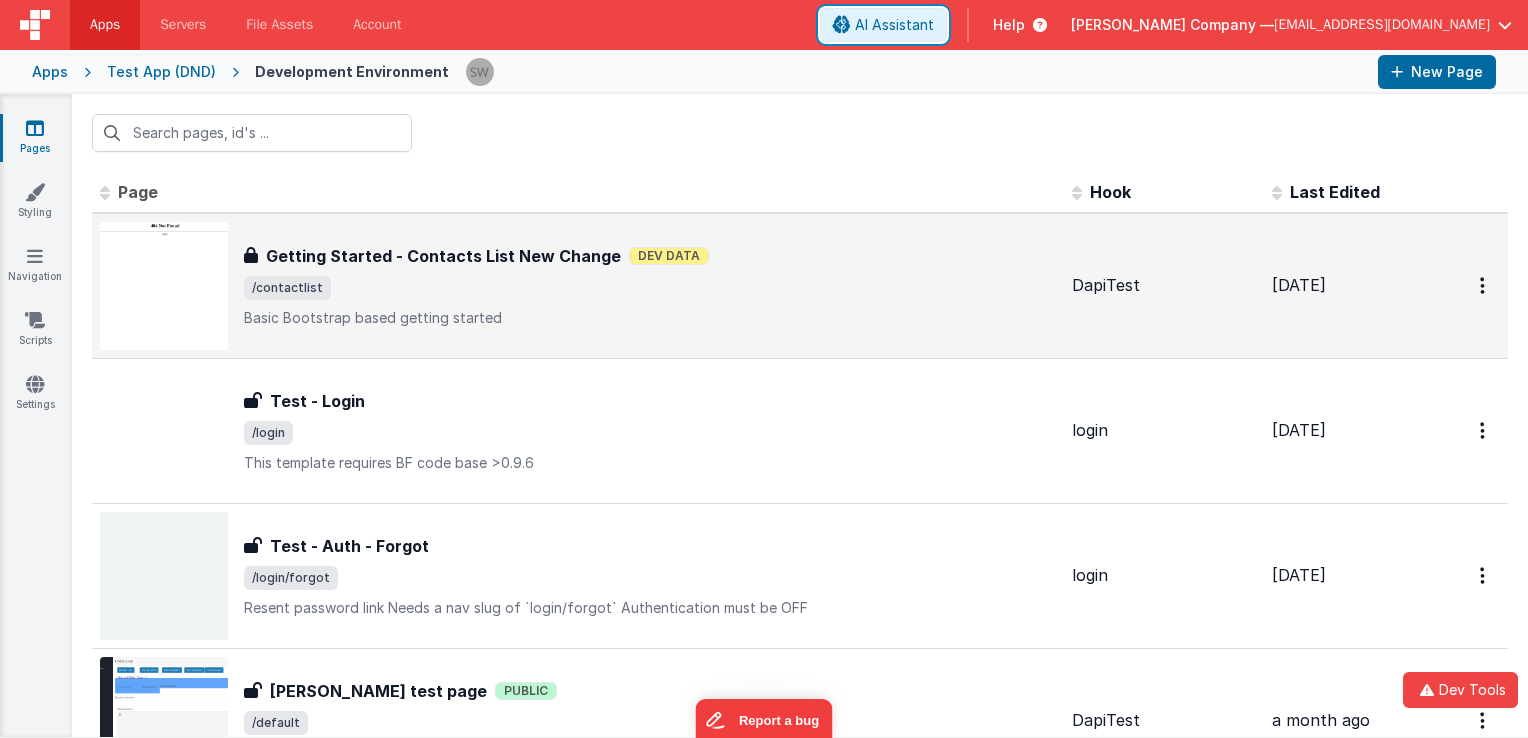 type 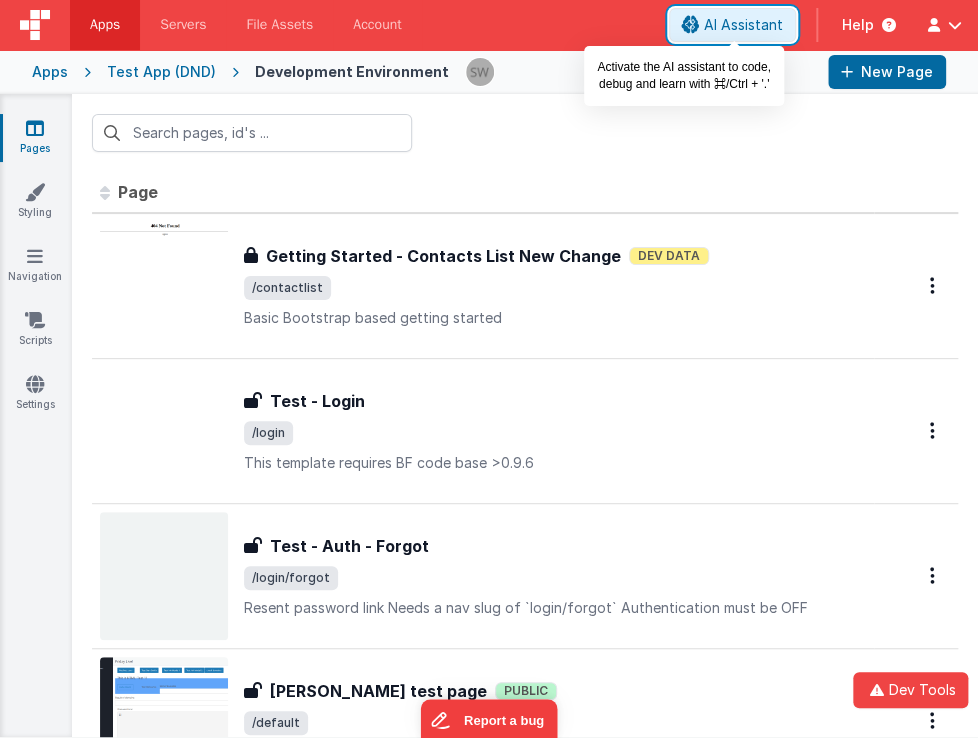 click on "AI Assistant" at bounding box center [743, 25] 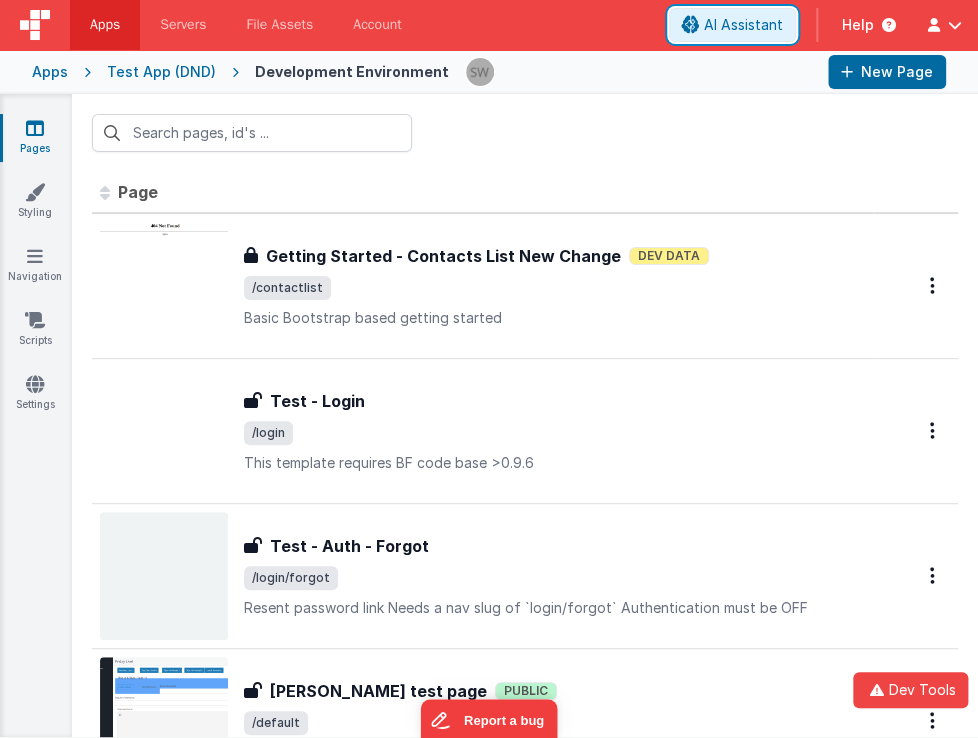 click on "AI Assistant" at bounding box center (743, 25) 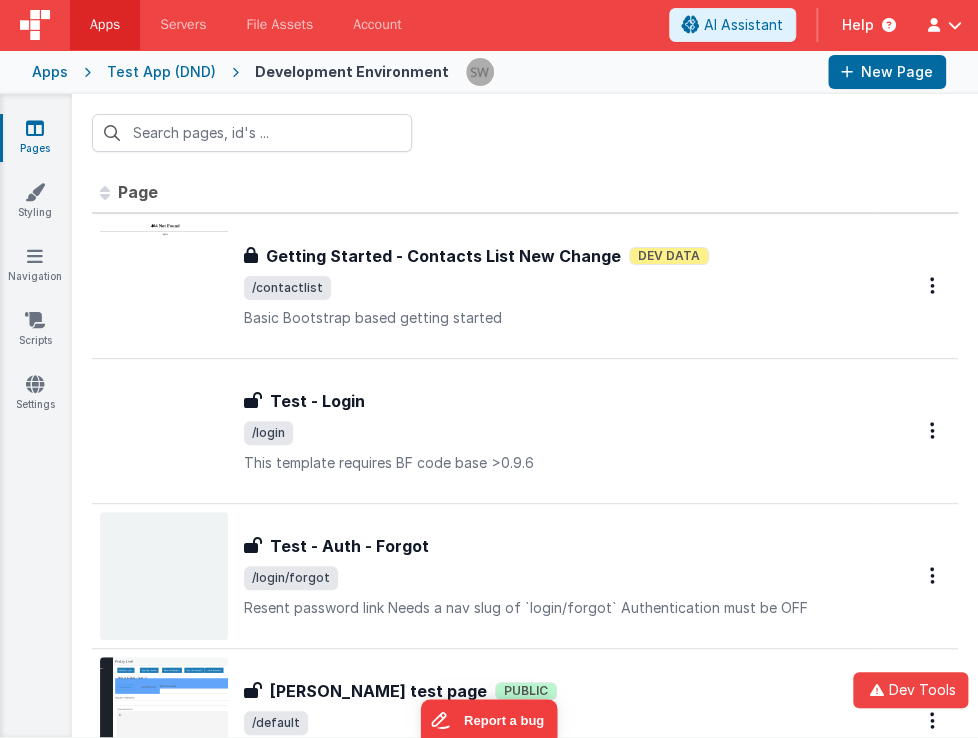 click at bounding box center [35, 25] 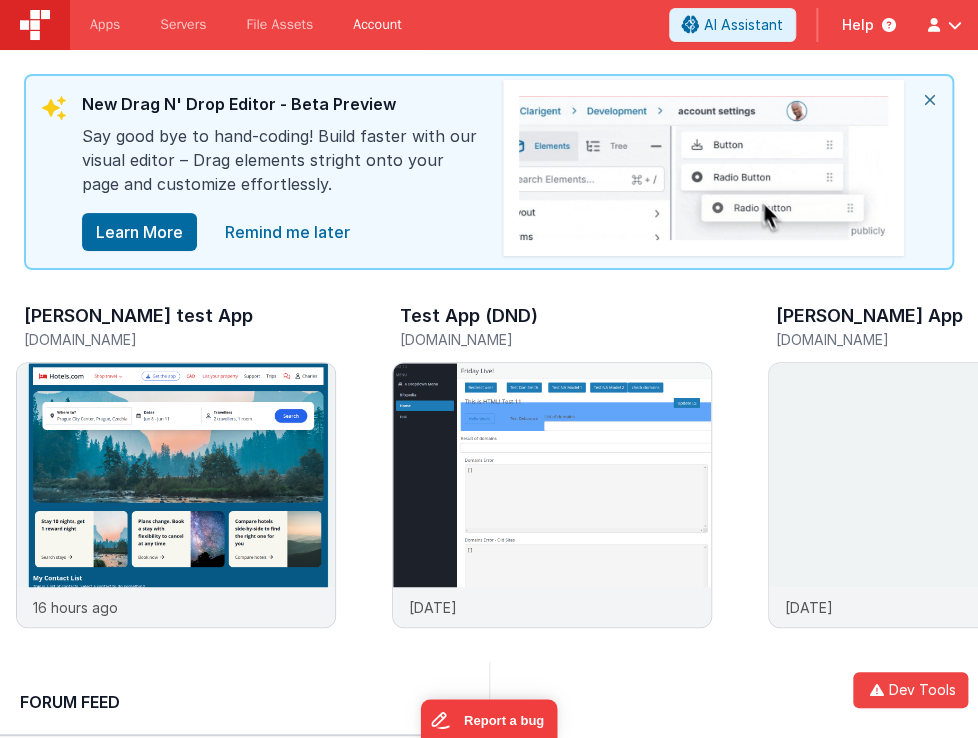 click on "Account" at bounding box center (377, 25) 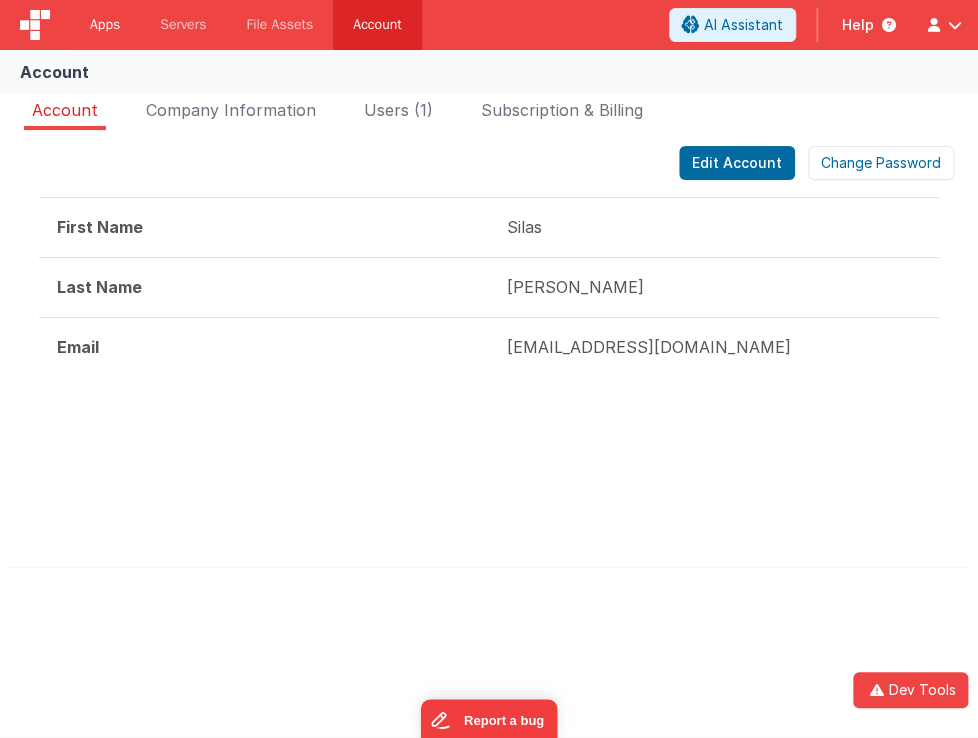 click on "Apps" at bounding box center (105, 25) 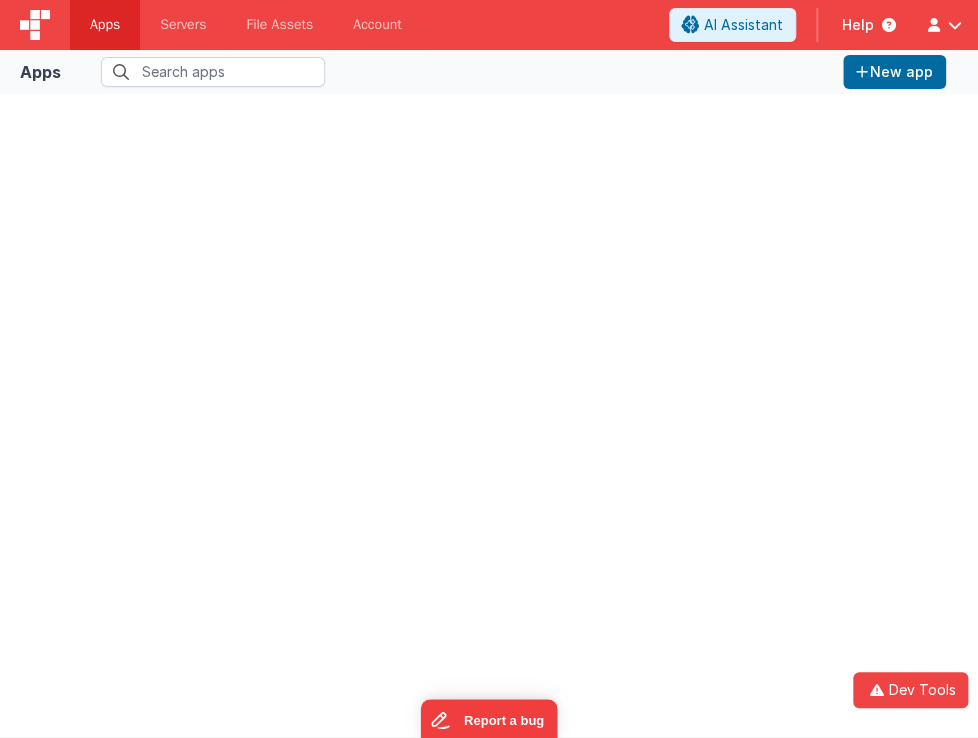 click at bounding box center (35, 25) 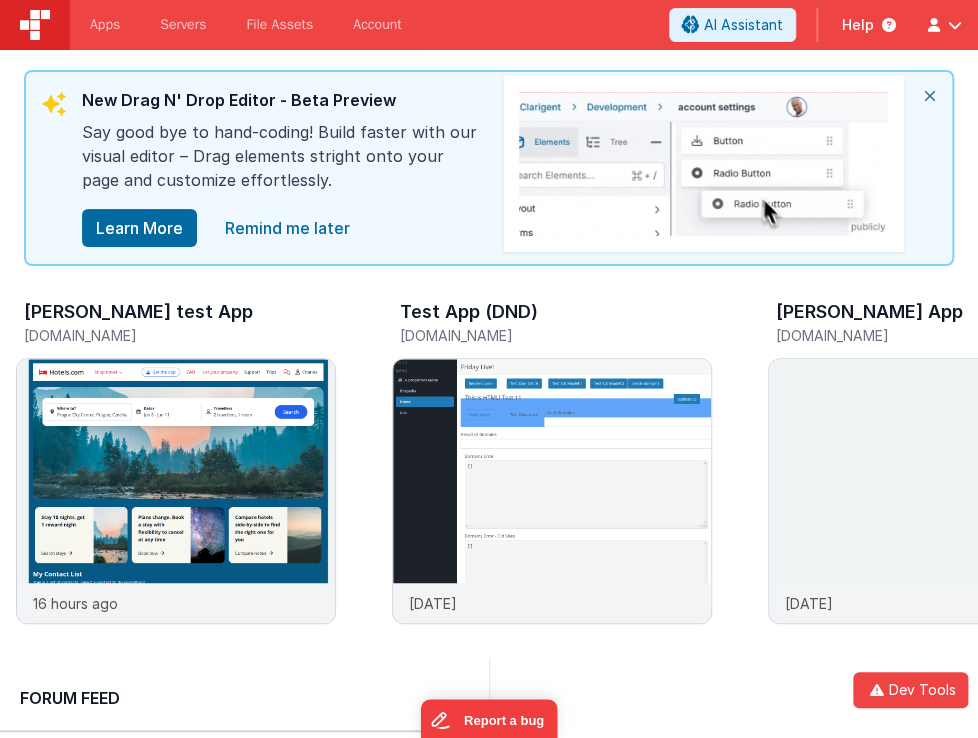 scroll, scrollTop: 0, scrollLeft: 0, axis: both 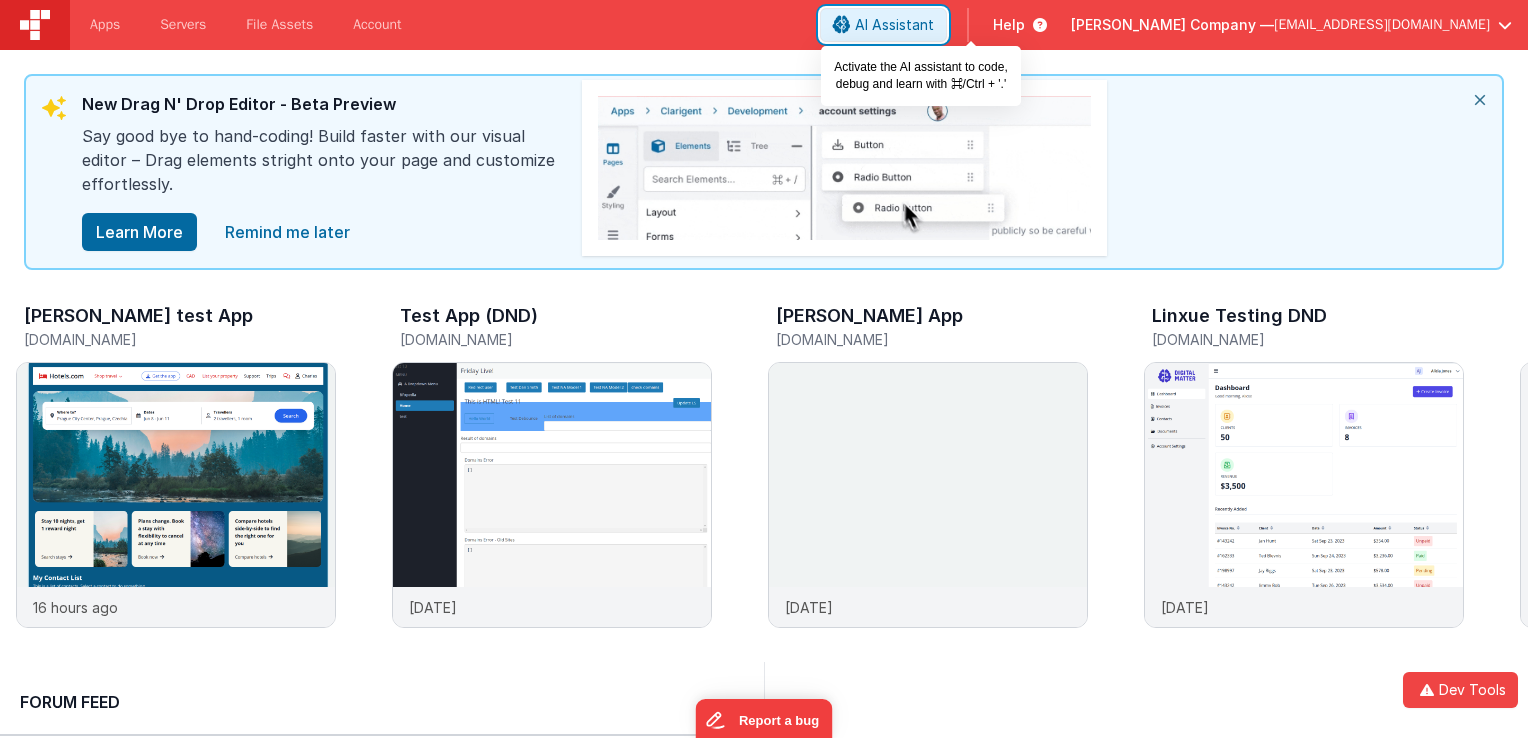 click on "AI Assistant" at bounding box center [894, 25] 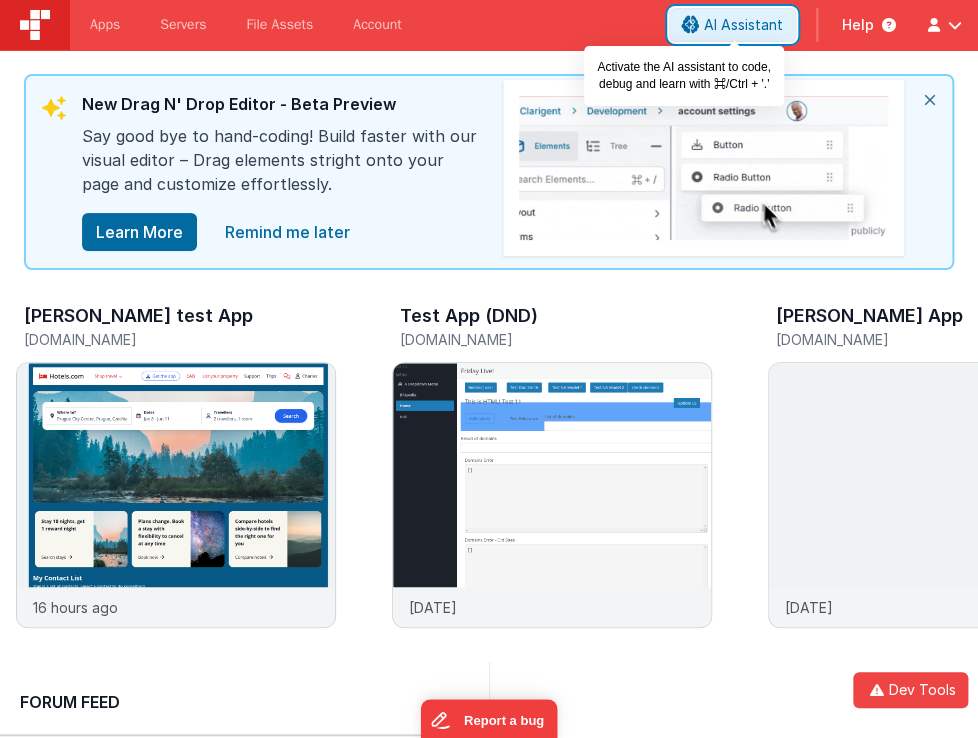click on "AI Assistant" at bounding box center (743, 25) 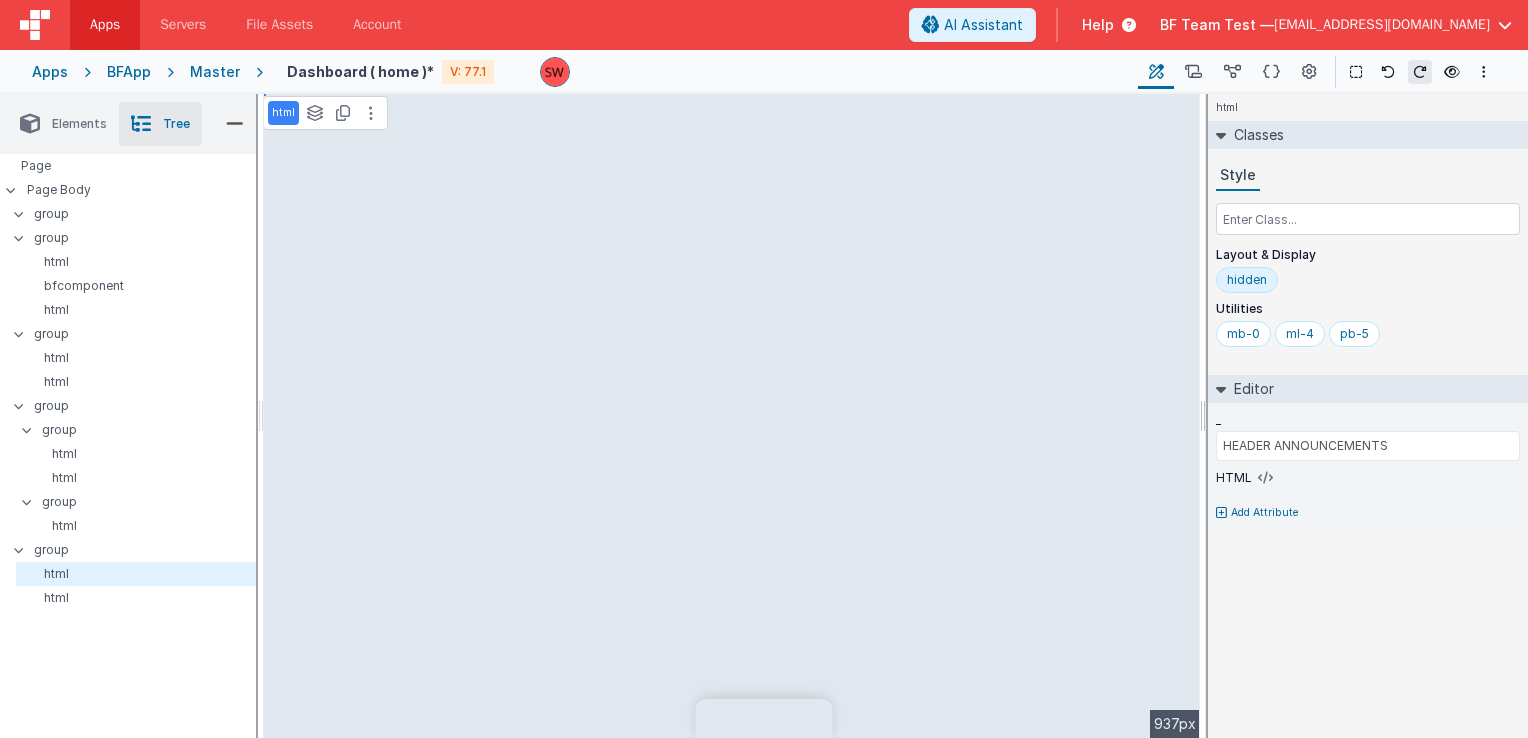 scroll, scrollTop: 0, scrollLeft: 0, axis: both 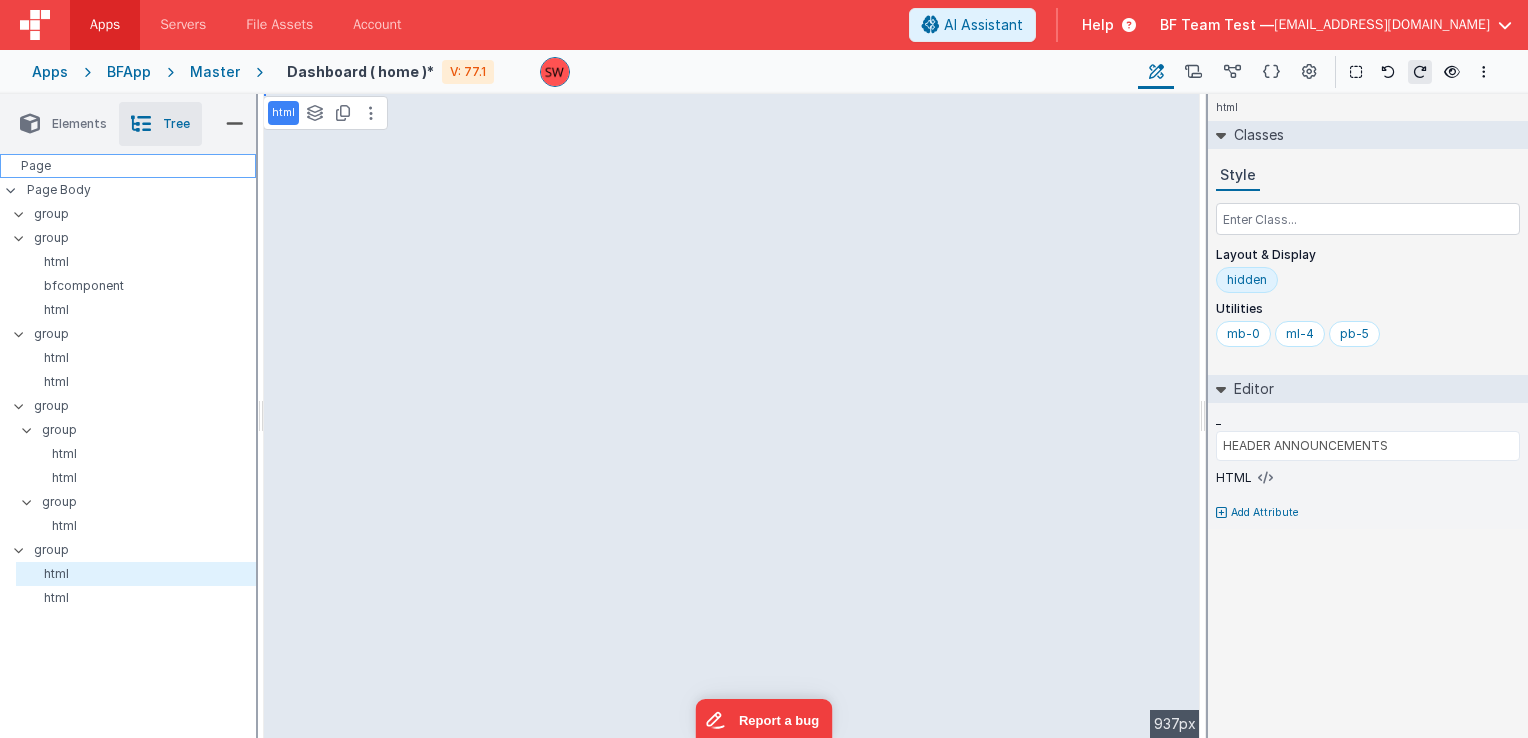 click on "Page" at bounding box center [128, 166] 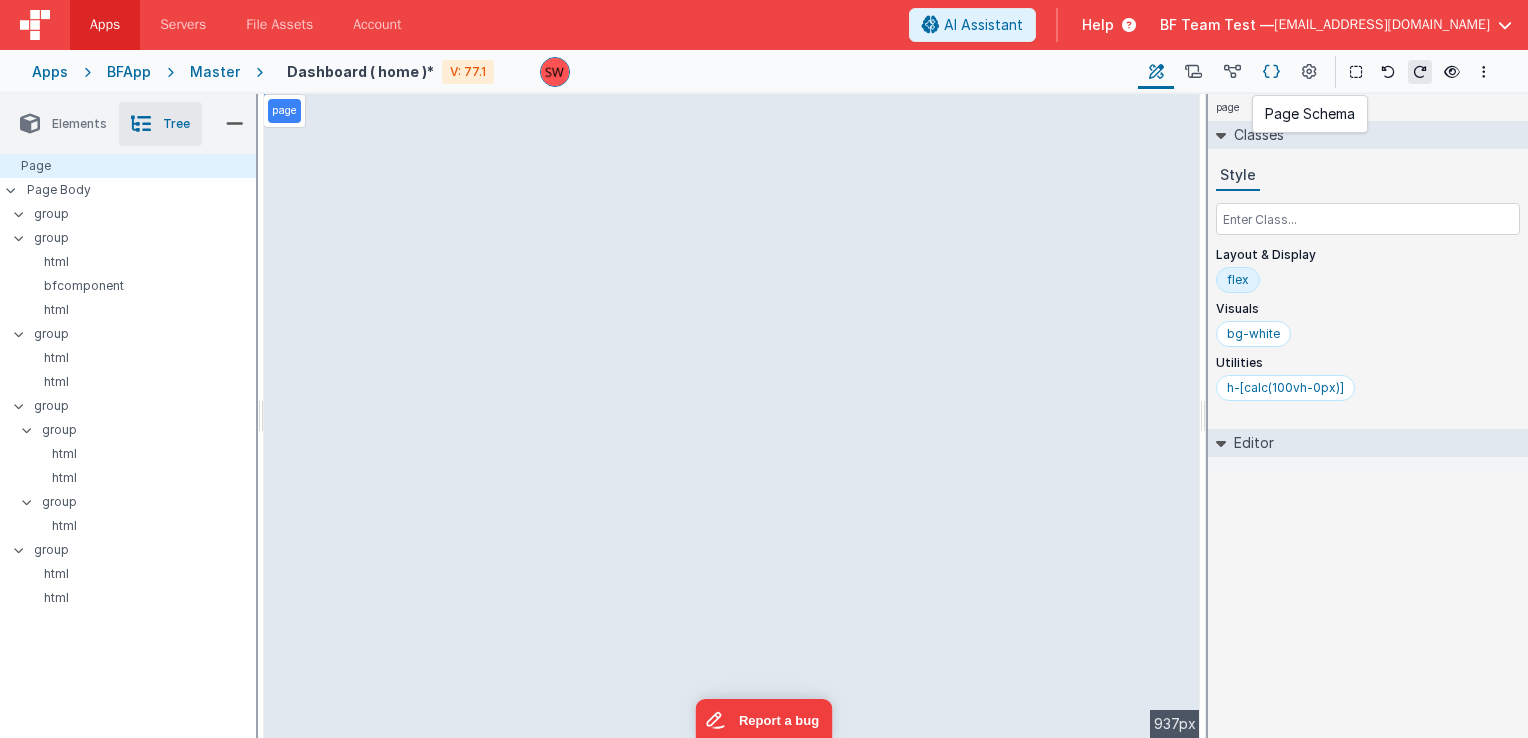 click at bounding box center [1271, 72] 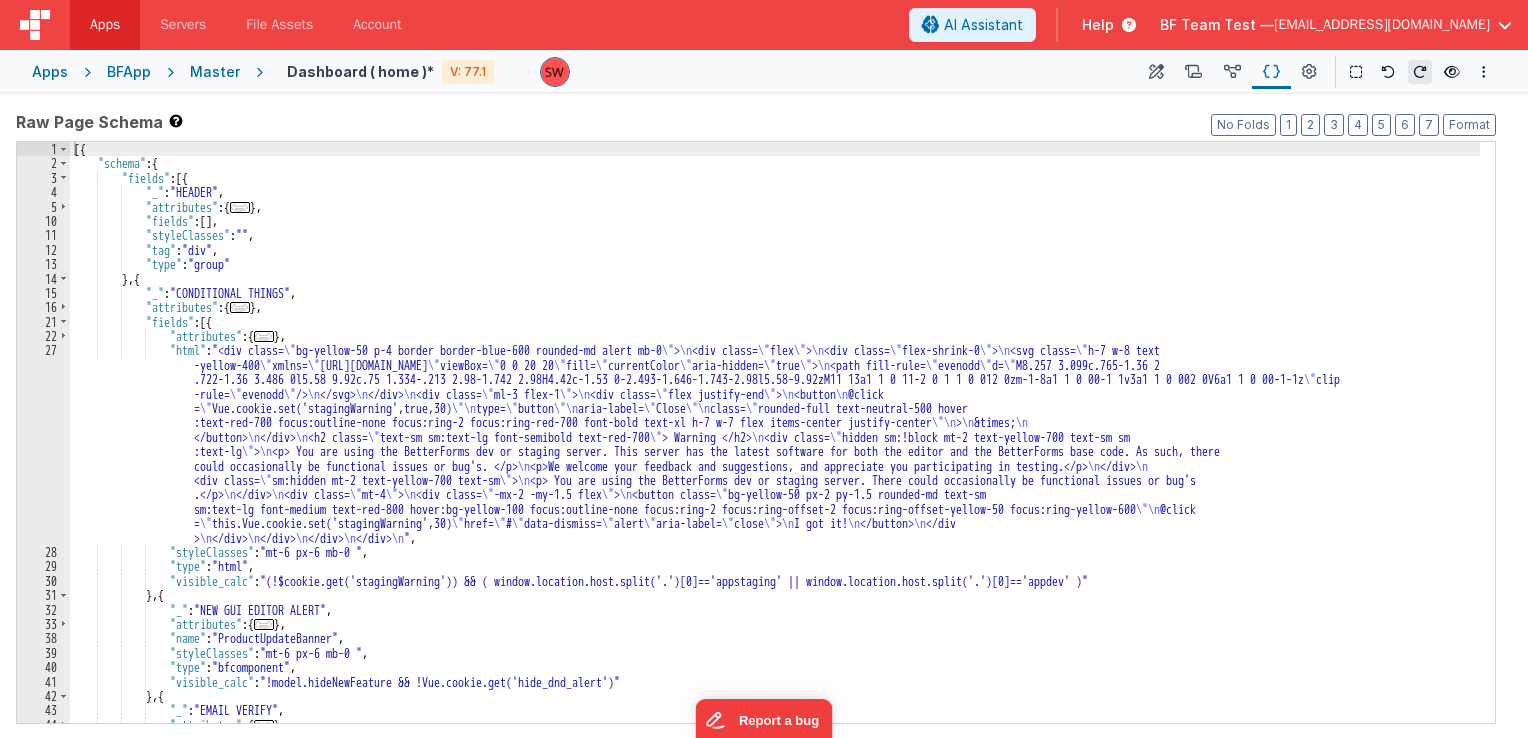 click on "[{      "schema" :  {           "fields" :  [{                "_" :  "HEADER" ,                "attributes" :  { ... } ,                "fields" :  [ ] ,                "styleClasses" :  "" ,                "tag" :  "div" ,                "type" :  "group"           } ,  {                "_" :  "CONDITIONAL THINGS" ,                "attributes" :  { ... } ,                "fields" :  [{                     "attributes" :  { ... } ,                     "html" :  "<div class= \" bg-yellow-50 p-4 border border-blue-600 rounded-md alert mb-0 \" > \n     <div class= \" flex \" > \n         <div class= \" flex-shrink-0 \" > \n             <svg class= \" h-7 w-8 text                      -yellow-400 \"  xmlns= \" [URL][DOMAIN_NAME] \"  viewBox= \" 0 0 20 20 \"  fill= \" currentColor \"  aria-hidden= \" true \" > \n                 <path fill-rule= \" evenodd \"  d= \" M8.257 3.099c.765-1.36 2                      \"  clip                      -rule=" at bounding box center (775, 498) 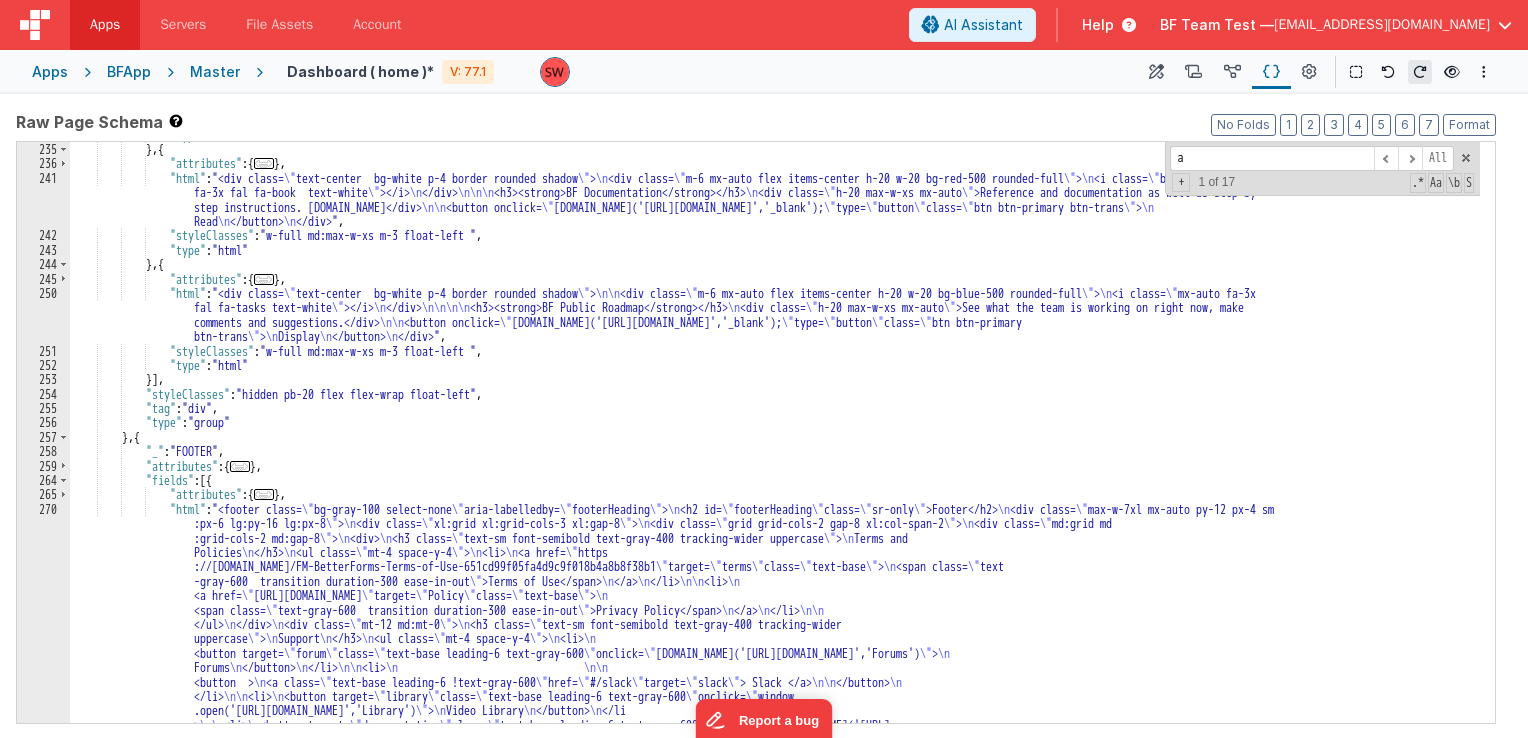 scroll, scrollTop: 270, scrollLeft: 0, axis: vertical 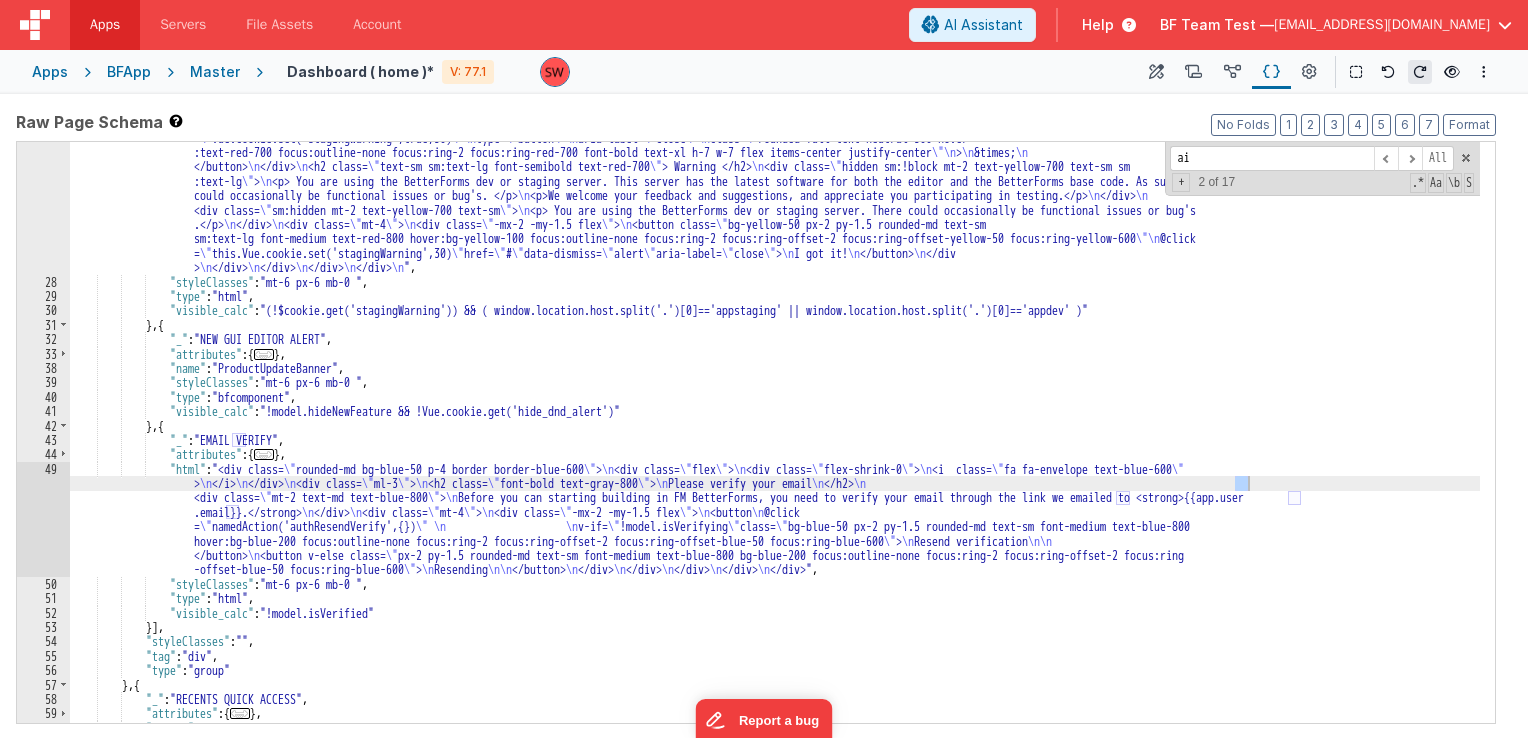 type on "ai" 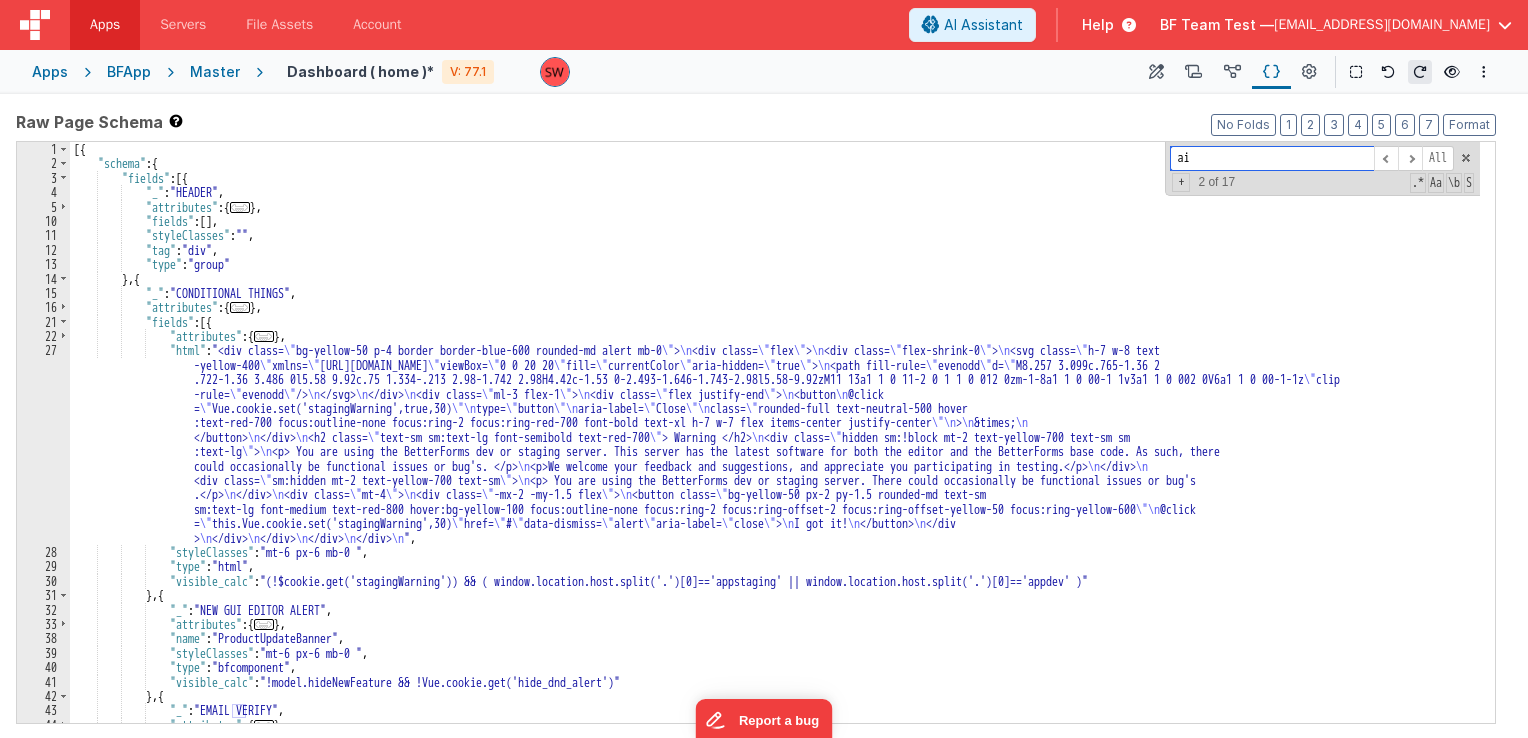 scroll, scrollTop: 0, scrollLeft: 0, axis: both 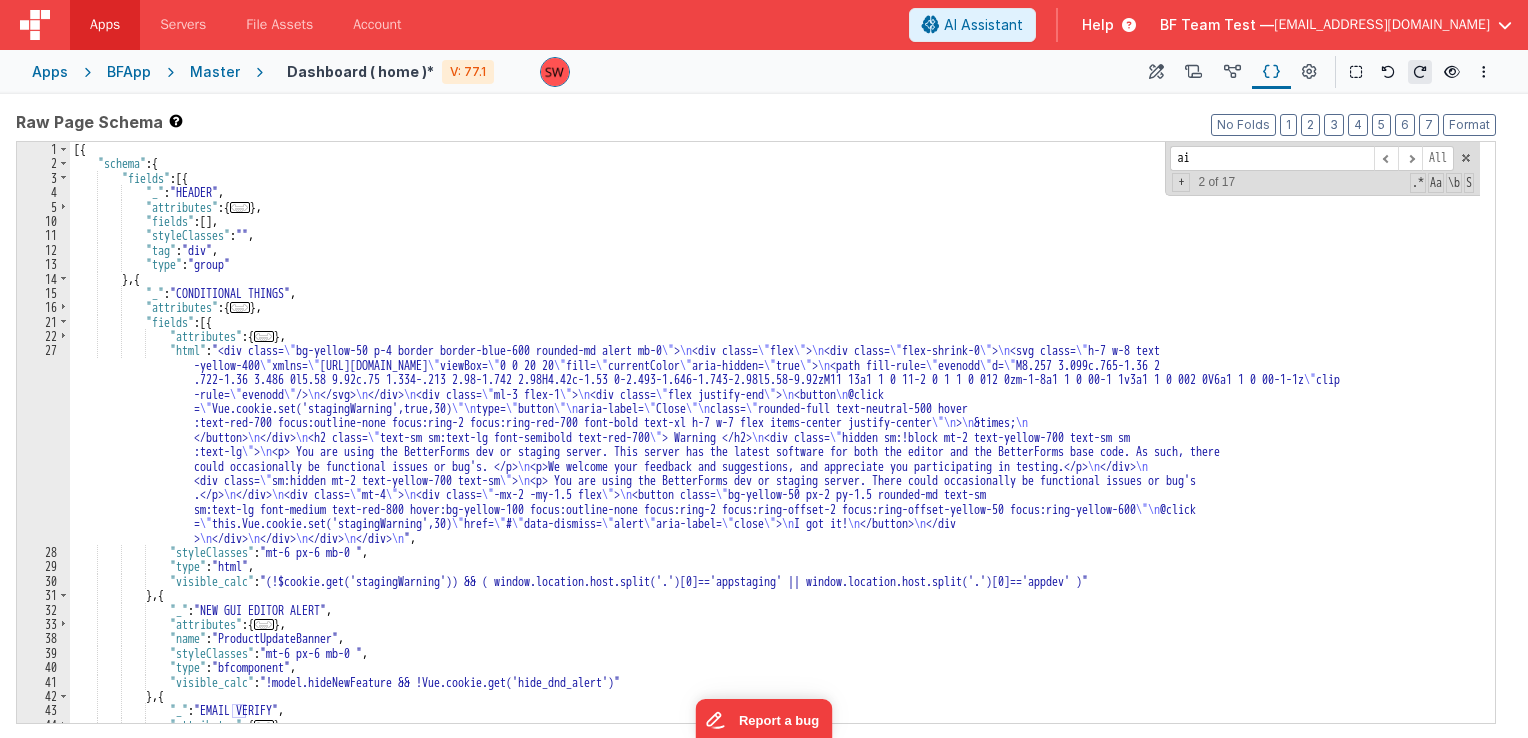 click on "Master" at bounding box center (215, 72) 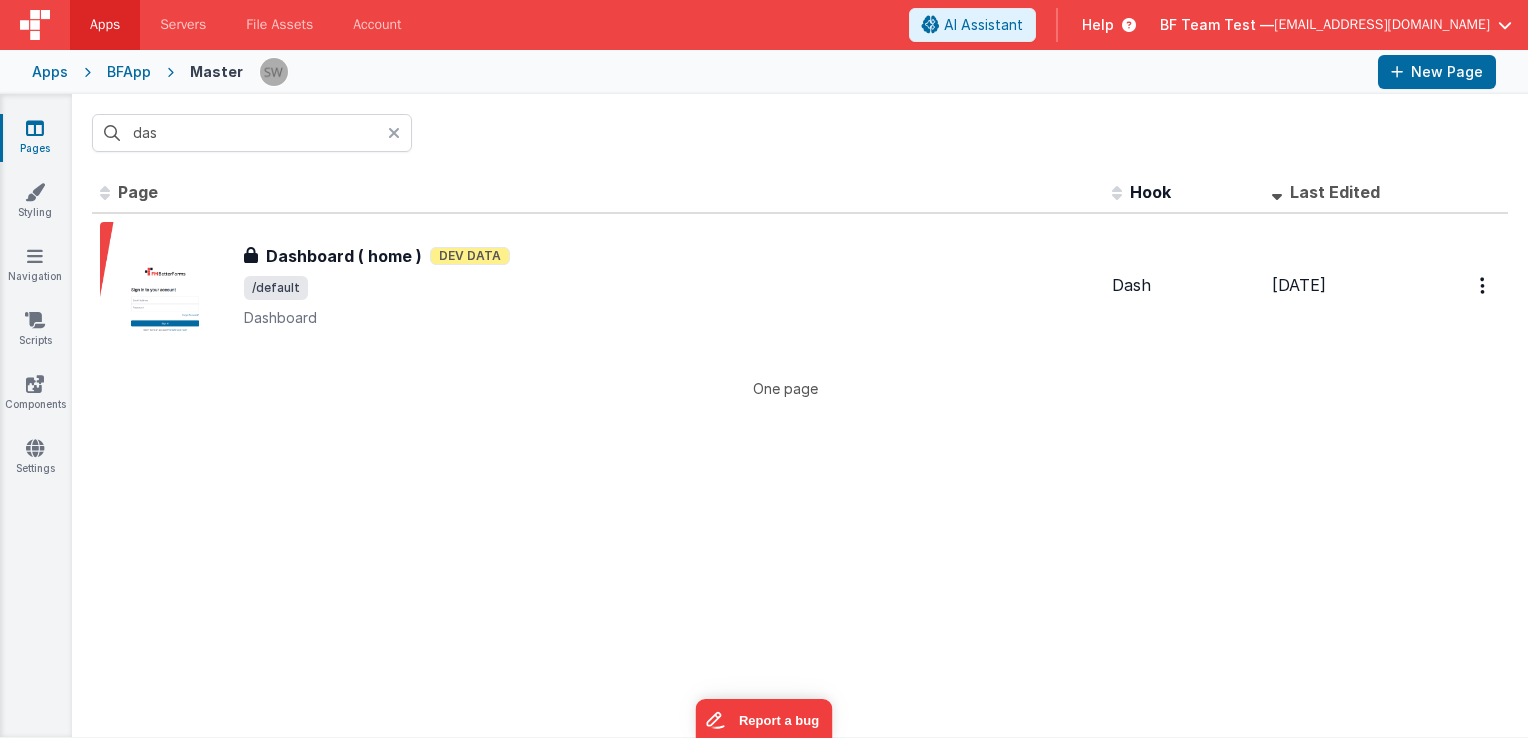 click at bounding box center [394, 133] 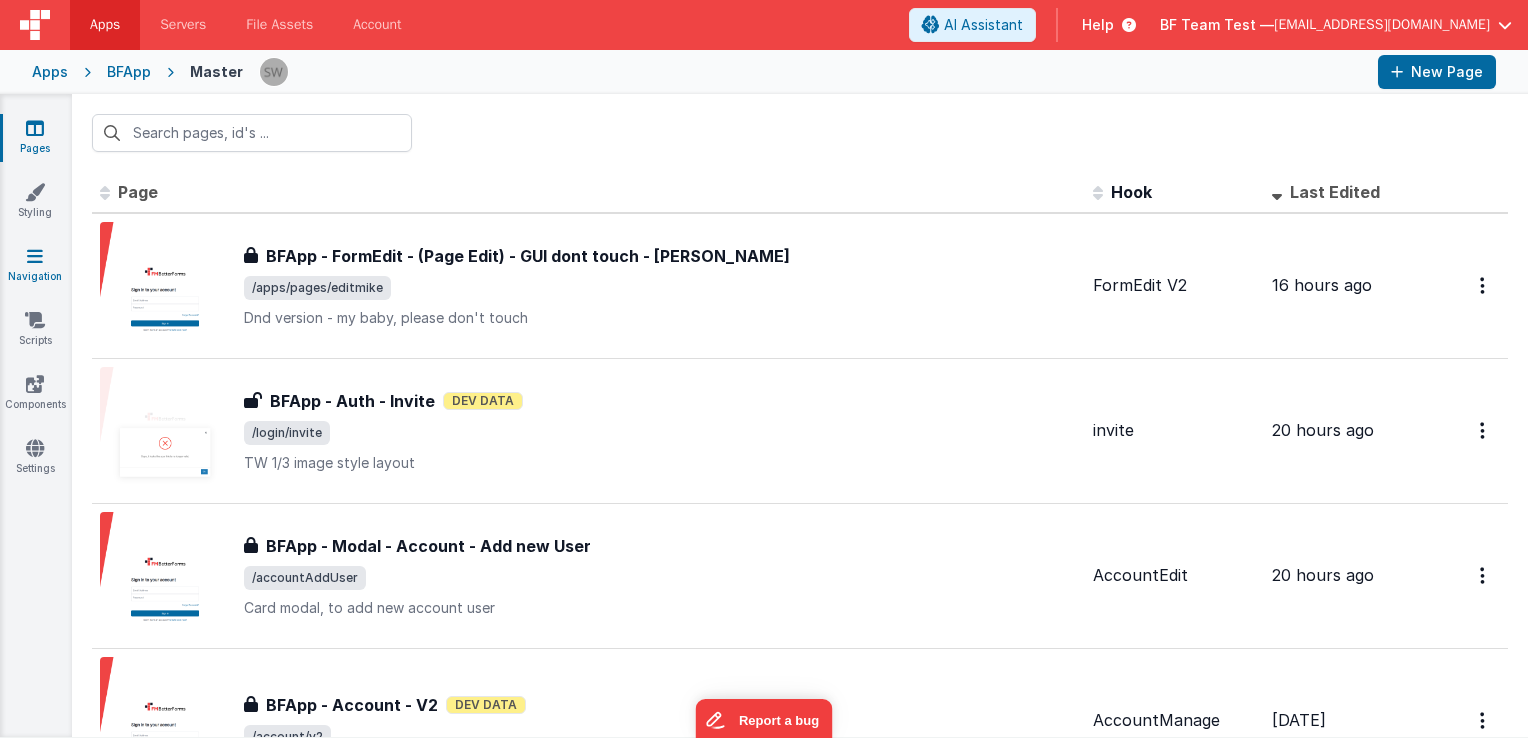 click at bounding box center [35, 256] 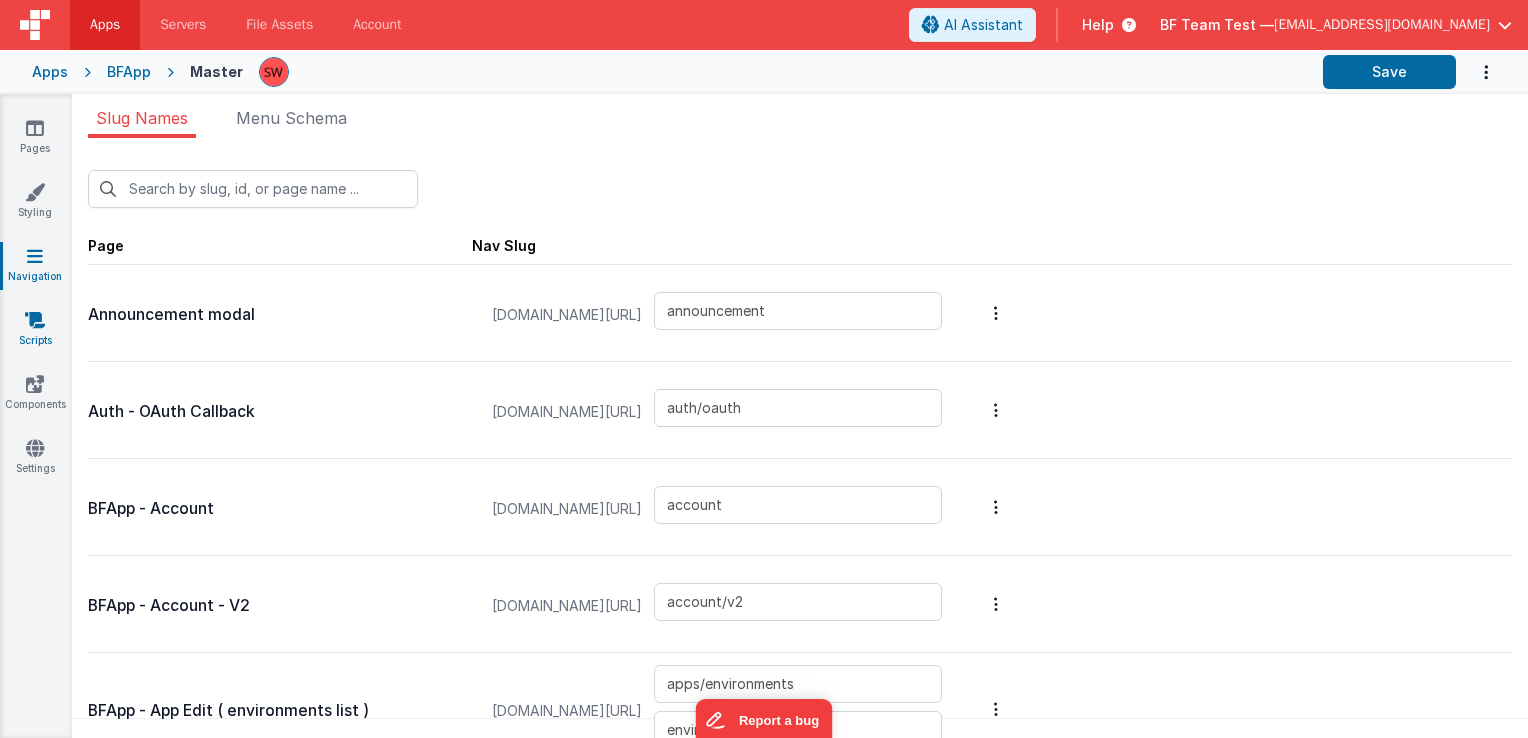 click at bounding box center (35, 320) 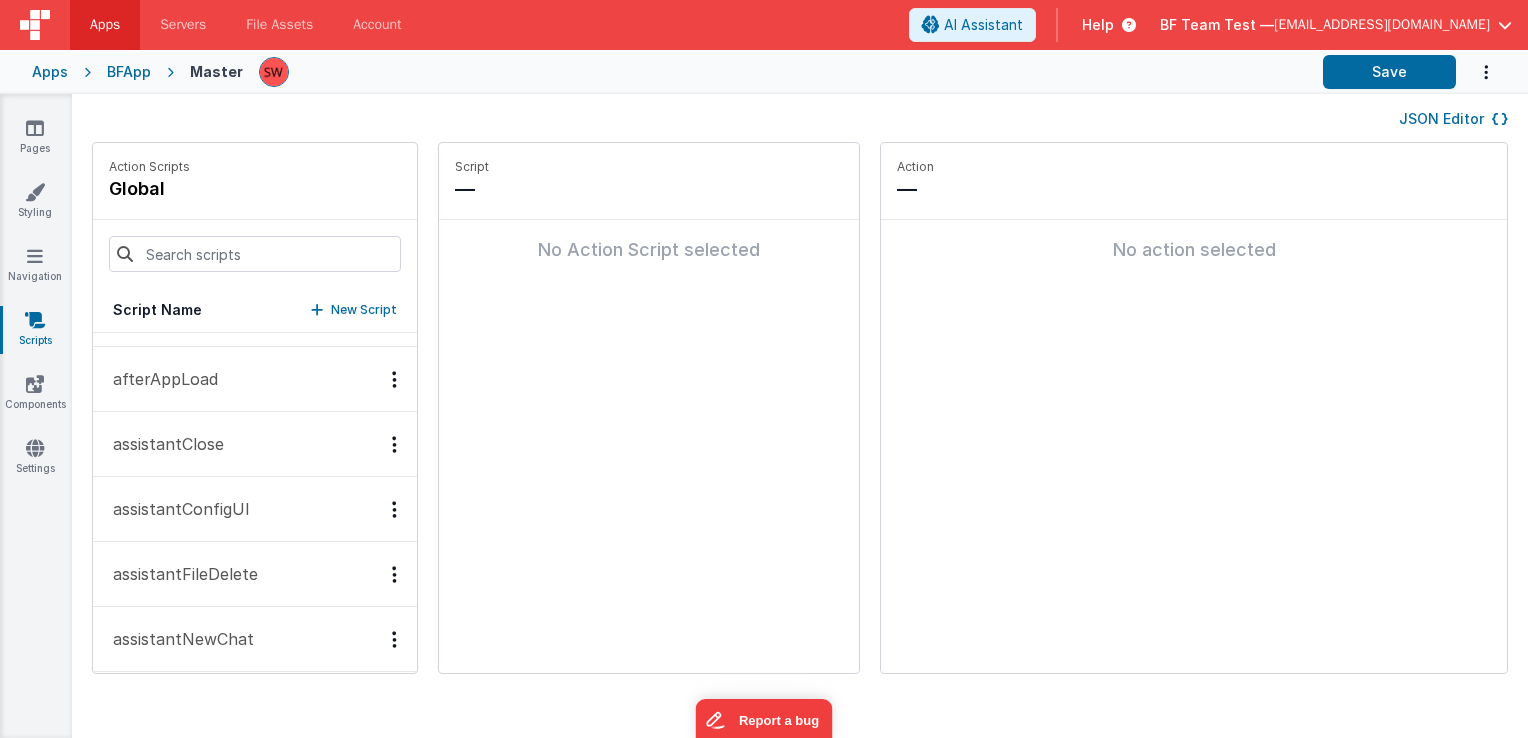 scroll, scrollTop: 900, scrollLeft: 0, axis: vertical 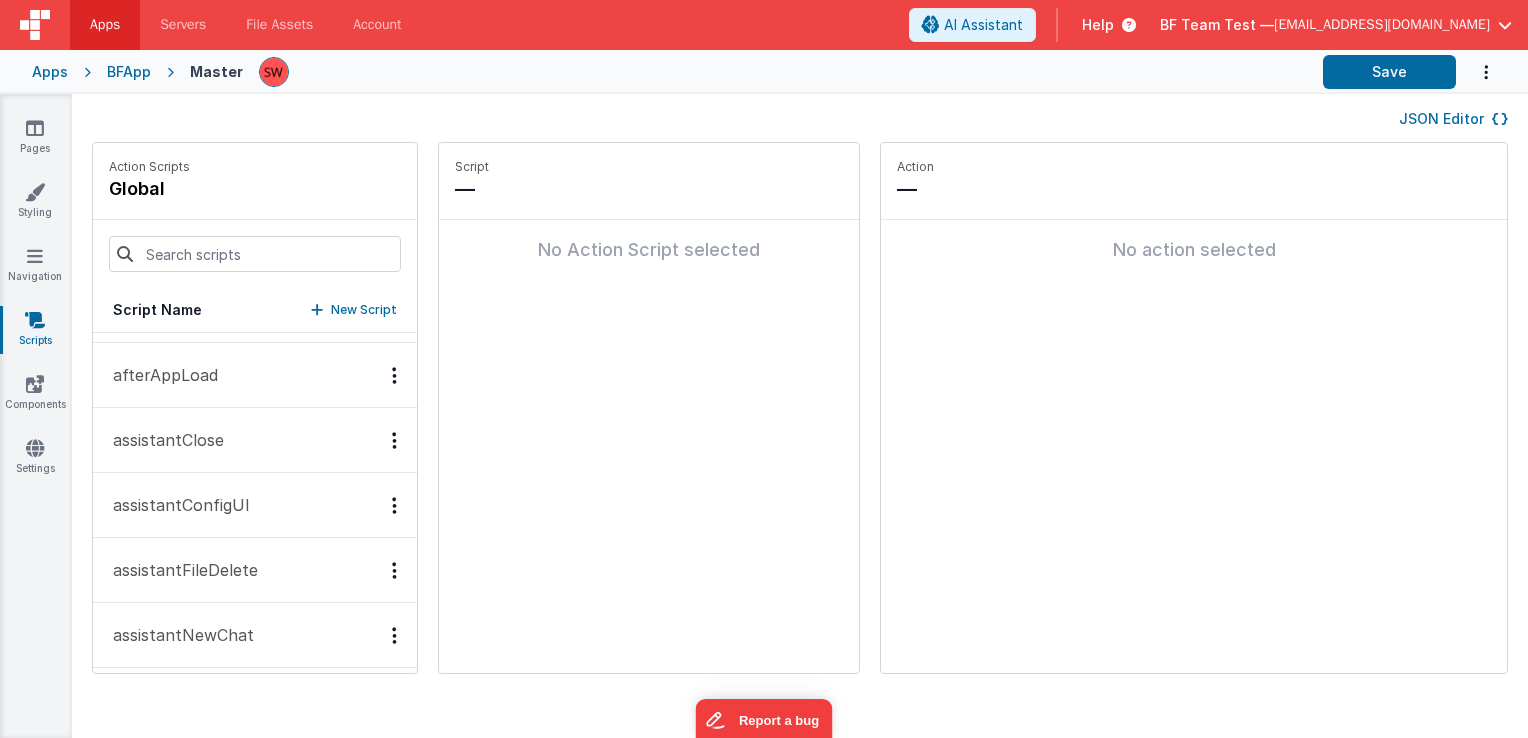 click on "assistantConfigUI" at bounding box center [255, 505] 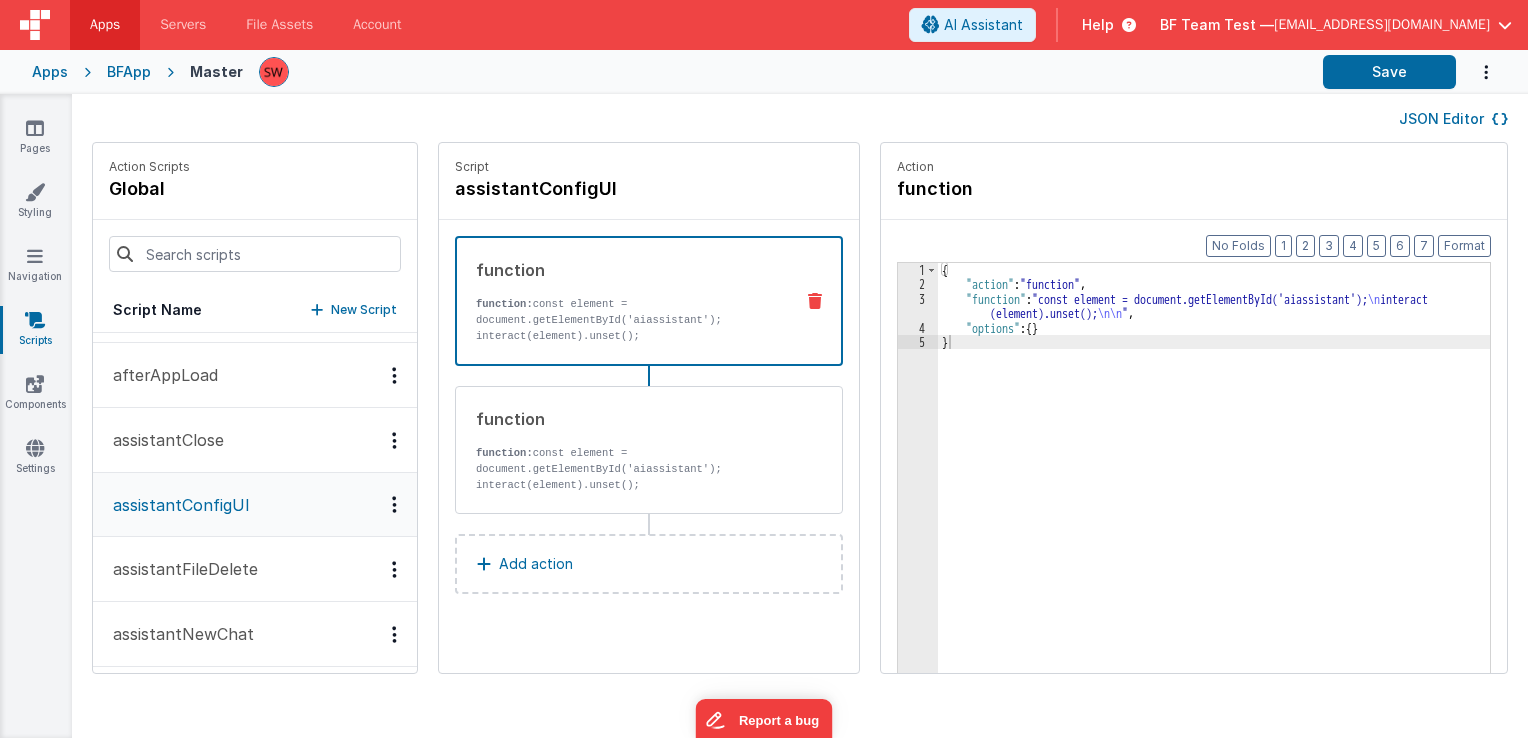 click on "assistantFileDelete" at bounding box center (255, 569) 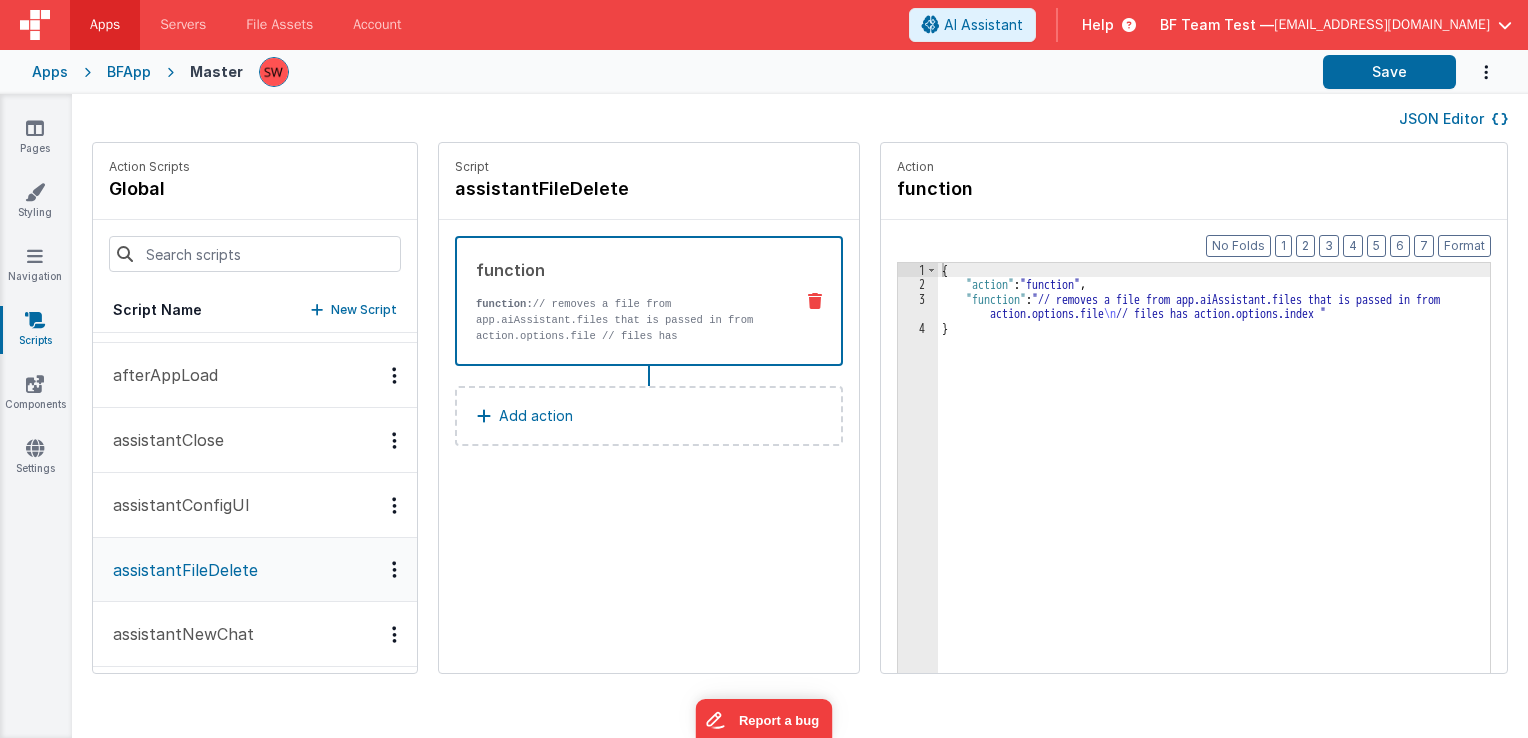 click on "assistantNewChat" at bounding box center [255, 634] 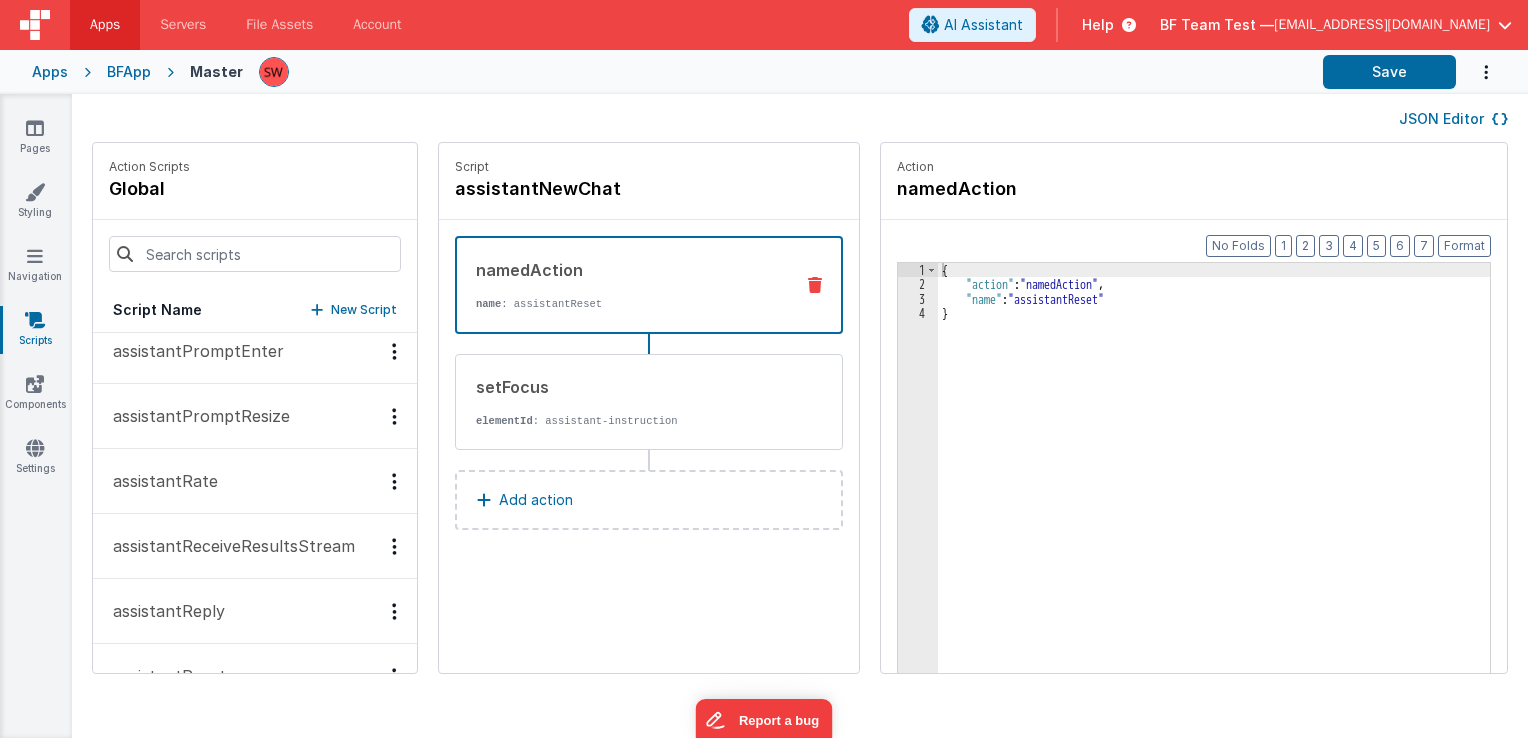 scroll, scrollTop: 1500, scrollLeft: 0, axis: vertical 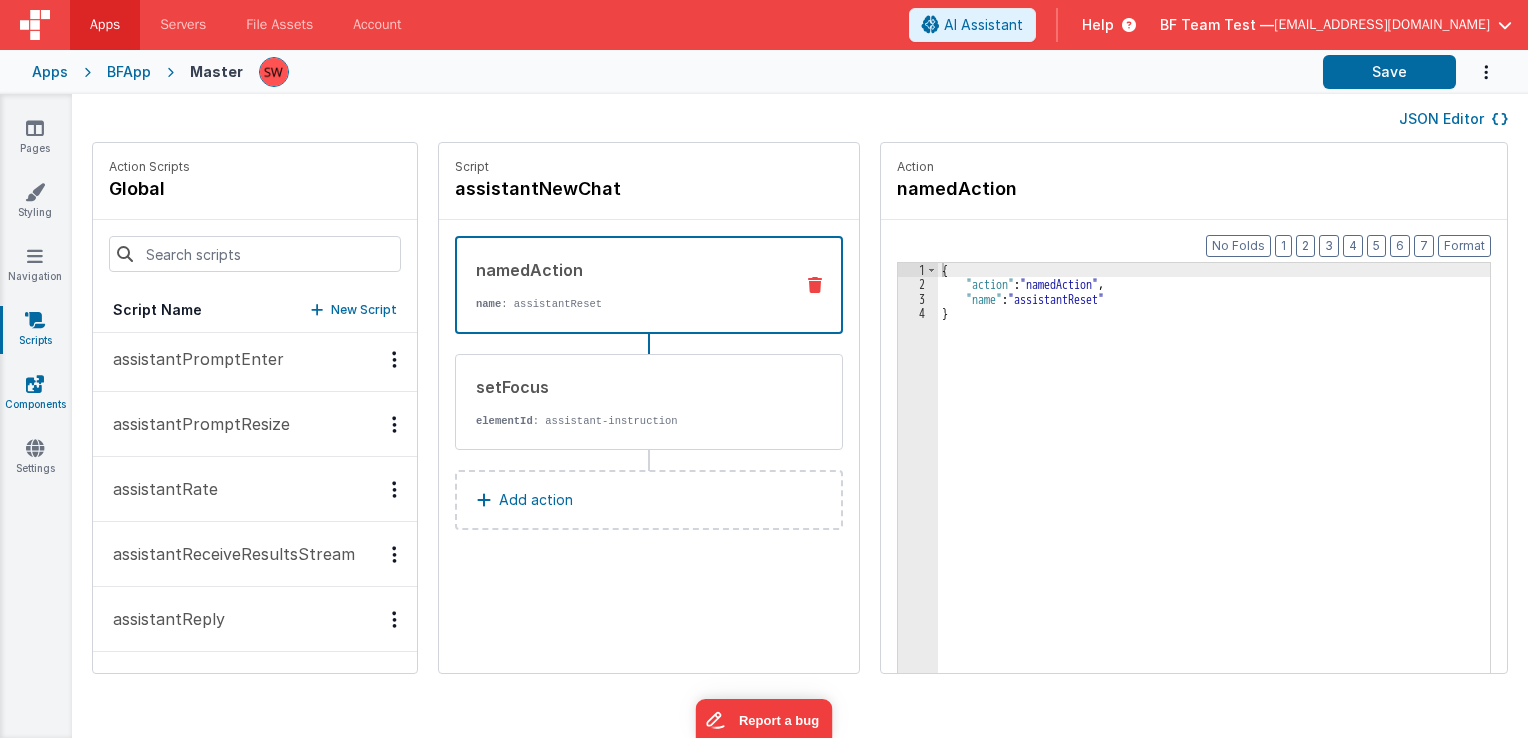 click on "Components" at bounding box center (35, 394) 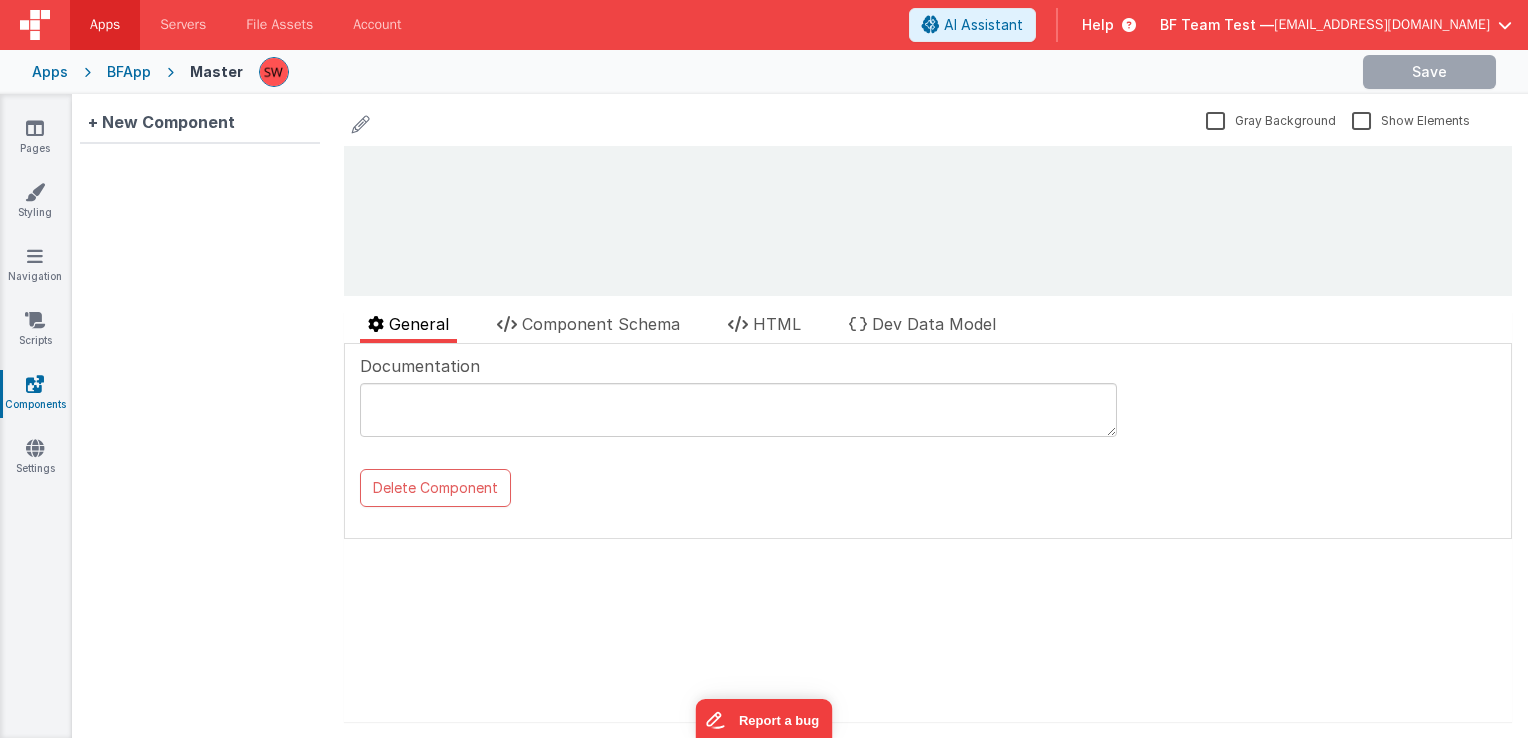 scroll, scrollTop: 0, scrollLeft: 0, axis: both 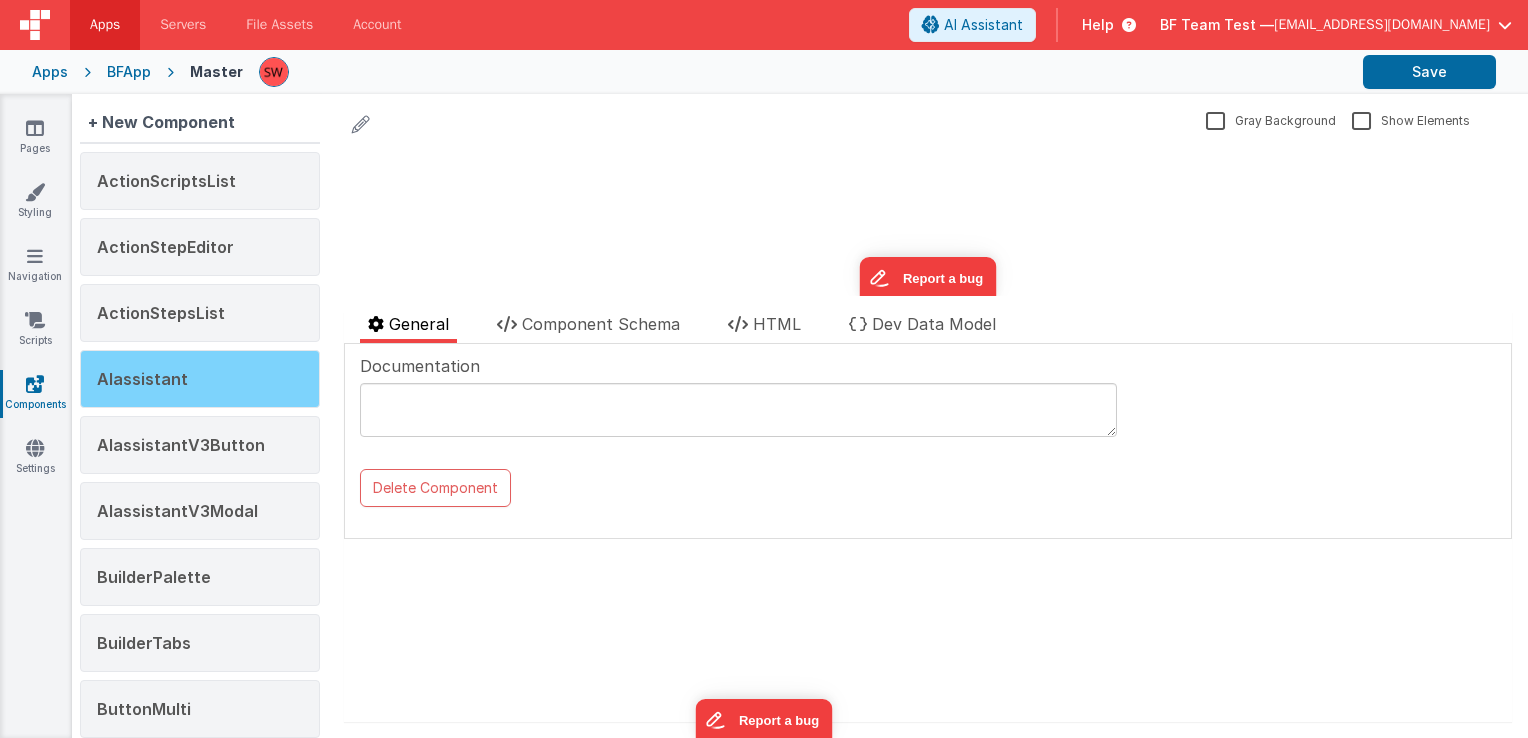 click on "AIassistant" at bounding box center (200, 379) 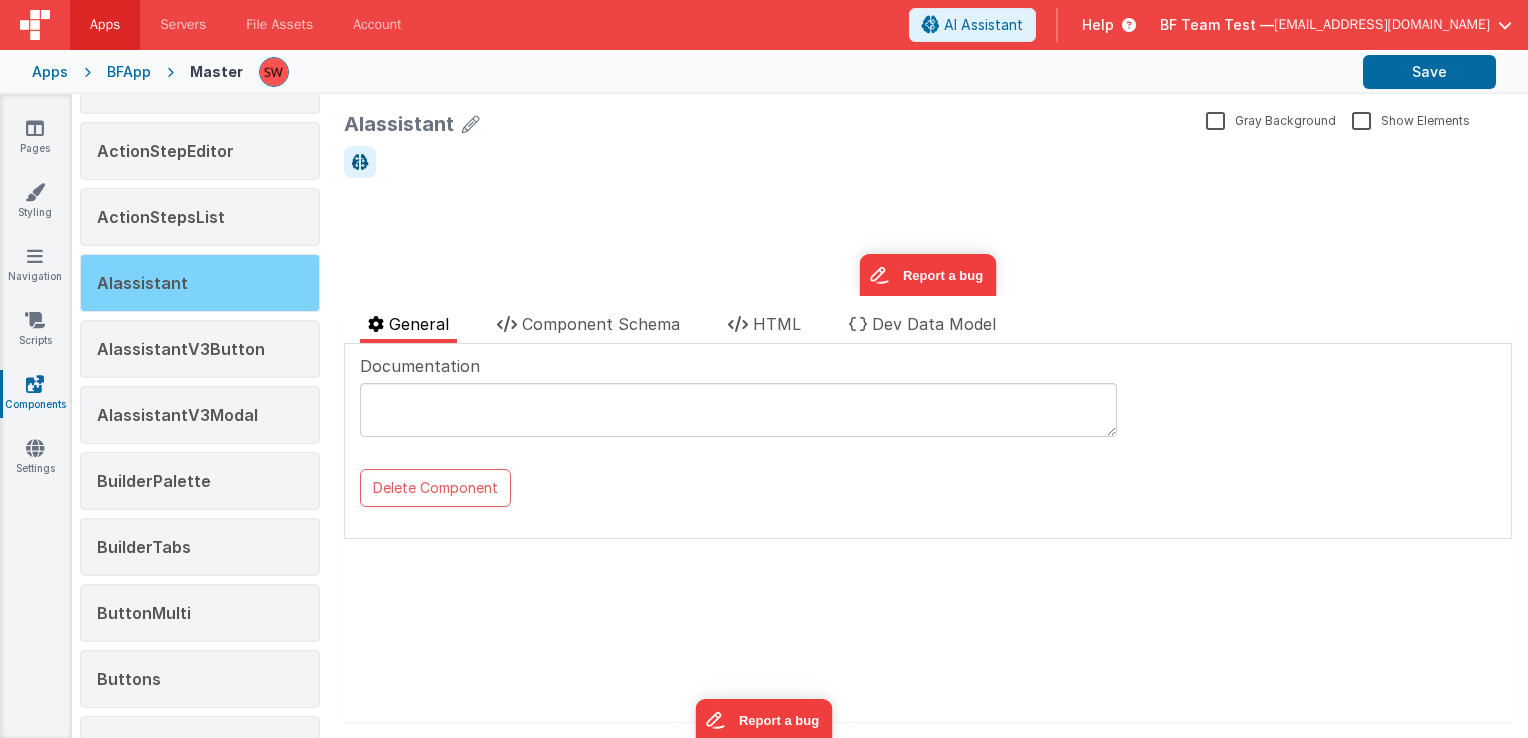 scroll, scrollTop: 100, scrollLeft: 0, axis: vertical 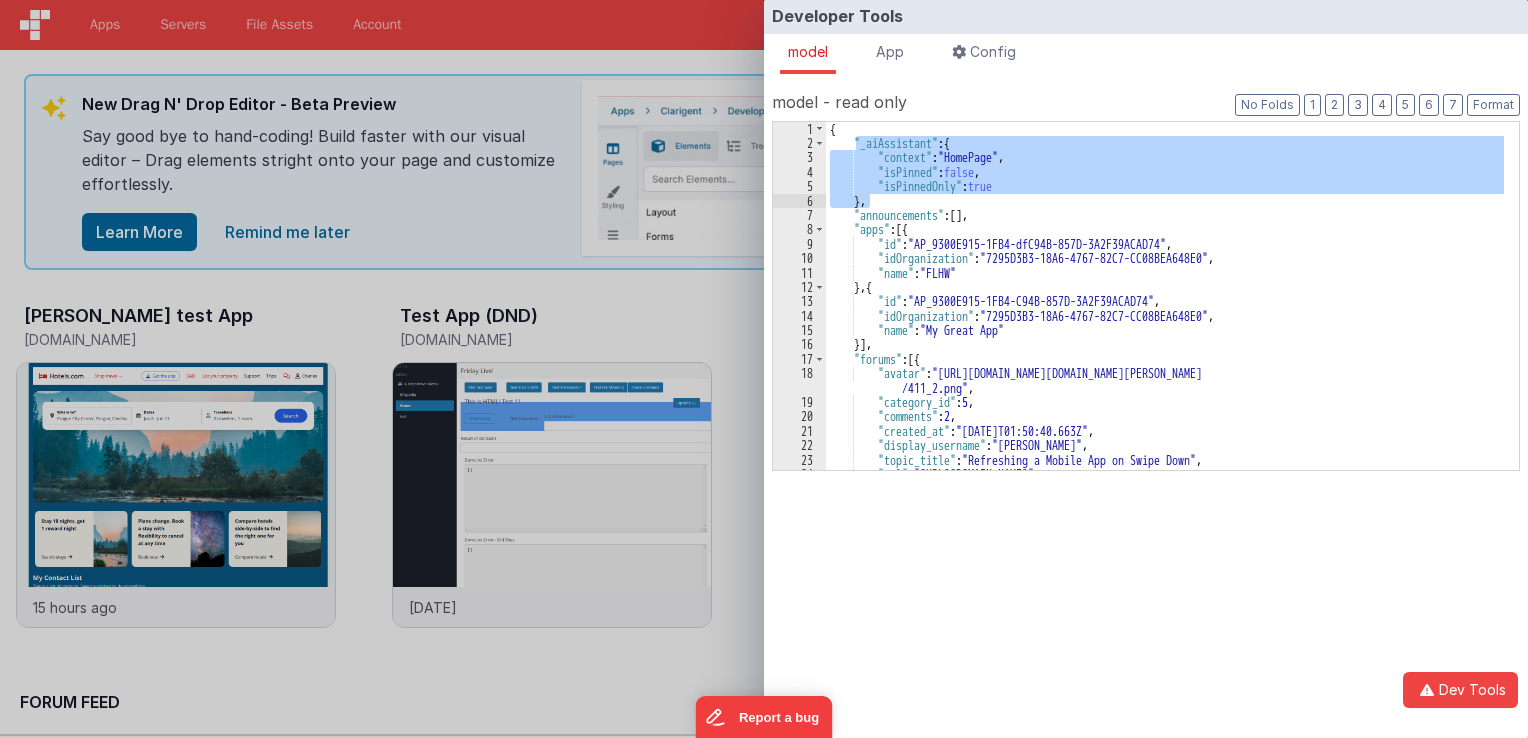 drag, startPoint x: 856, startPoint y: 143, endPoint x: 867, endPoint y: 201, distance: 59.03389 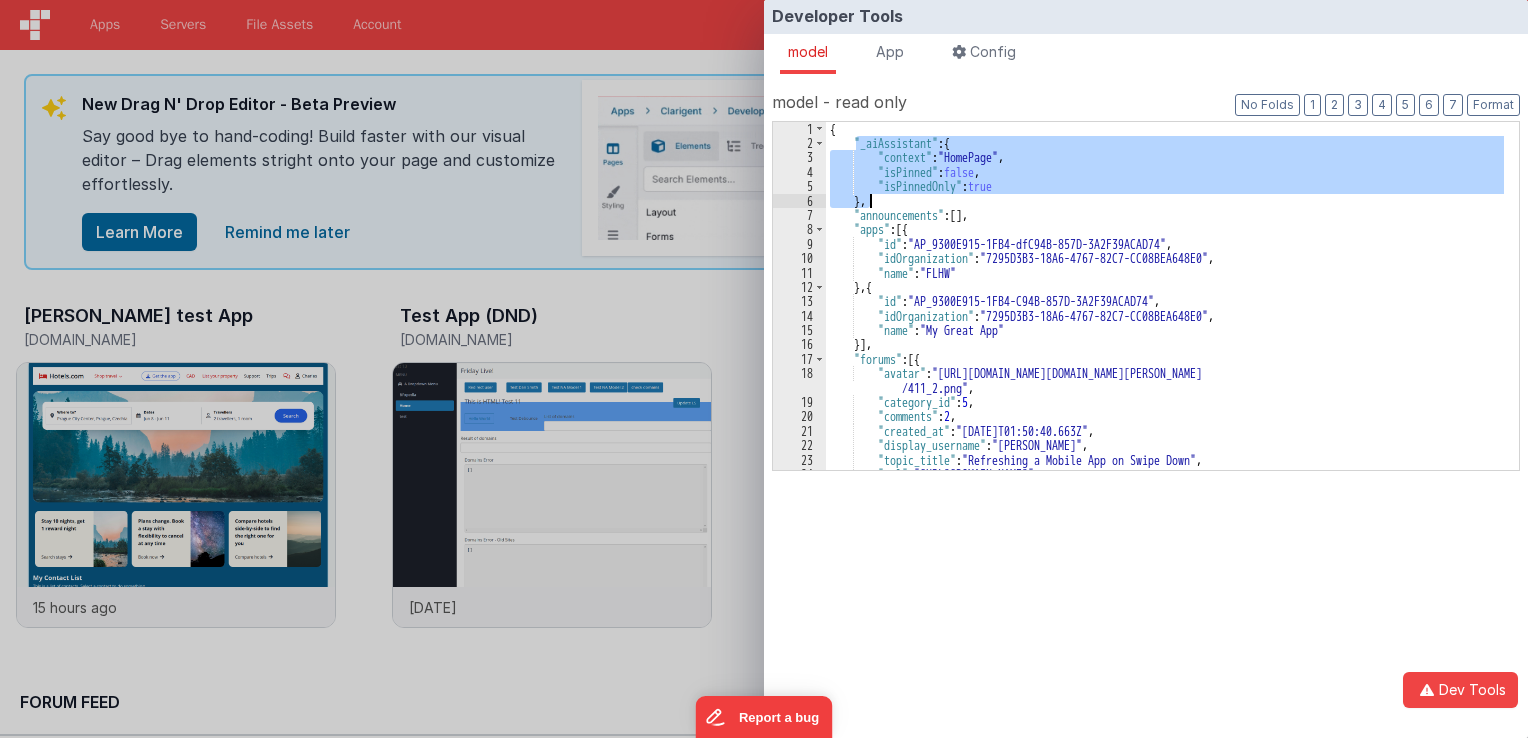 click on "{      "_aiAssistant" :  {           "context" :  "HomePage" ,           "isPinned" :  false ,           "isPinnedOnly" :  true      } ,      "announcements" :  [ ] ,      "apps" :  [{           "id" :  "AP_9300E915-1FB4-dfC94B-857D-3A2F39ACAD74" ,           "idOrganization" :  "7295D3B3-18A6-4767-82C7-CC08BEA648E0" ,           "name" :  "FLHW"      } ,  {           "id" :  "AP_9300E915-1FB4-C94B-857D-3A2F39ACAD74" ,           "idOrganization" :  "7295D3B3-18A6-4767-82C7-CC08BEA648E0" ,           "name" :  "My Great App"      }] ,      "forums" :  [{           "avatar" :  "[URL][DOMAIN_NAME][DOMAIN_NAME][PERSON_NAME]              /411_2.png" ,           "category_id" :  5 ,           "comments" :  2 ,           "created_at" :  "[DATE]T01:50:40.663Z" ,           "display_username" :  "[PERSON_NAME]" ,           "topic_title" :  "Refreshing a Mobile App on Swipe Down" ,           "url" :       } ,  {" at bounding box center (1165, 296) 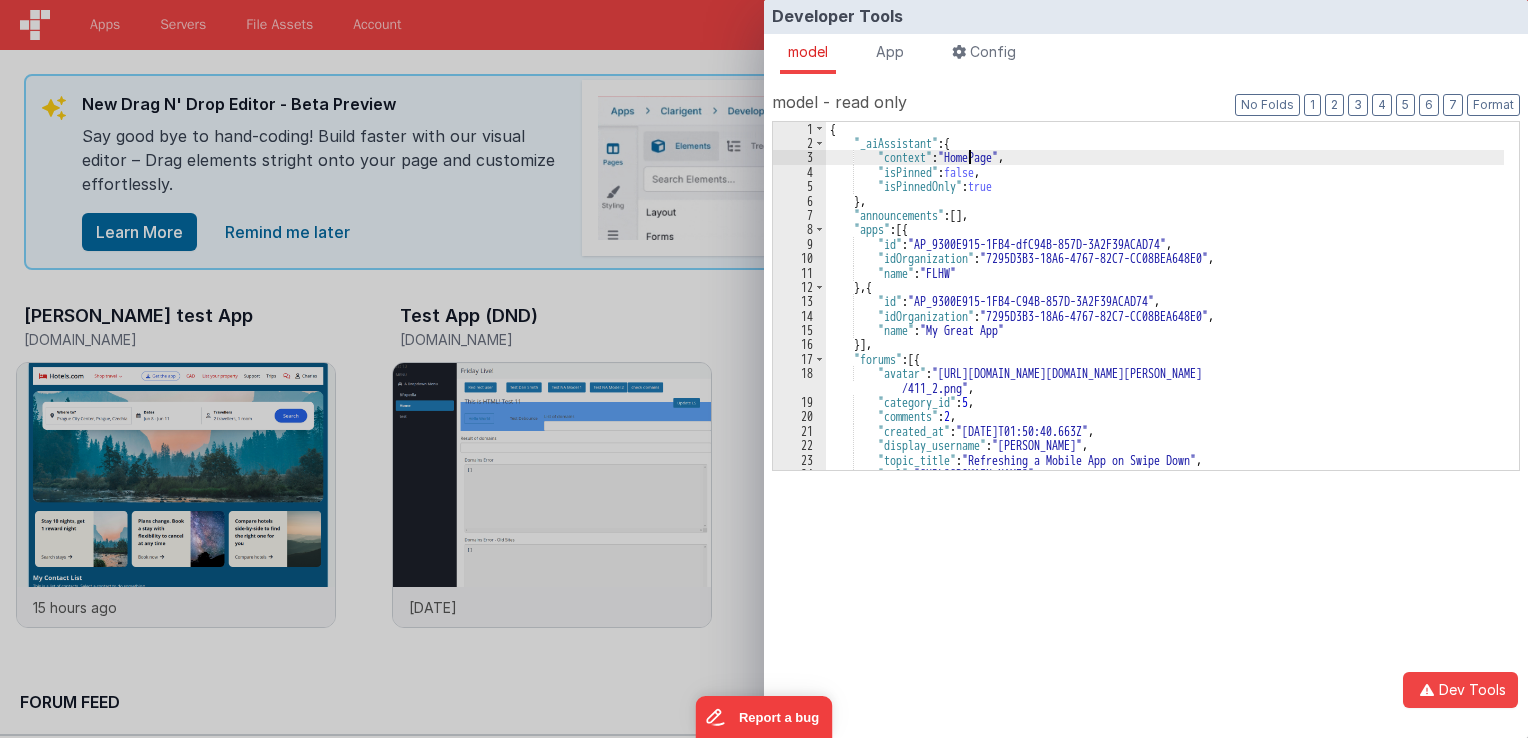 click on "{      "_aiAssistant" :  {           "context" :  "HomePage" ,           "isPinned" :  false ,           "isPinnedOnly" :  true      } ,      "announcements" :  [ ] ,      "apps" :  [{           "id" :  "AP_9300E915-1FB4-dfC94B-857D-3A2F39ACAD74" ,           "idOrganization" :  "7295D3B3-18A6-4767-82C7-CC08BEA648E0" ,           "name" :  "FLHW"      } ,  {           "id" :  "AP_9300E915-1FB4-C94B-857D-3A2F39ACAD74" ,           "idOrganization" :  "7295D3B3-18A6-4767-82C7-CC08BEA648E0" ,           "name" :  "My Great App"      }] ,      "forums" :  [{           "avatar" :  "[URL][DOMAIN_NAME][DOMAIN_NAME][PERSON_NAME]              /411_2.png" ,           "category_id" :  5 ,           "comments" :  2 ,           "created_at" :  "[DATE]T01:50:40.663Z" ,           "display_username" :  "[PERSON_NAME]" ,           "topic_title" :  "Refreshing a Mobile App on Swipe Down" ,           "url" :       } ,  {" at bounding box center [1165, 310] 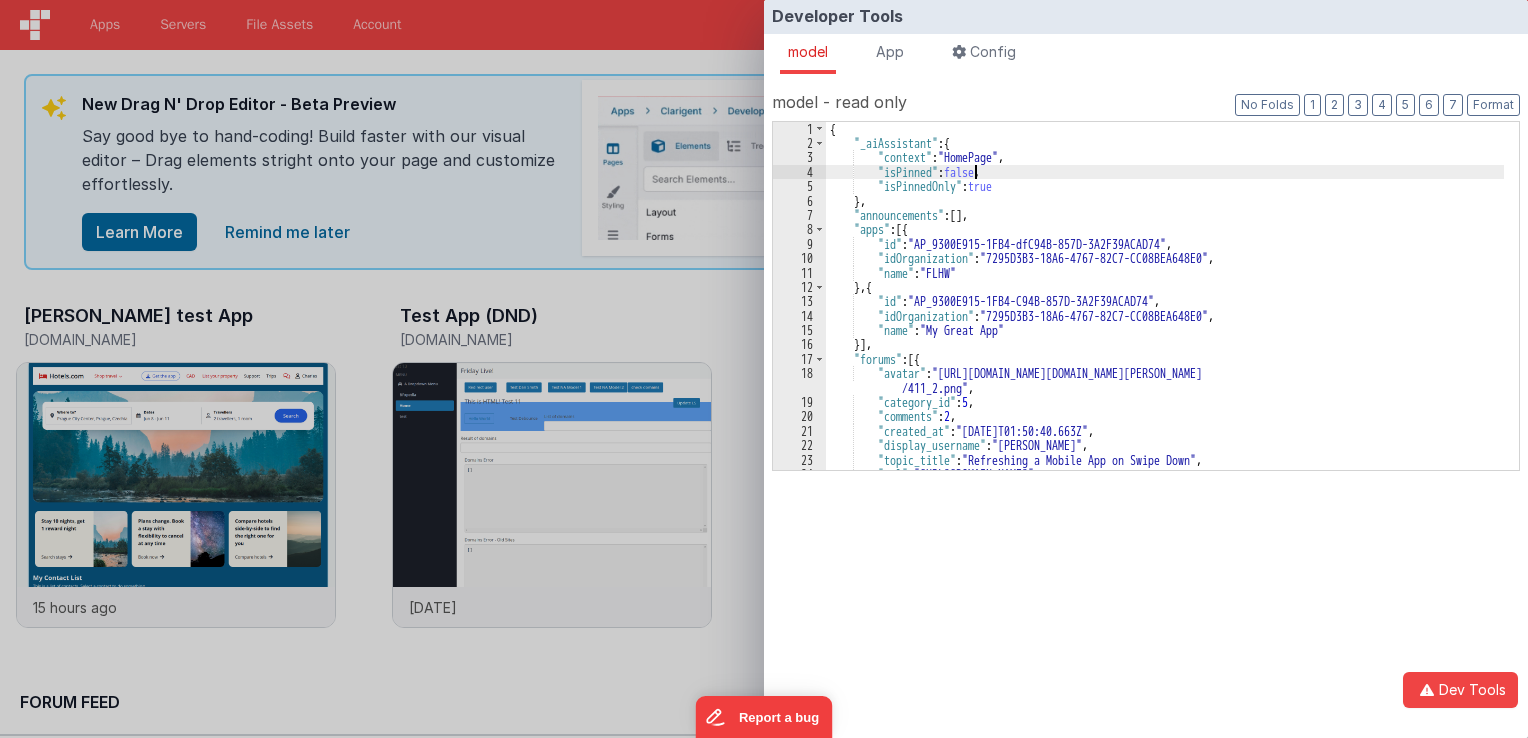 click on "{      "_aiAssistant" :  {           "context" :  "HomePage" ,           "isPinned" :  false ,           "isPinnedOnly" :  true      } ,      "announcements" :  [ ] ,      "apps" :  [{           "id" :  "AP_9300E915-1FB4-dfC94B-857D-3A2F39ACAD74" ,           "idOrganization" :  "7295D3B3-18A6-4767-82C7-CC08BEA648E0" ,           "name" :  "FLHW"      } ,  {           "id" :  "AP_9300E915-1FB4-C94B-857D-3A2F39ACAD74" ,           "idOrganization" :  "7295D3B3-18A6-4767-82C7-CC08BEA648E0" ,           "name" :  "My Great App"      }] ,      "forums" :  [{           "avatar" :  "https://forum.fmbetterforms.com/user_avatar/forum.fmbetterforms.com/delfs/100              /411_2.png" ,           "category_id" :  5 ,           "comments" :  2 ,           "created_at" :  "2025-07-05T01:50:40.663Z" ,           "display_username" :  "Charles Delfs" ,           "topic_title" :  "Refreshing a Mobile App on Swipe Down" ,           "url" :       } ,  {" at bounding box center (1165, 310) 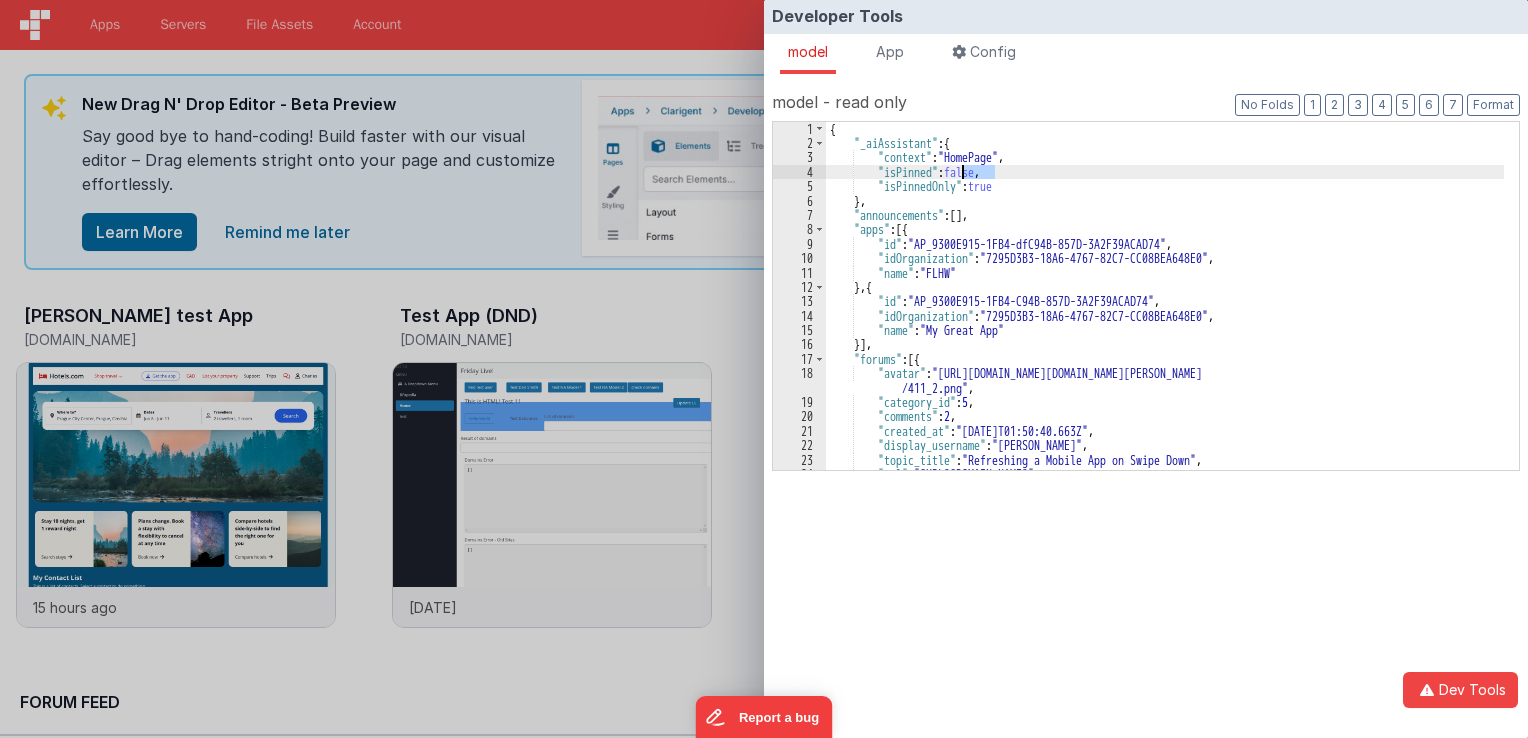 click on "{      "_aiAssistant" :  {           "context" :  "HomePage" ,           "isPinned" :  false ,           "isPinnedOnly" :  true      } ,      "announcements" :  [ ] ,      "apps" :  [{           "id" :  "AP_9300E915-1FB4-dfC94B-857D-3A2F39ACAD74" ,           "idOrganization" :  "7295D3B3-18A6-4767-82C7-CC08BEA648E0" ,           "name" :  "FLHW"      } ,  {           "id" :  "AP_9300E915-1FB4-C94B-857D-3A2F39ACAD74" ,           "idOrganization" :  "7295D3B3-18A6-4767-82C7-CC08BEA648E0" ,           "name" :  "My Great App"      }] ,      "forums" :  [{           "avatar" :  "https://forum.fmbetterforms.com/user_avatar/forum.fmbetterforms.com/delfs/100              /411_2.png" ,           "category_id" :  5 ,           "comments" :  2 ,           "created_at" :  "2025-07-05T01:50:40.663Z" ,           "display_username" :  "Charles Delfs" ,           "topic_title" :  "Refreshing a Mobile App on Swipe Down" ,           "url" :       } ,  {" at bounding box center (1165, 310) 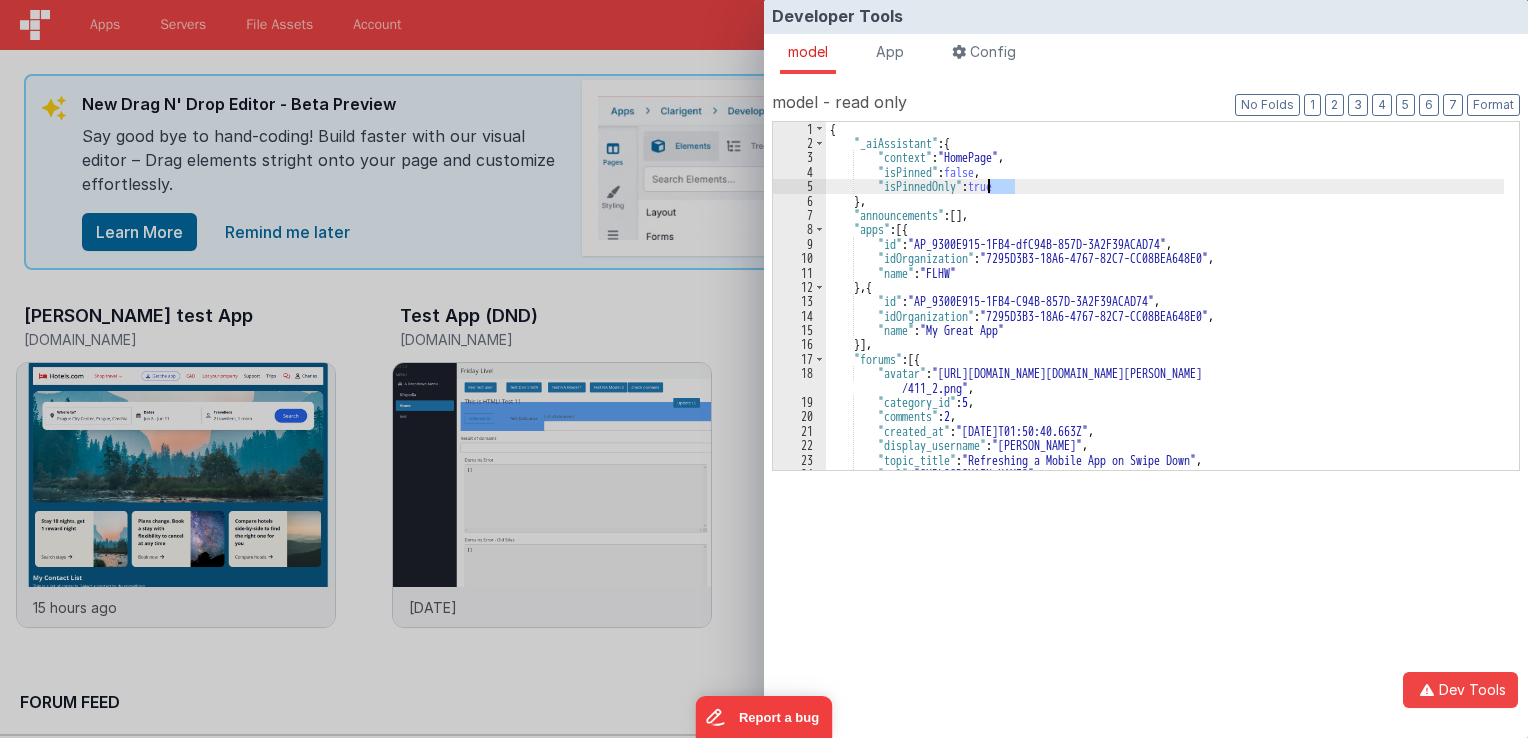 click on "{      "_aiAssistant" :  {           "context" :  "HomePage" ,           "isPinned" :  false ,           "isPinnedOnly" :  true      } ,      "announcements" :  [ ] ,      "apps" :  [{           "id" :  "AP_9300E915-1FB4-dfC94B-857D-3A2F39ACAD74" ,           "idOrganization" :  "7295D3B3-18A6-4767-82C7-CC08BEA648E0" ,           "name" :  "FLHW"      } ,  {           "id" :  "AP_9300E915-1FB4-C94B-857D-3A2F39ACAD74" ,           "idOrganization" :  "7295D3B3-18A6-4767-82C7-CC08BEA648E0" ,           "name" :  "My Great App"      }] ,      "forums" :  [{           "avatar" :  "https://forum.fmbetterforms.com/user_avatar/forum.fmbetterforms.com/delfs/100              /411_2.png" ,           "category_id" :  5 ,           "comments" :  2 ,           "created_at" :  "2025-07-05T01:50:40.663Z" ,           "display_username" :  "Charles Delfs" ,           "topic_title" :  "Refreshing a Mobile App on Swipe Down" ,           "url" :       } ,  {" at bounding box center (1165, 310) 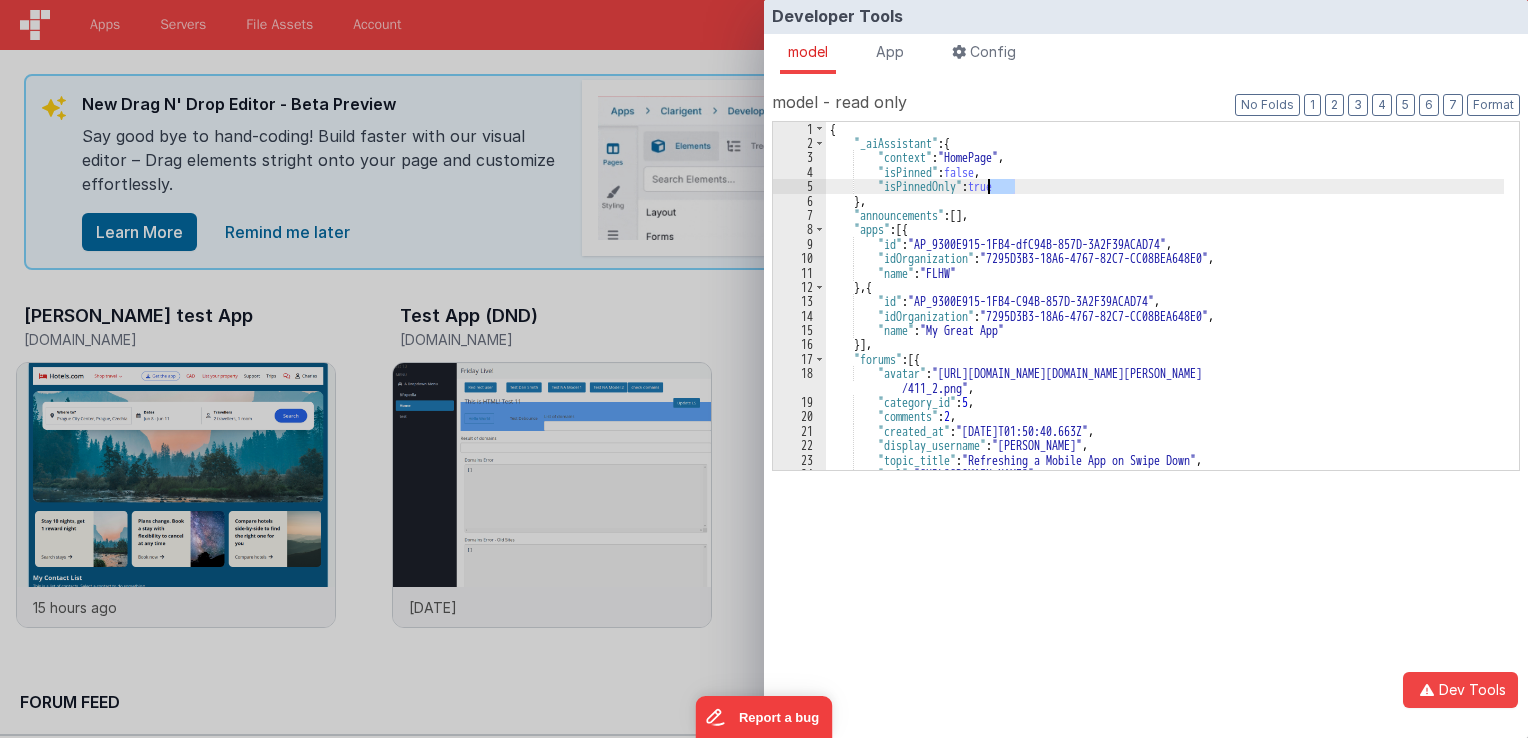 click on "{      "_aiAssistant" :  {           "context" :  "HomePage" ,           "isPinned" :  false ,           "isPinnedOnly" :  true      } ,      "announcements" :  [ ] ,      "apps" :  [{           "id" :  "AP_9300E915-1FB4-dfC94B-857D-3A2F39ACAD74" ,           "idOrganization" :  "7295D3B3-18A6-4767-82C7-CC08BEA648E0" ,           "name" :  "FLHW"      } ,  {           "id" :  "AP_9300E915-1FB4-C94B-857D-3A2F39ACAD74" ,           "idOrganization" :  "7295D3B3-18A6-4767-82C7-CC08BEA648E0" ,           "name" :  "My Great App"      }] ,      "forums" :  [{           "avatar" :  "https://forum.fmbetterforms.com/user_avatar/forum.fmbetterforms.com/delfs/100              /411_2.png" ,           "category_id" :  5 ,           "comments" :  2 ,           "created_at" :  "2025-07-05T01:50:40.663Z" ,           "display_username" :  "Charles Delfs" ,           "topic_title" :  "Refreshing a Mobile App on Swipe Down" ,           "url" :       } ,  {" at bounding box center (1165, 310) 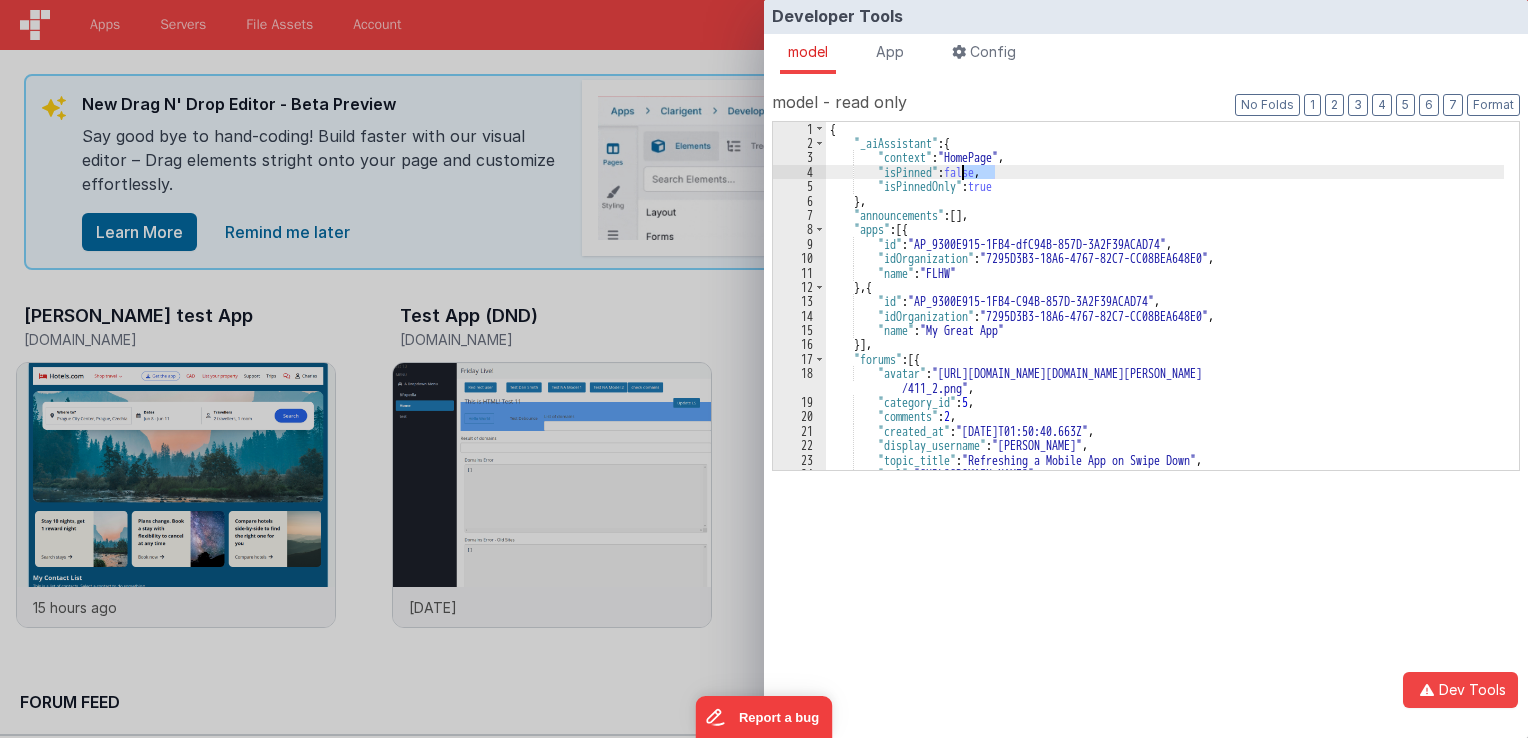 click on "{      "_aiAssistant" :  {           "context" :  "HomePage" ,           "isPinned" :  false ,           "isPinnedOnly" :  true      } ,      "announcements" :  [ ] ,      "apps" :  [{           "id" :  "AP_9300E915-1FB4-dfC94B-857D-3A2F39ACAD74" ,           "idOrganization" :  "7295D3B3-18A6-4767-82C7-CC08BEA648E0" ,           "name" :  "FLHW"      } ,  {           "id" :  "AP_9300E915-1FB4-C94B-857D-3A2F39ACAD74" ,           "idOrganization" :  "7295D3B3-18A6-4767-82C7-CC08BEA648E0" ,           "name" :  "My Great App"      }] ,      "forums" :  [{           "avatar" :  "https://forum.fmbetterforms.com/user_avatar/forum.fmbetterforms.com/delfs/100              /411_2.png" ,           "category_id" :  5 ,           "comments" :  2 ,           "created_at" :  "2025-07-05T01:50:40.663Z" ,           "display_username" :  "Charles Delfs" ,           "topic_title" :  "Refreshing a Mobile App on Swipe Down" ,           "url" :       } ,  {" at bounding box center (1165, 310) 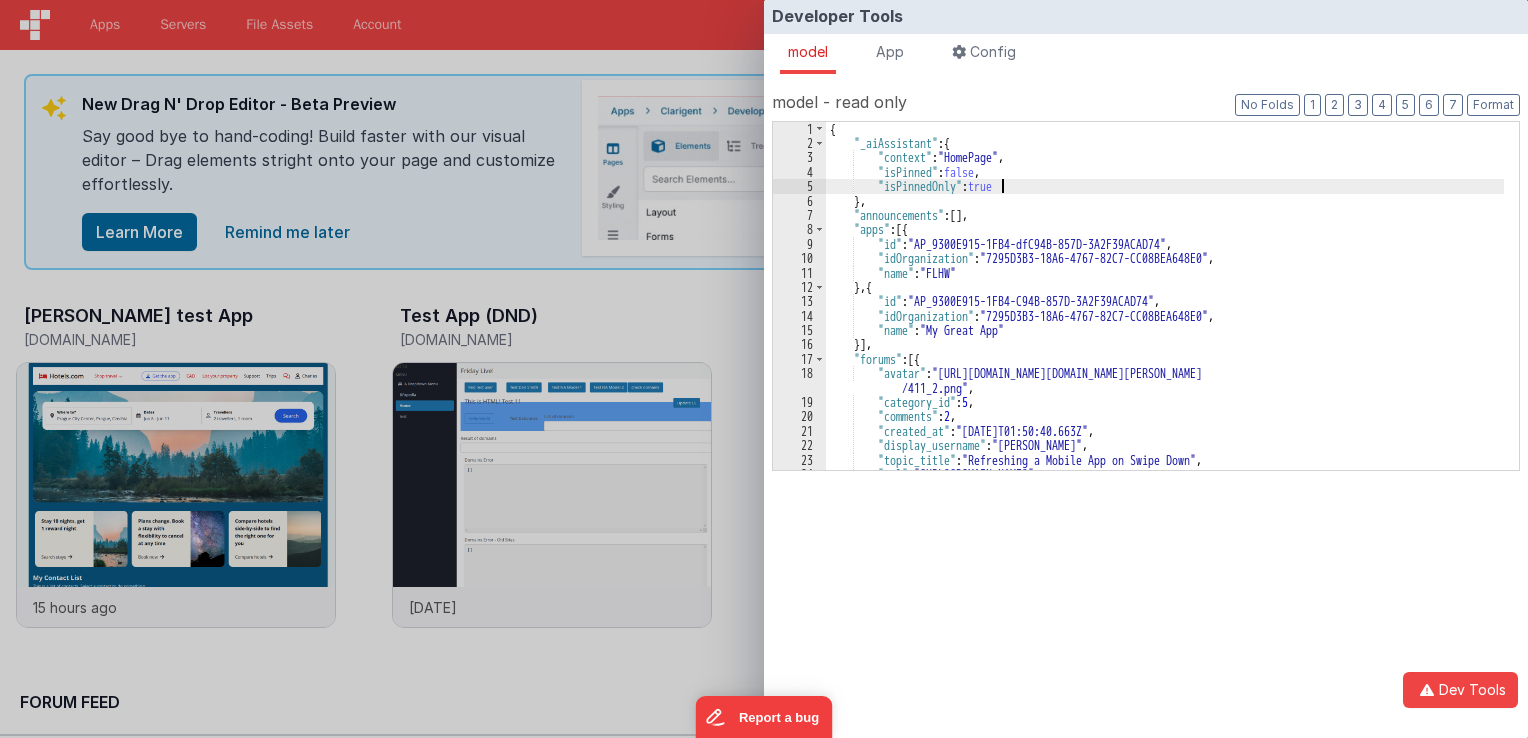 click on "{      "_aiAssistant" :  {           "context" :  "HomePage" ,           "isPinned" :  false ,           "isPinnedOnly" :  true      } ,      "announcements" :  [ ] ,      "apps" :  [{           "id" :  "AP_9300E915-1FB4-dfC94B-857D-3A2F39ACAD74" ,           "idOrganization" :  "7295D3B3-18A6-4767-82C7-CC08BEA648E0" ,           "name" :  "FLHW"      } ,  {           "id" :  "AP_9300E915-1FB4-C94B-857D-3A2F39ACAD74" ,           "idOrganization" :  "7295D3B3-18A6-4767-82C7-CC08BEA648E0" ,           "name" :  "My Great App"      }] ,      "forums" :  [{           "avatar" :  "https://forum.fmbetterforms.com/user_avatar/forum.fmbetterforms.com/delfs/100              /411_2.png" ,           "category_id" :  5 ,           "comments" :  2 ,           "created_at" :  "2025-07-05T01:50:40.663Z" ,           "display_username" :  "Charles Delfs" ,           "topic_title" :  "Refreshing a Mobile App on Swipe Down" ,           "url" :       } ,  {" at bounding box center [1165, 310] 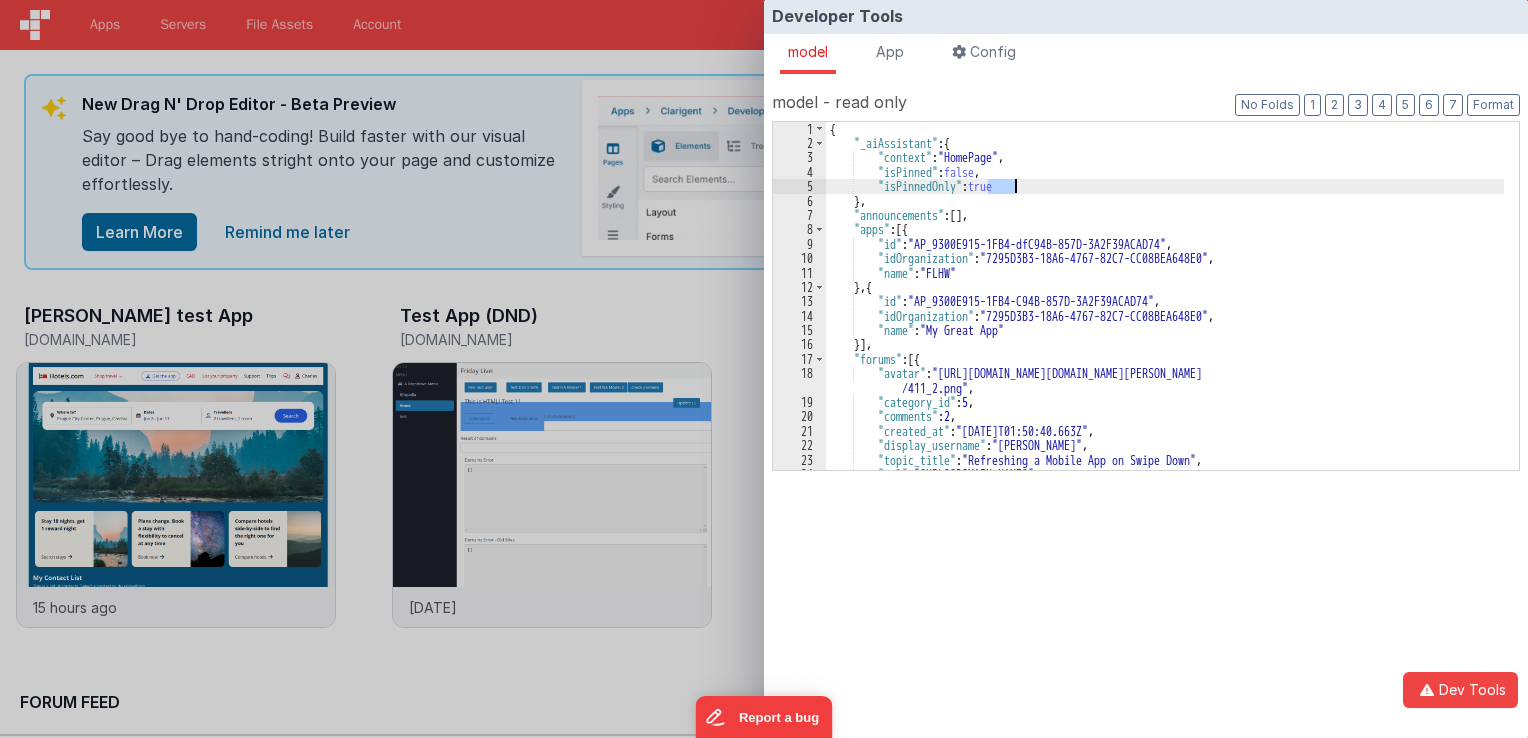 click on "{      "_aiAssistant" :  {           "context" :  "HomePage" ,           "isPinned" :  false ,           "isPinnedOnly" :  true      } ,      "announcements" :  [ ] ,      "apps" :  [{           "id" :  "AP_9300E915-1FB4-dfC94B-857D-3A2F39ACAD74" ,           "idOrganization" :  "7295D3B3-18A6-4767-82C7-CC08BEA648E0" ,           "name" :  "FLHW"      } ,  {           "id" :  "AP_9300E915-1FB4-C94B-857D-3A2F39ACAD74" ,           "idOrganization" :  "7295D3B3-18A6-4767-82C7-CC08BEA648E0" ,           "name" :  "My Great App"      }] ,      "forums" :  [{           "avatar" :  "https://forum.fmbetterforms.com/user_avatar/forum.fmbetterforms.com/delfs/100              /411_2.png" ,           "category_id" :  5 ,           "comments" :  2 ,           "created_at" :  "2025-07-05T01:50:40.663Z" ,           "display_username" :  "Charles Delfs" ,           "topic_title" :  "Refreshing a Mobile App on Swipe Down" ,           "url" :       } ,  {" at bounding box center (1165, 310) 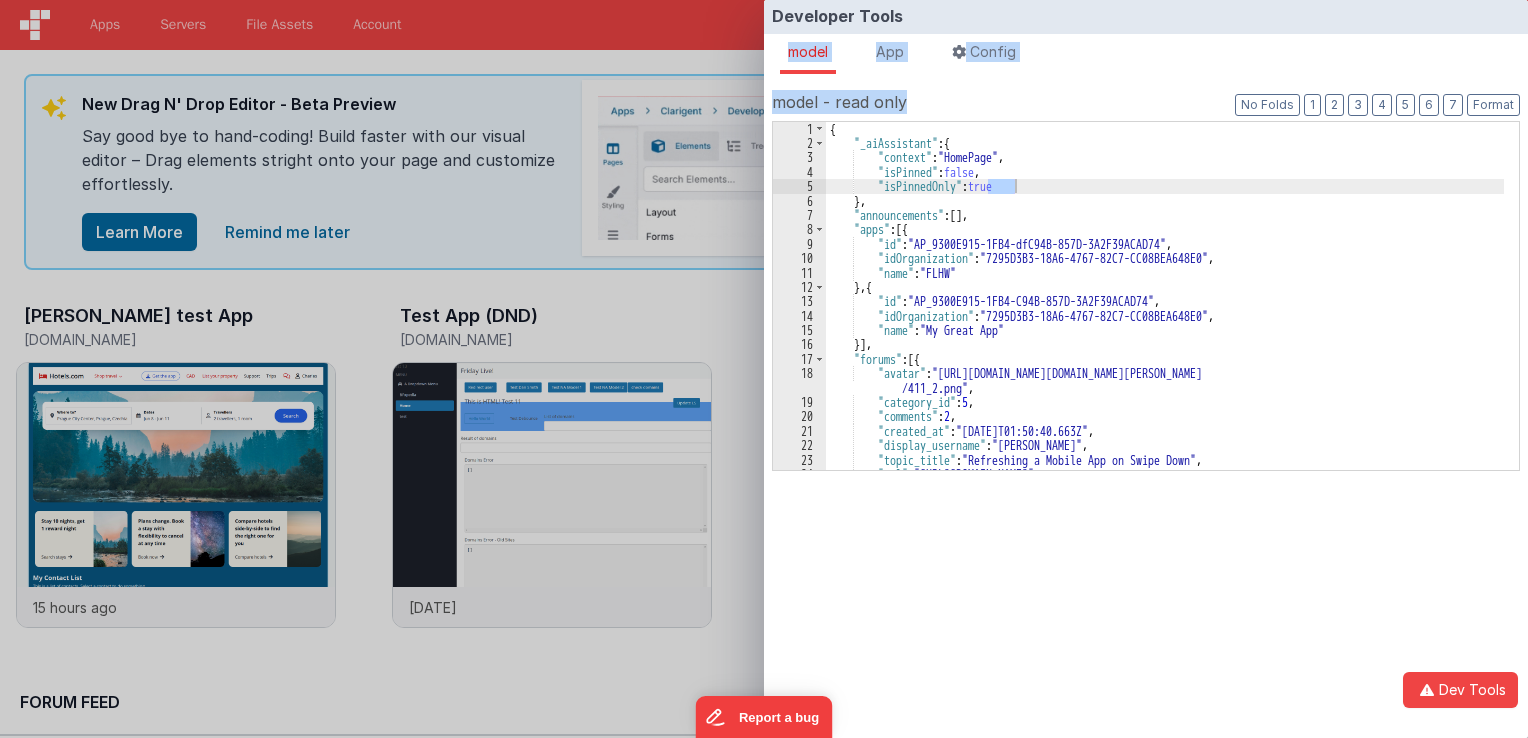 drag, startPoint x: 1239, startPoint y: 14, endPoint x: 977, endPoint y: 205, distance: 324.22986 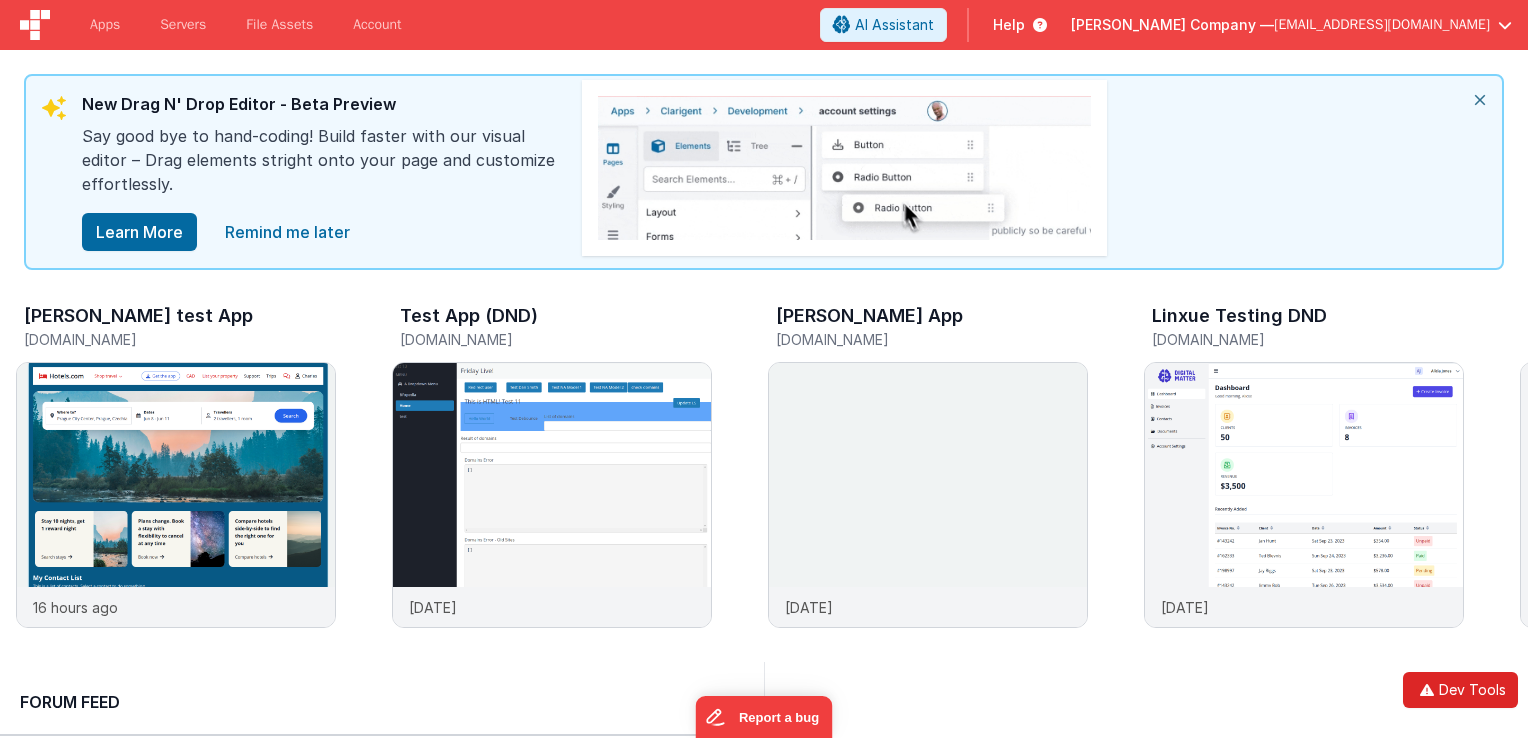 click on "Dev Tools" at bounding box center (1460, 690) 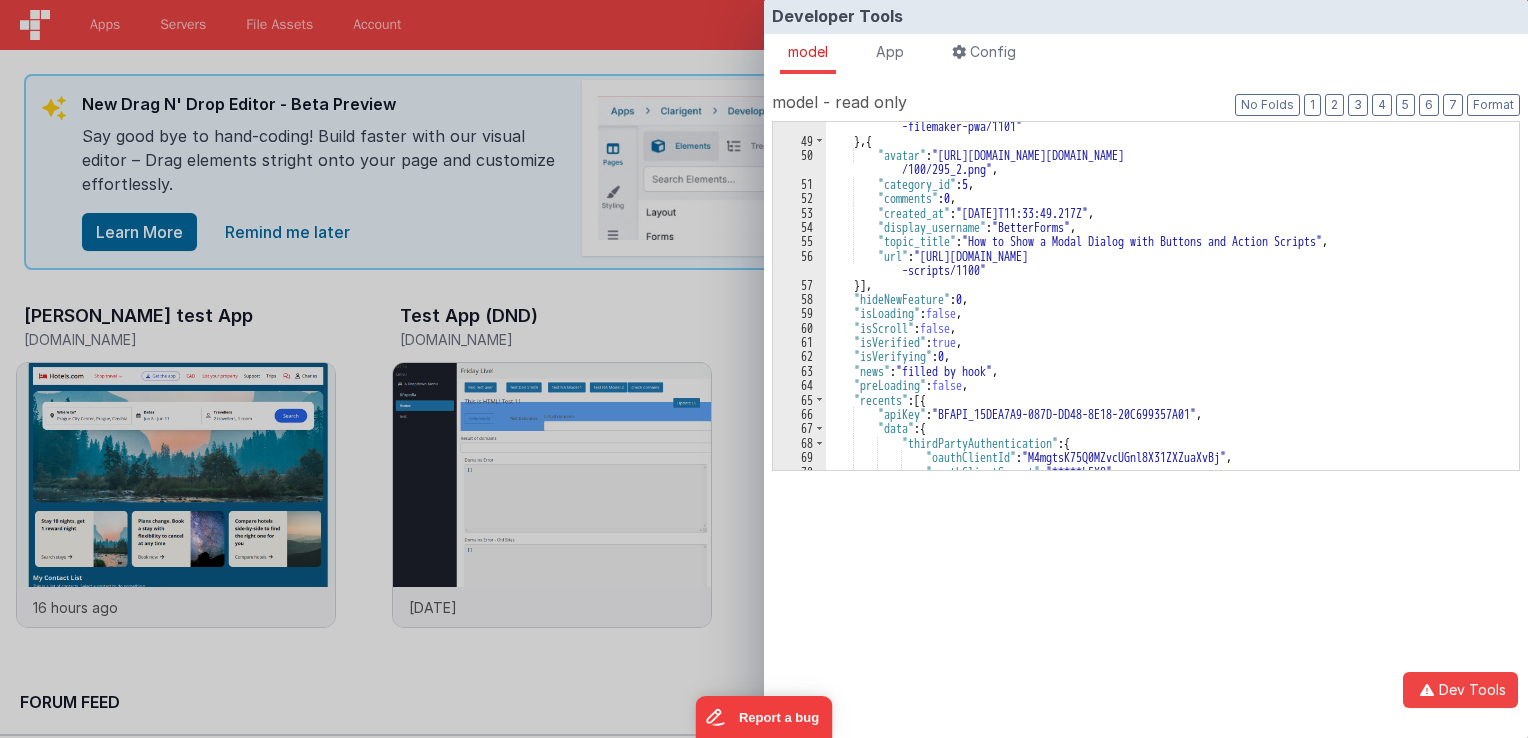 scroll, scrollTop: 960, scrollLeft: 0, axis: vertical 